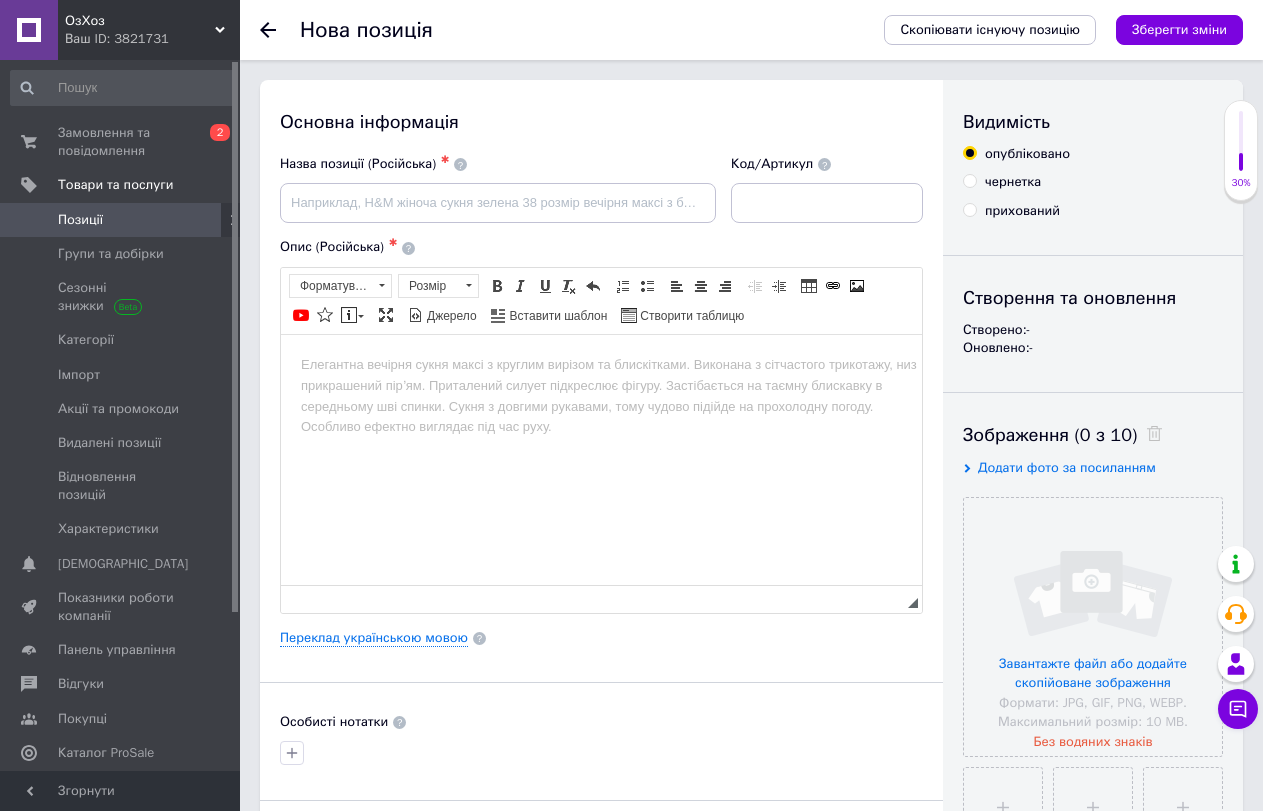 scroll, scrollTop: 0, scrollLeft: 0, axis: both 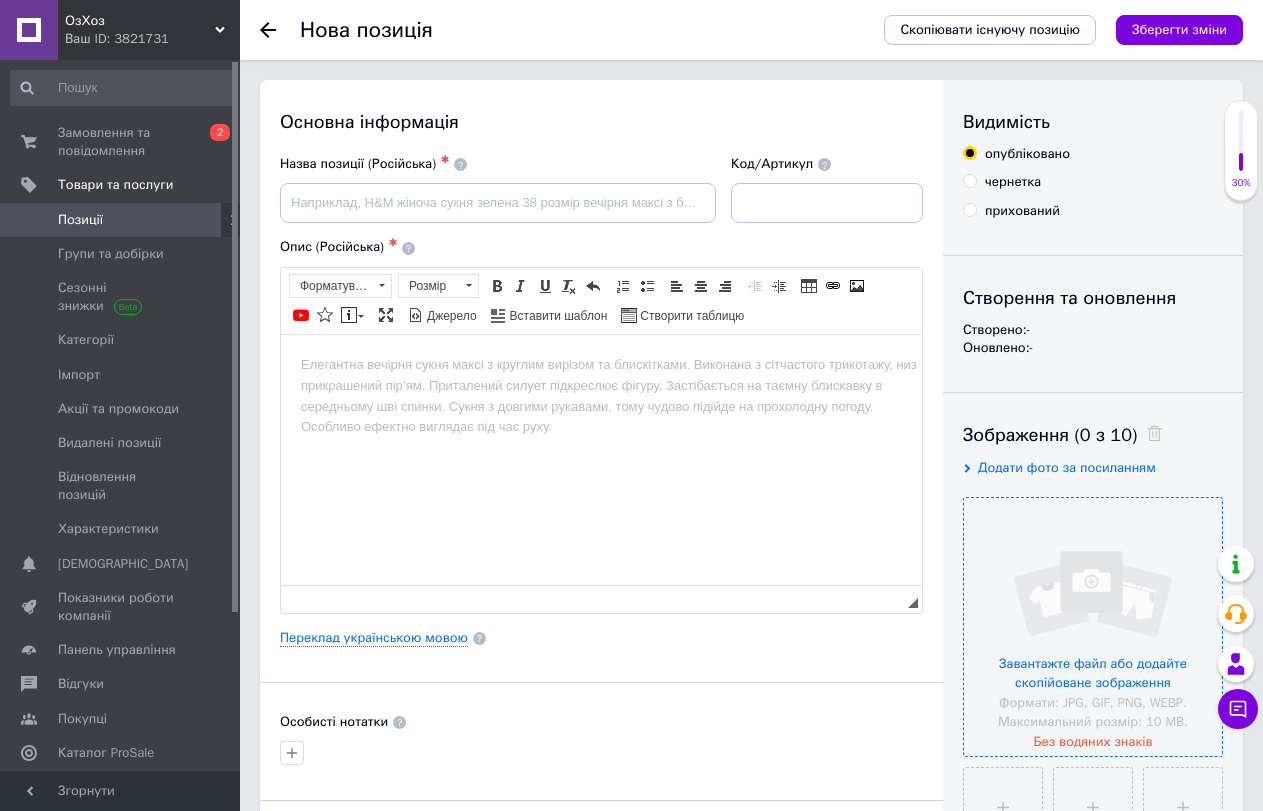 click at bounding box center [1093, 627] 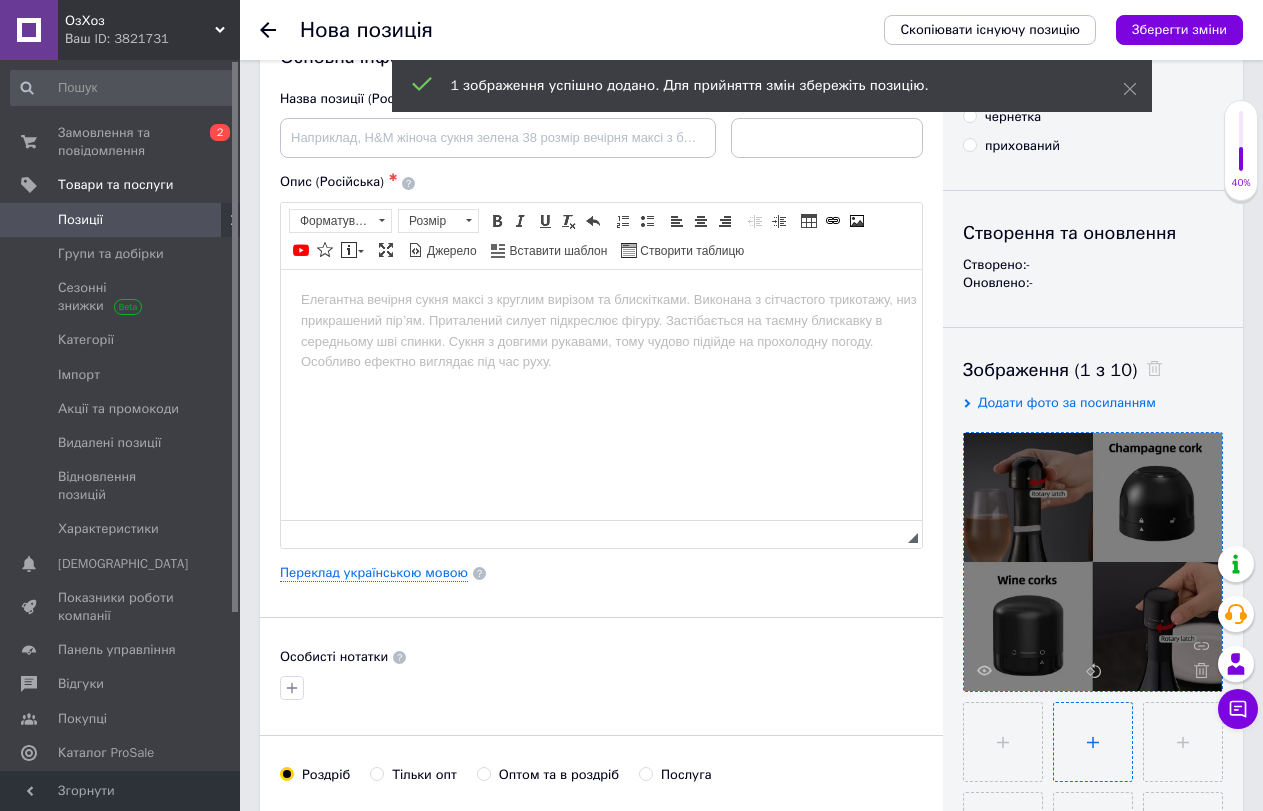 scroll, scrollTop: 100, scrollLeft: 0, axis: vertical 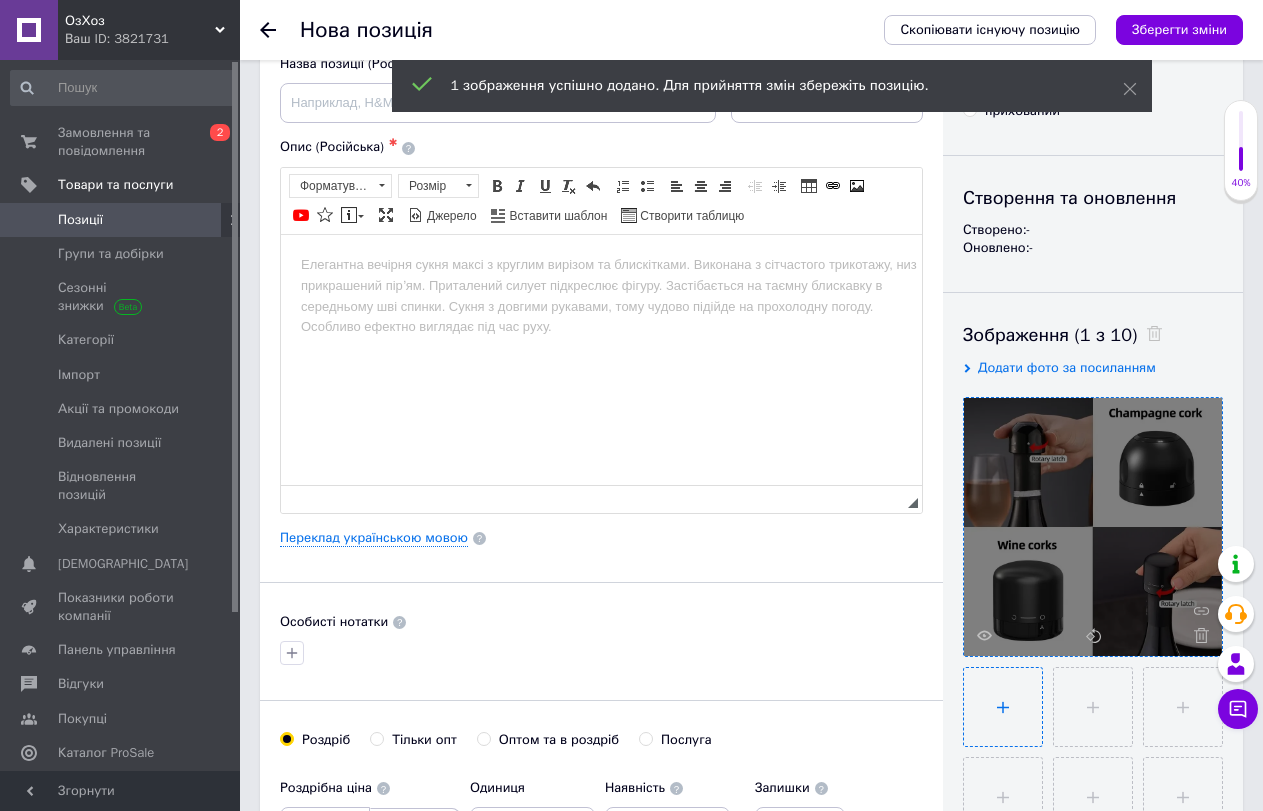 click at bounding box center [1003, 707] 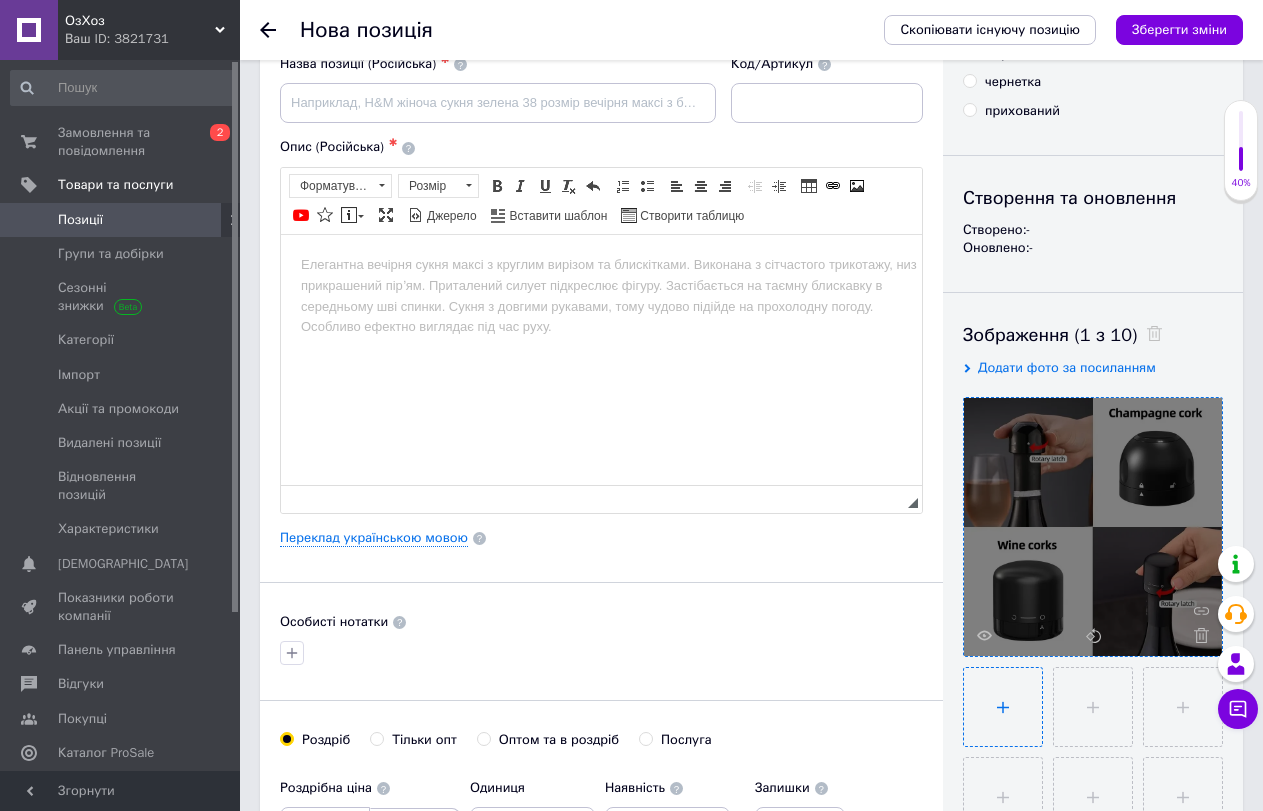 type on "C:\fakepath\пробка1.webp" 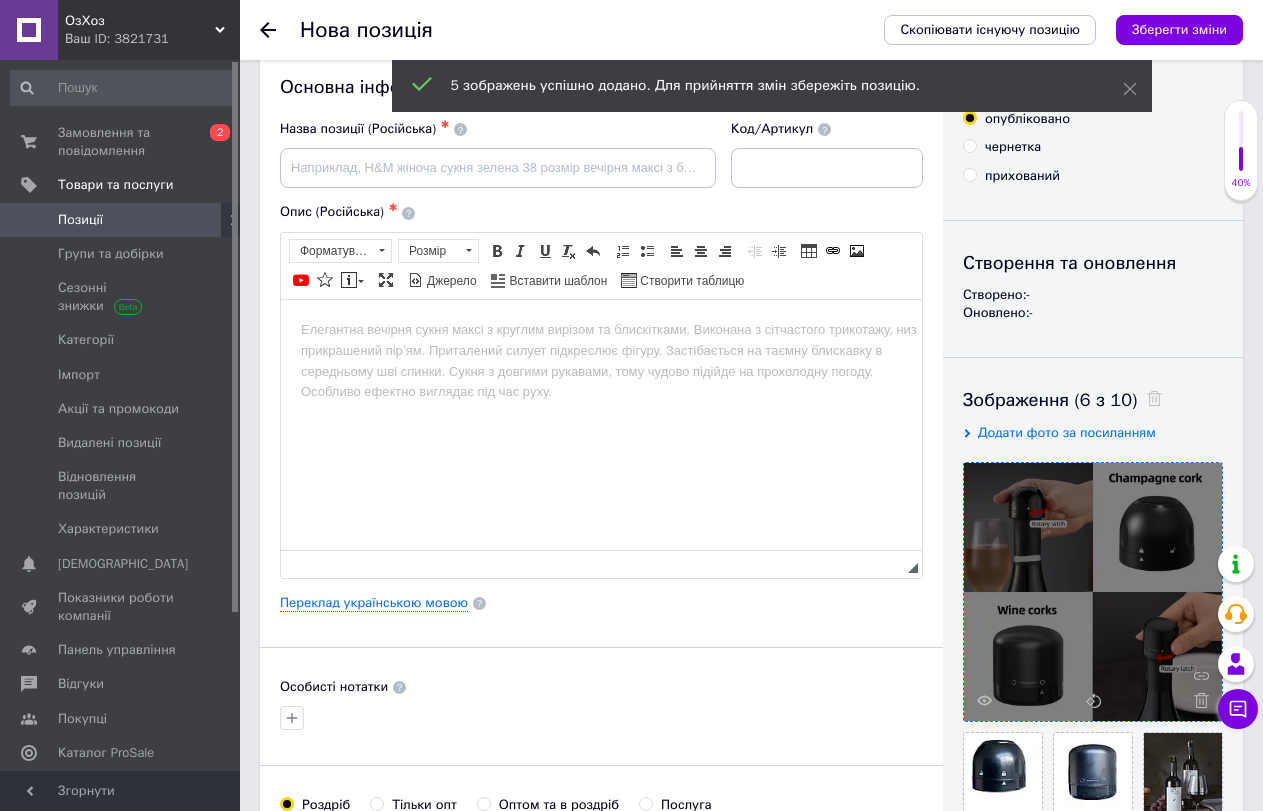 scroll, scrollTop: 0, scrollLeft: 0, axis: both 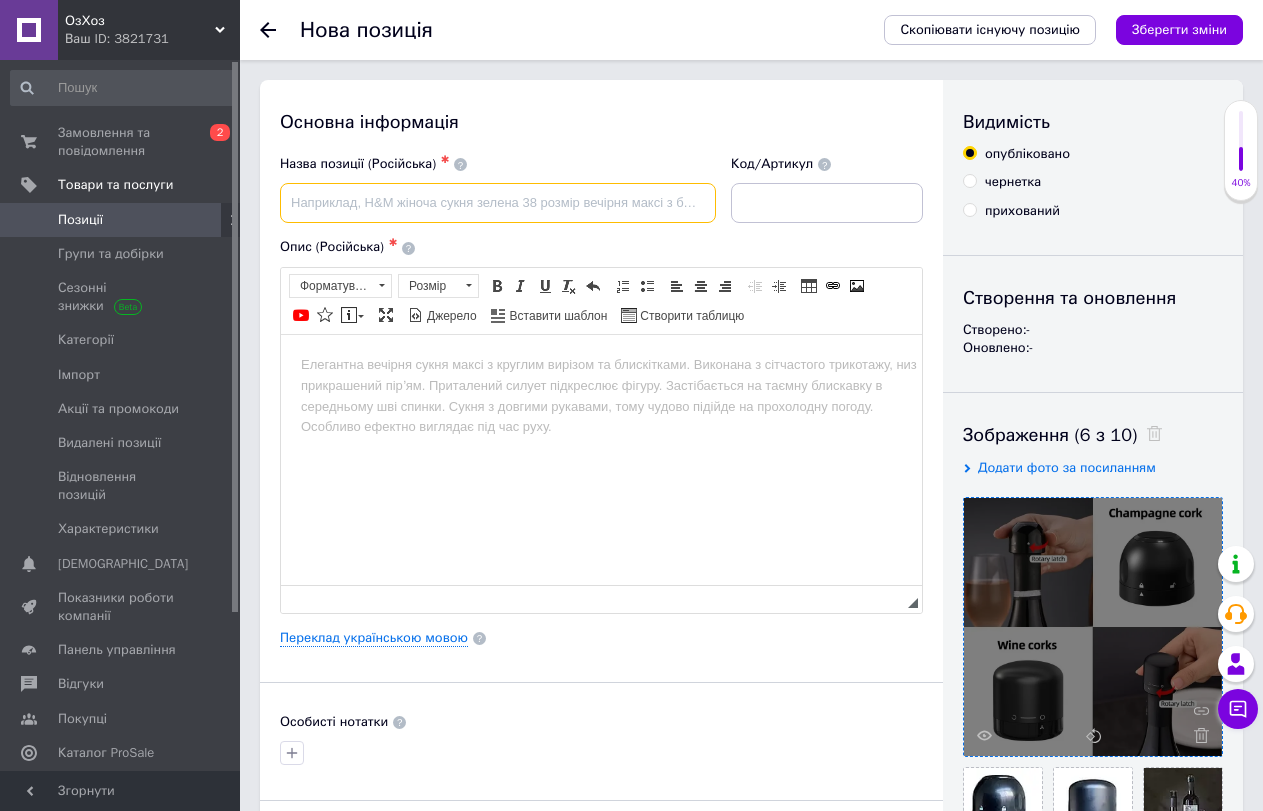 click at bounding box center [498, 203] 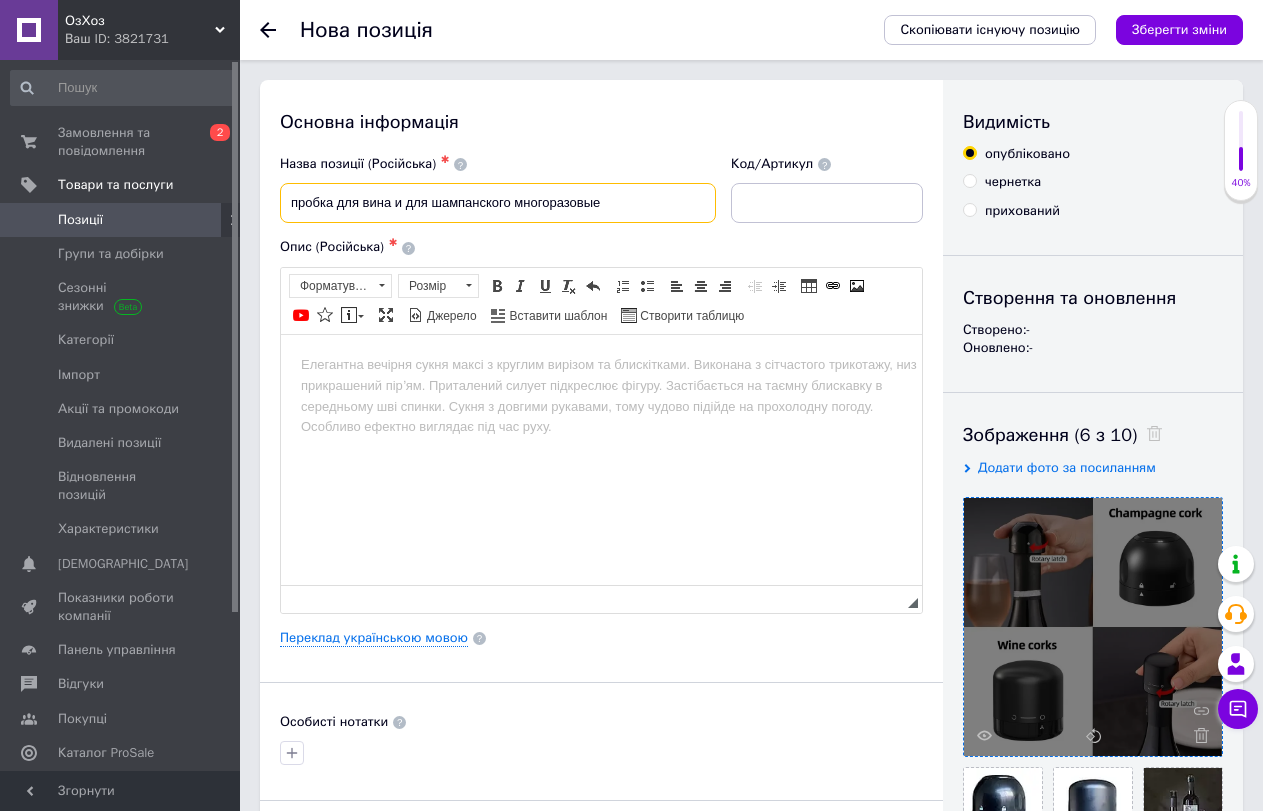 click on "пробка для вина и для шампанского многоразовые" at bounding box center (498, 203) 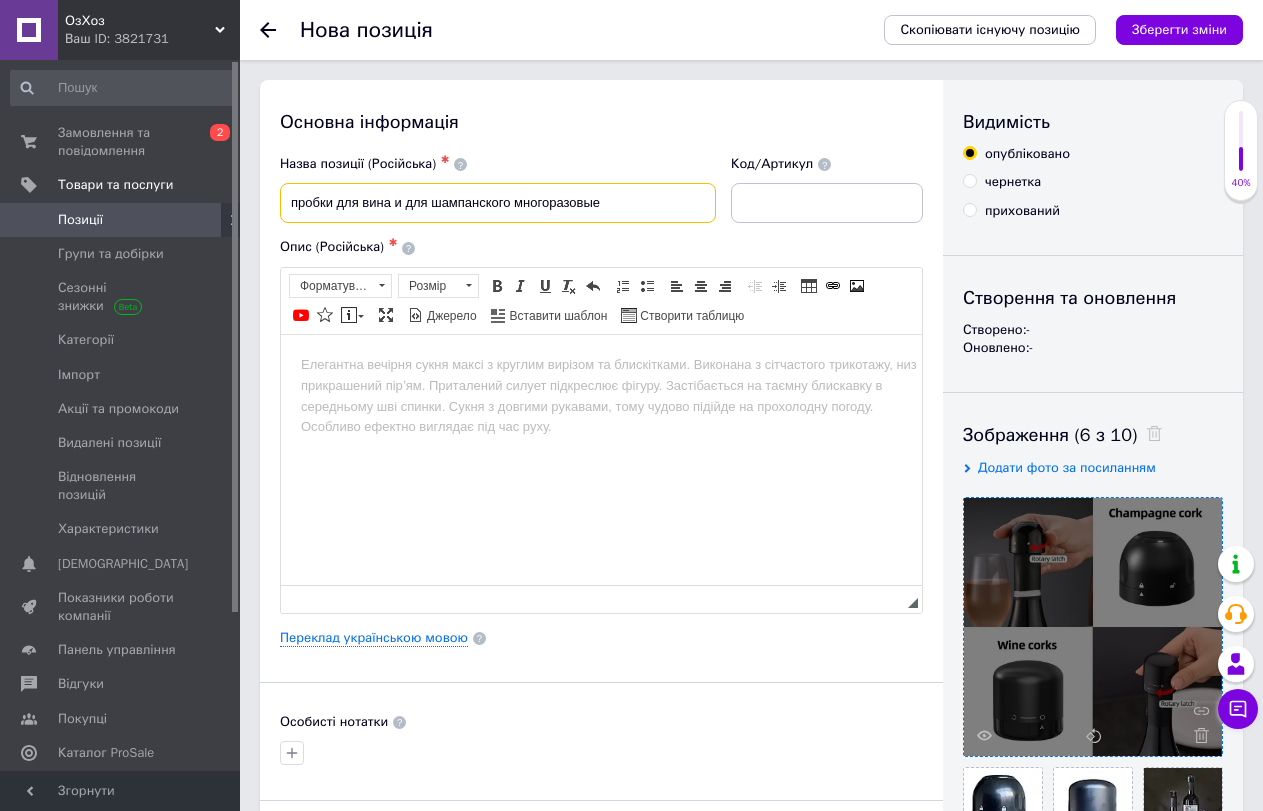 type on "пробки для вина и для шампанского многоразовые" 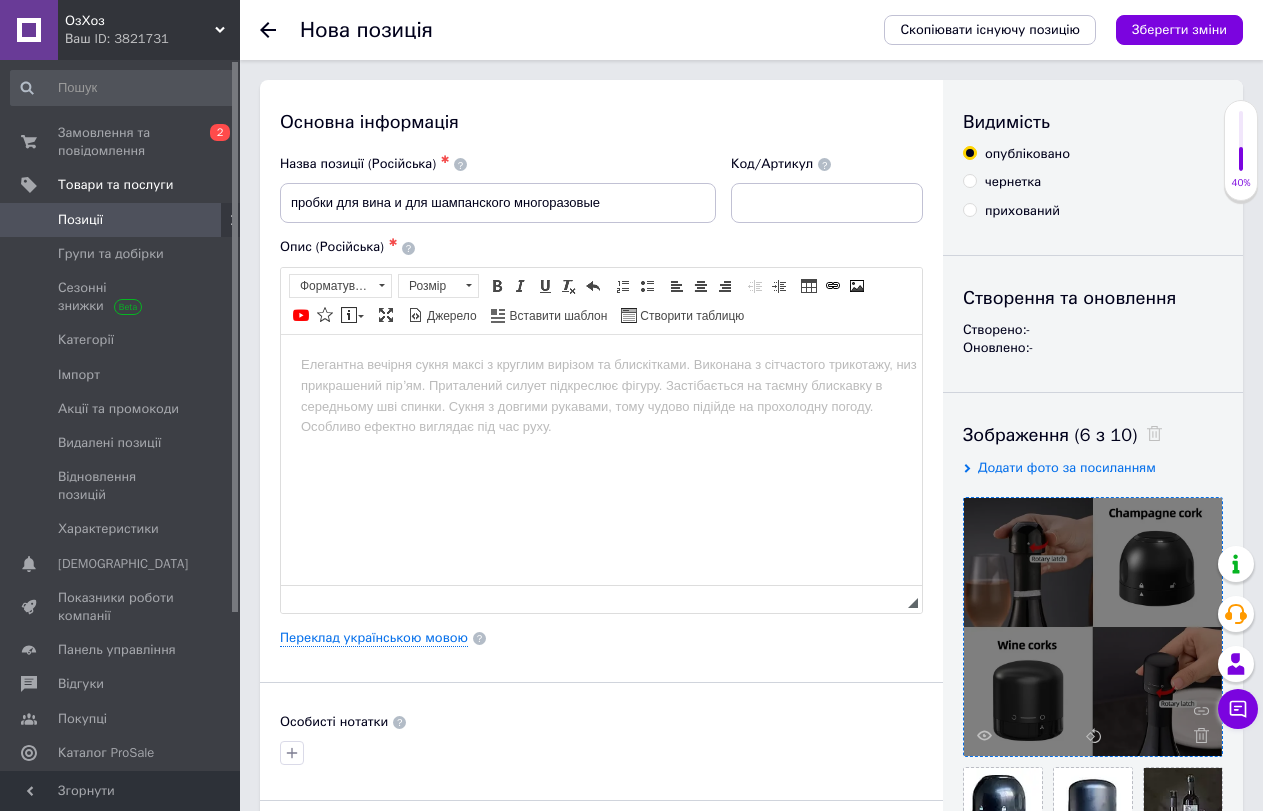 click at bounding box center (601, 364) 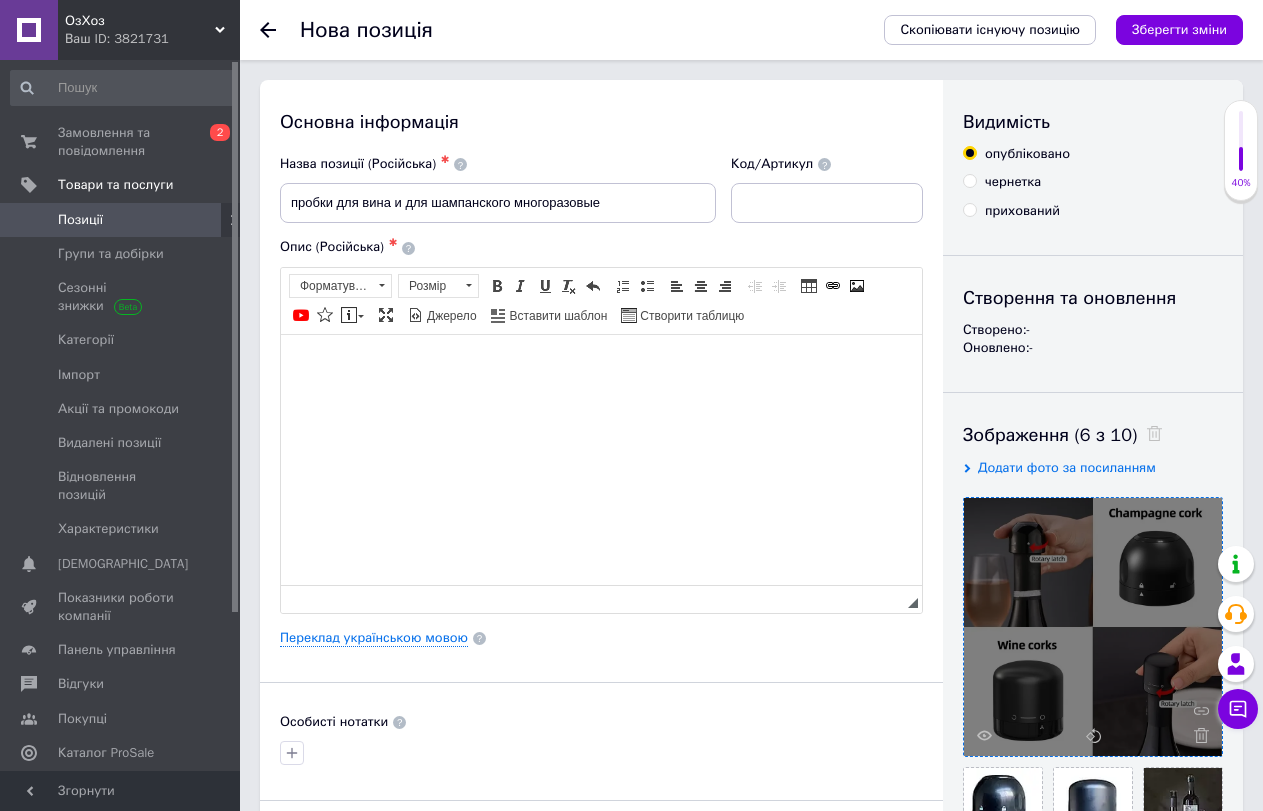 type 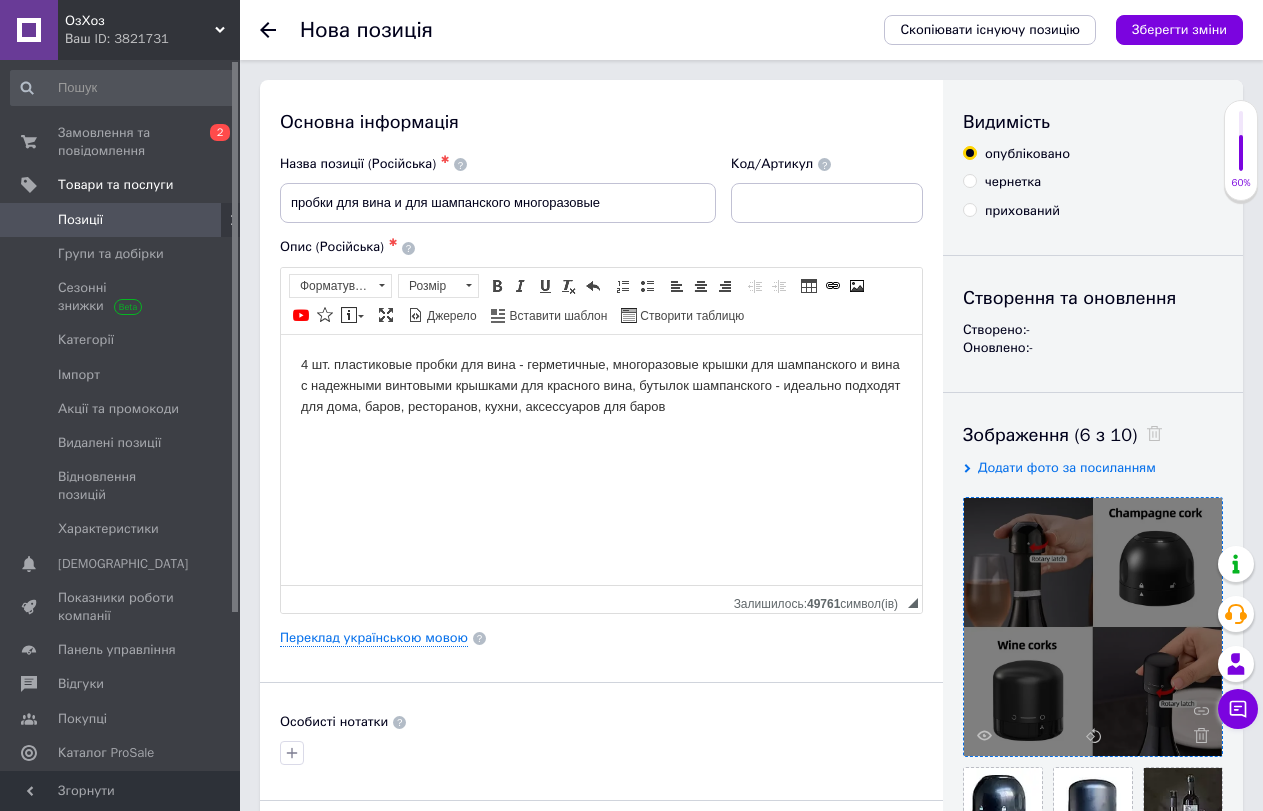 click on "4 шт. пластиковые пробки для вина - герметичные, многоразовые крышки для шампанского и вина с надежными винтовыми крышками для красного вина, бутылок шампанского - идеально подходят для дома, баров, ресторанов, кухни, аксессуаров для баров" at bounding box center (601, 385) 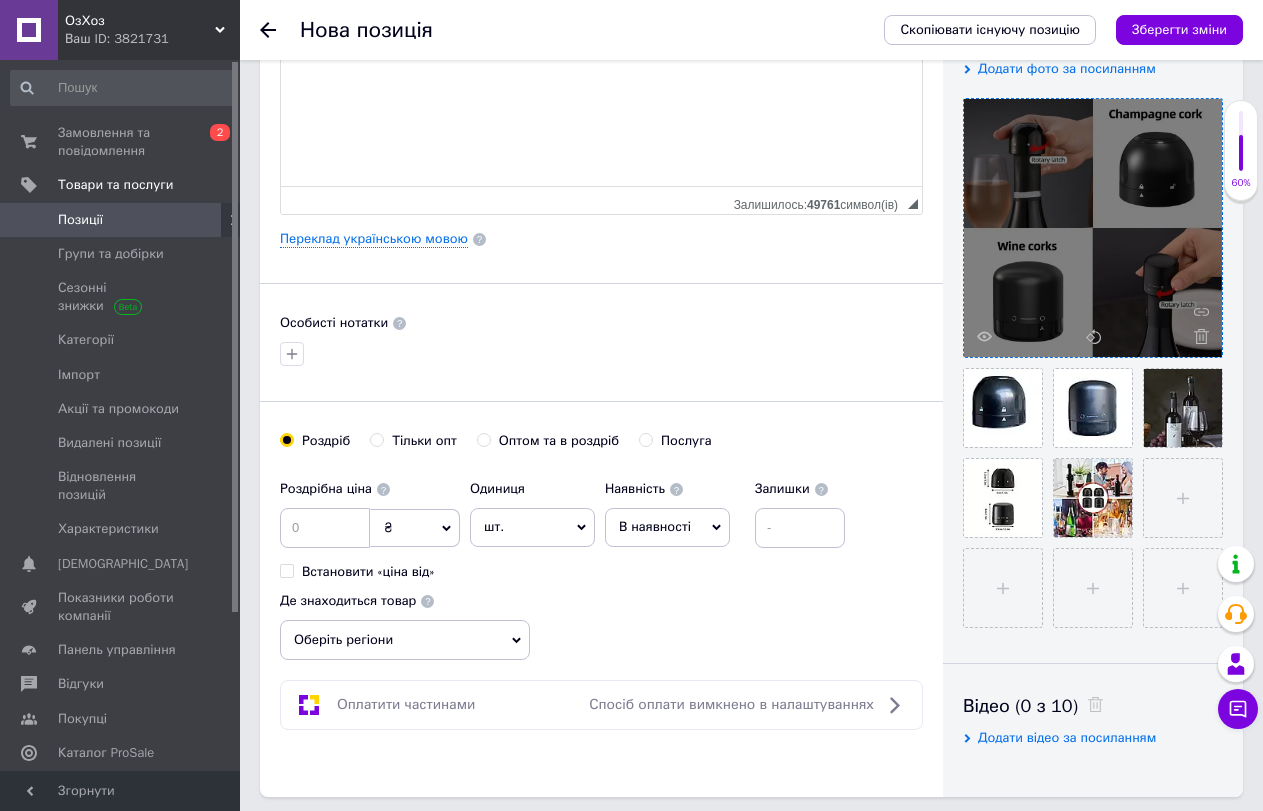 scroll, scrollTop: 400, scrollLeft: 0, axis: vertical 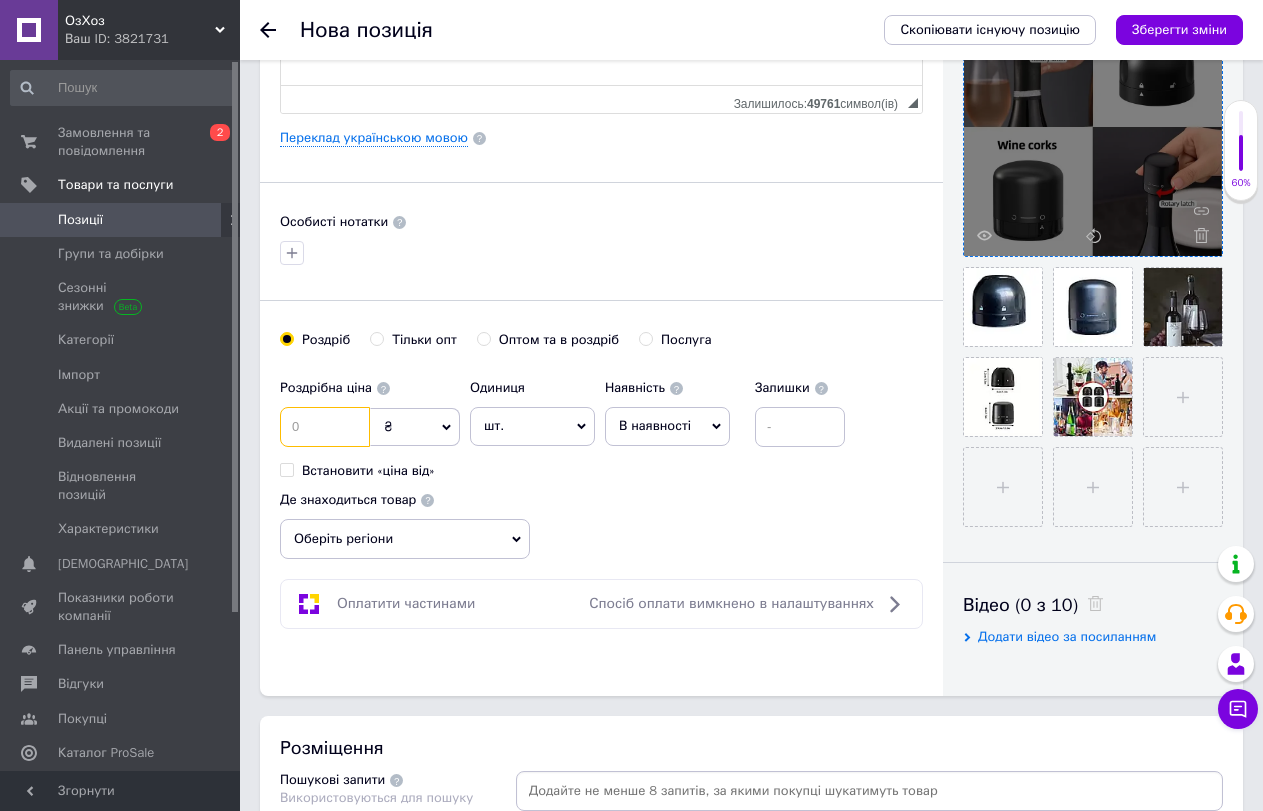 click at bounding box center (325, 427) 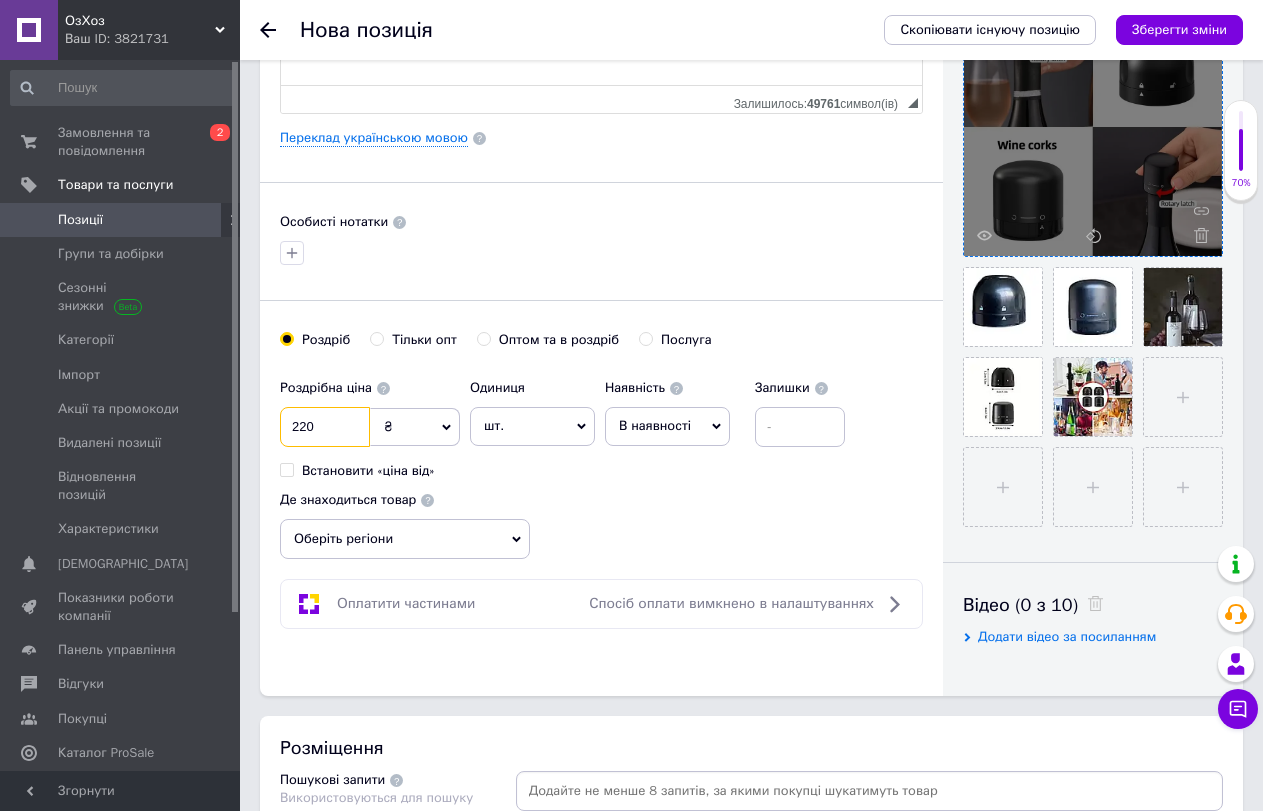 type on "220" 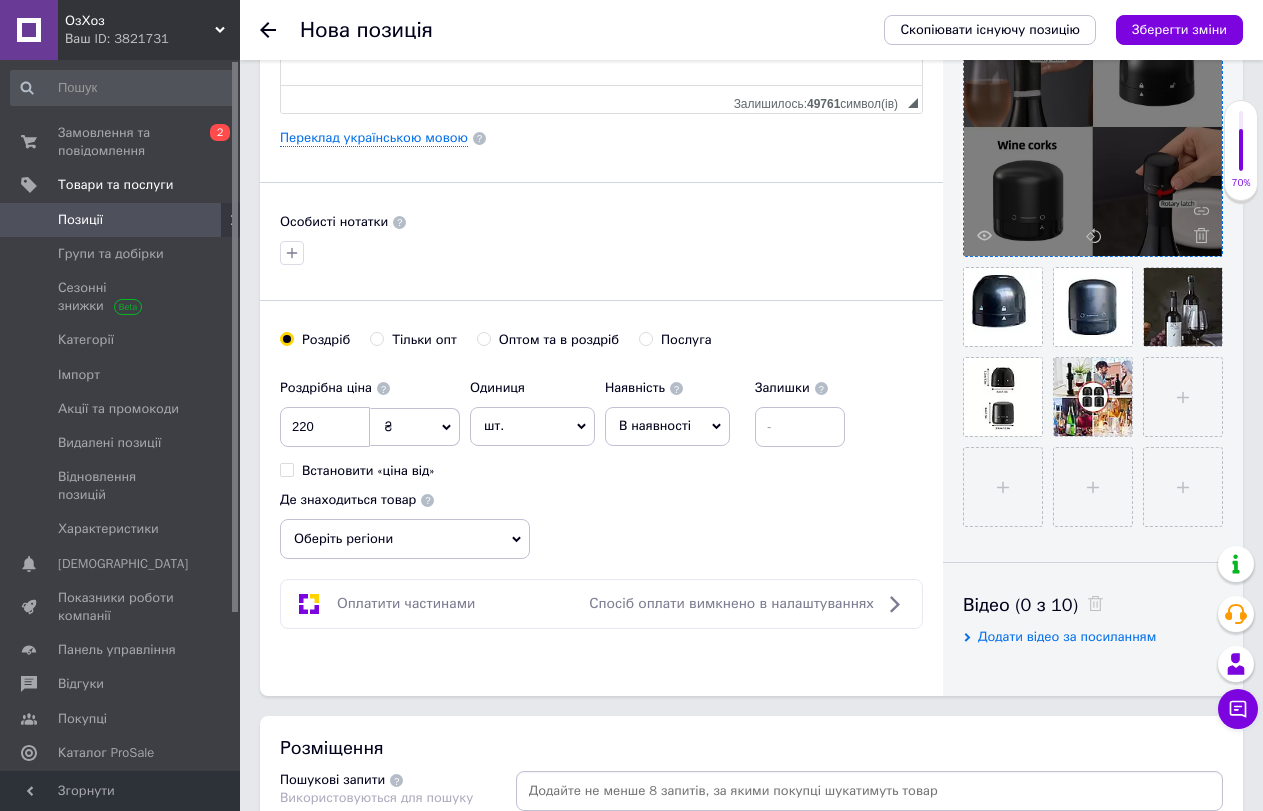 click on "В наявності" at bounding box center [667, 426] 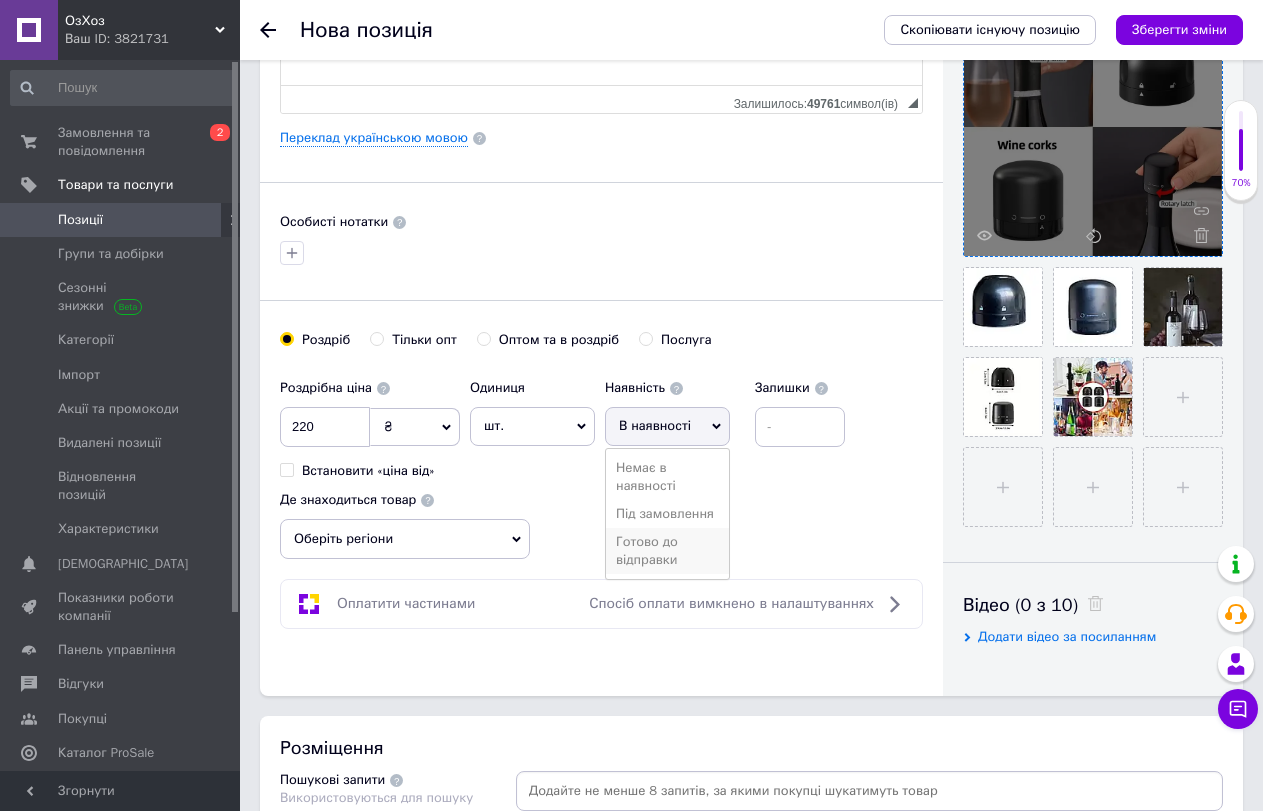 click on "Готово до відправки" at bounding box center (667, 551) 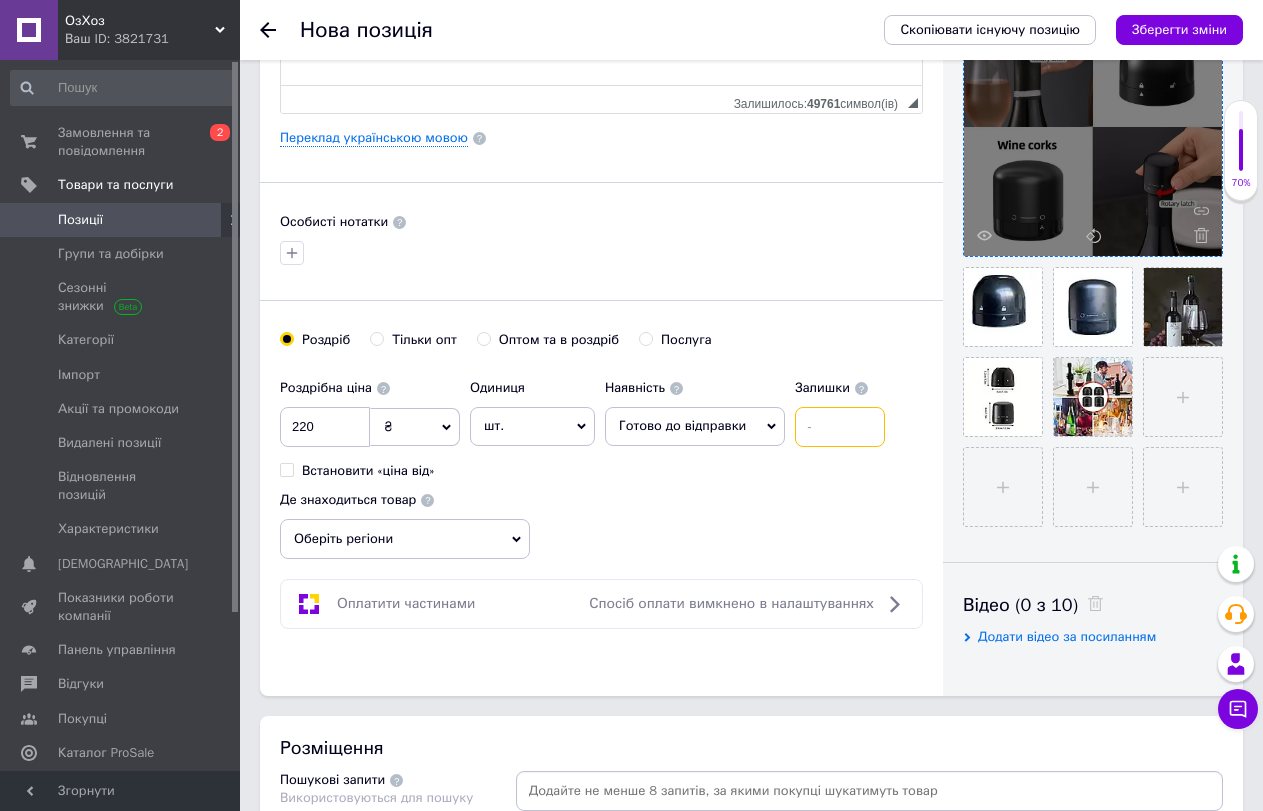 click at bounding box center [840, 427] 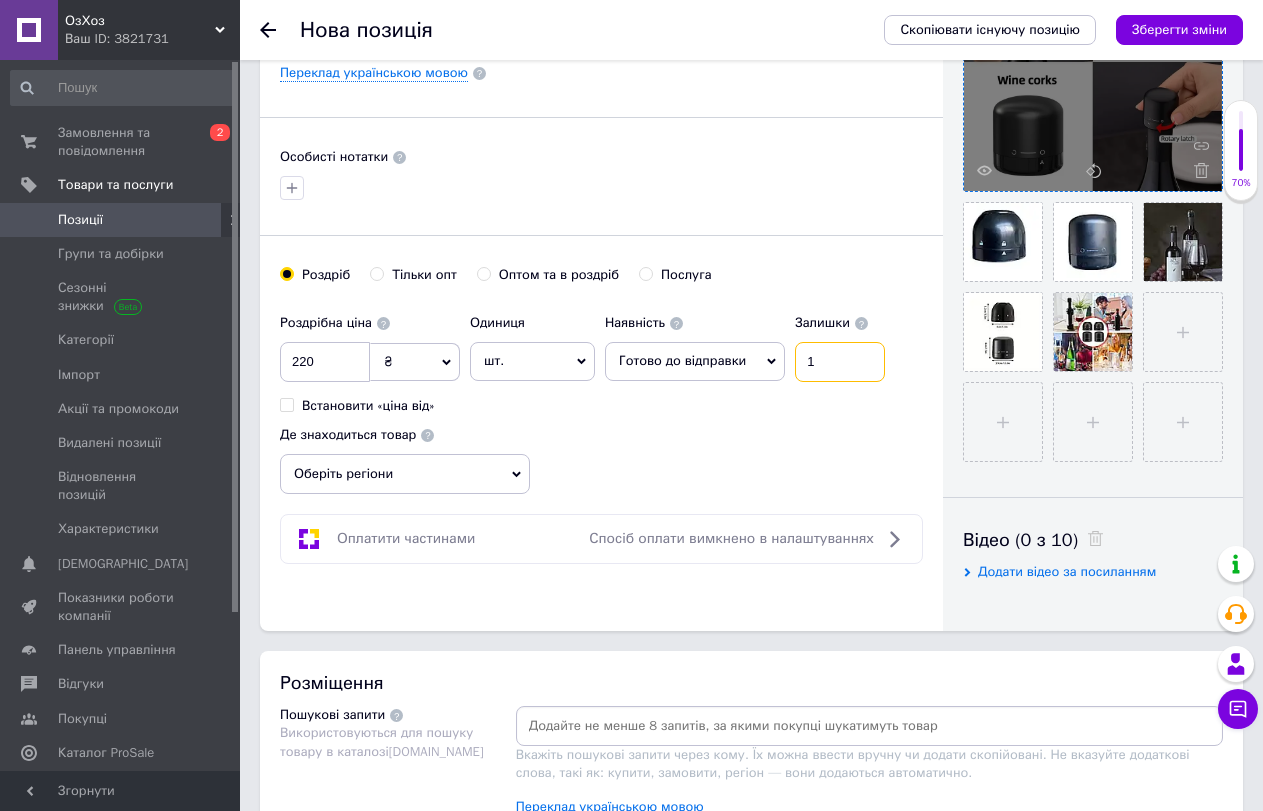 scroll, scrollTop: 600, scrollLeft: 0, axis: vertical 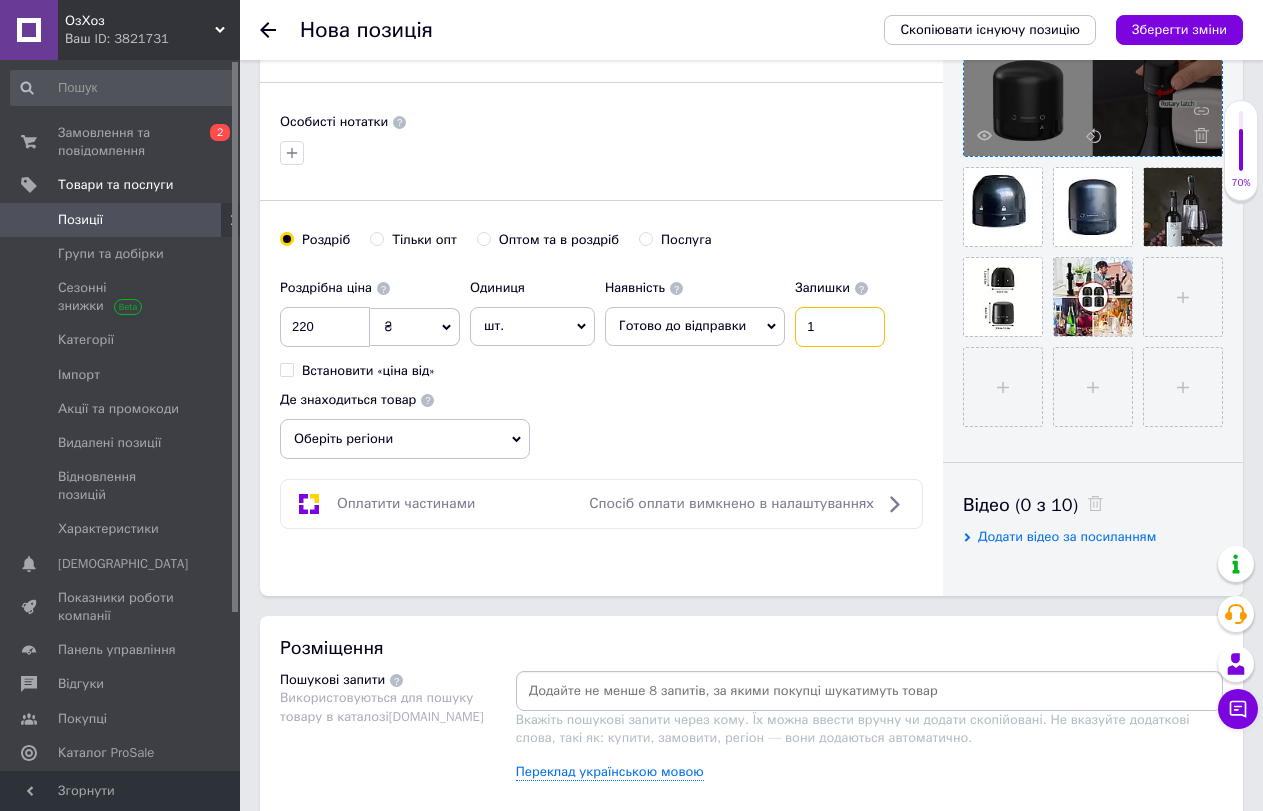 type on "1" 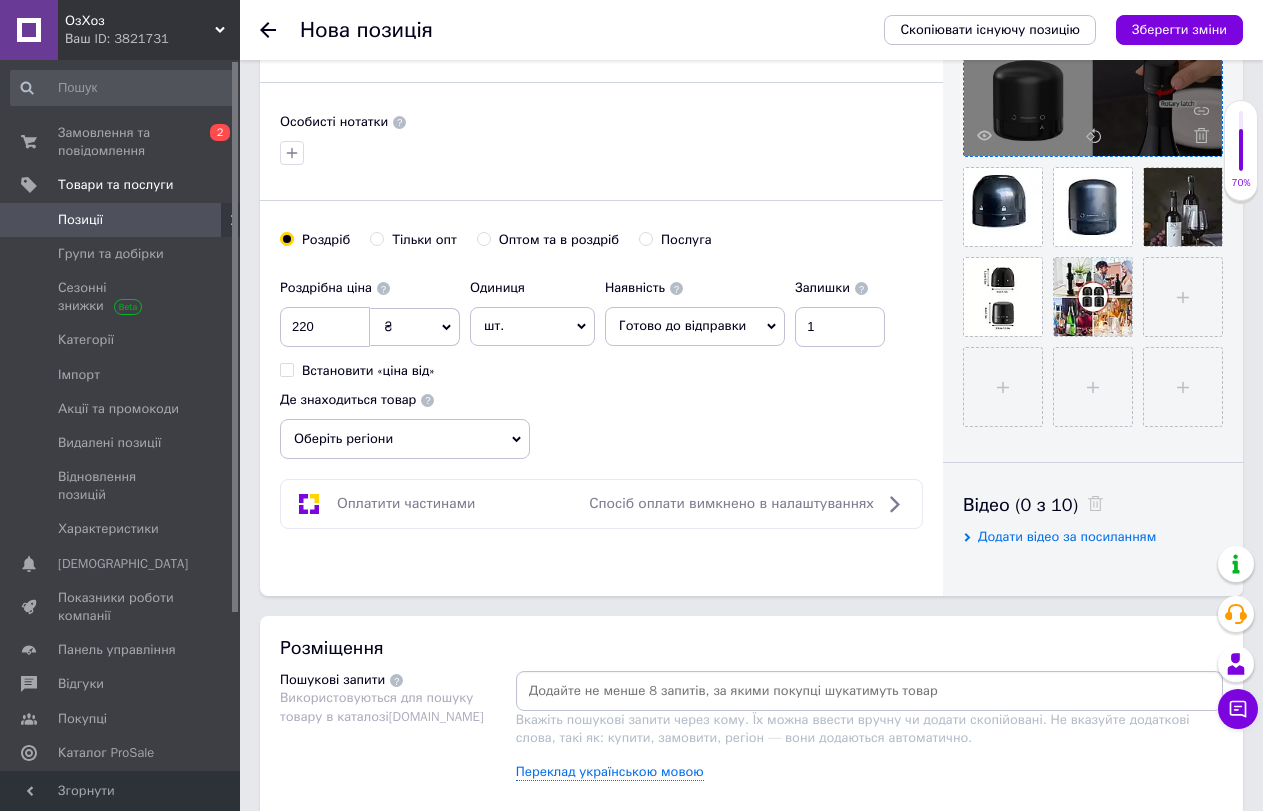 click 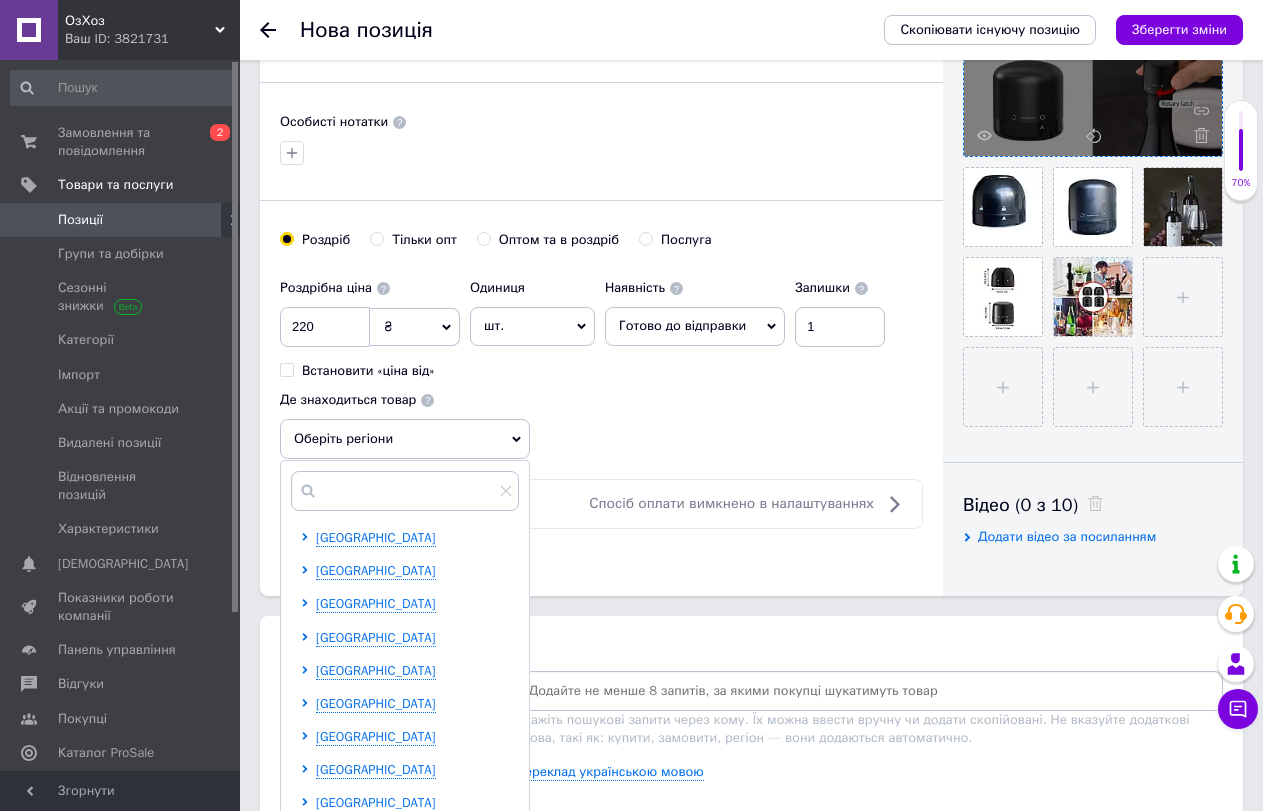 scroll, scrollTop: 411, scrollLeft: 0, axis: vertical 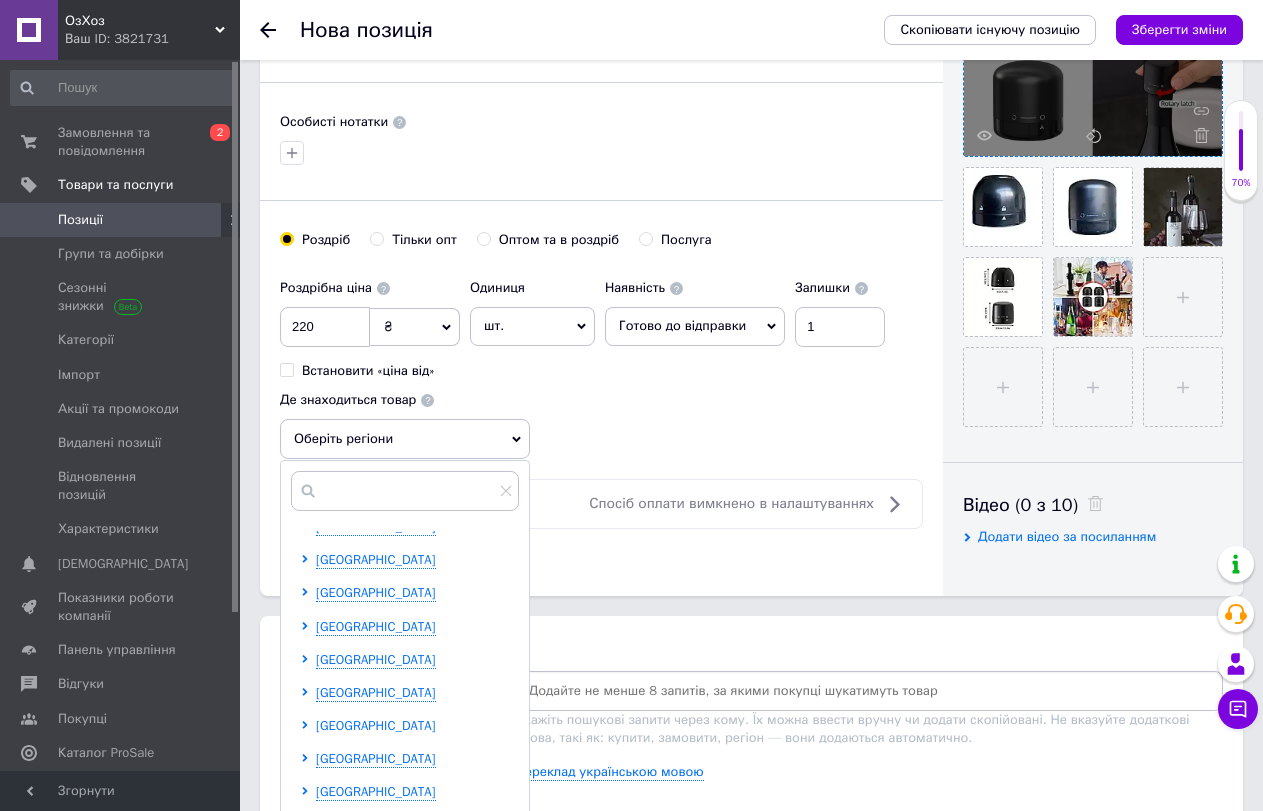 click on "[GEOGRAPHIC_DATA]" at bounding box center [376, 725] 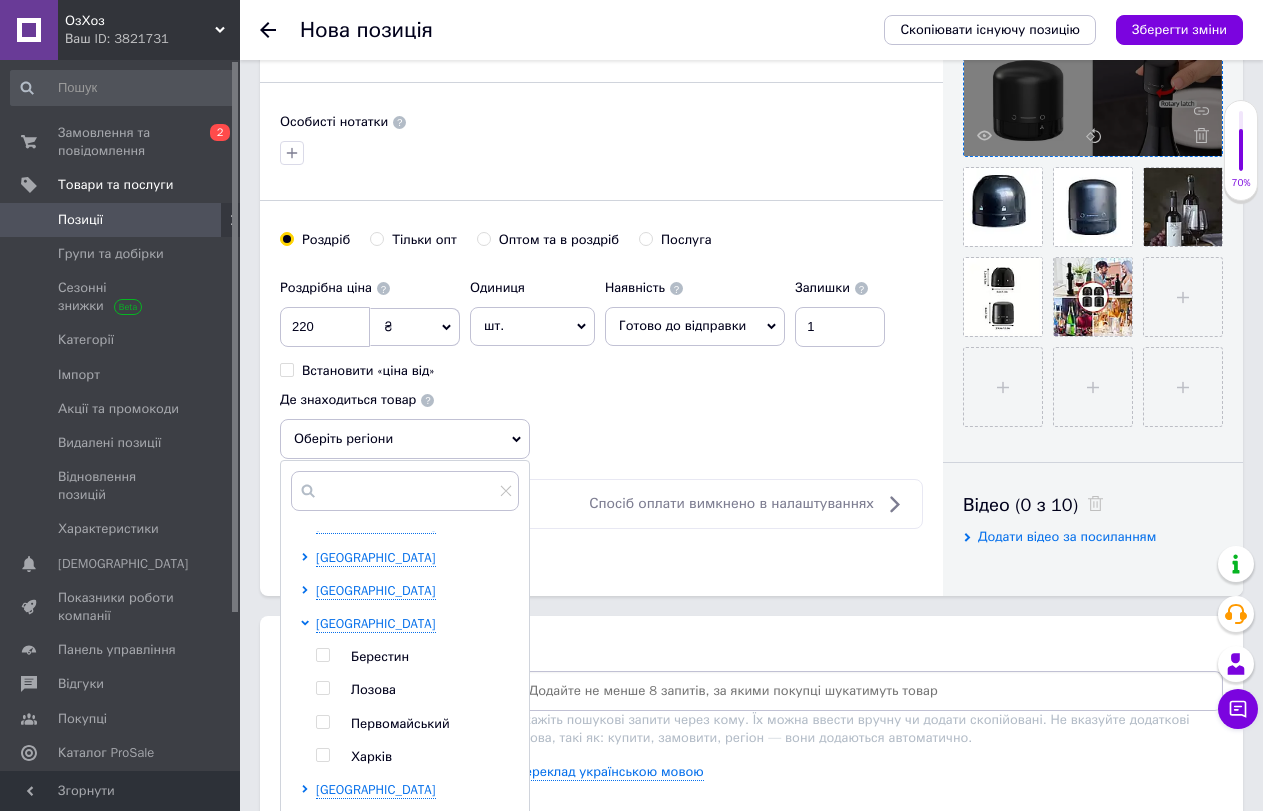 scroll, scrollTop: 544, scrollLeft: 0, axis: vertical 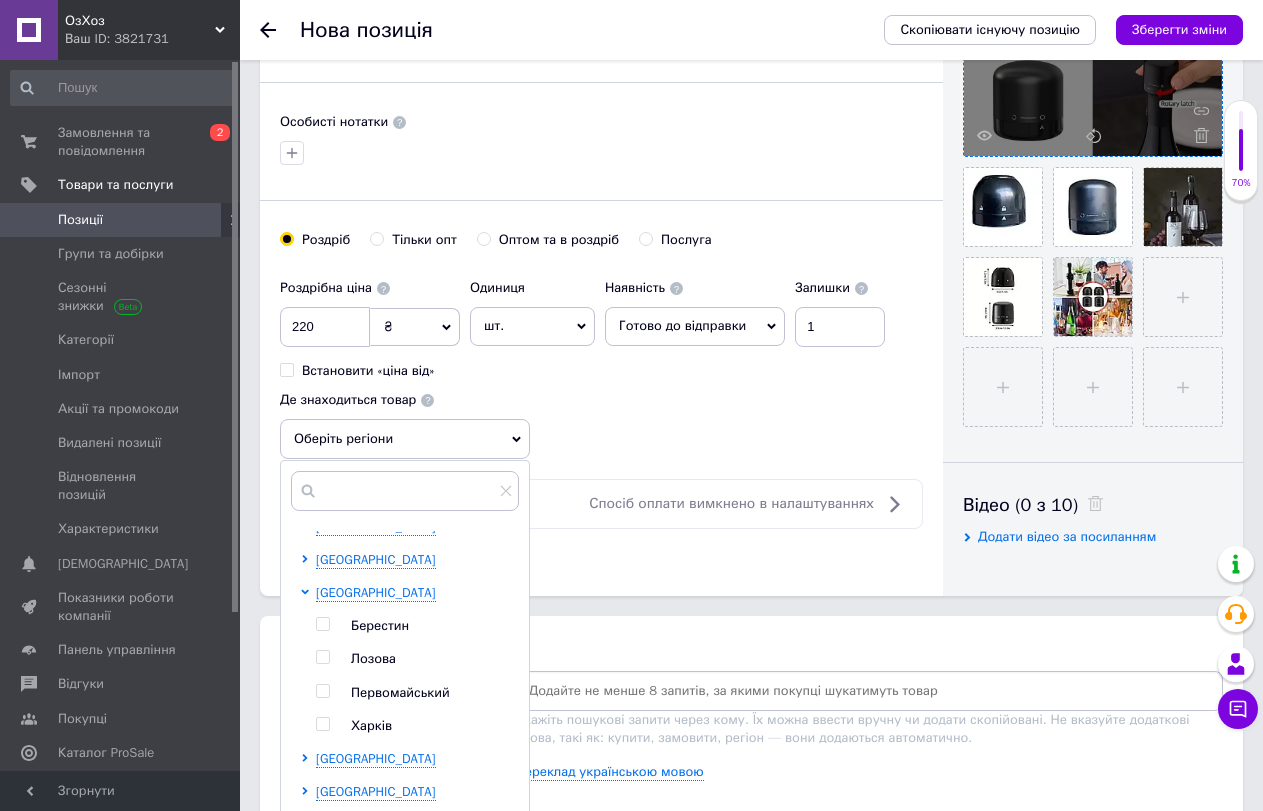 click at bounding box center (322, 724) 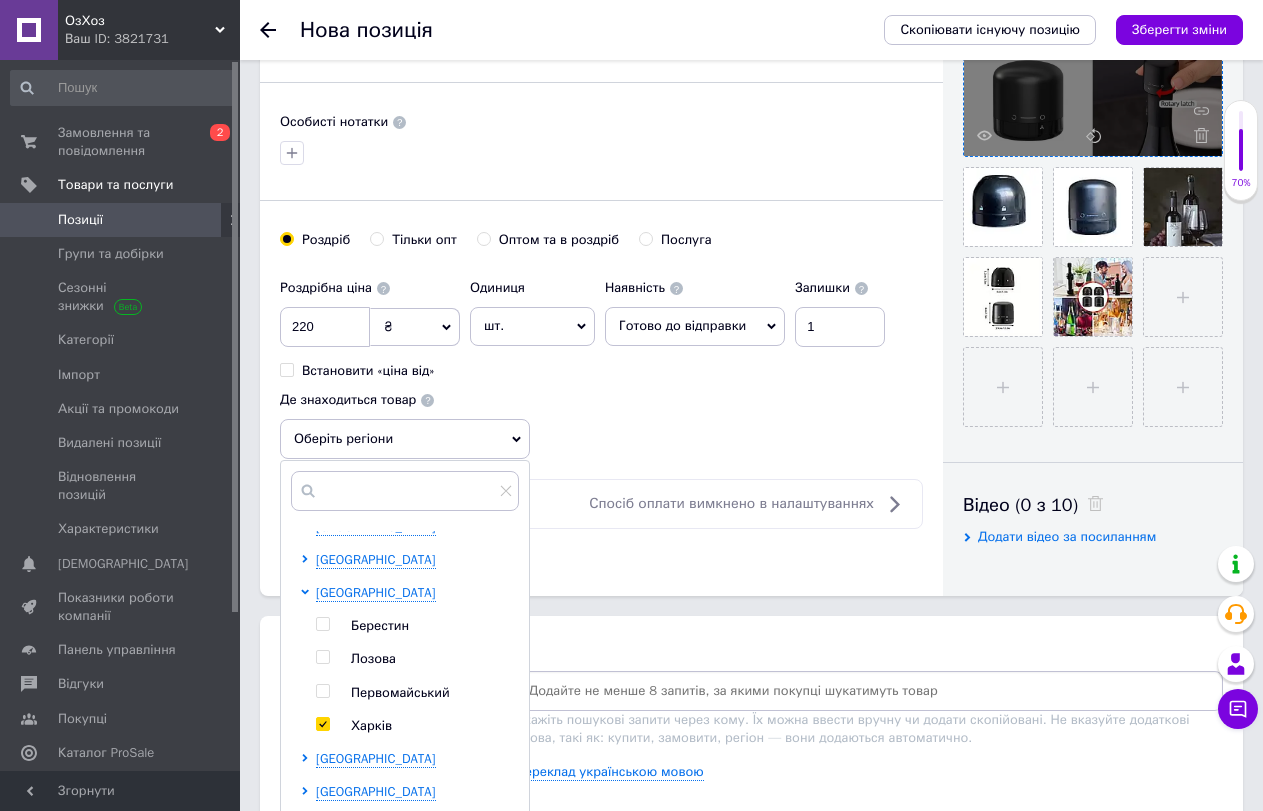 checkbox on "true" 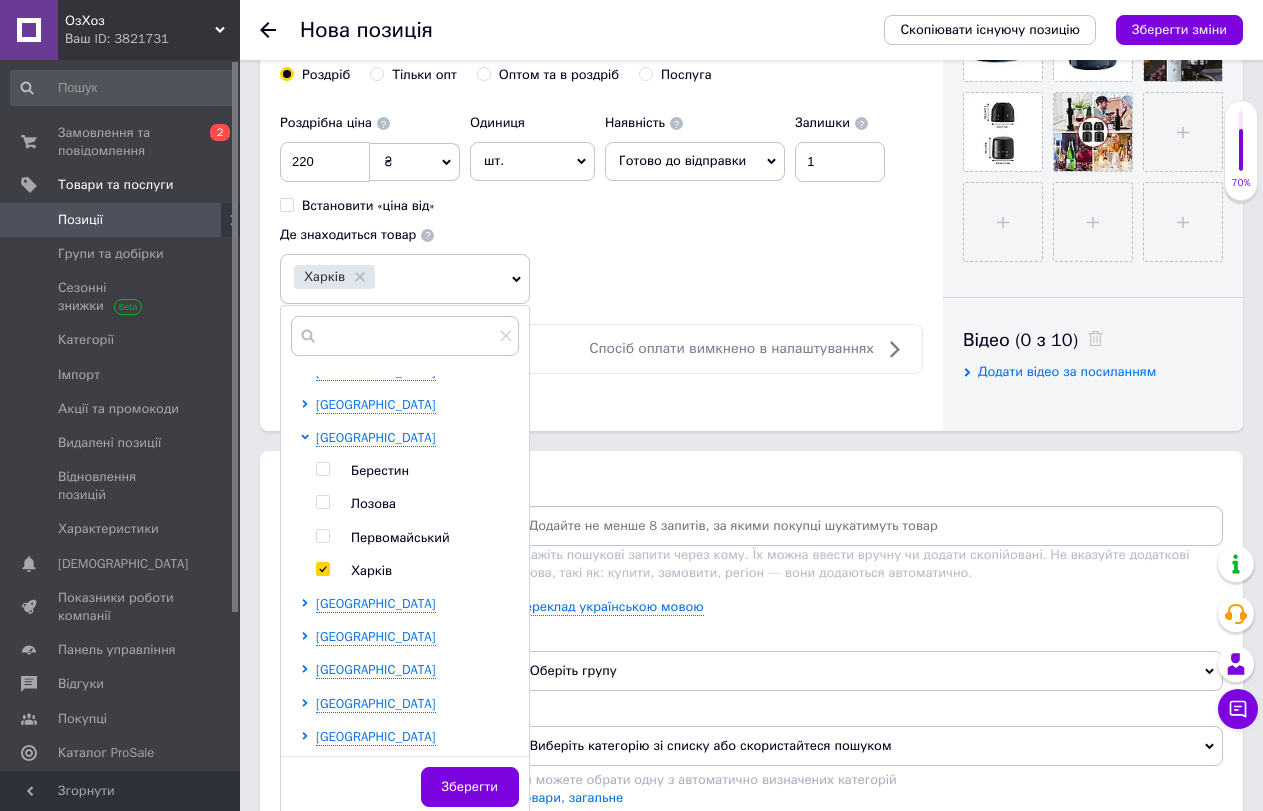 scroll, scrollTop: 800, scrollLeft: 0, axis: vertical 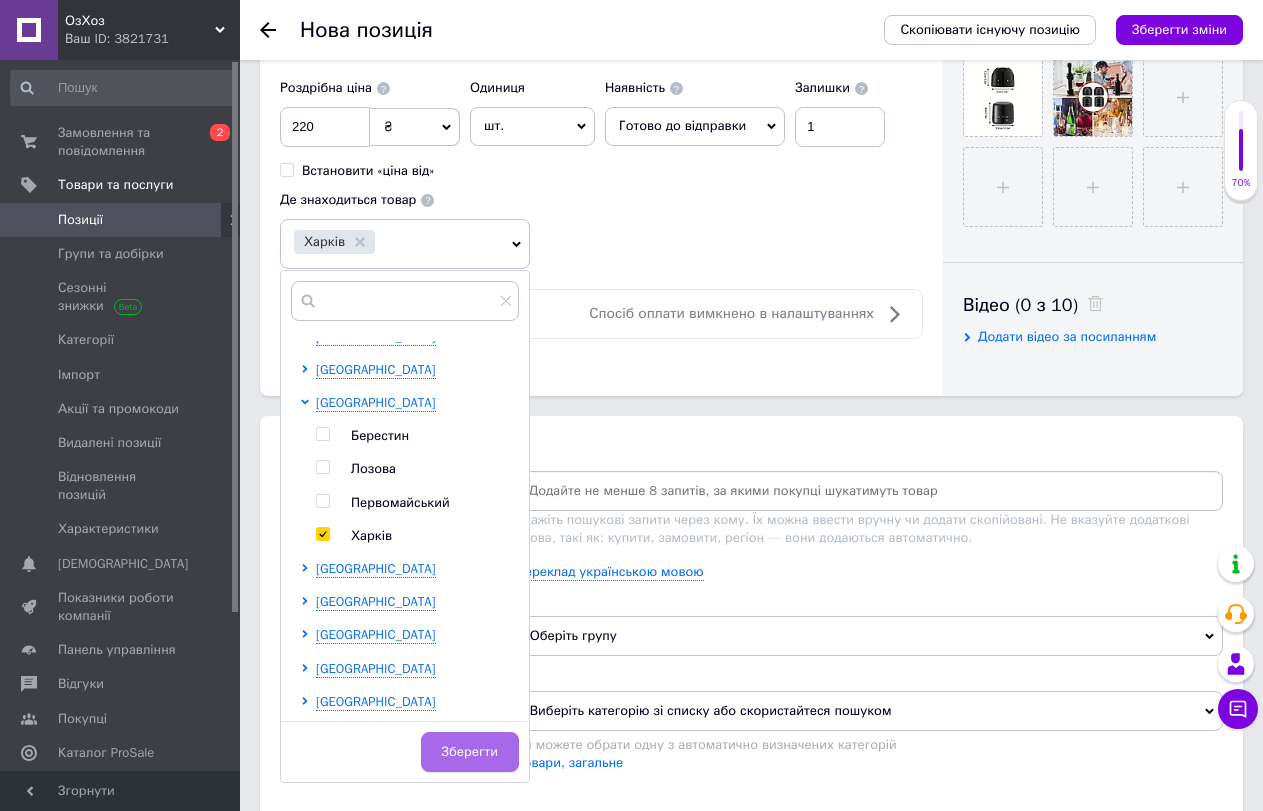 click on "Зберегти" at bounding box center (470, 752) 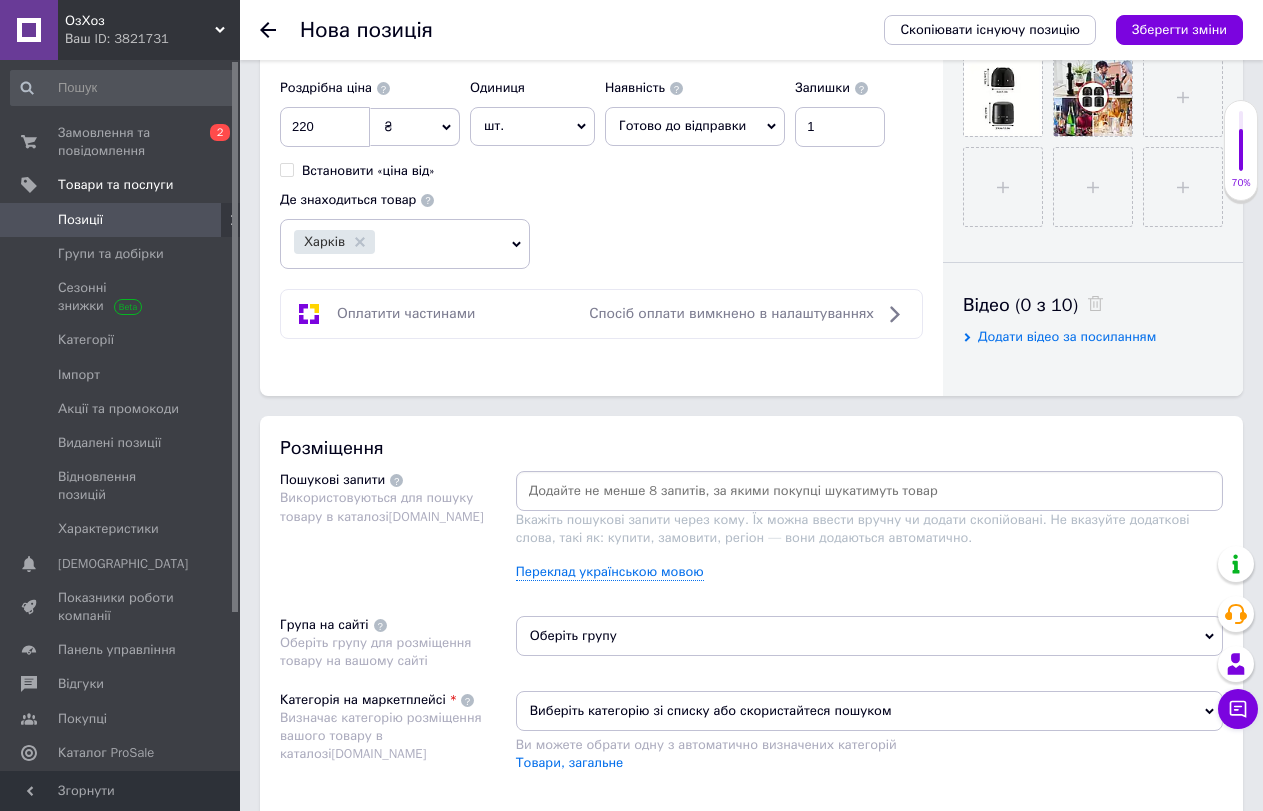click at bounding box center (869, 491) 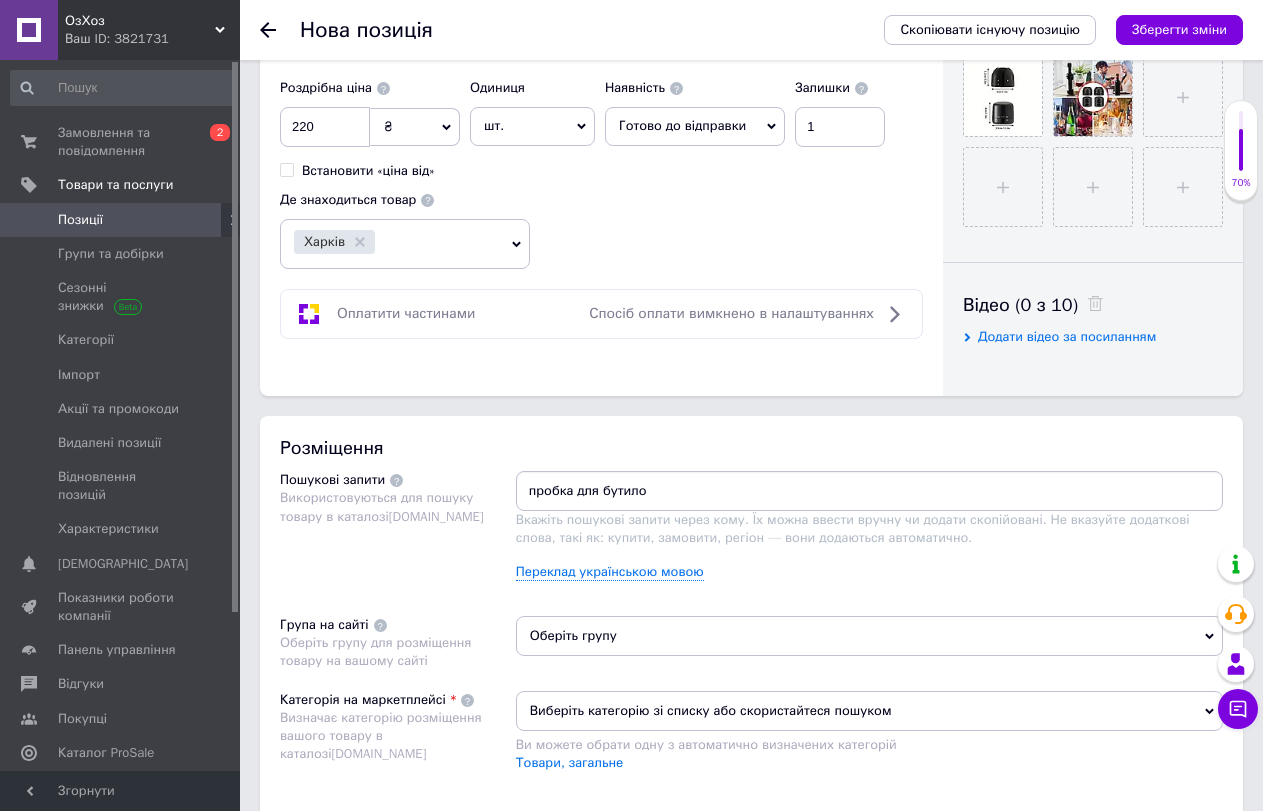 type on "пробка для бутилок" 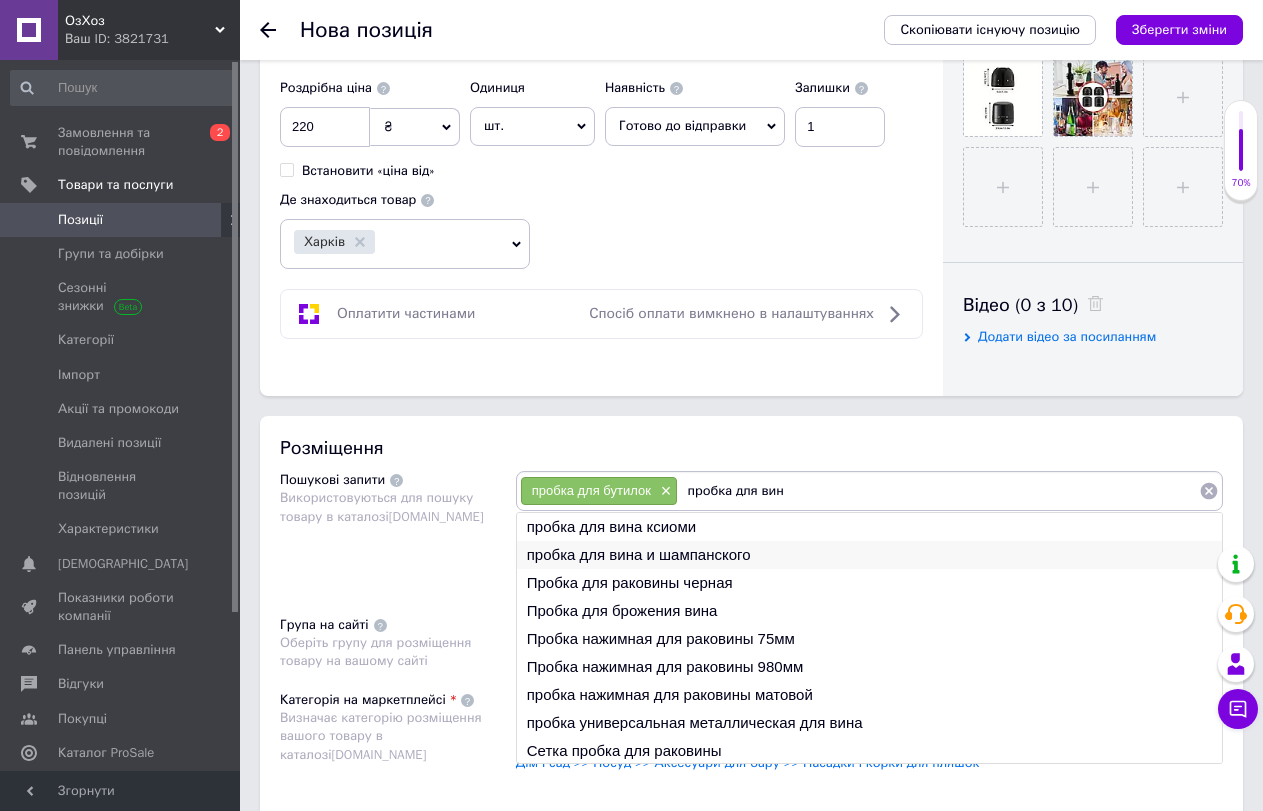 type on "пробка для вин" 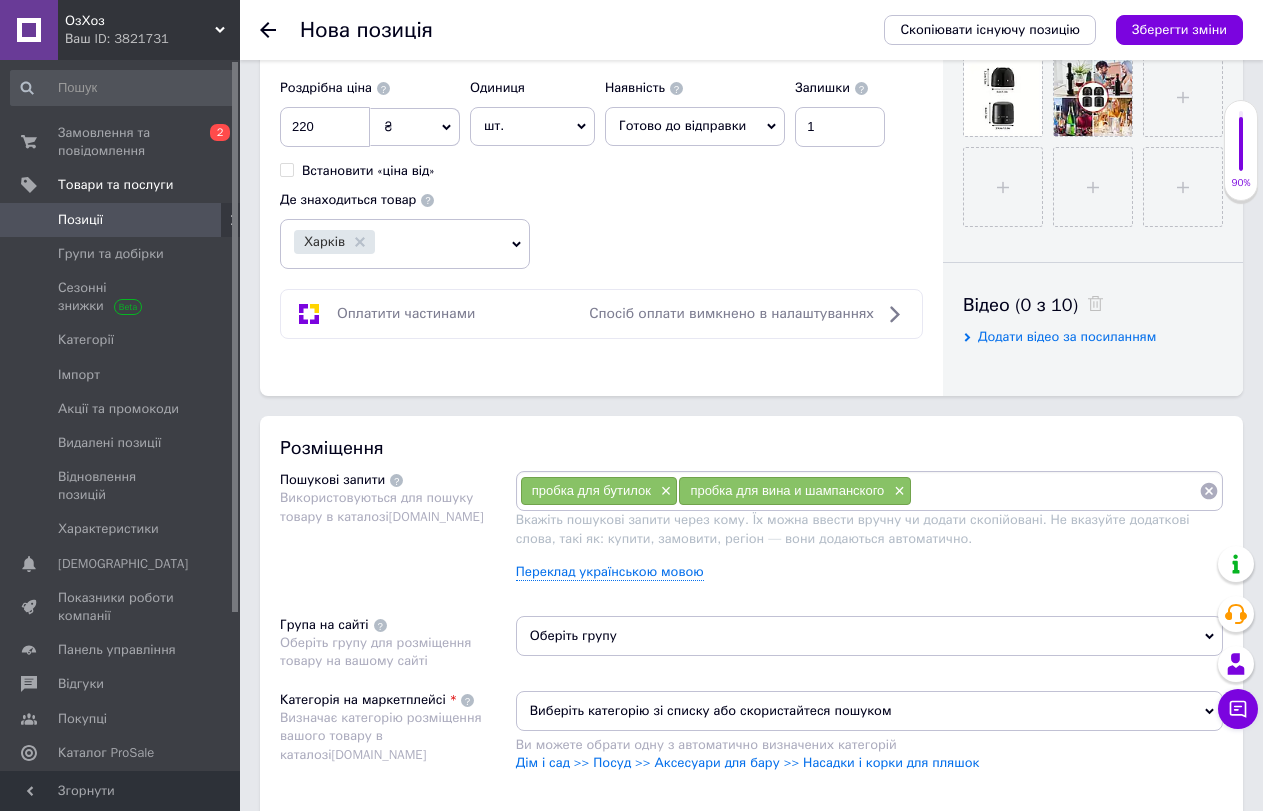 click at bounding box center [1055, 491] 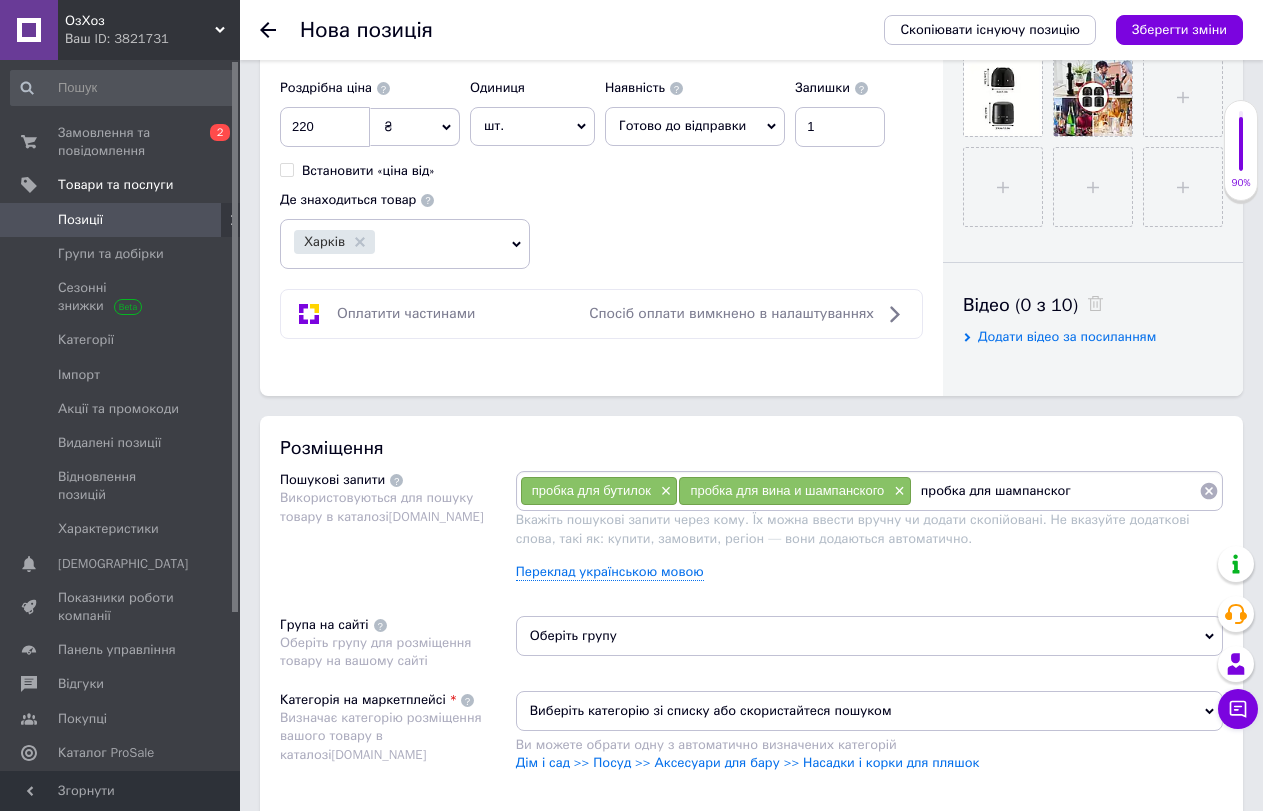 type on "пробка для шампанского" 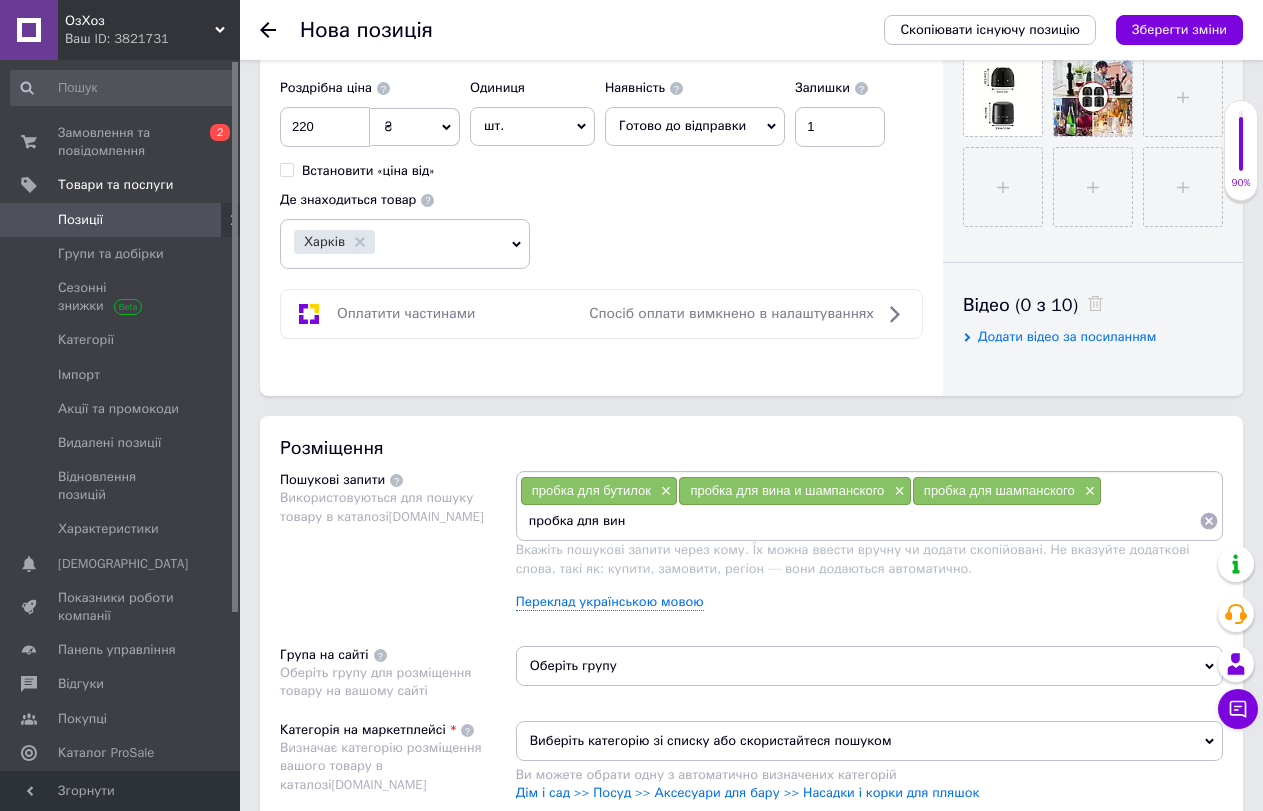 type on "пробка для вина" 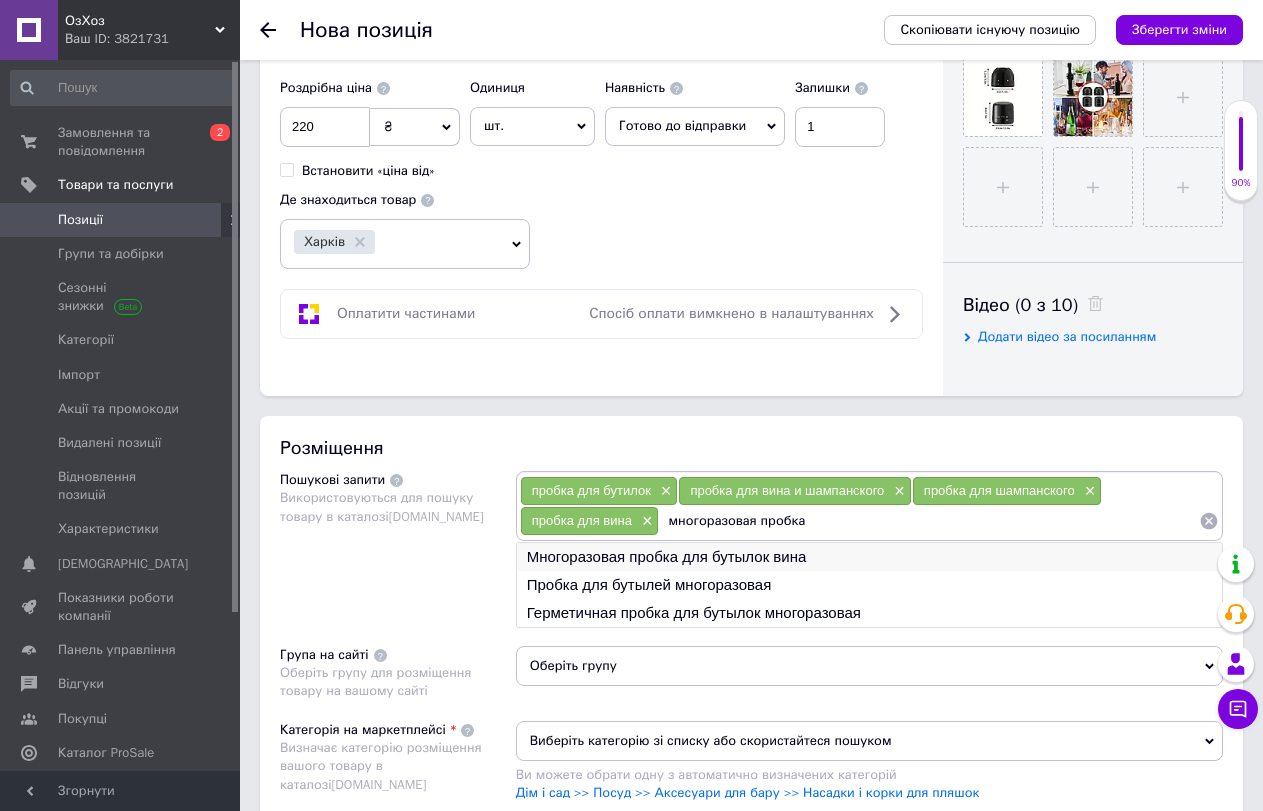 type on "многоразовая пробка" 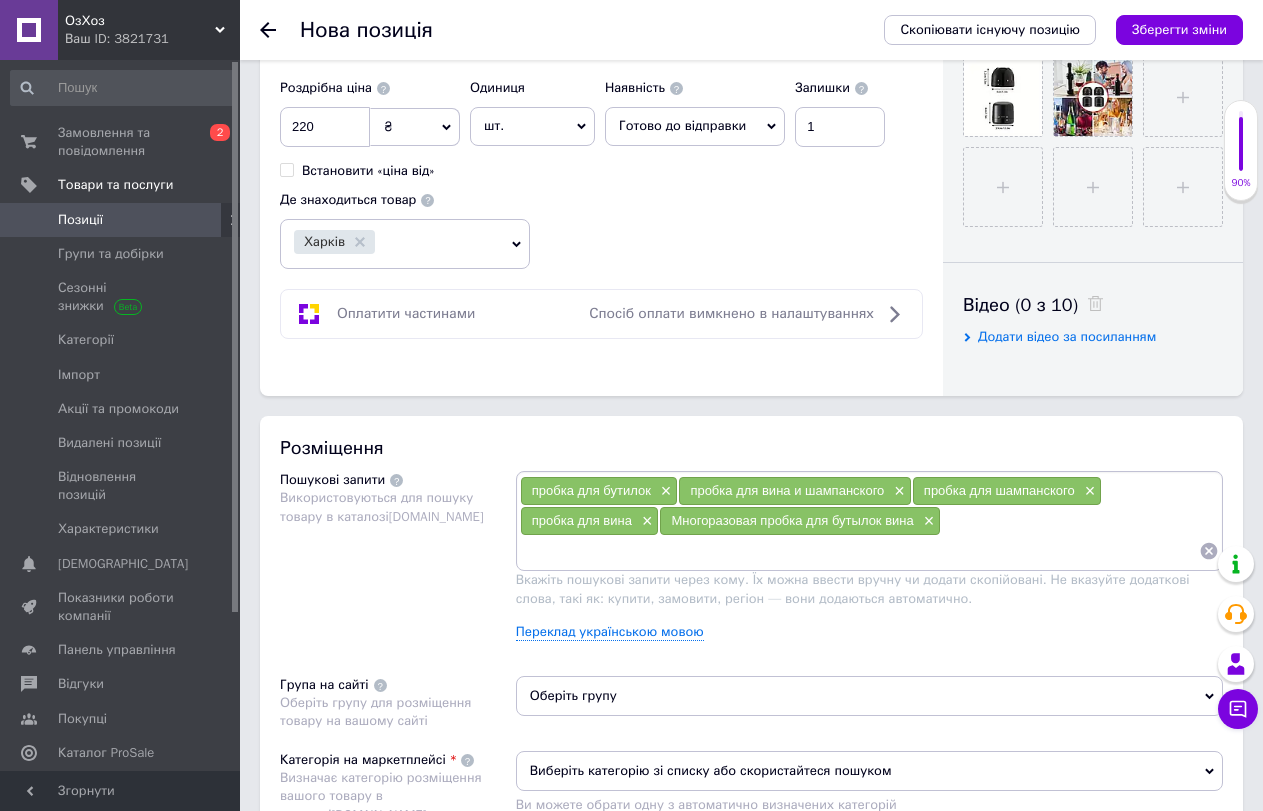 click on "пробка для бутилок × пробка для вина и шампанского × пробка для шампанского × пробка для вина × Многоразовая пробка для бутылок вина ×" at bounding box center [869, 521] 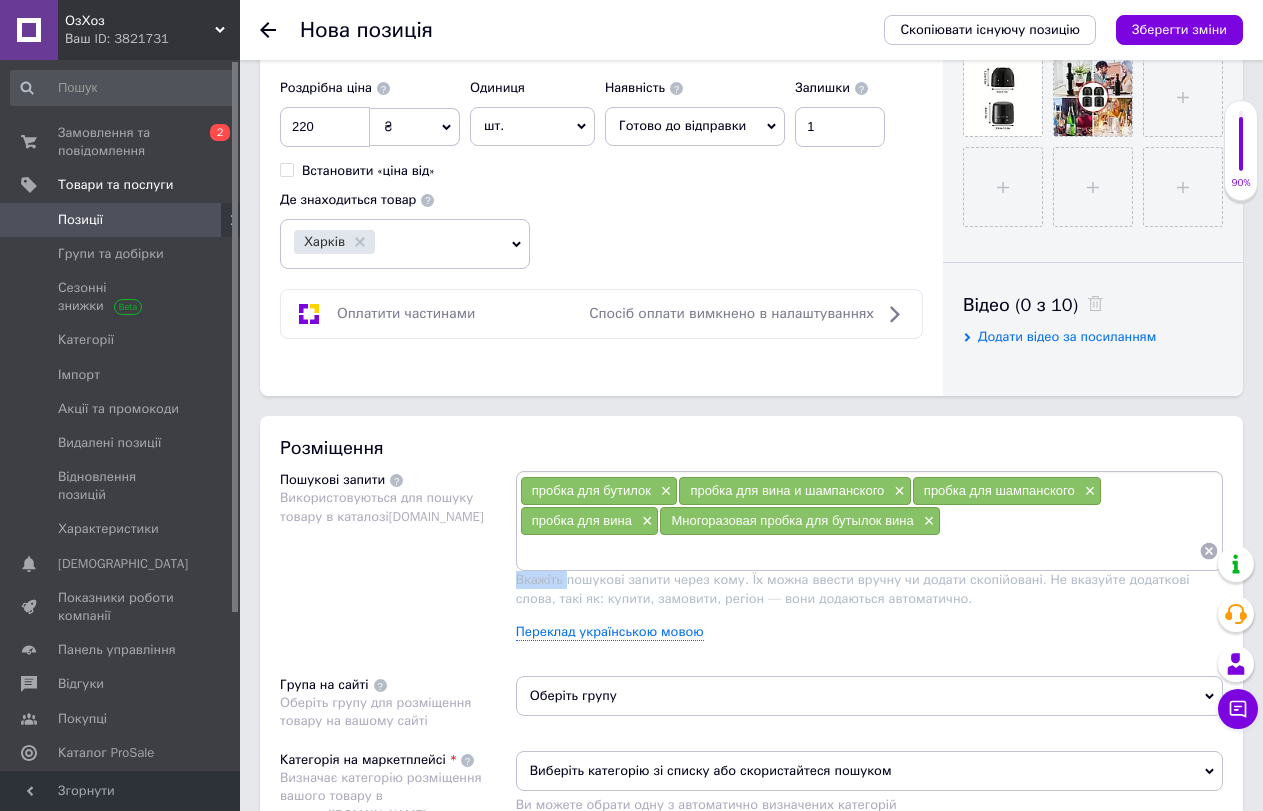 click on "пробка для бутилок × пробка для вина и шампанского × пробка для шампанского × пробка для вина × Многоразовая пробка для бутылок вина ×" at bounding box center (869, 521) 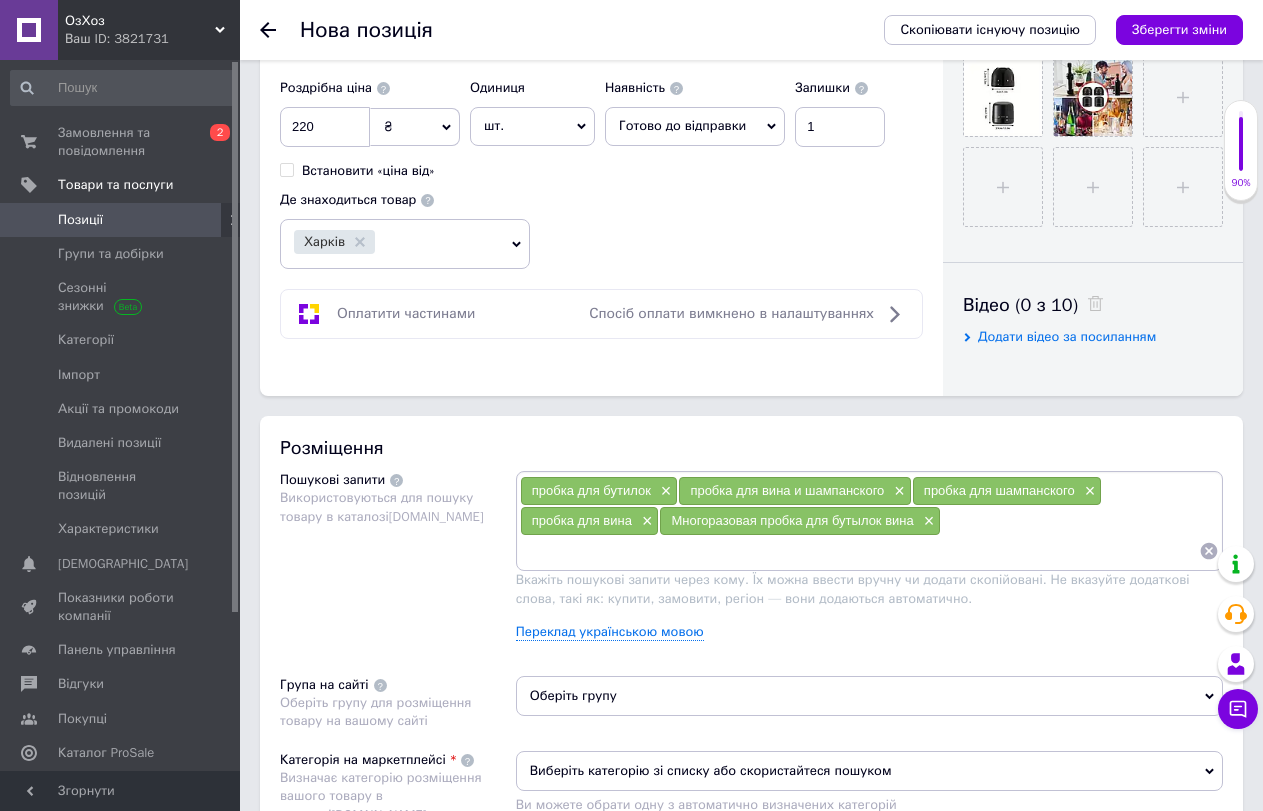 click at bounding box center [859, 551] 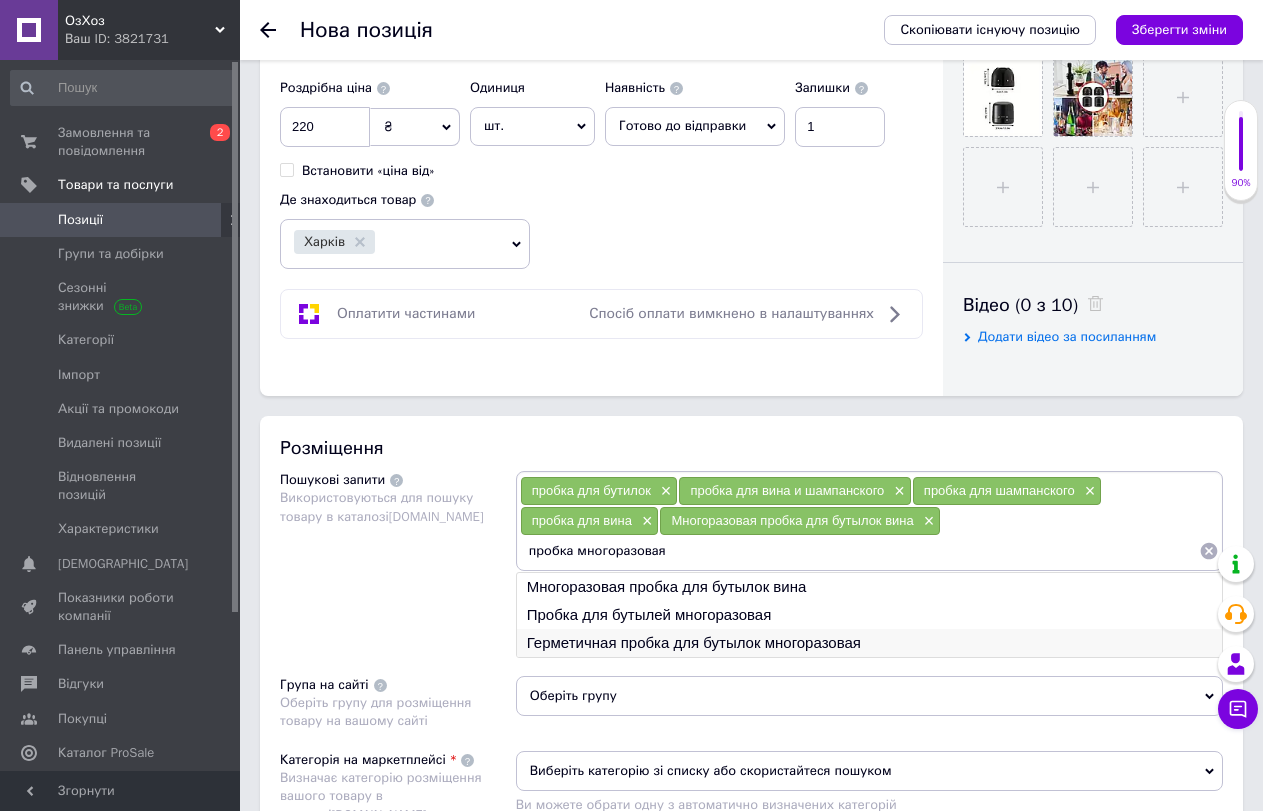 type on "пробка многоразовая" 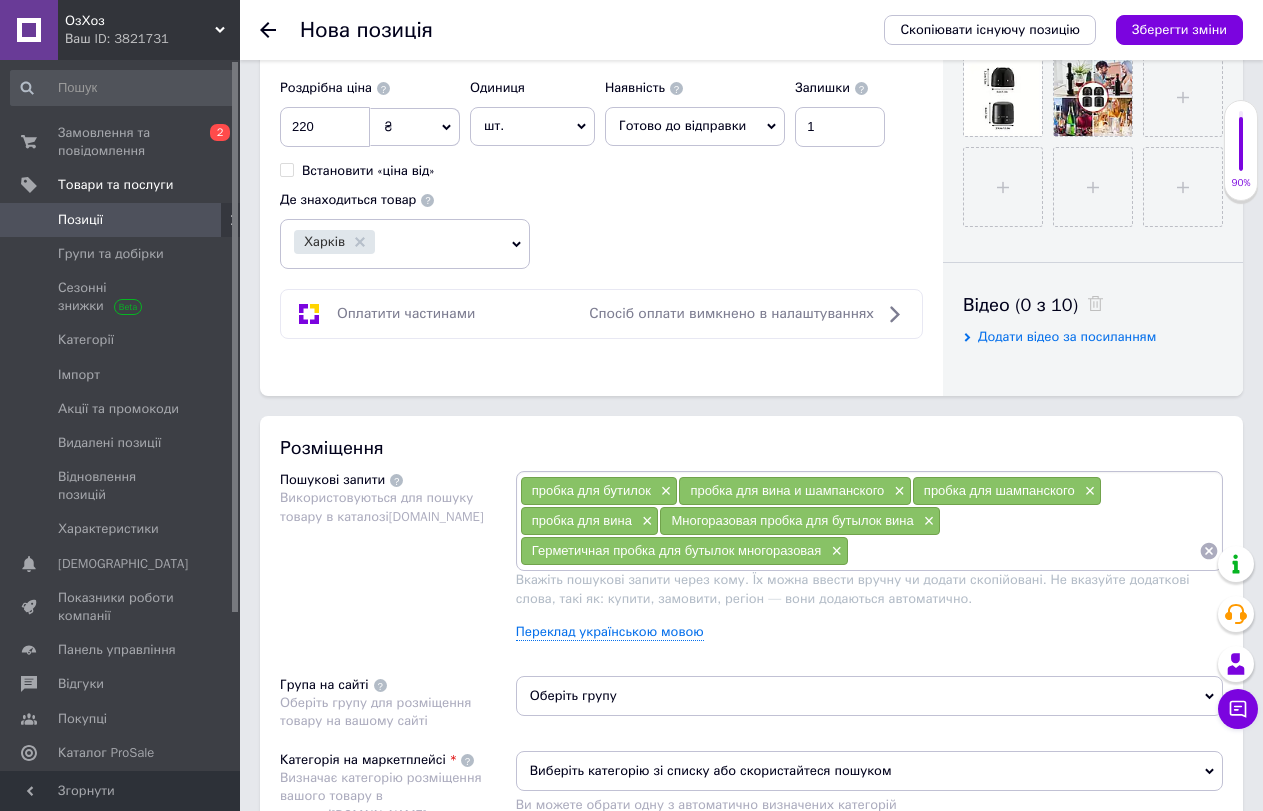 click at bounding box center (1024, 551) 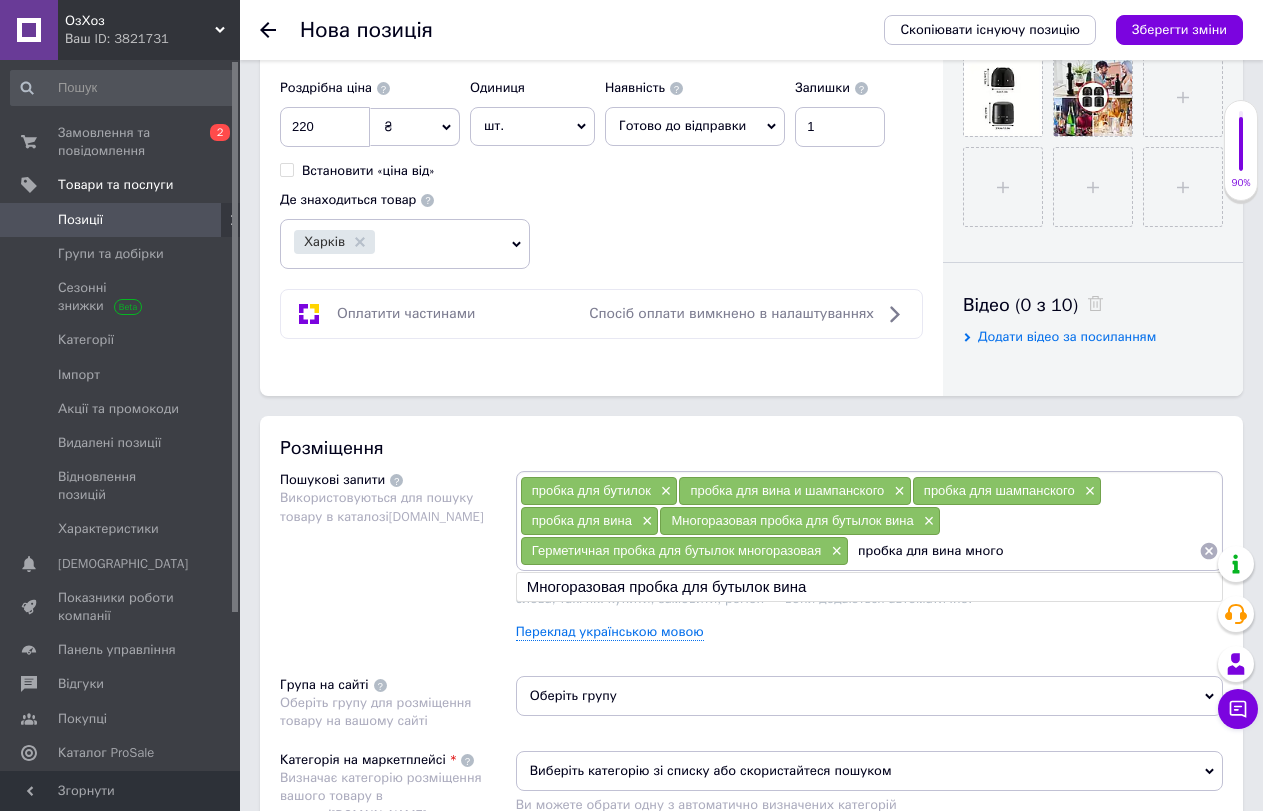 click on "пробка для вина много" at bounding box center (1024, 551) 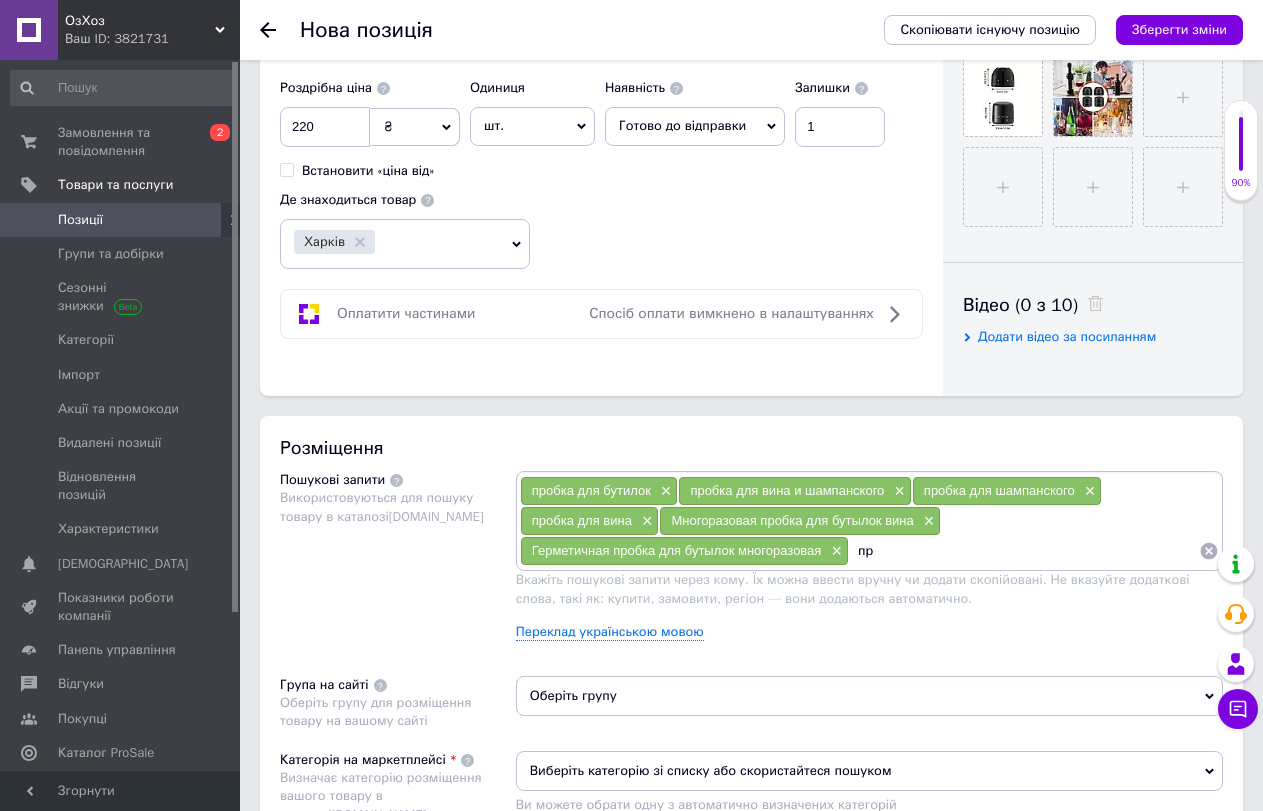 type on "п" 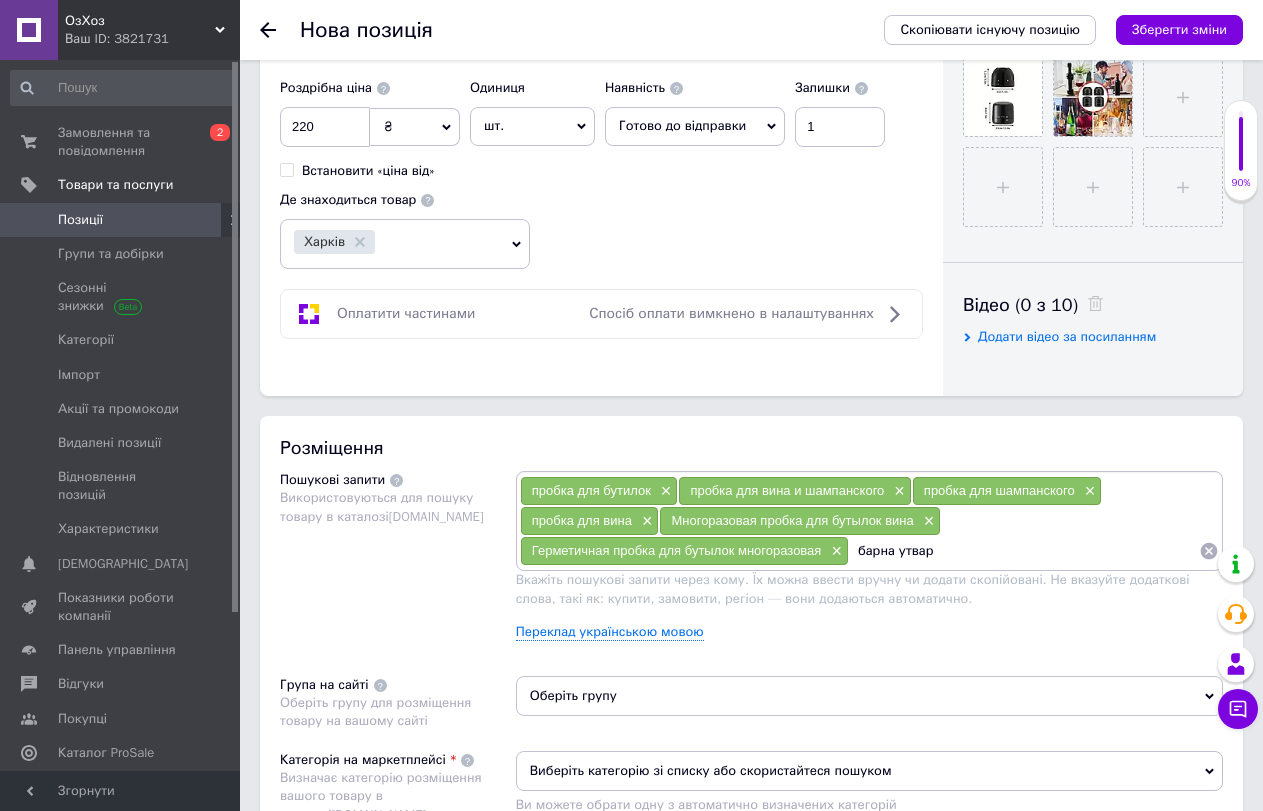 type on "барна утварь" 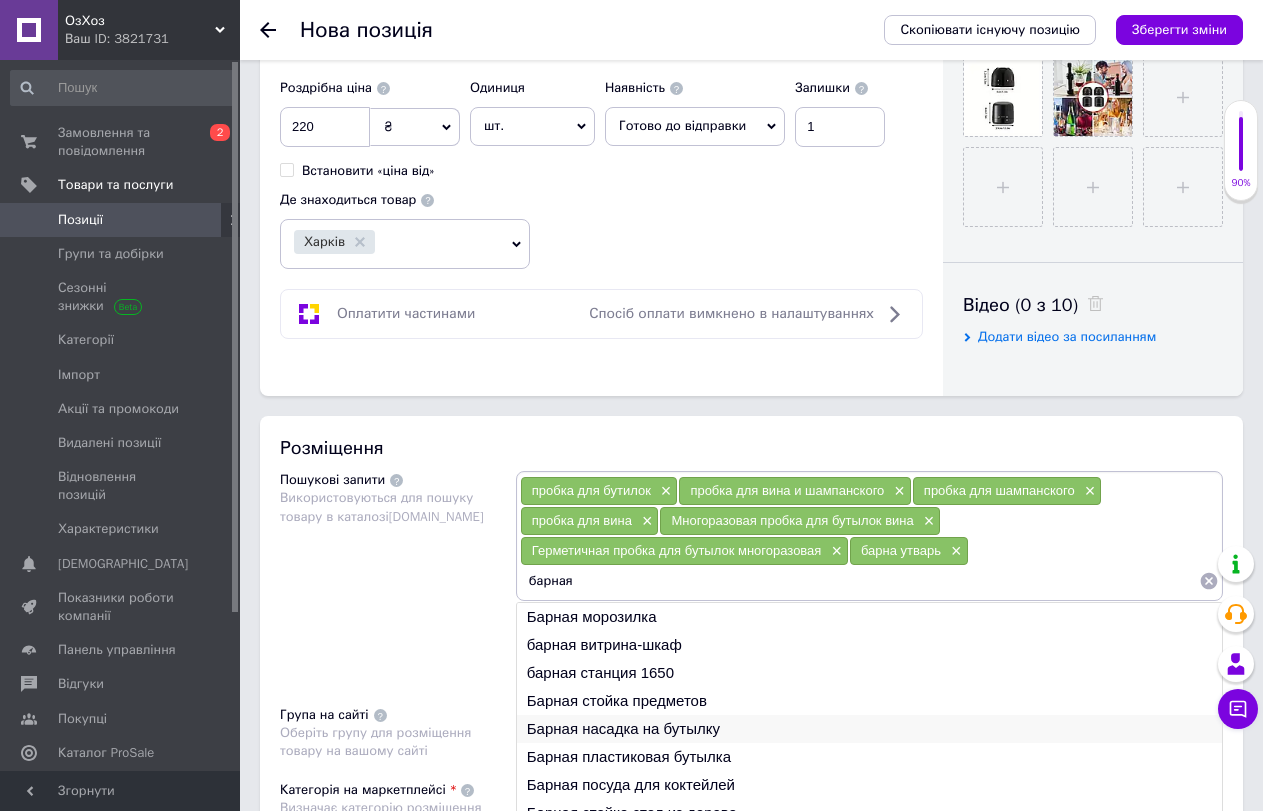 type on "барная" 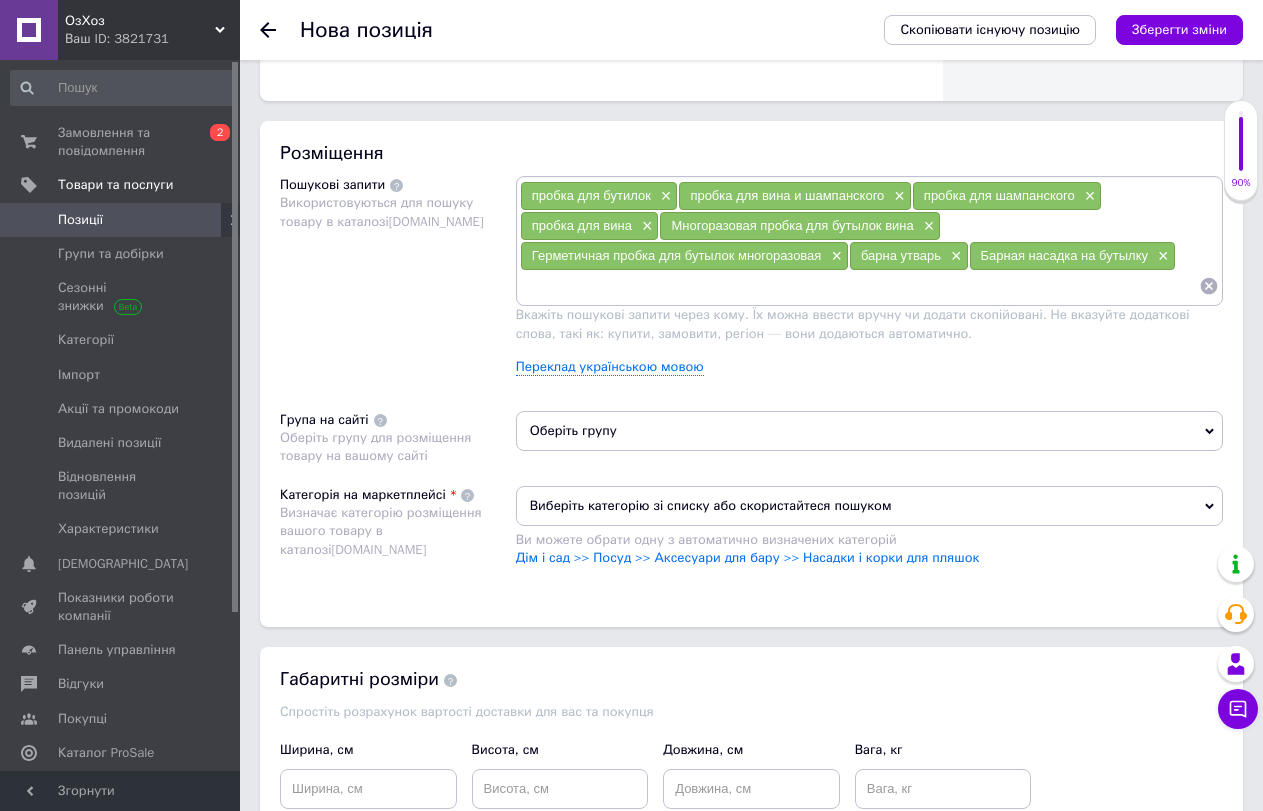 scroll, scrollTop: 1100, scrollLeft: 0, axis: vertical 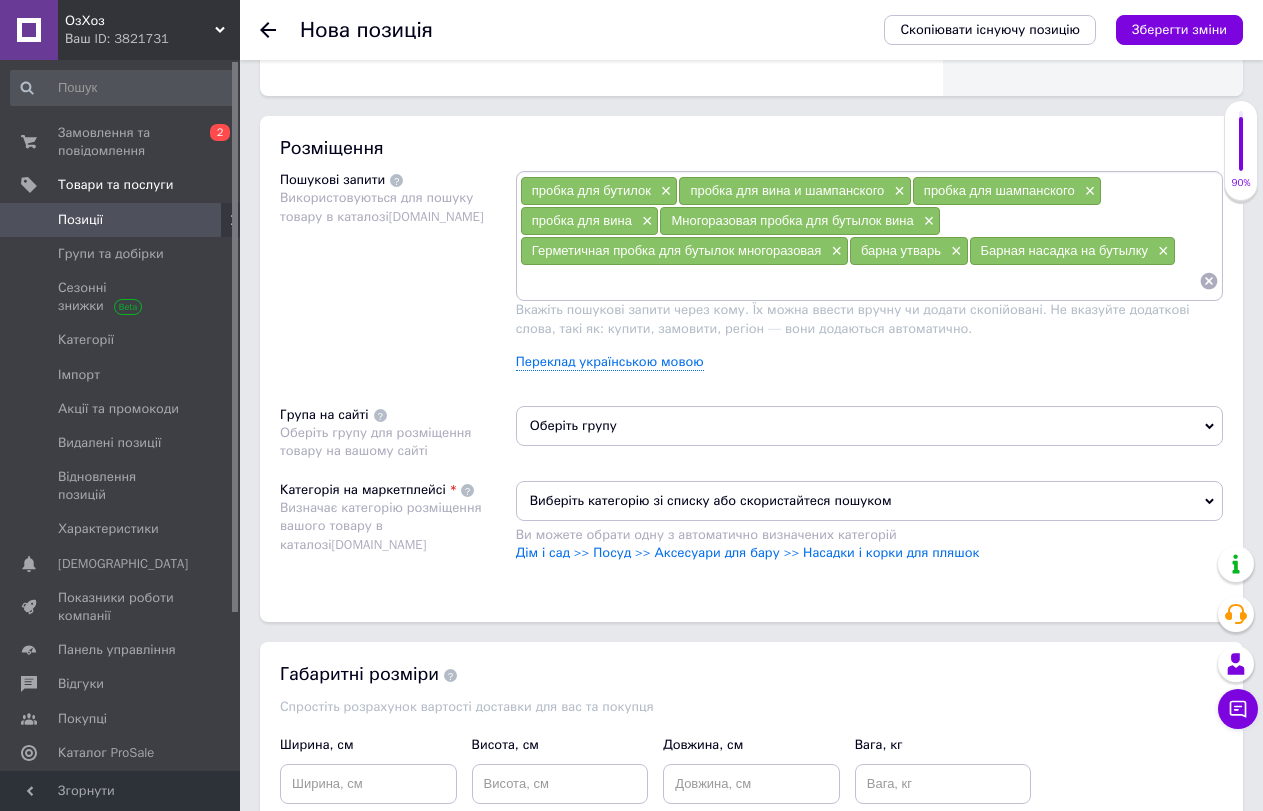 click 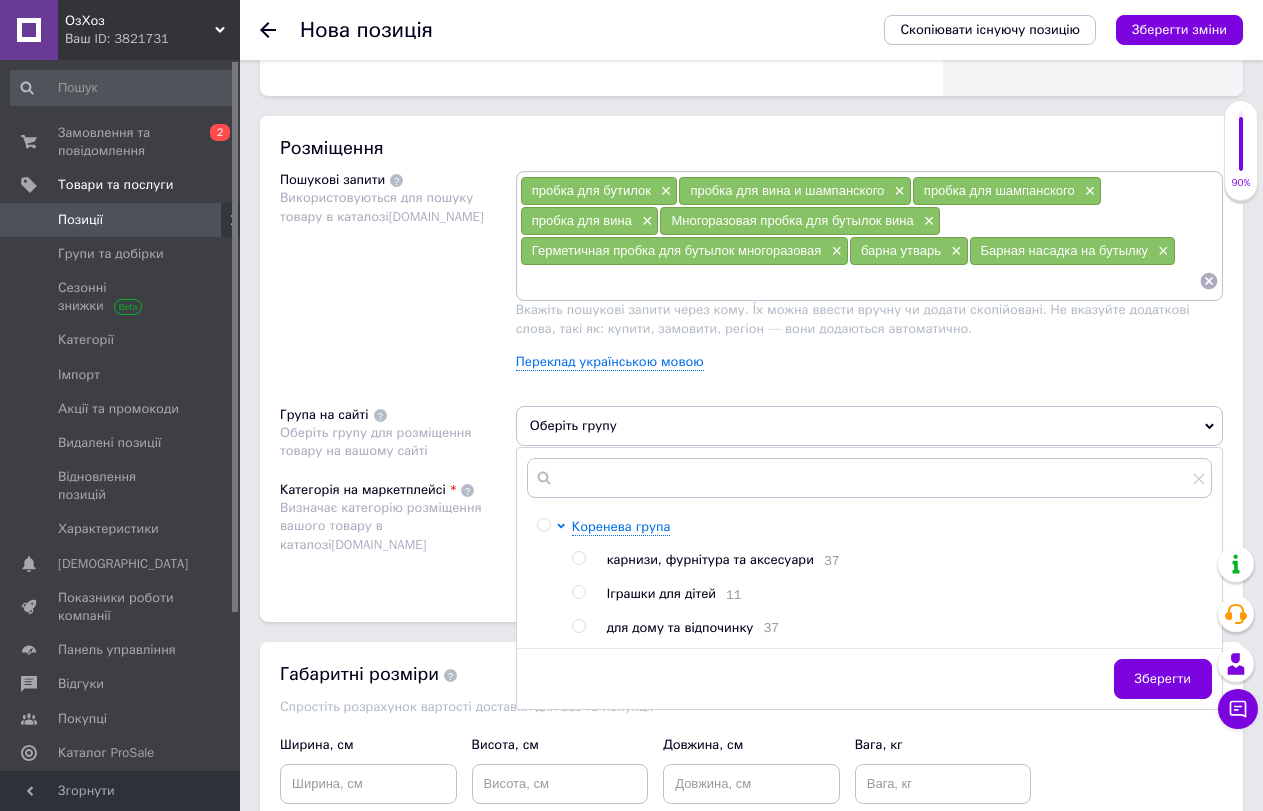 click at bounding box center (578, 626) 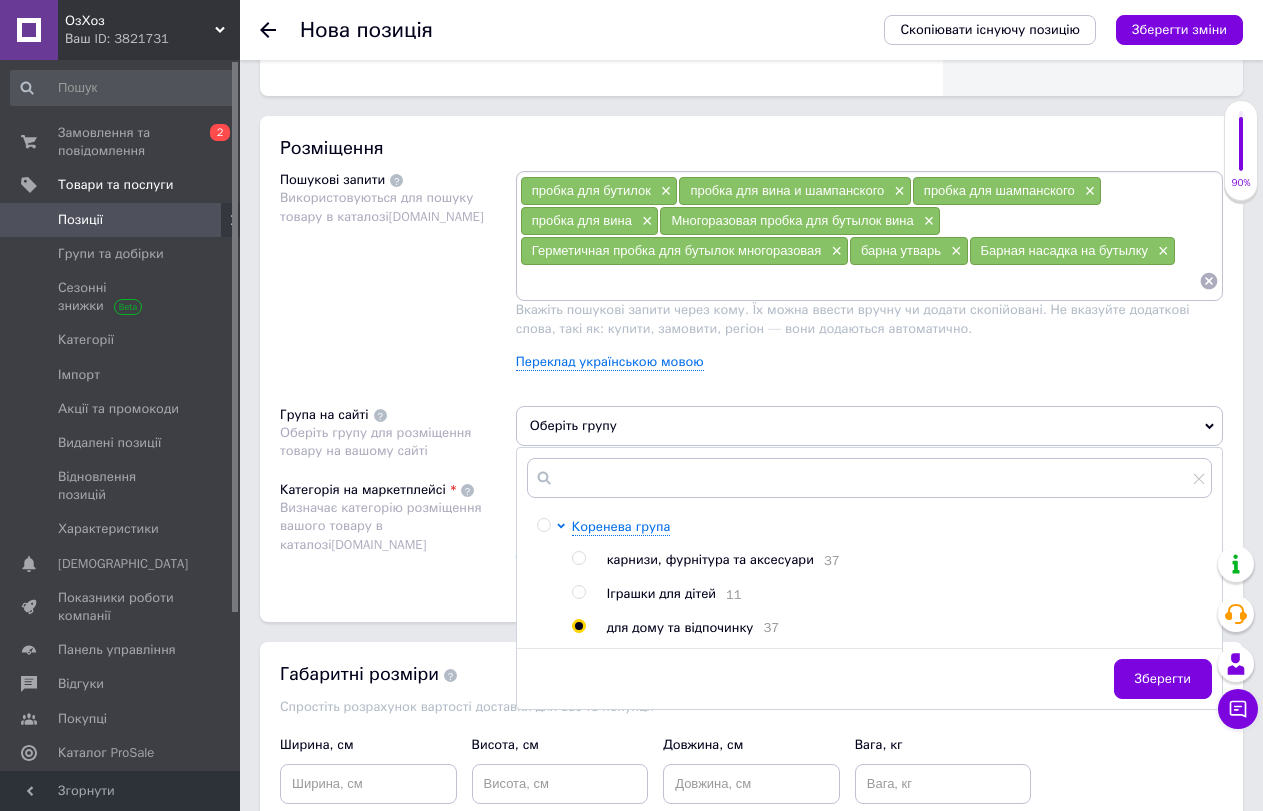 radio on "true" 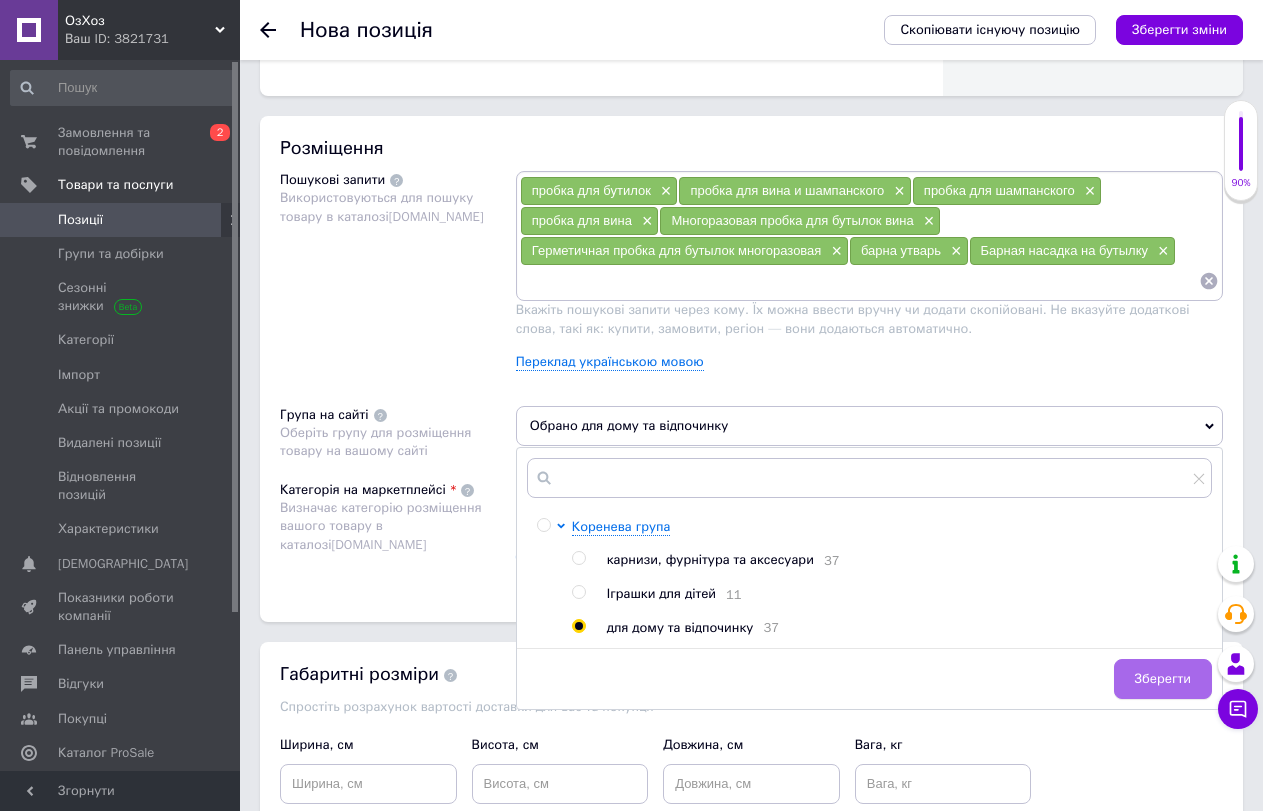click on "Зберегти" at bounding box center [1163, 679] 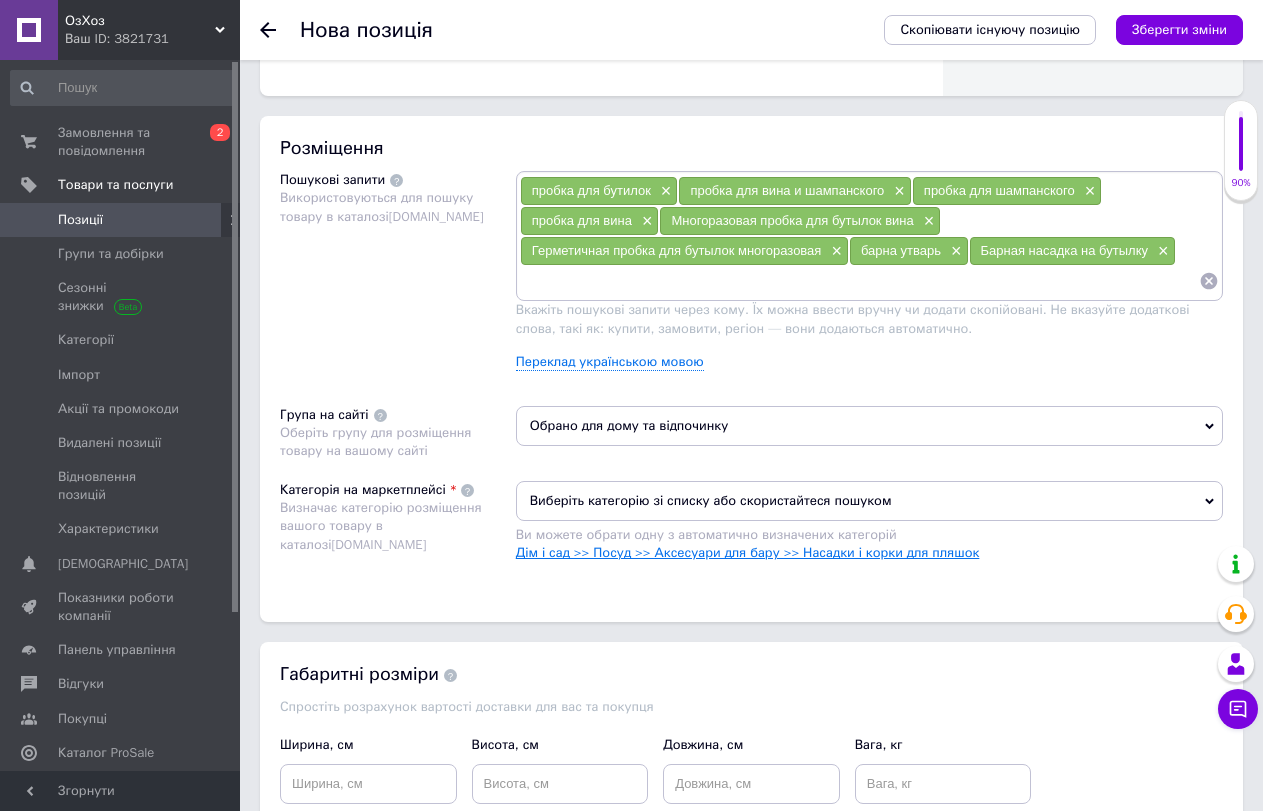 click on "Дім і сад >> Посуд >> Аксесуари для бару >> Насадки і корки для пляшок" at bounding box center [748, 552] 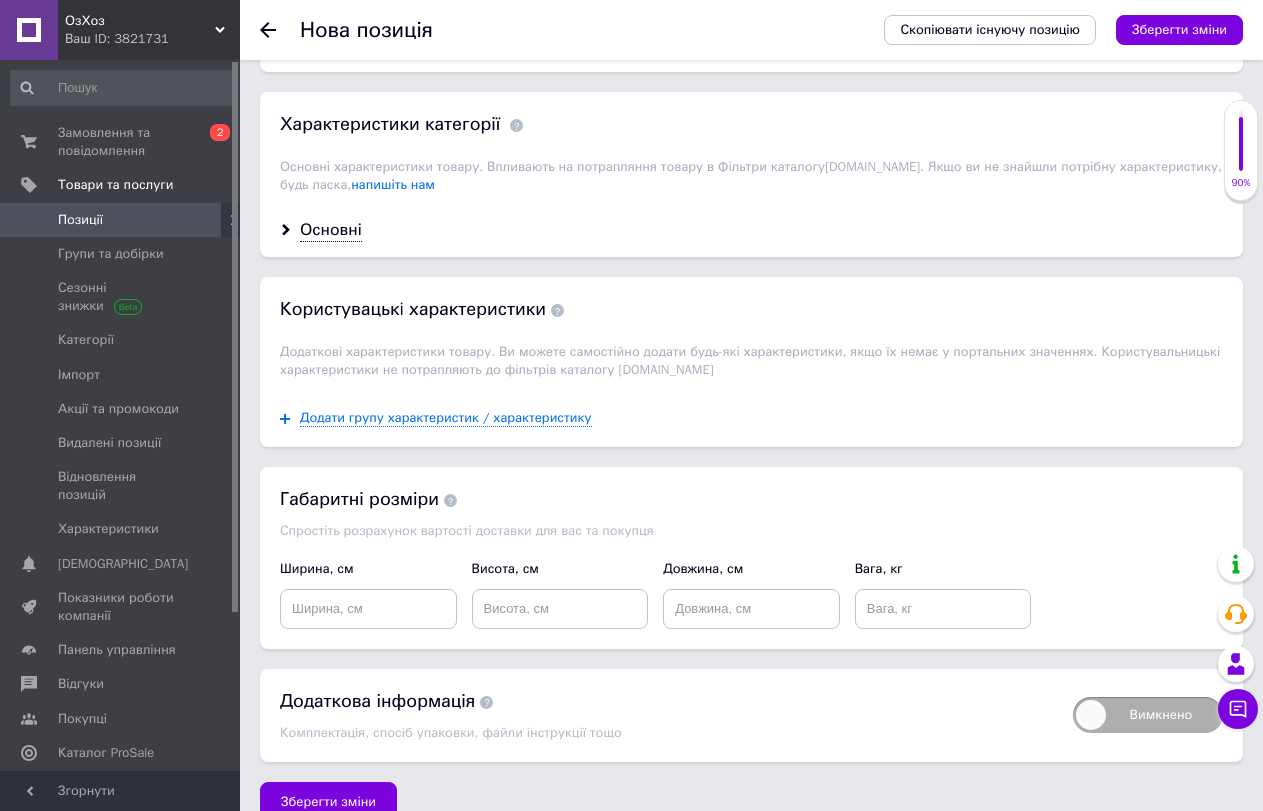 scroll, scrollTop: 1679, scrollLeft: 0, axis: vertical 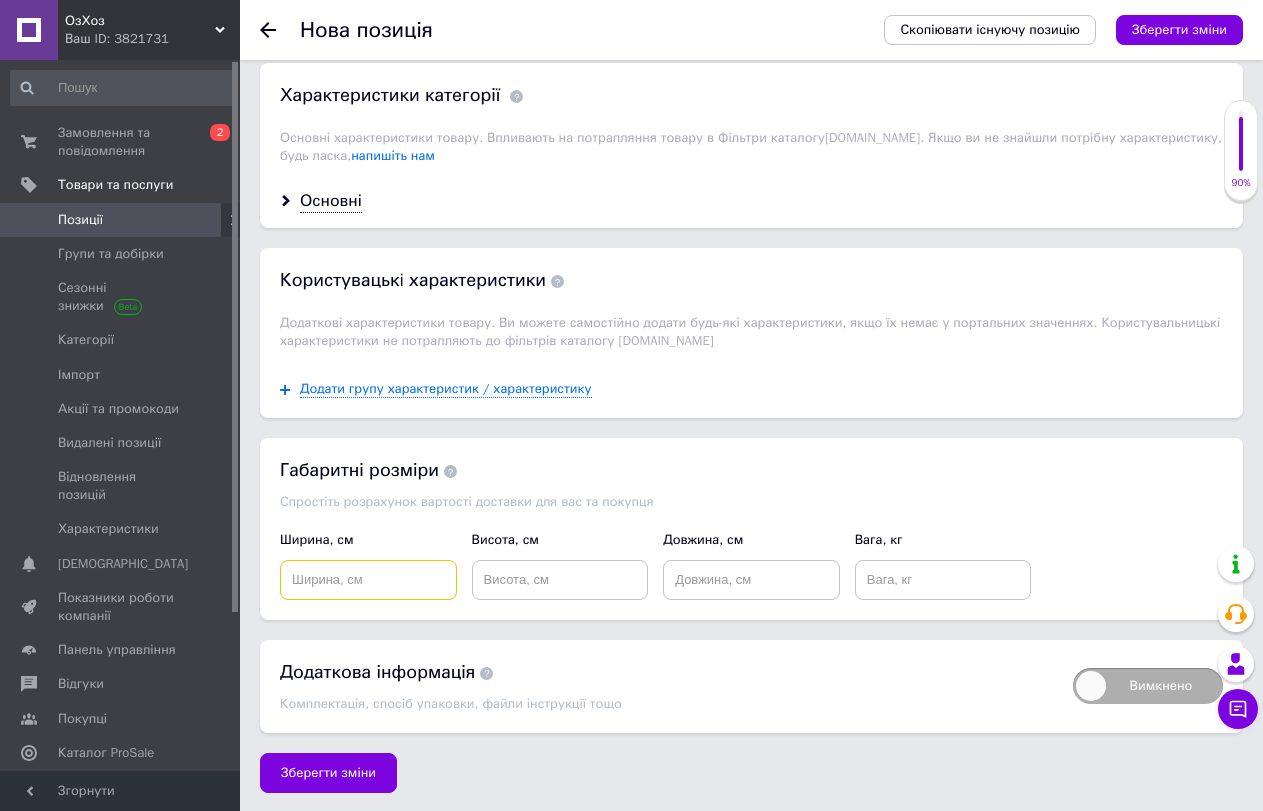 click at bounding box center (368, 580) 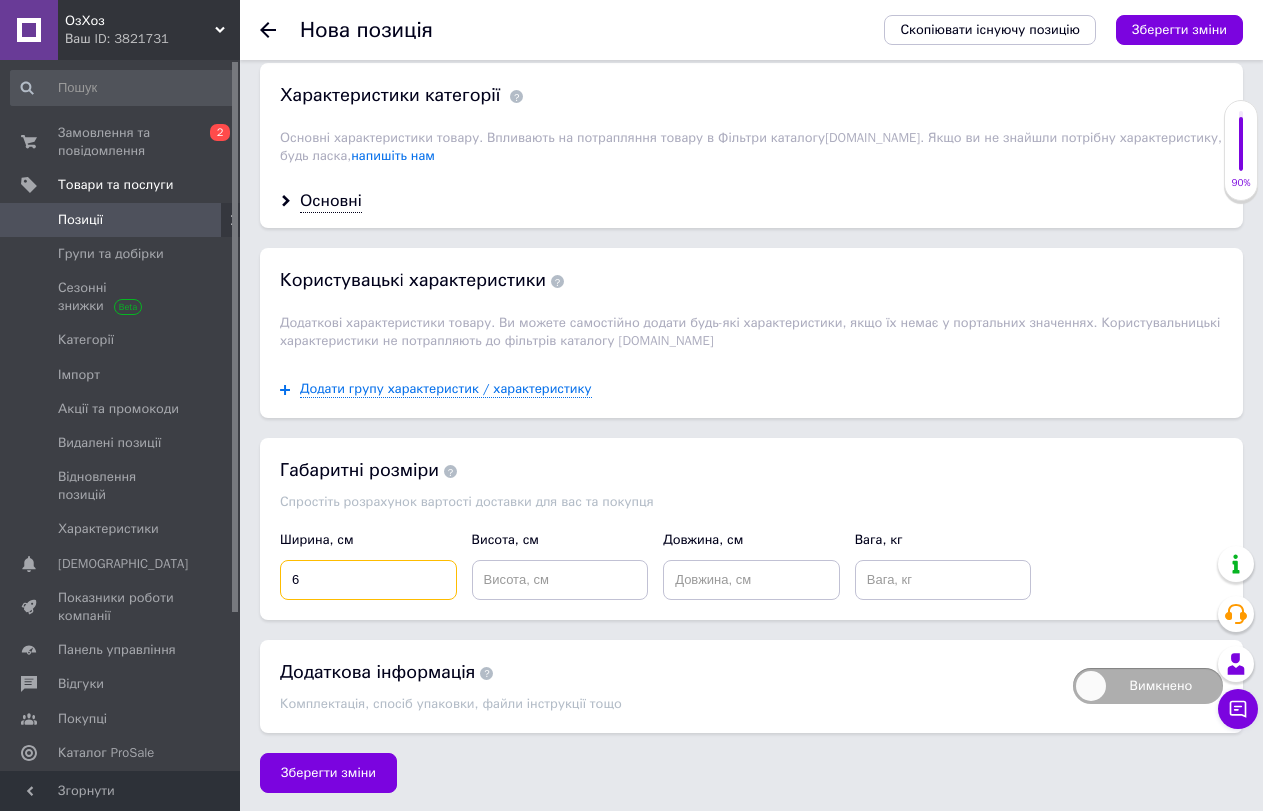 type on "6" 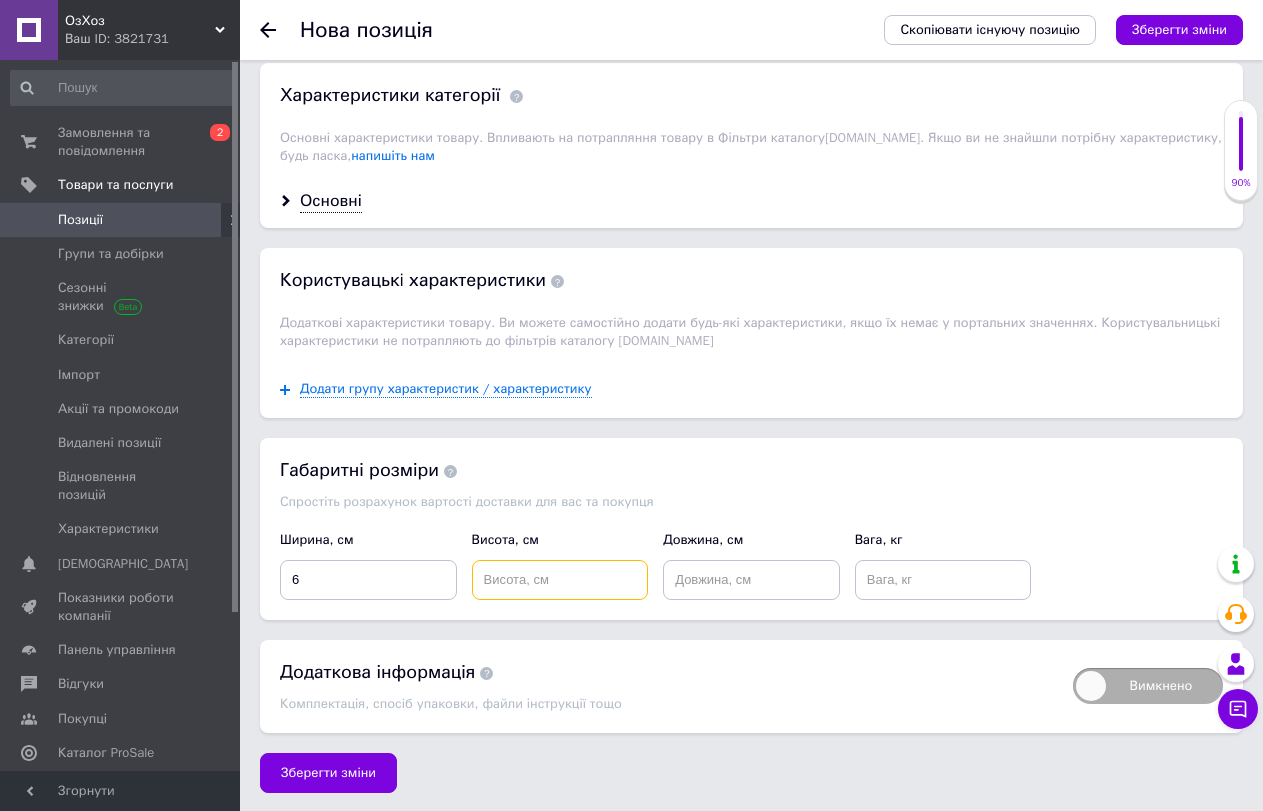 click at bounding box center [560, 580] 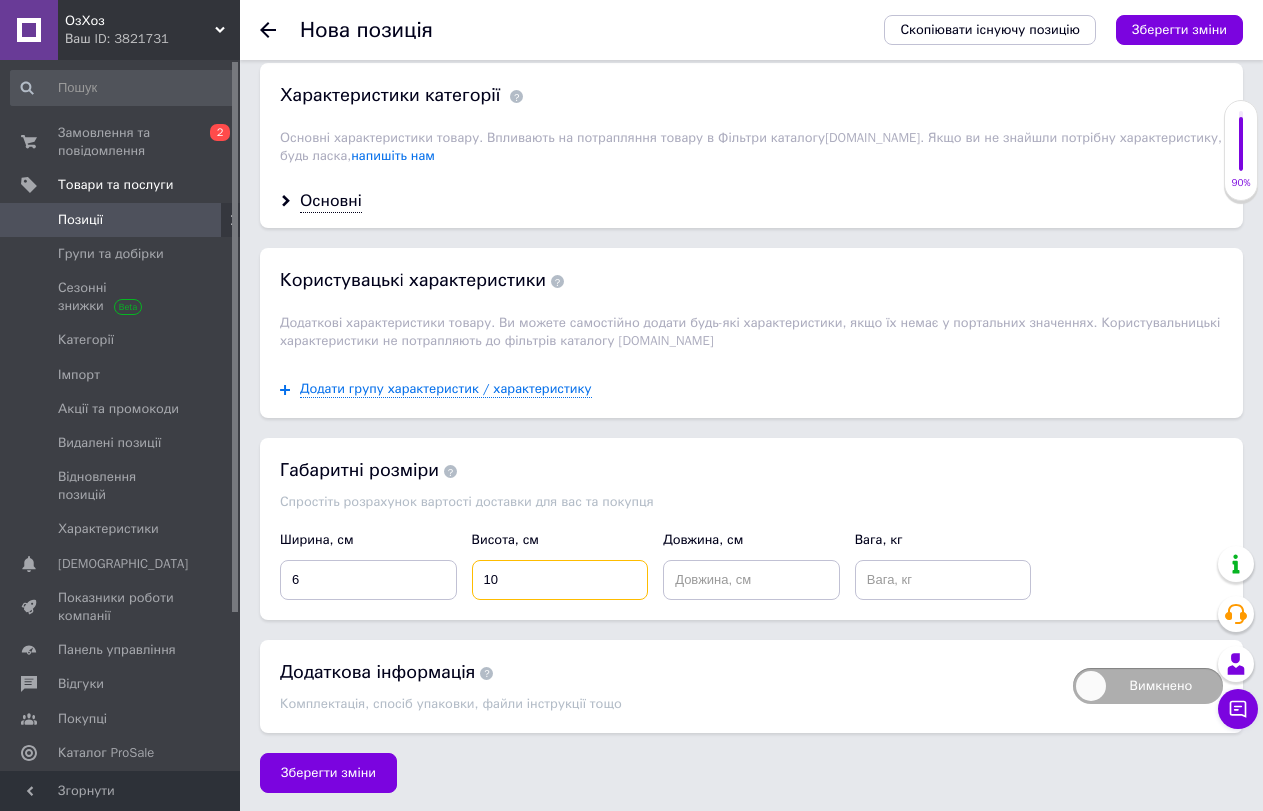 type on "10" 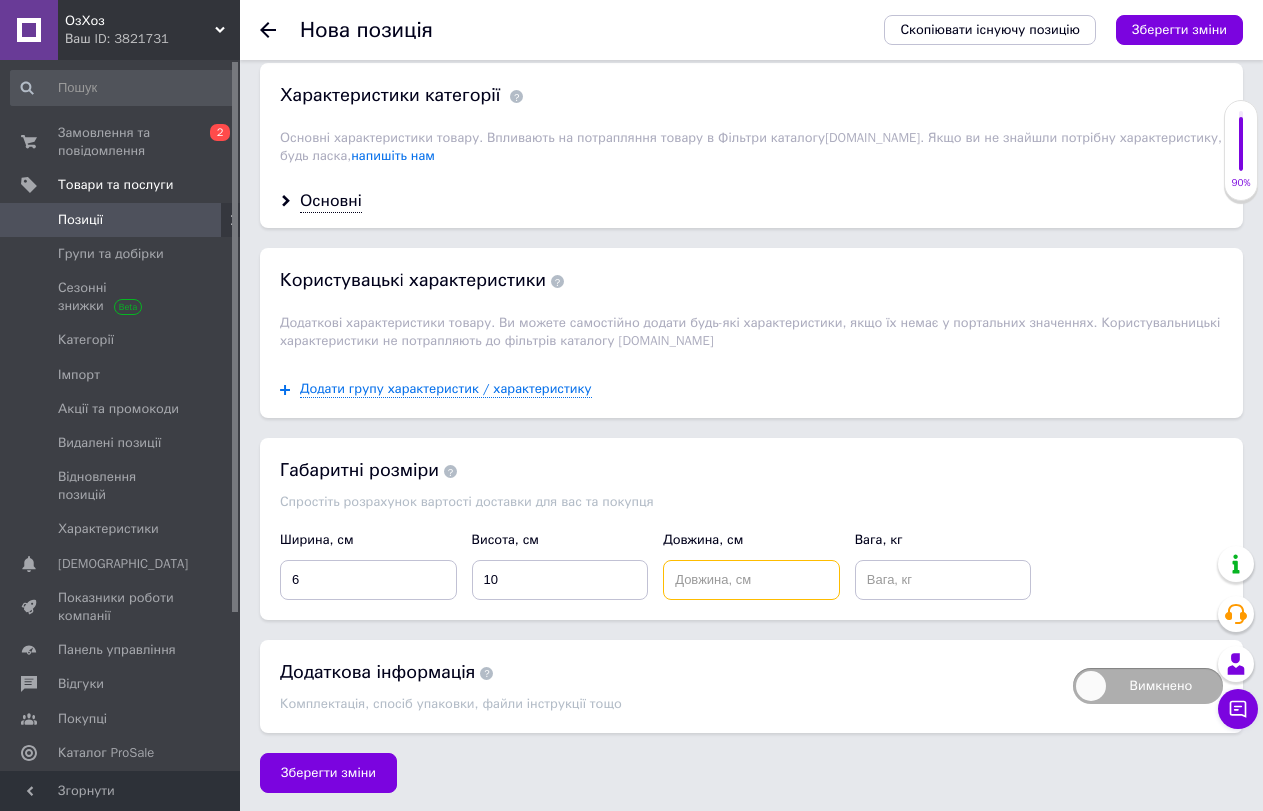 click at bounding box center [751, 580] 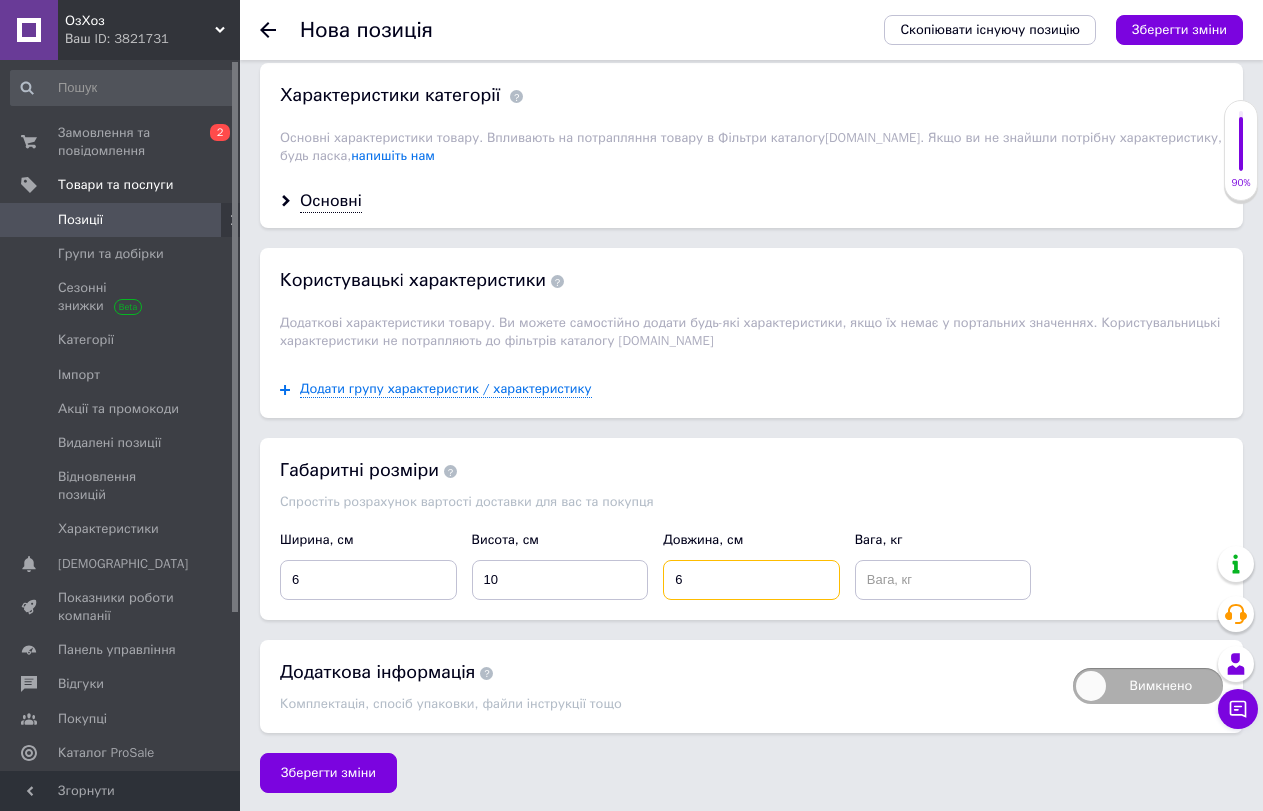 type on "6" 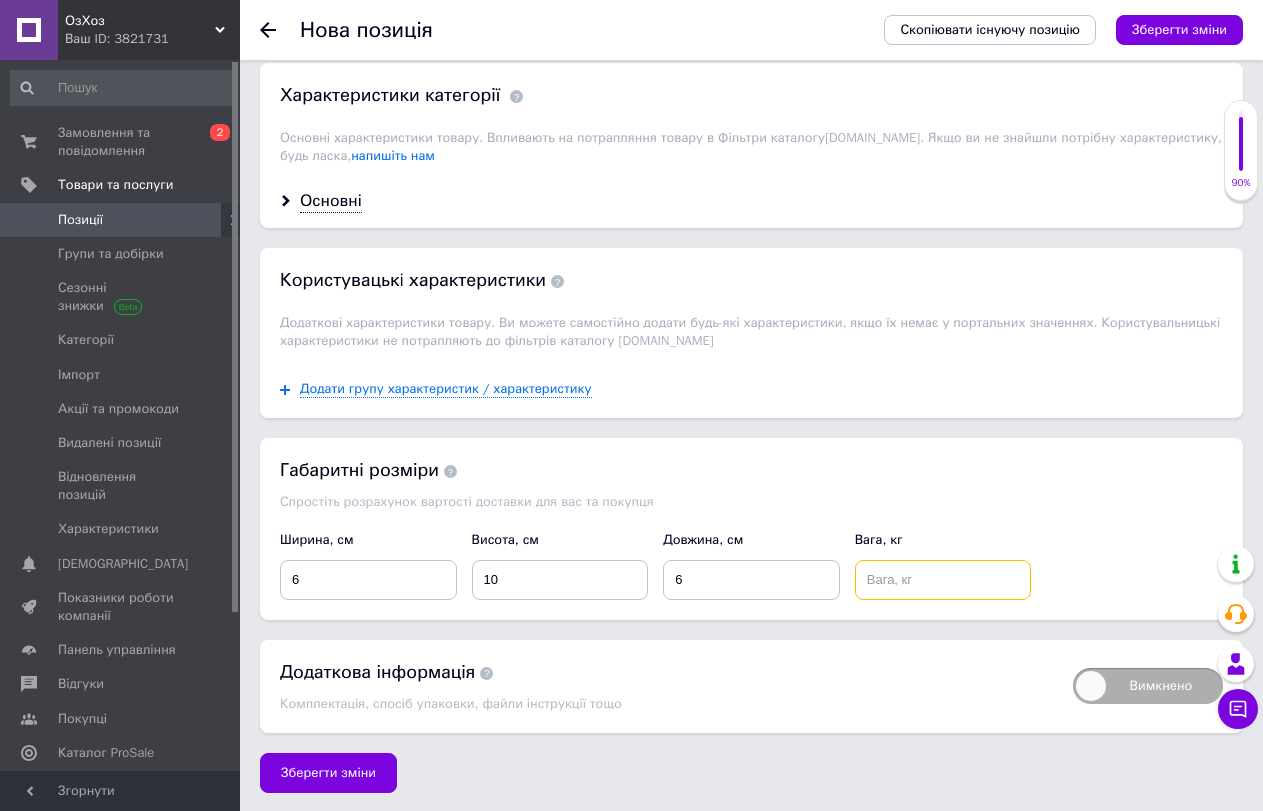 click at bounding box center (943, 580) 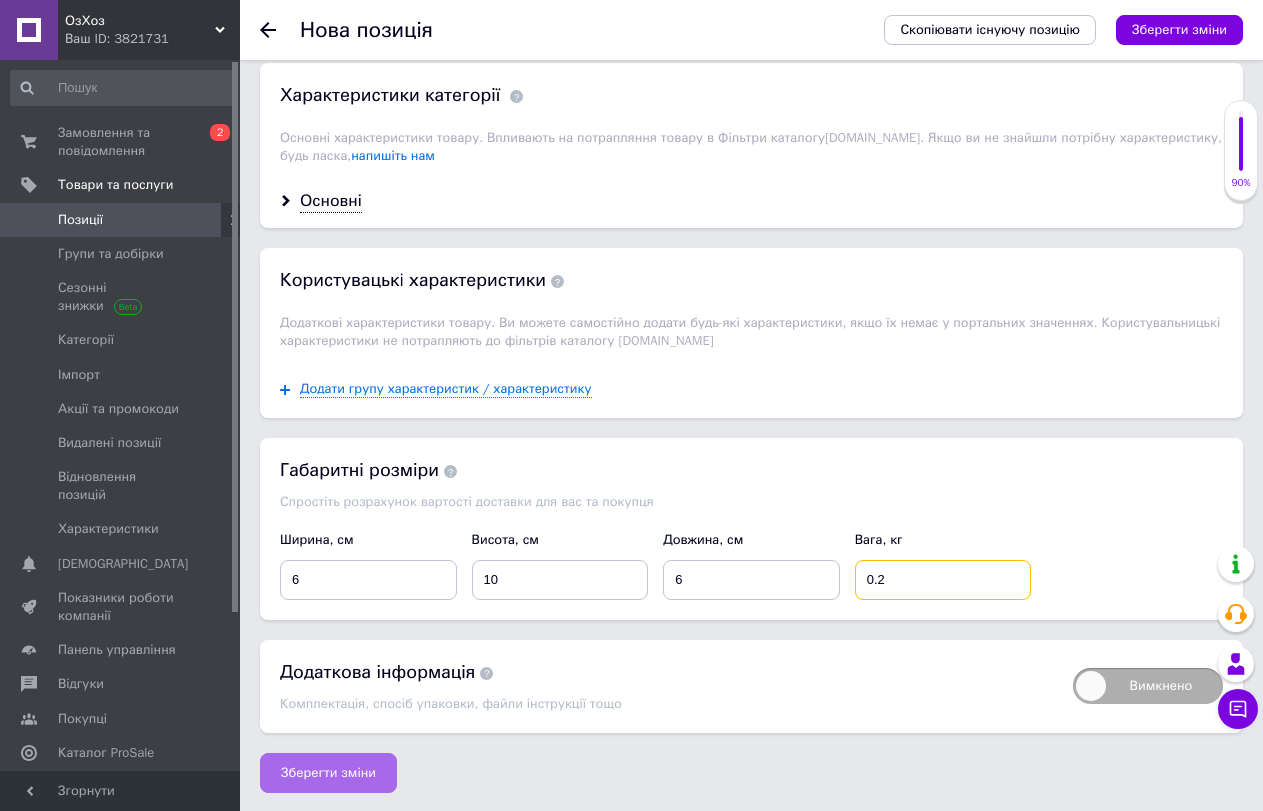 type on "0.2" 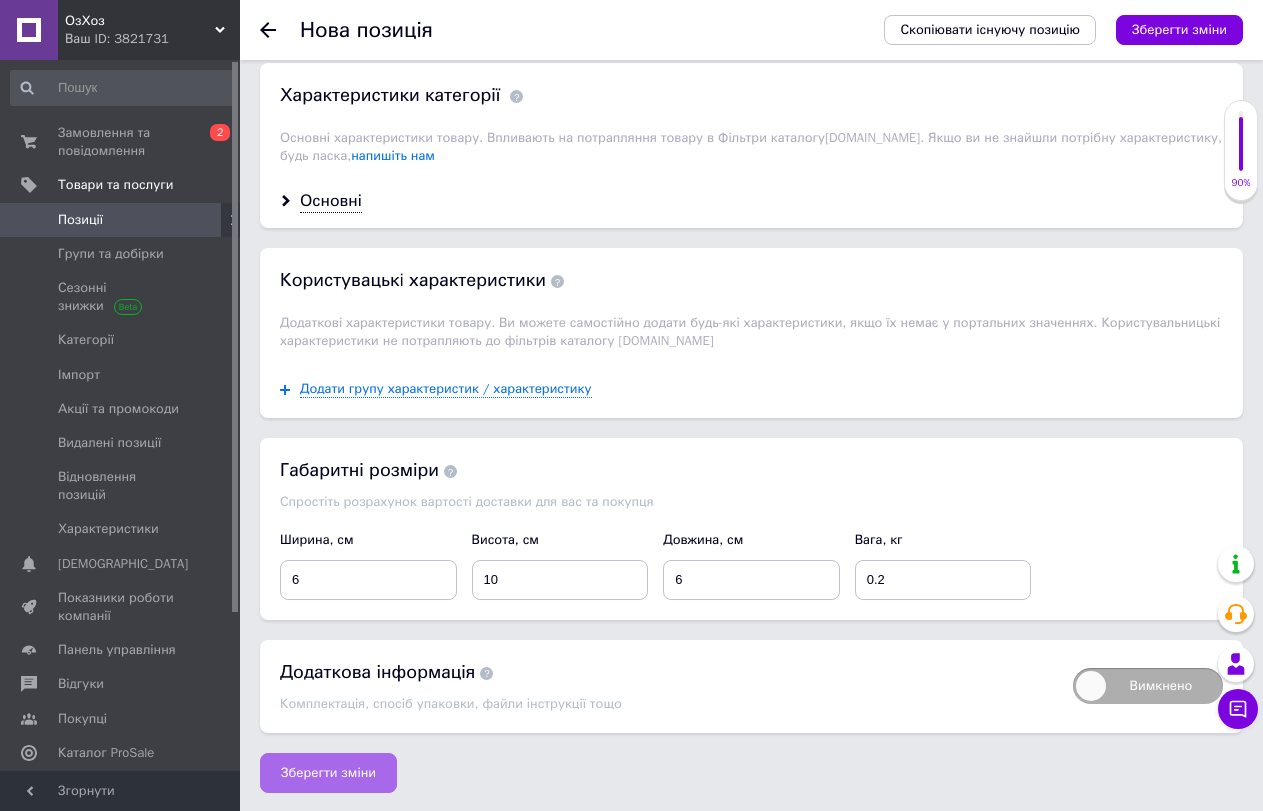 click on "Зберегти зміни" at bounding box center (328, 773) 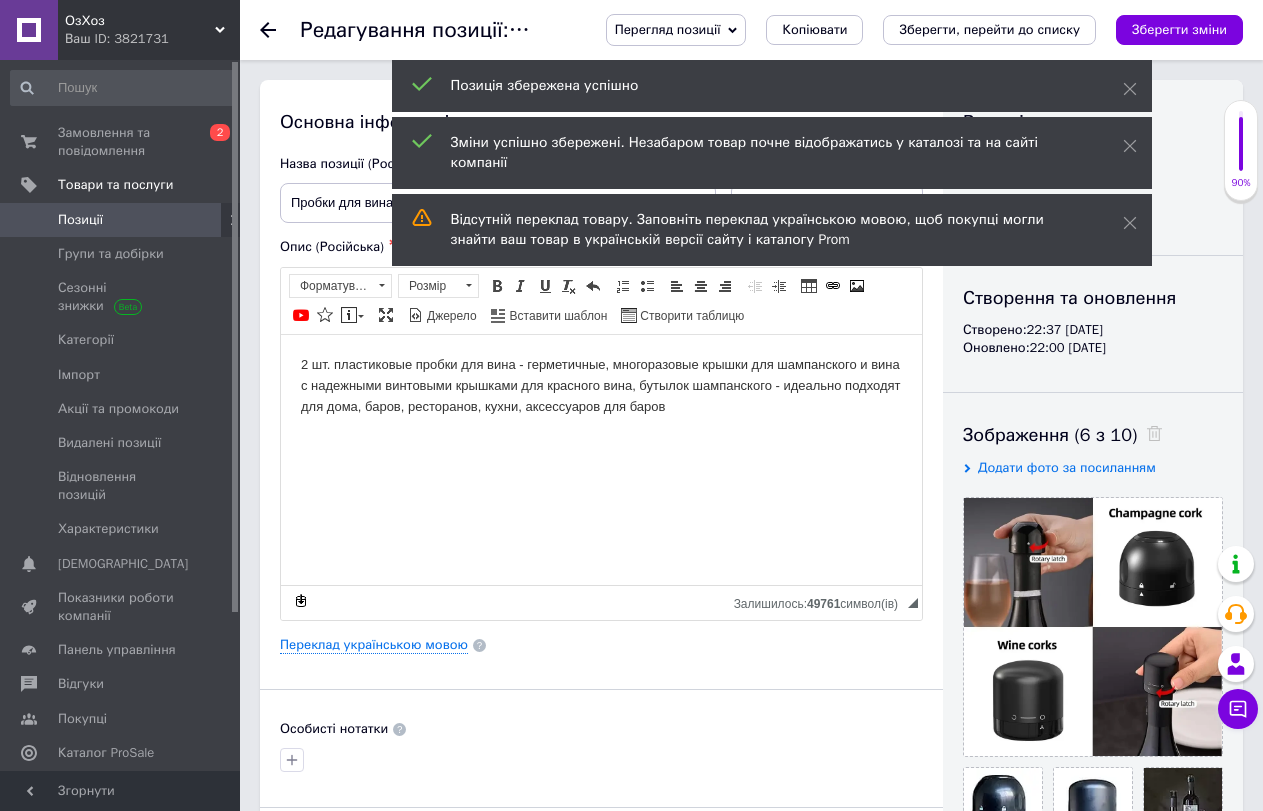 scroll, scrollTop: 0, scrollLeft: 0, axis: both 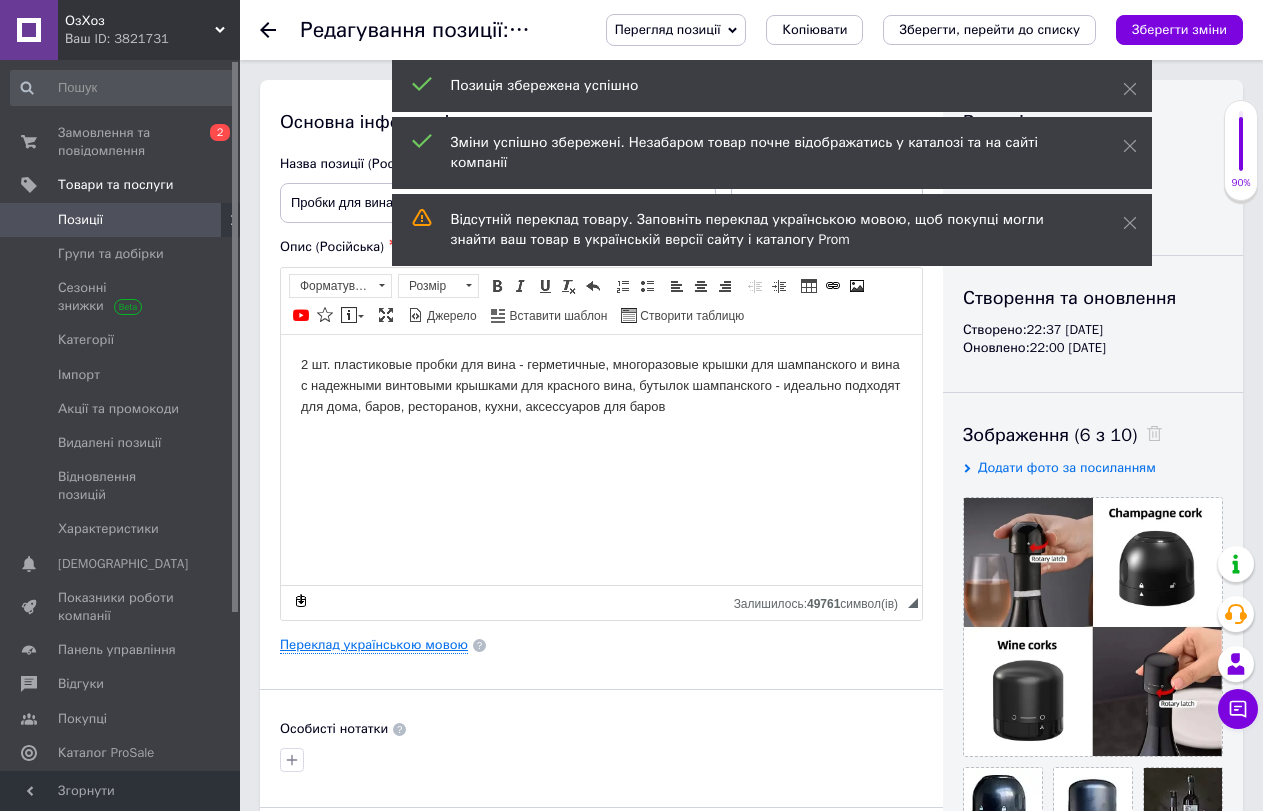 click on "Переклад українською мовою" at bounding box center [374, 645] 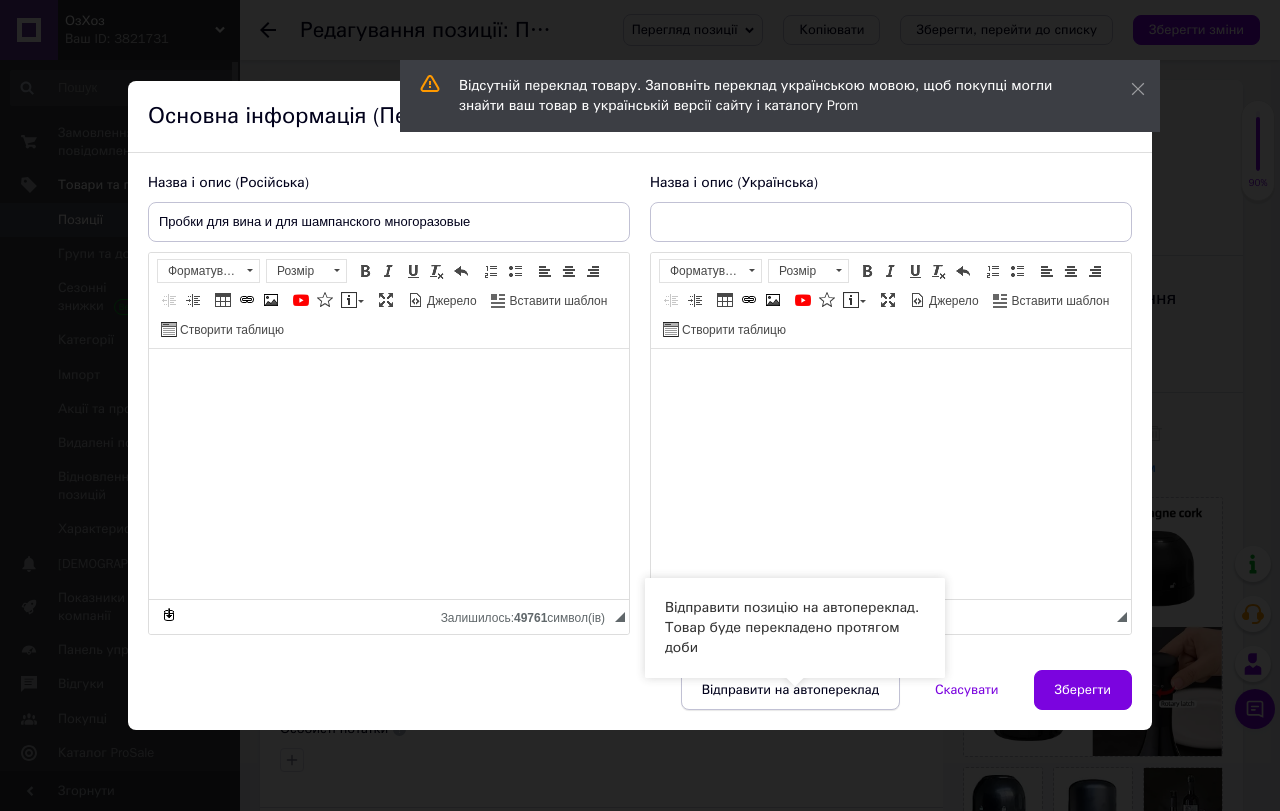 click on "Відправити на автопереклад" at bounding box center [790, 690] 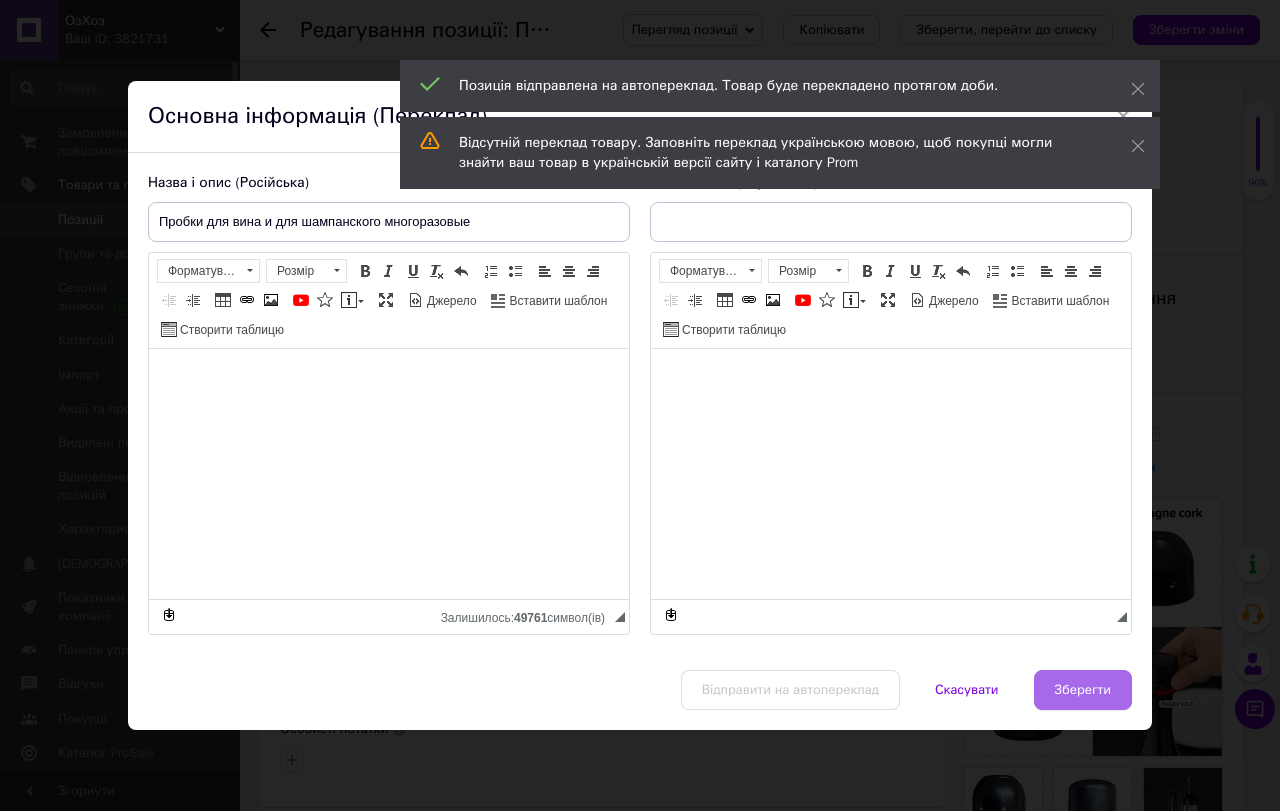 click on "Зберегти" at bounding box center (1083, 690) 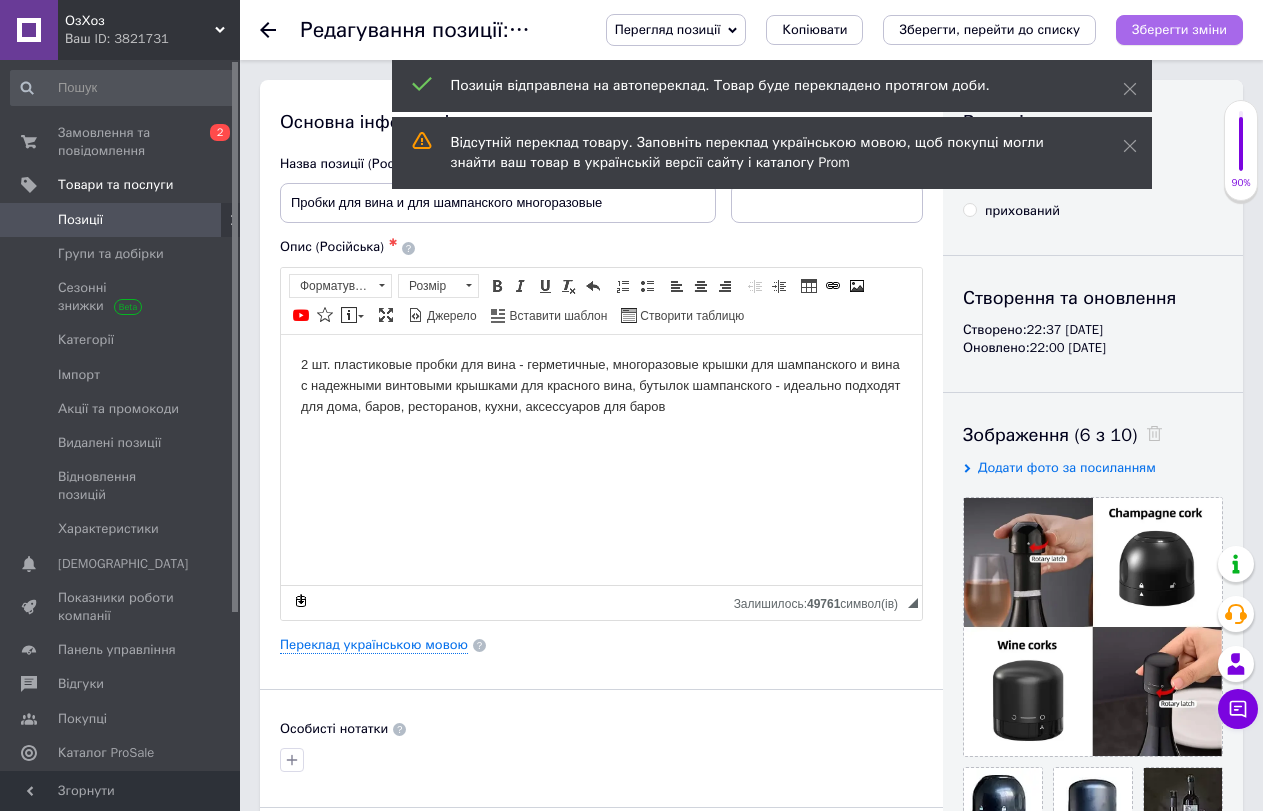 click on "Зберегти зміни" at bounding box center (1179, 29) 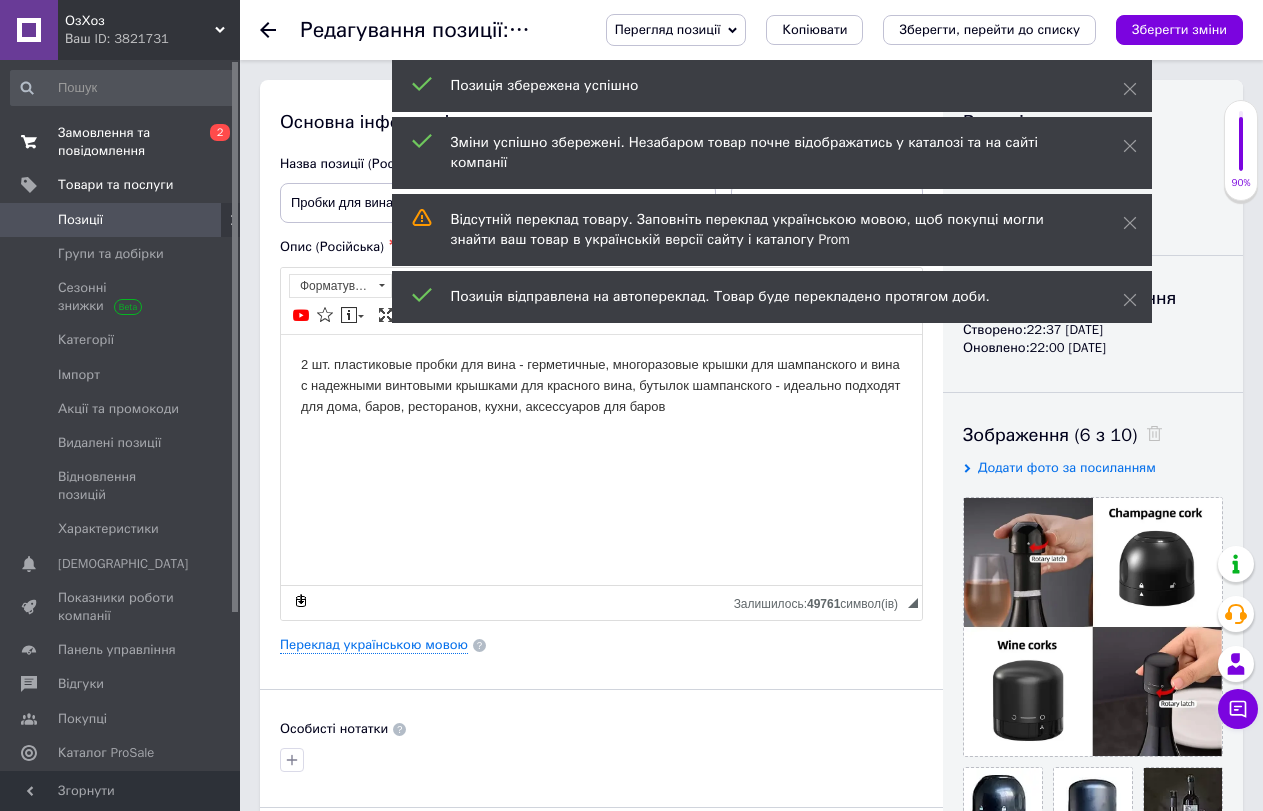 click on "Замовлення та повідомлення" at bounding box center [121, 142] 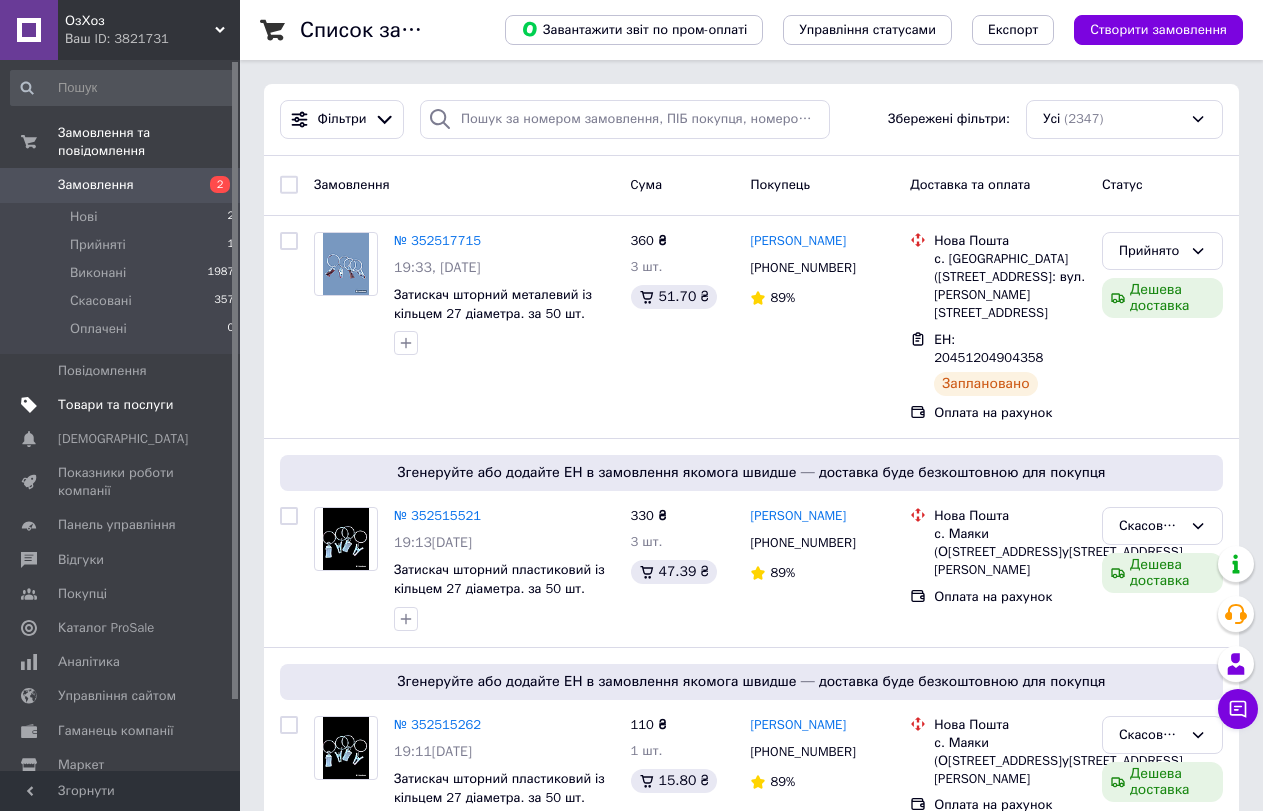 click on "Товари та послуги" at bounding box center (115, 405) 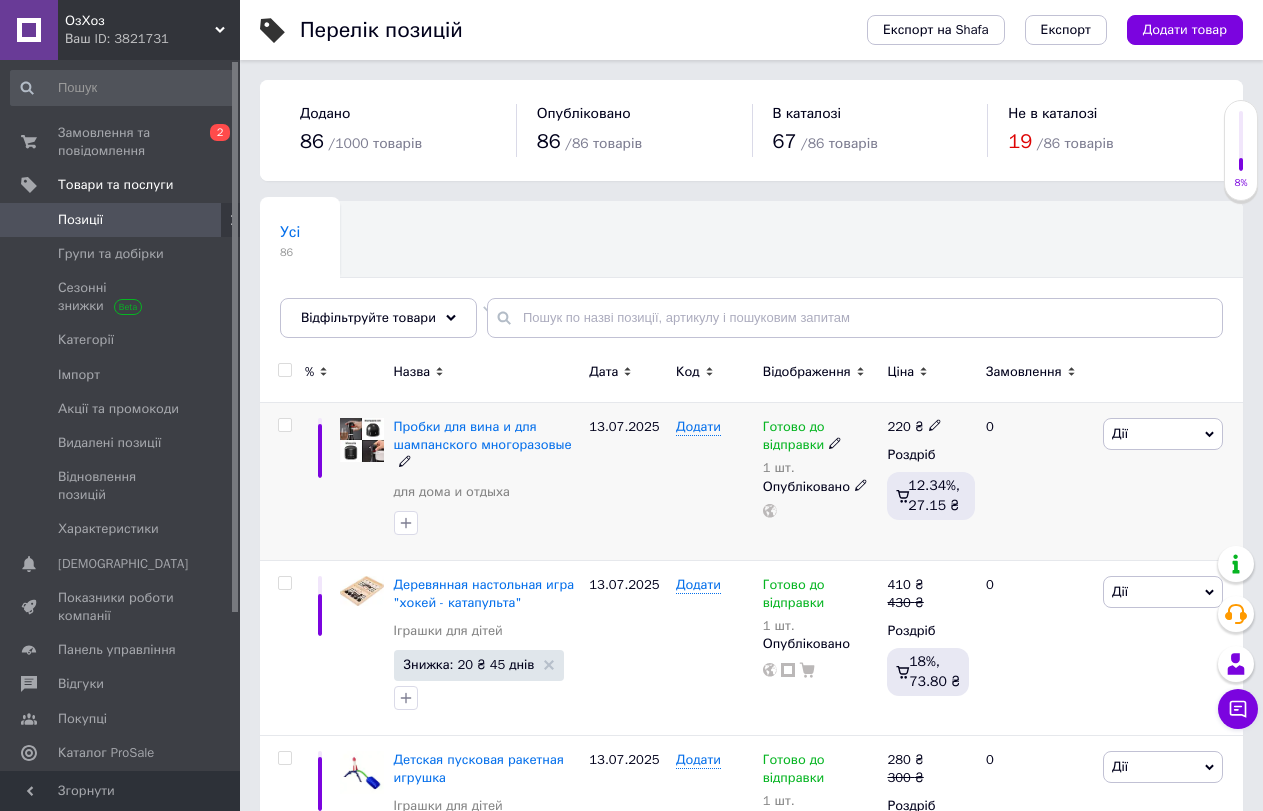 click 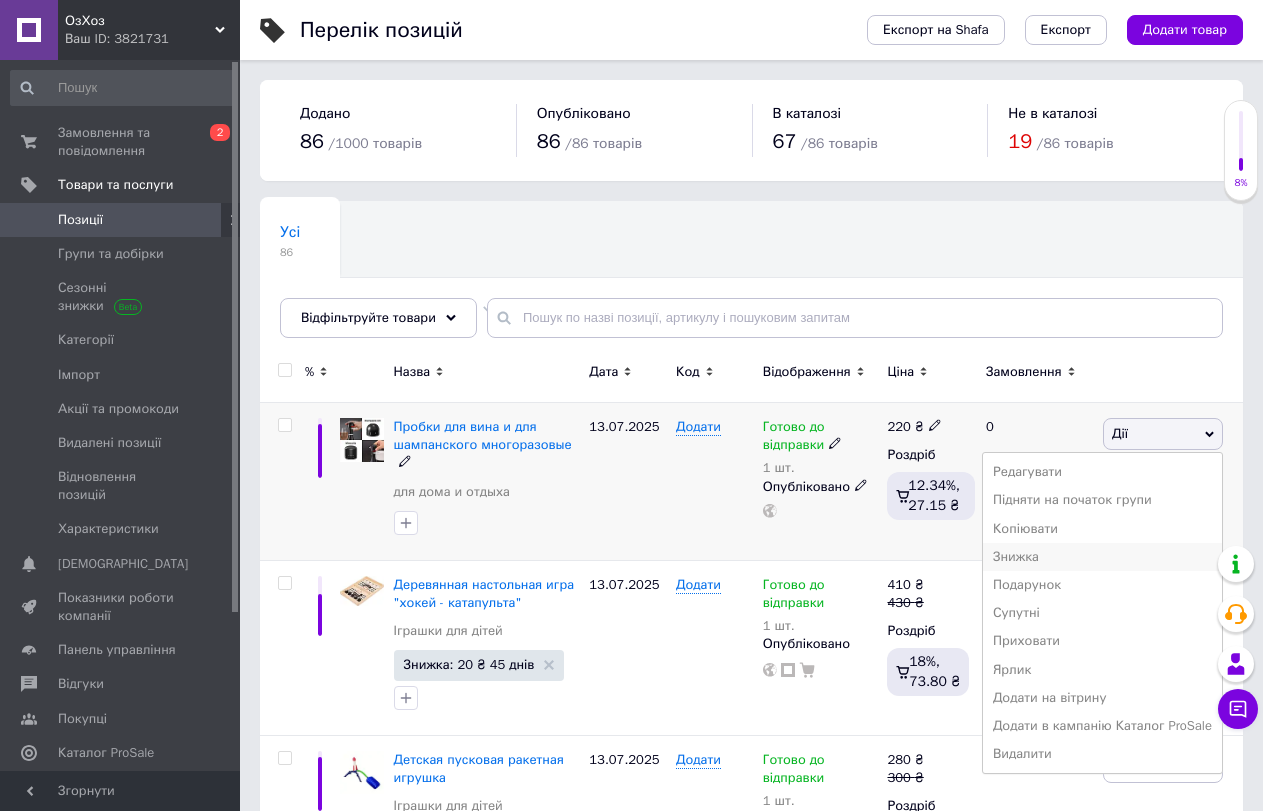 click on "Знижка" at bounding box center (1102, 557) 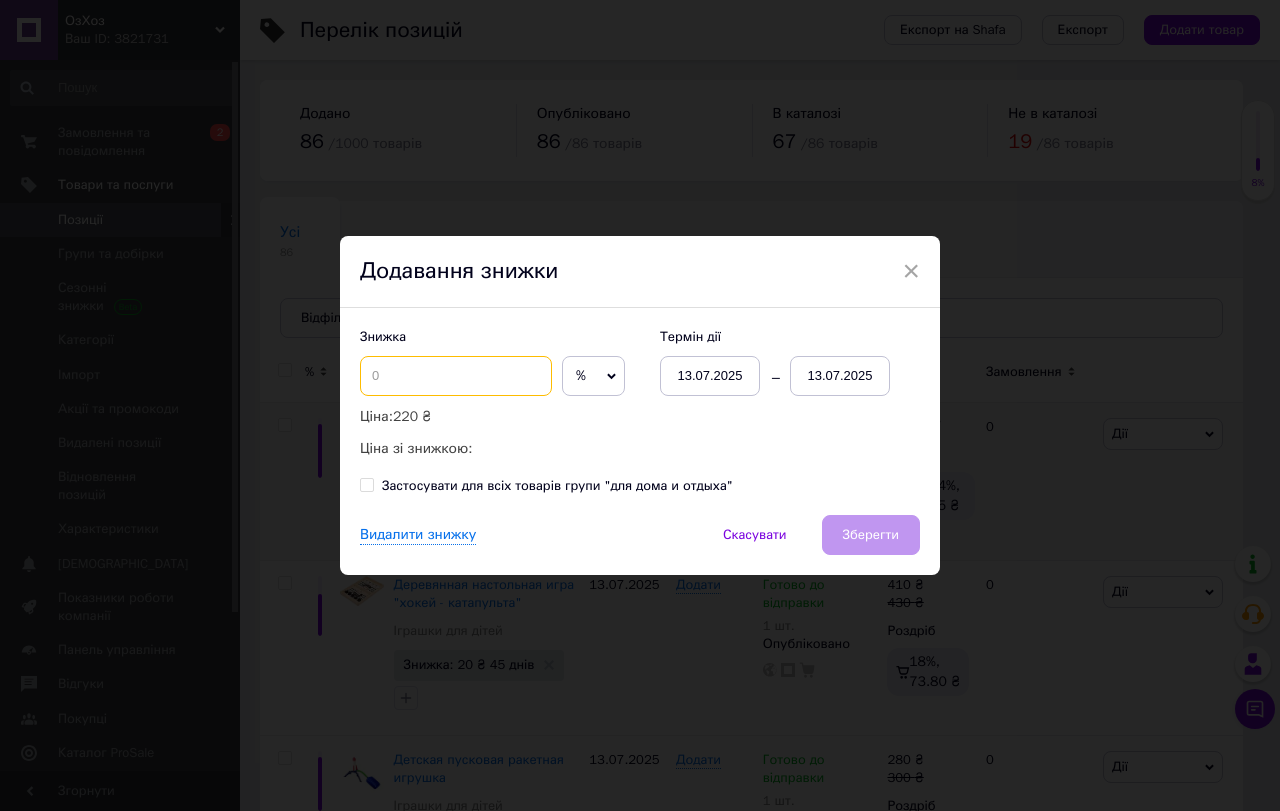 click at bounding box center [456, 376] 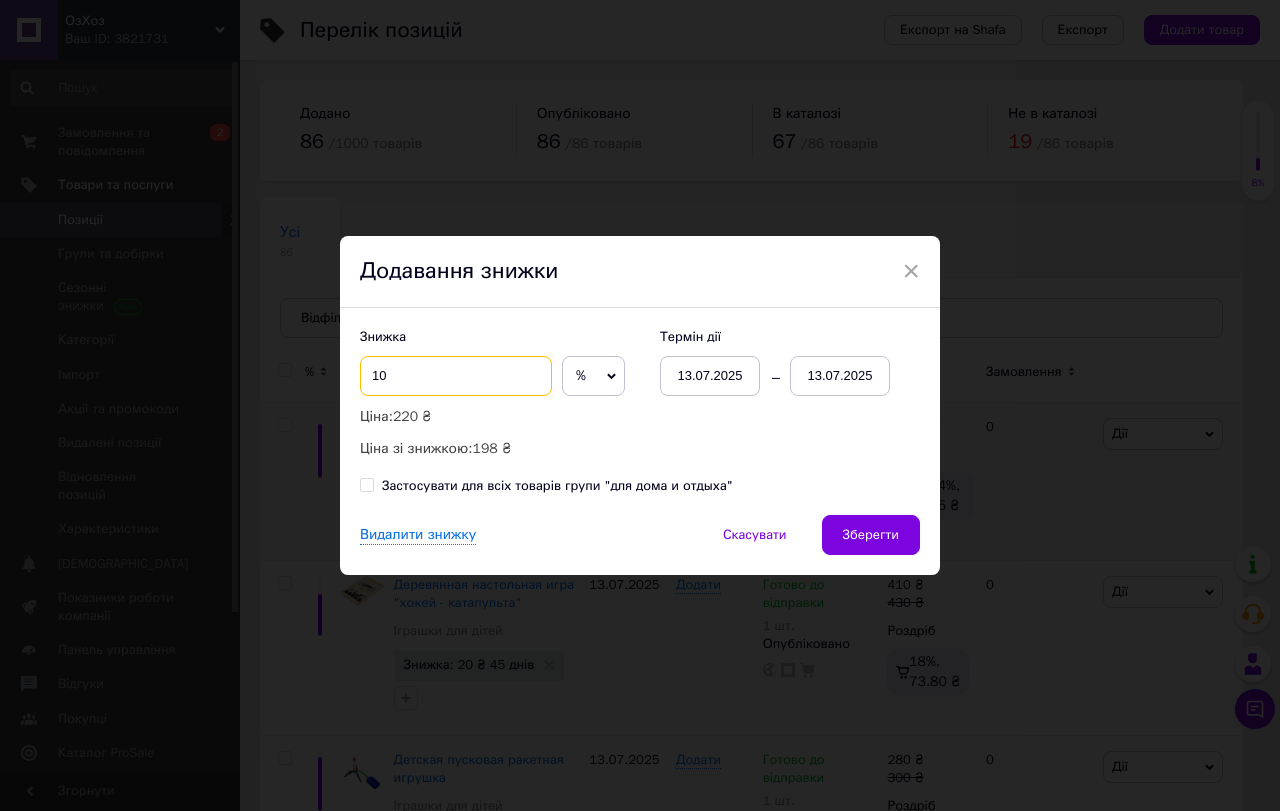type on "10" 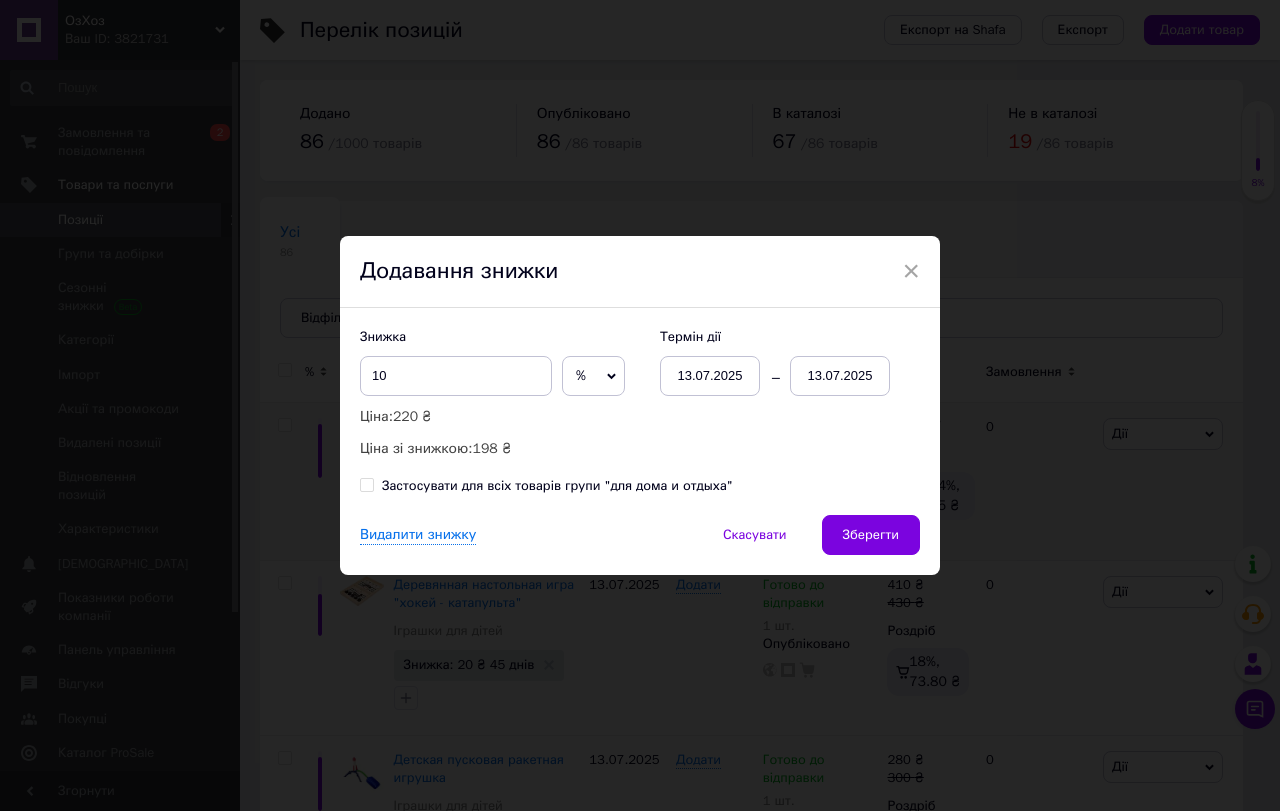 click on "%" at bounding box center [593, 376] 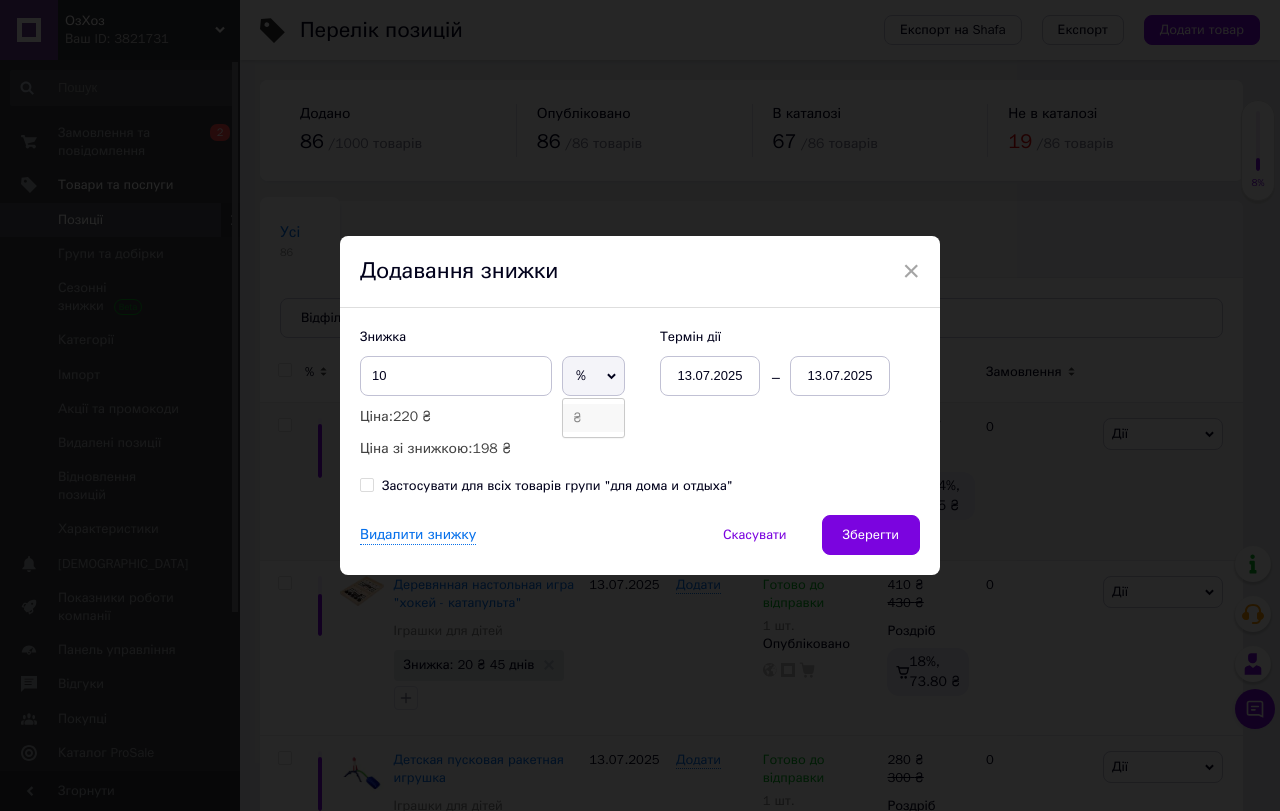 click on "₴" at bounding box center (593, 418) 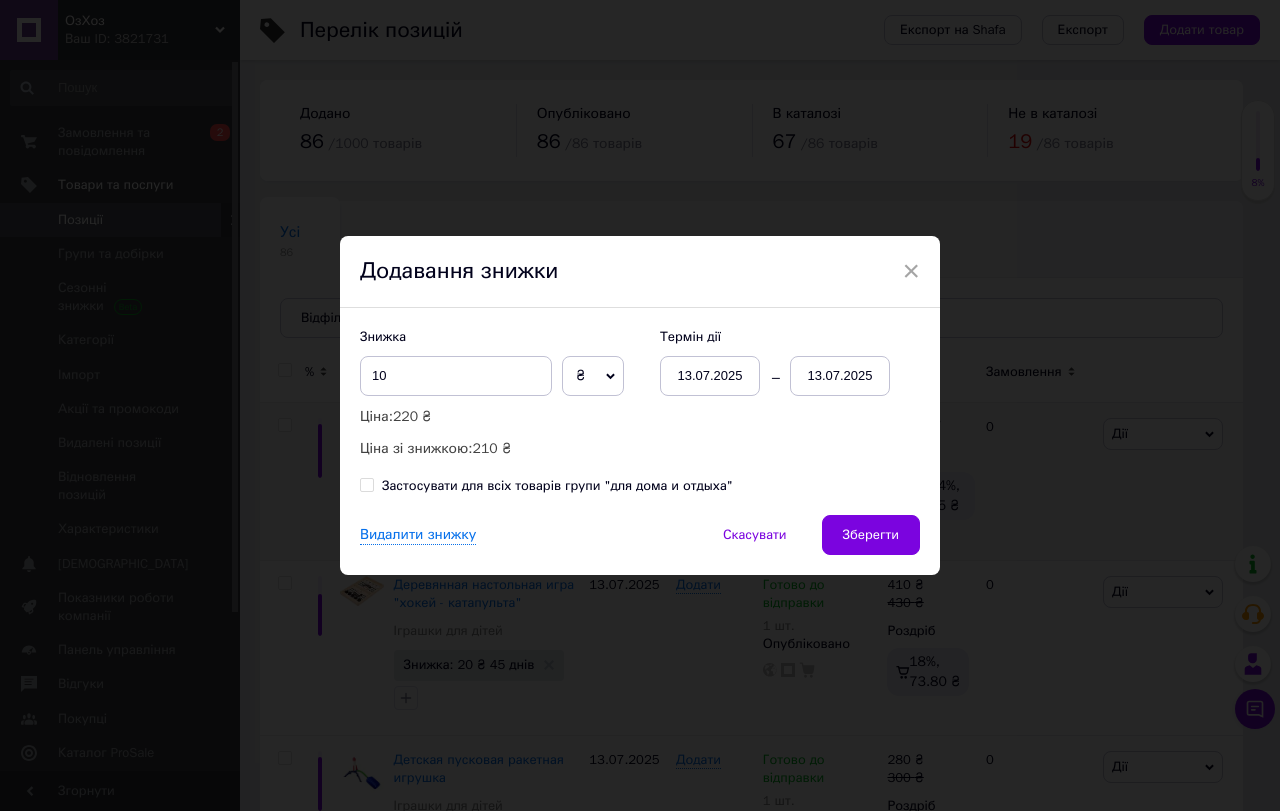 click on "13.07.2025" at bounding box center (840, 376) 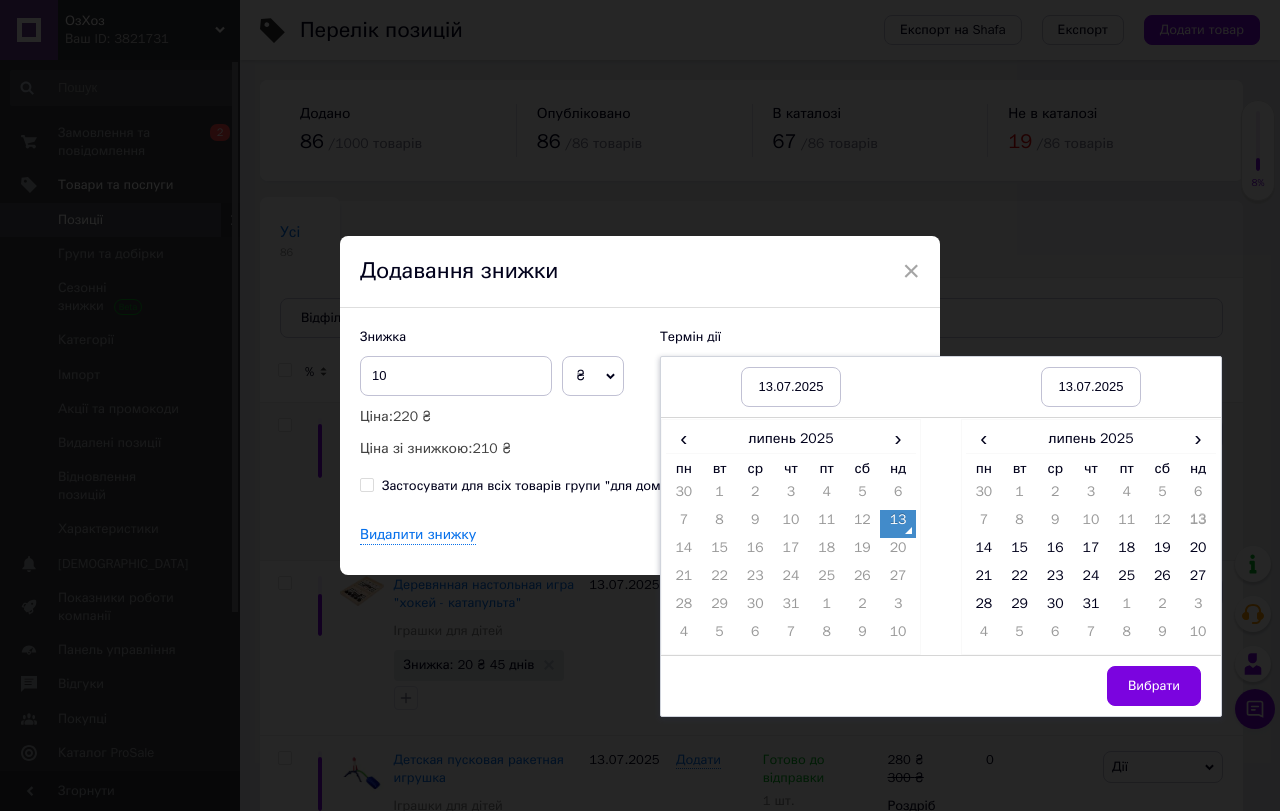 drag, startPoint x: 1192, startPoint y: 437, endPoint x: 1179, endPoint y: 465, distance: 30.870699 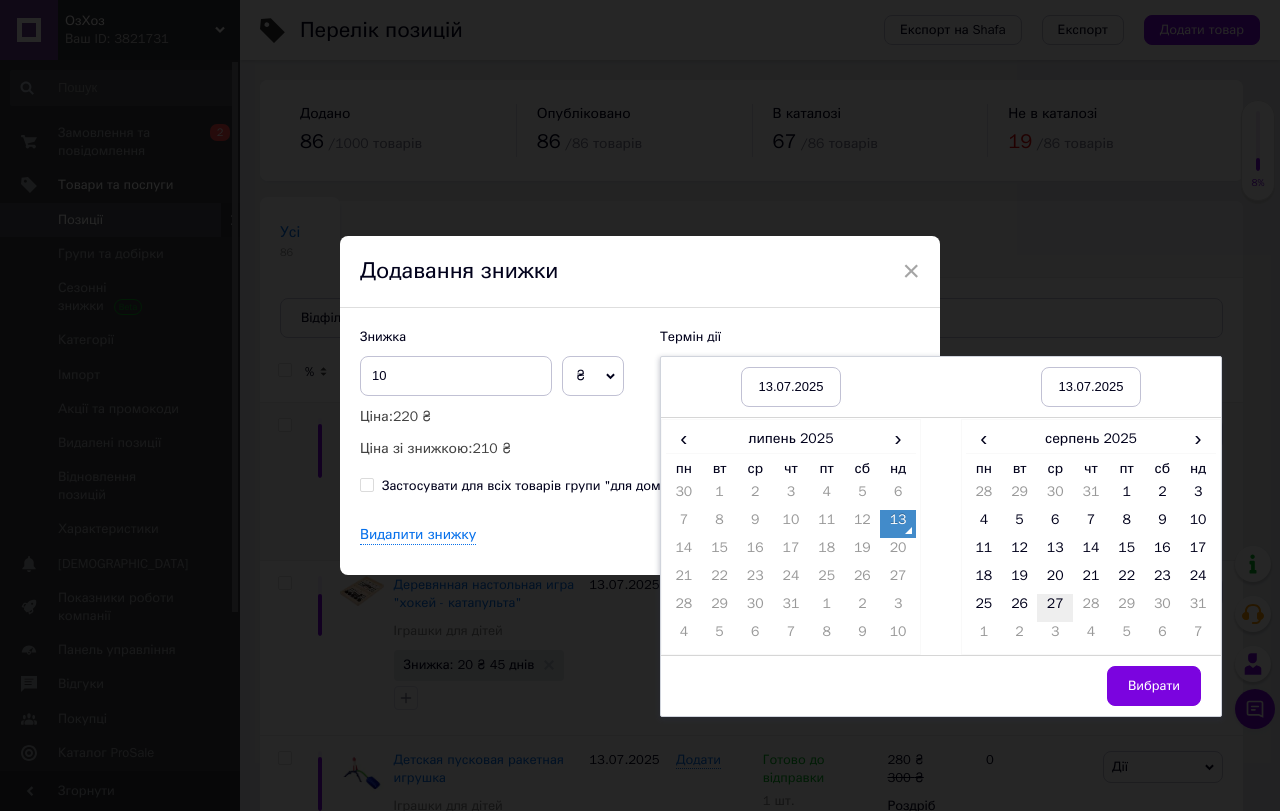 click on "27" at bounding box center [1055, 608] 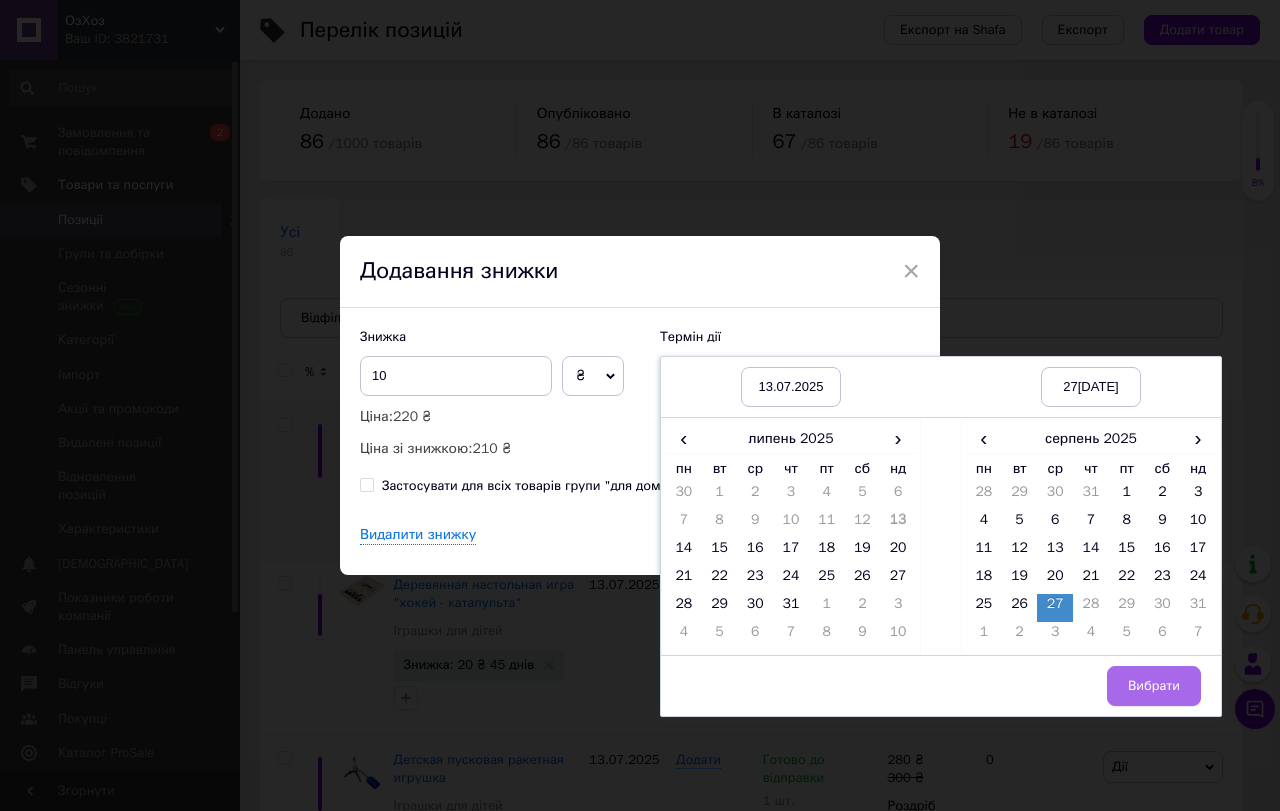 click on "Вибрати" at bounding box center (1154, 686) 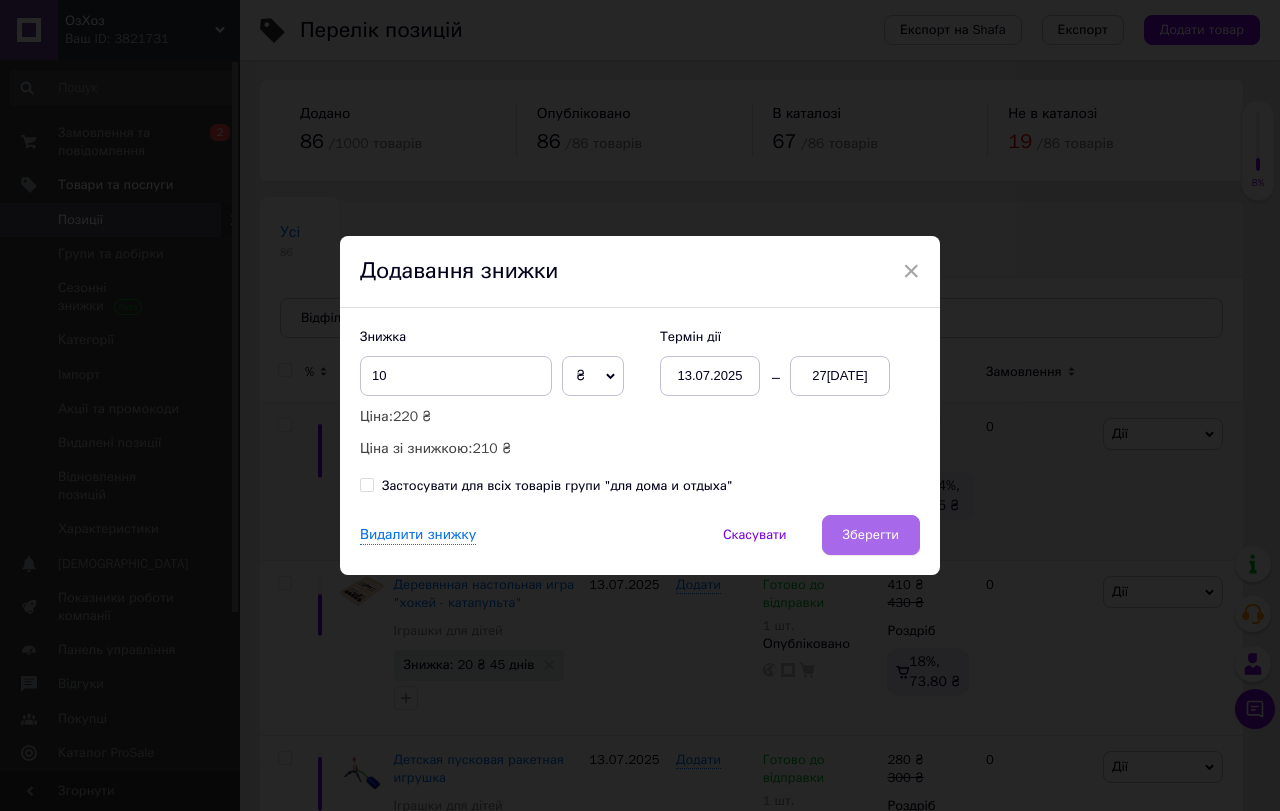 click on "Зберегти" at bounding box center (871, 535) 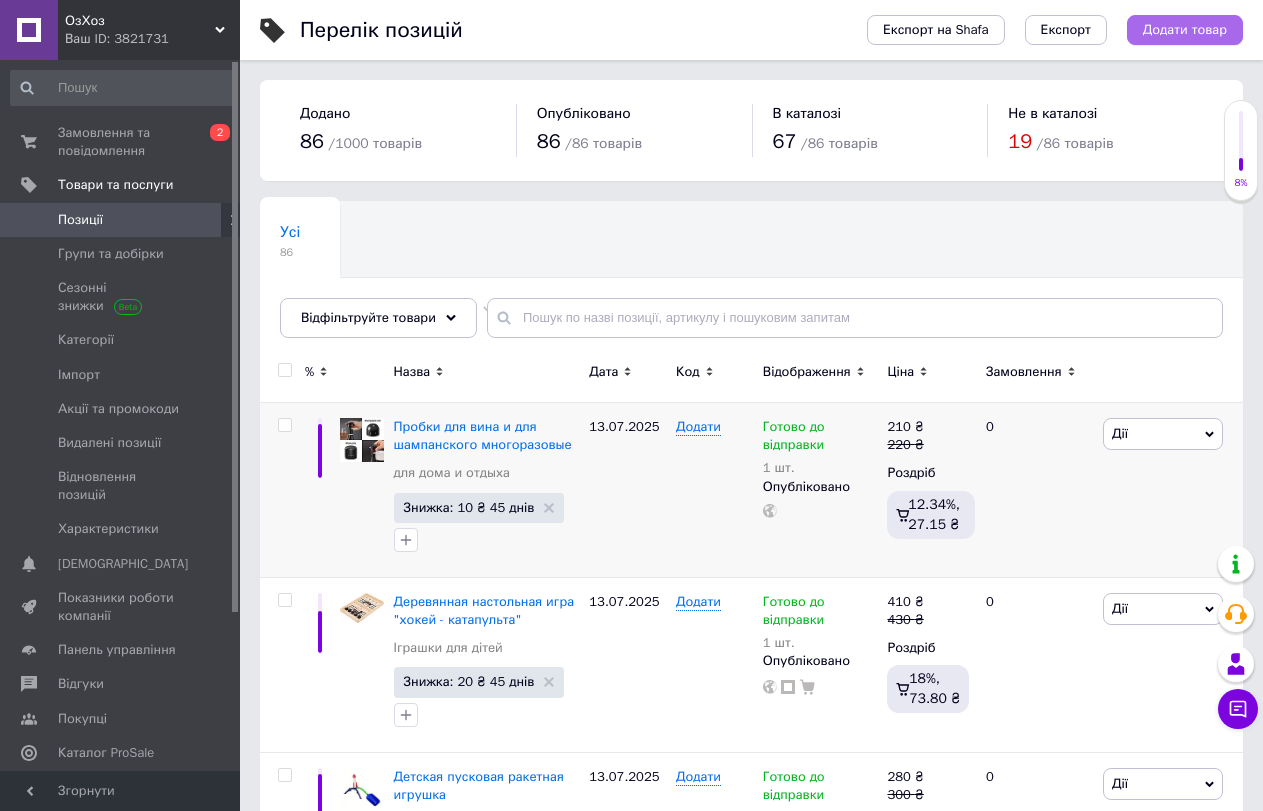 click on "Додати товар" at bounding box center (1185, 30) 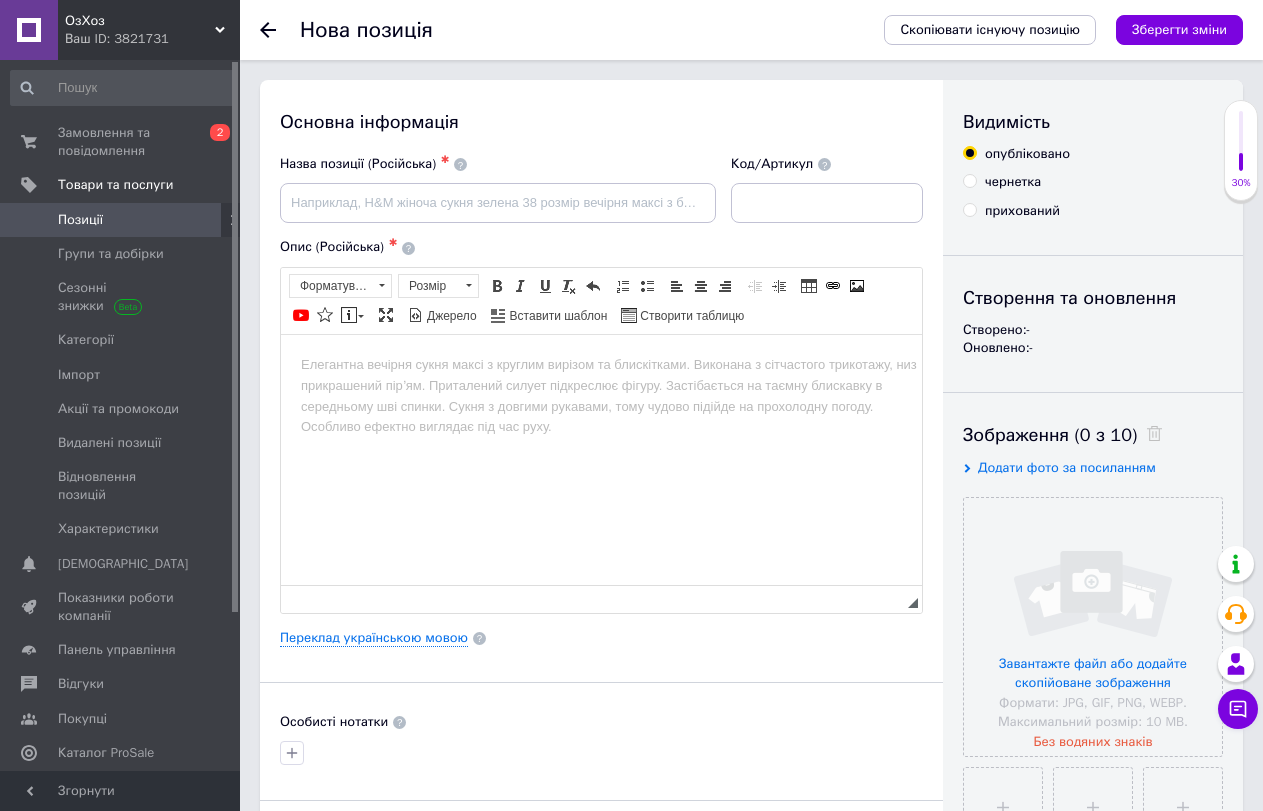 scroll, scrollTop: 0, scrollLeft: 0, axis: both 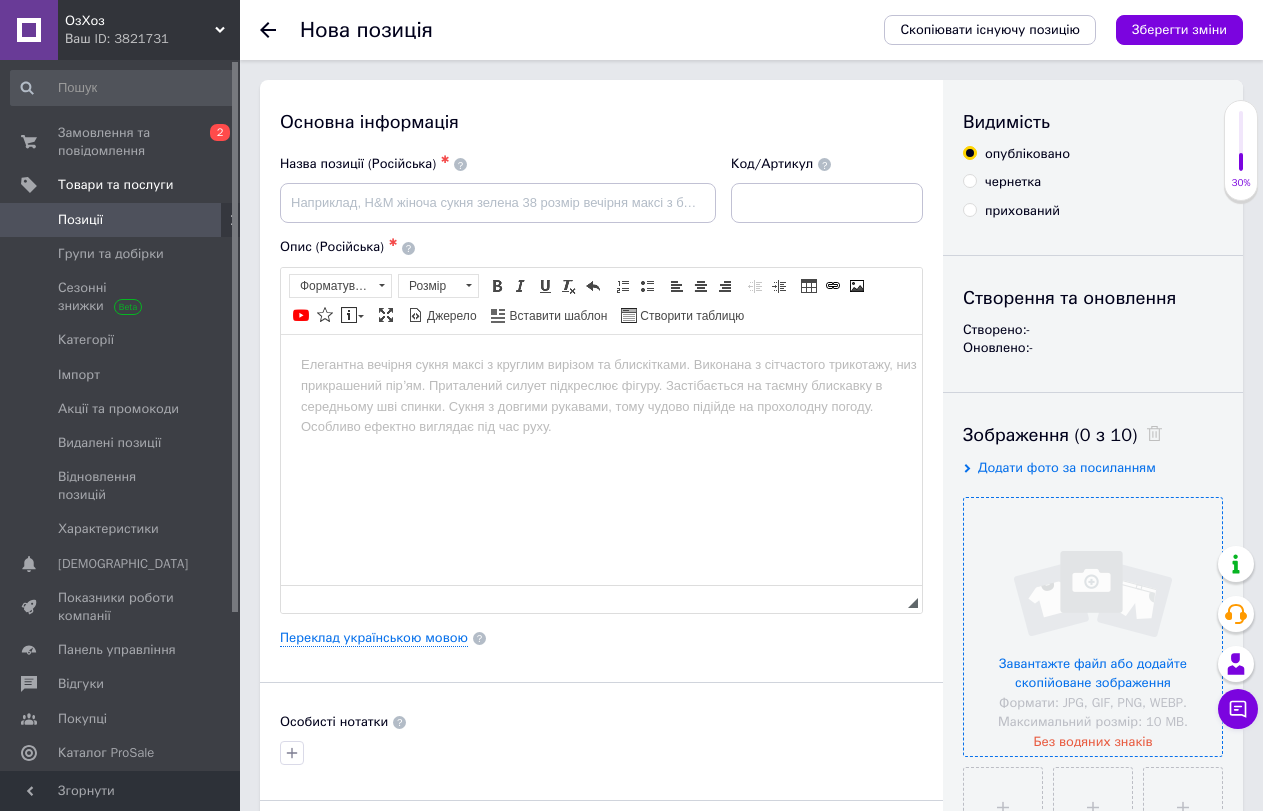 click at bounding box center (1093, 627) 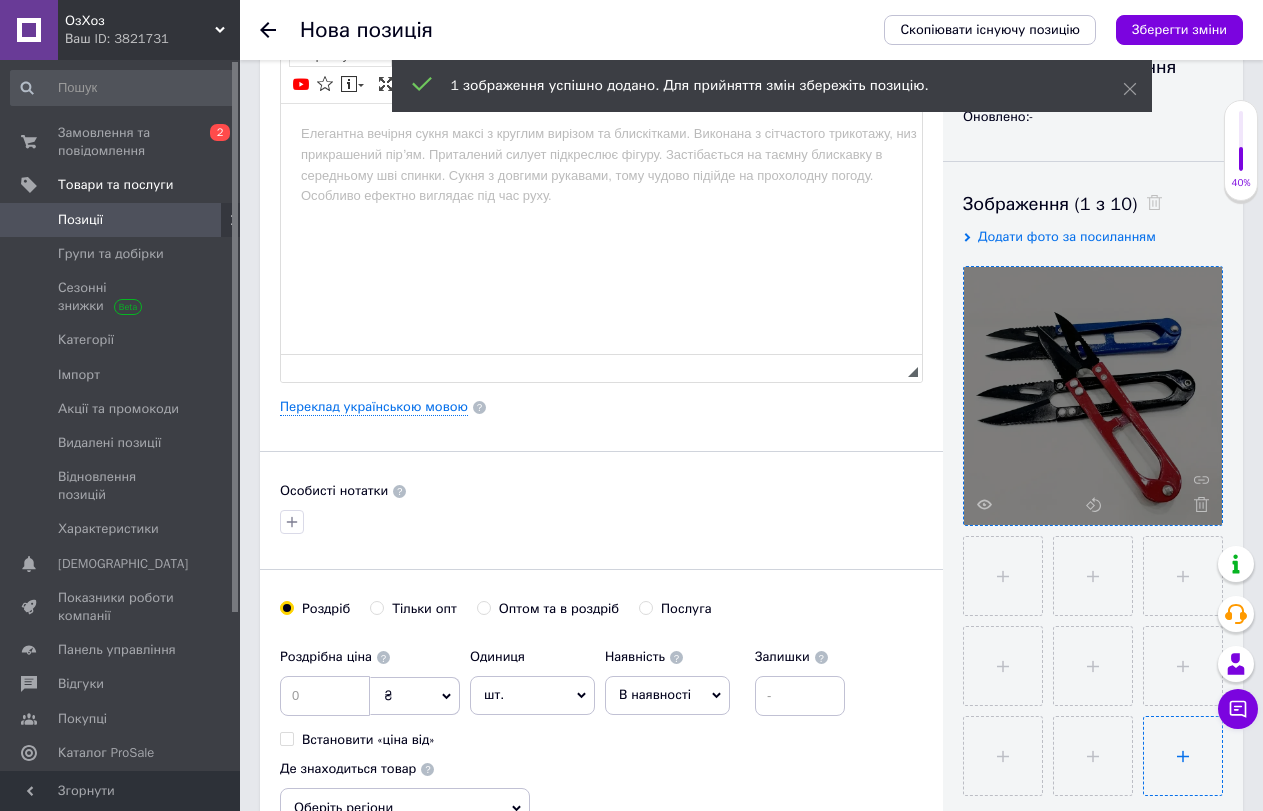 scroll, scrollTop: 300, scrollLeft: 0, axis: vertical 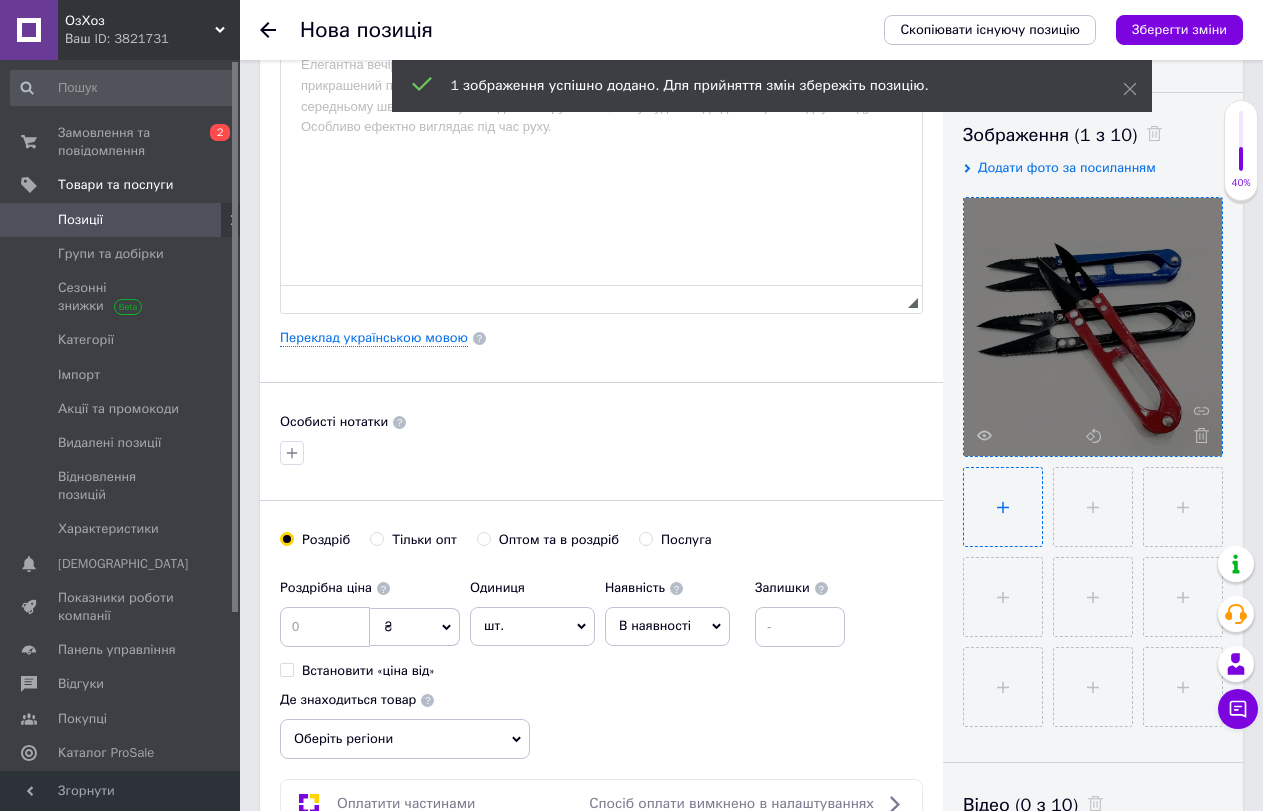 click at bounding box center (1003, 507) 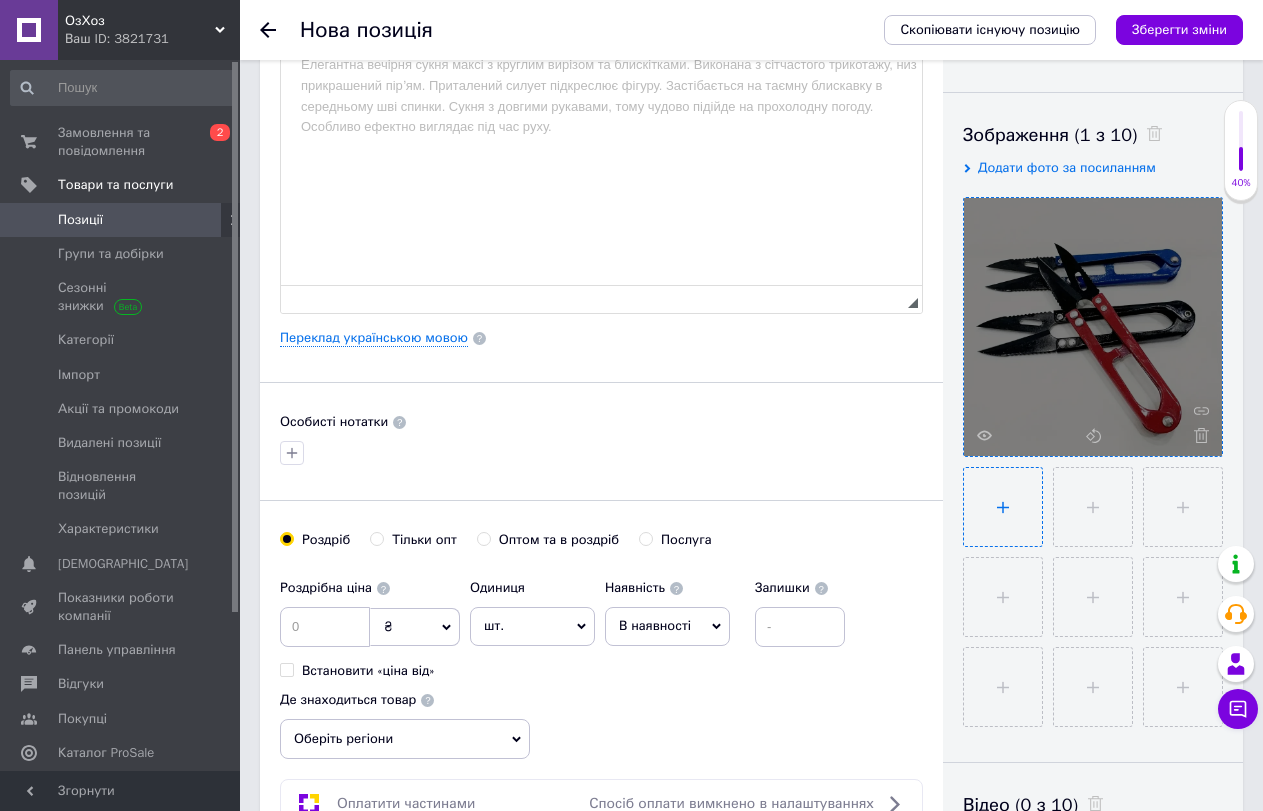 type on "C:\fakepath\ножиці1.webp" 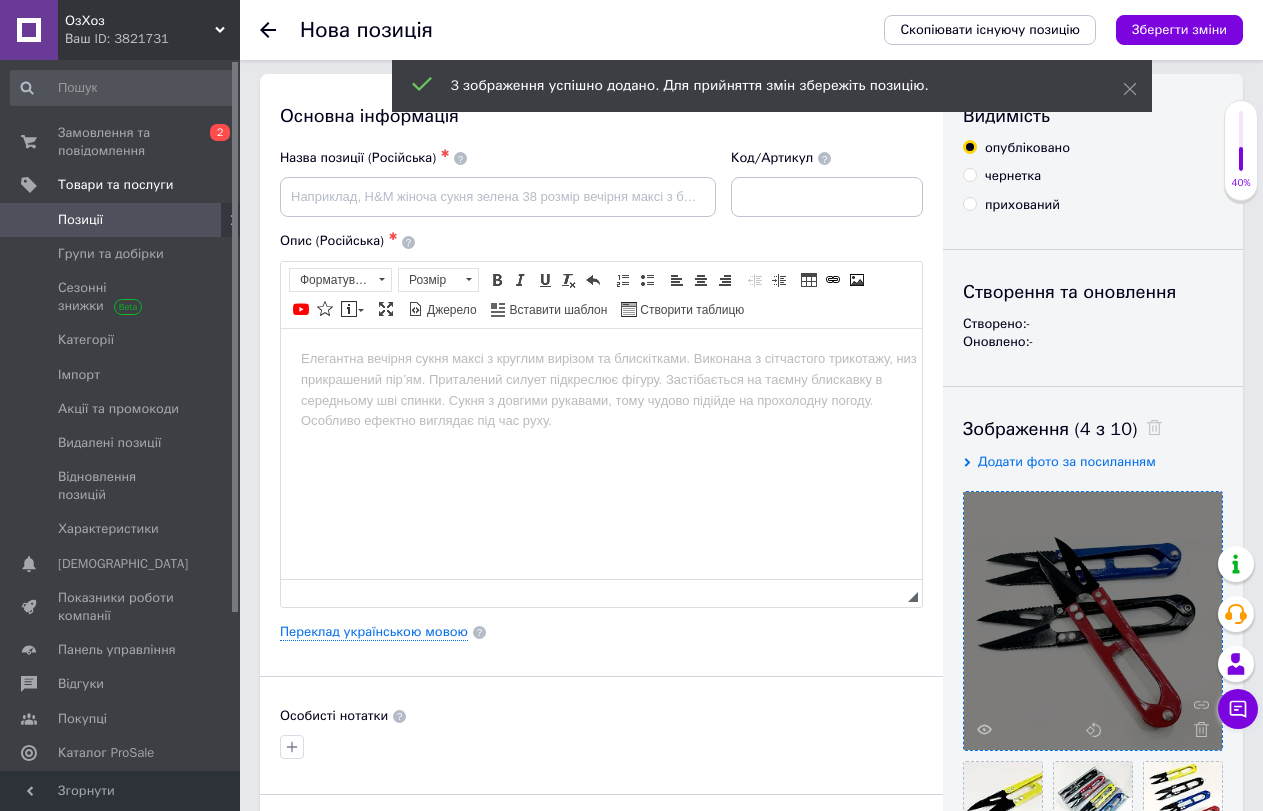 scroll, scrollTop: 0, scrollLeft: 0, axis: both 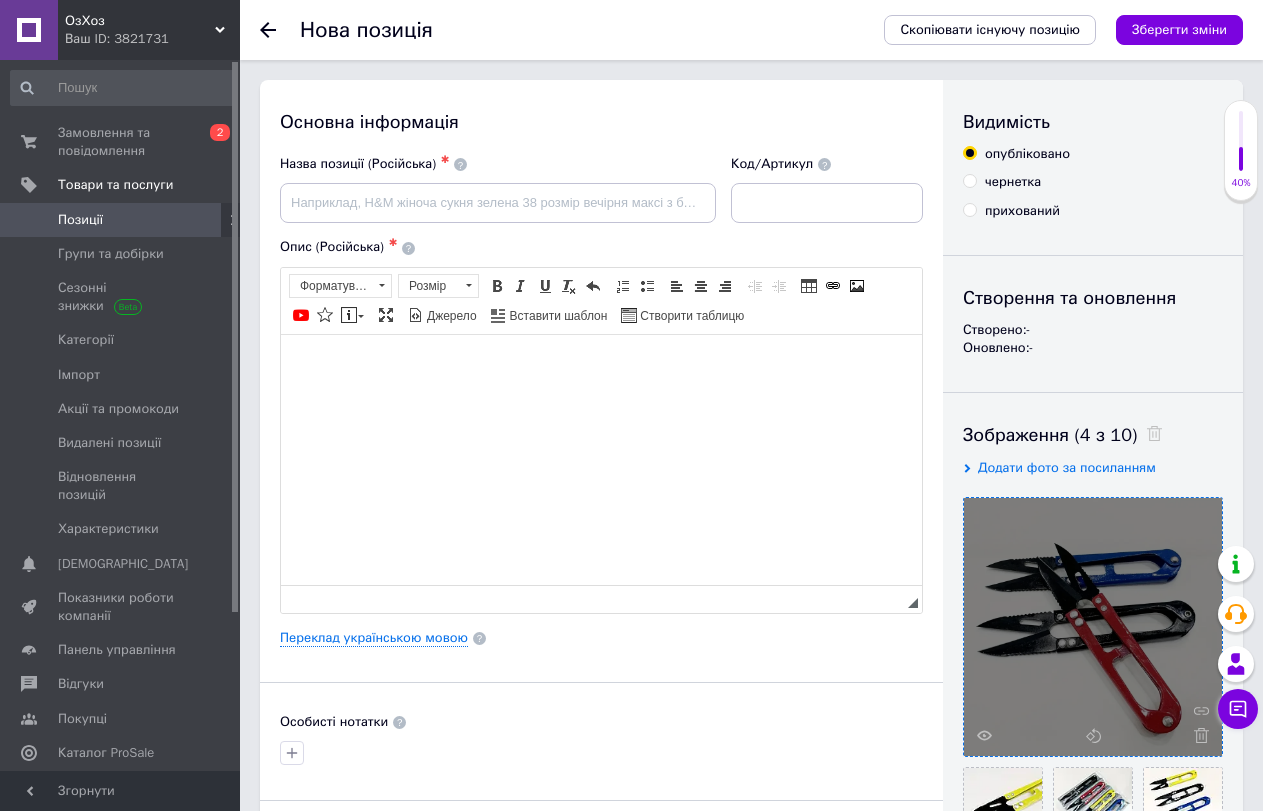 click at bounding box center [601, 364] 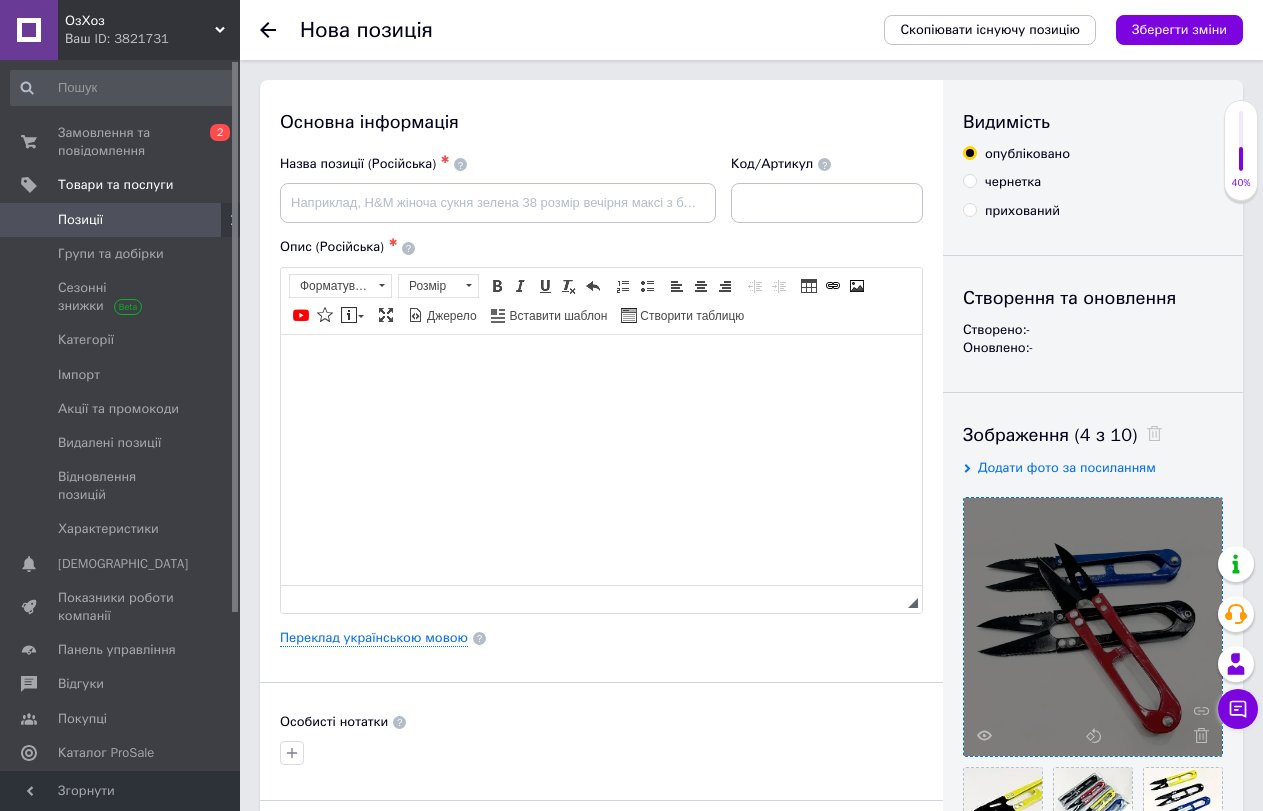type 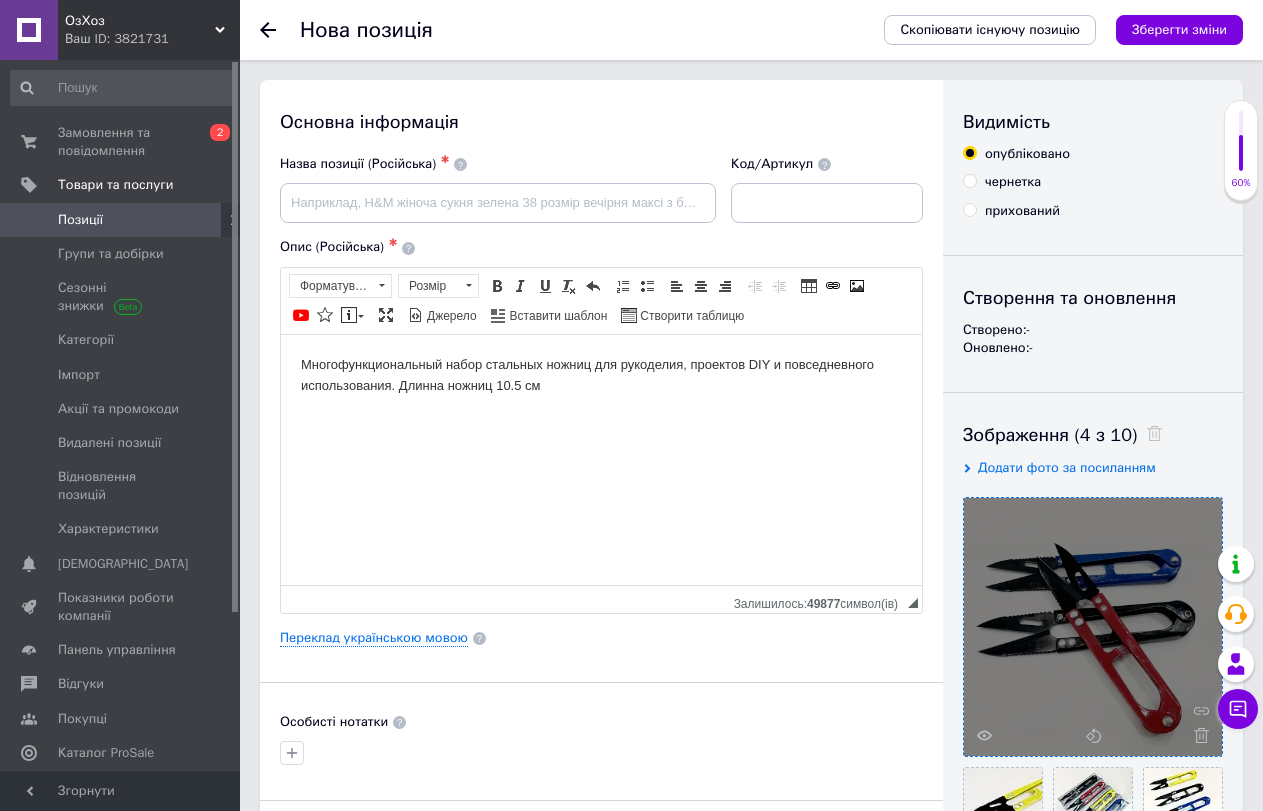 click on "Многофункциональный набор стальных ножниц для рукоделия, проектов DIY и повседневного использования. Длинна ножниц 10.5 см" at bounding box center [601, 375] 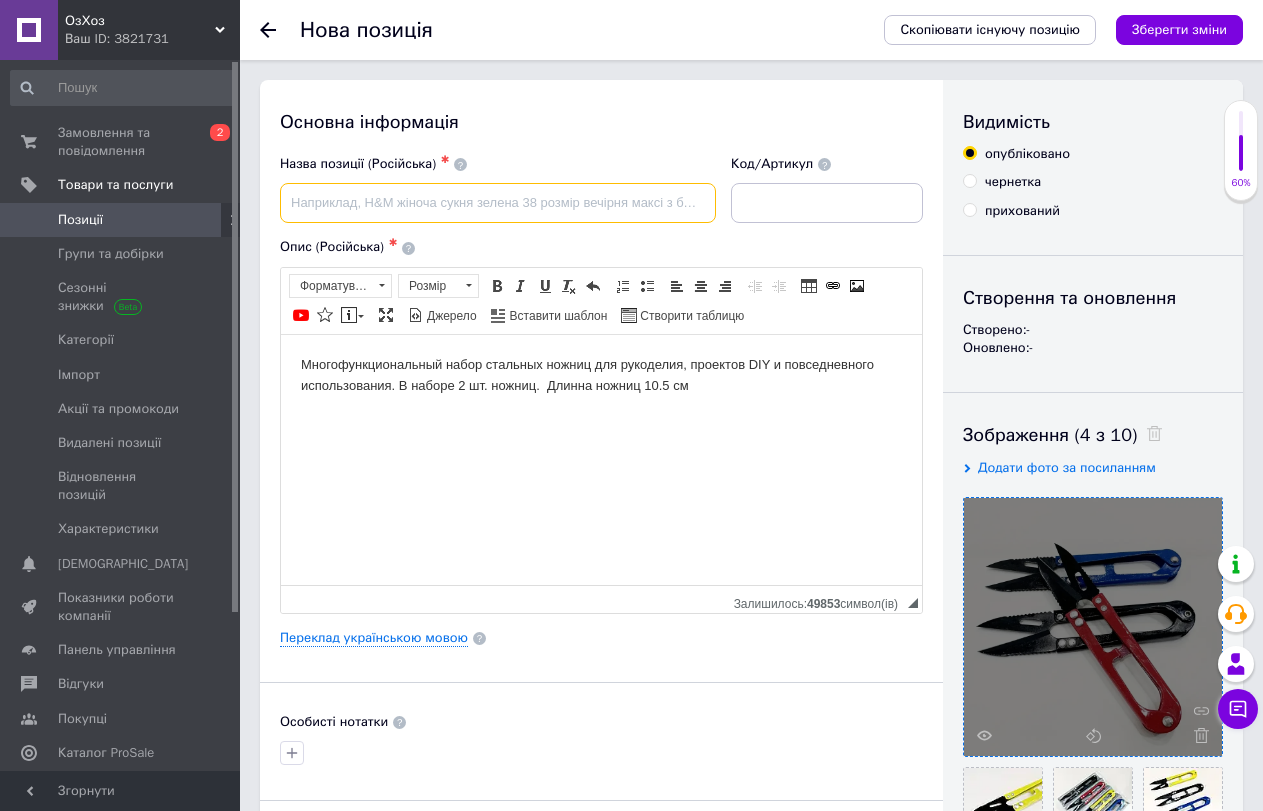 click at bounding box center [498, 203] 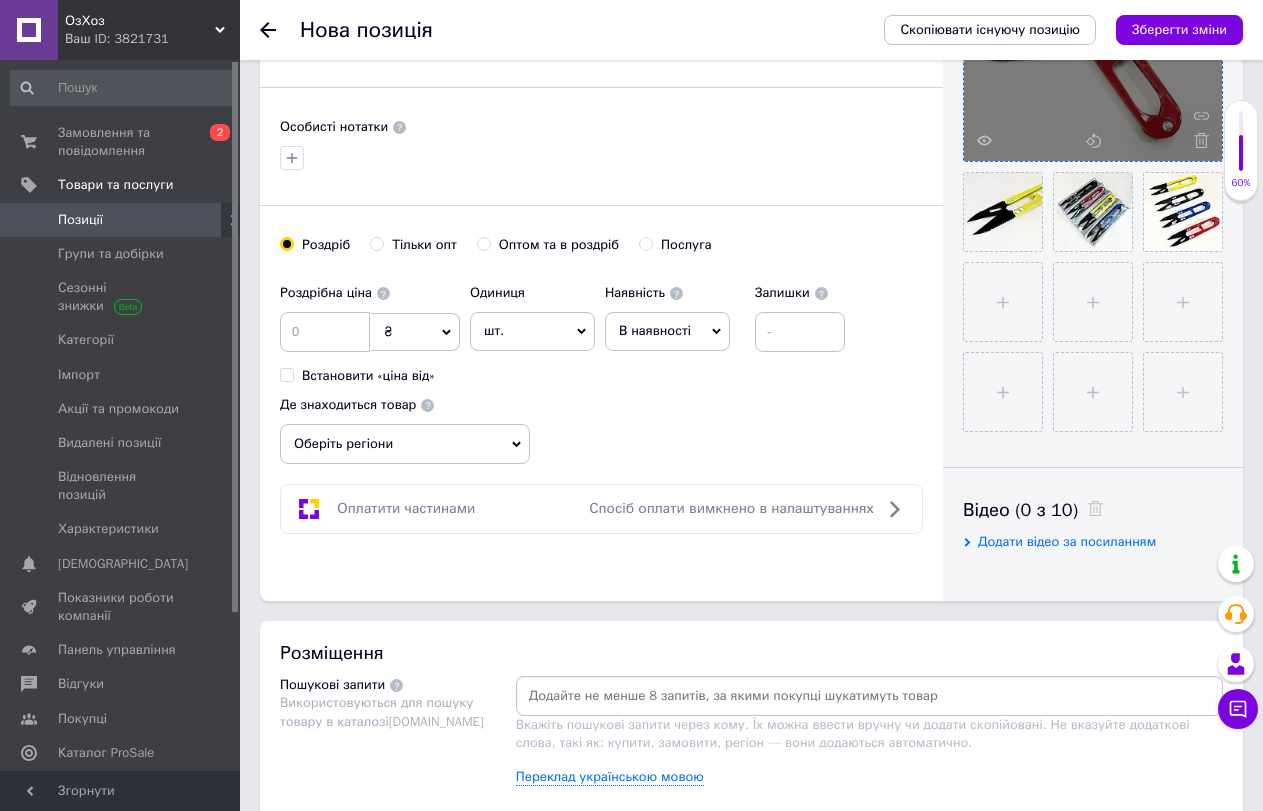 scroll, scrollTop: 600, scrollLeft: 0, axis: vertical 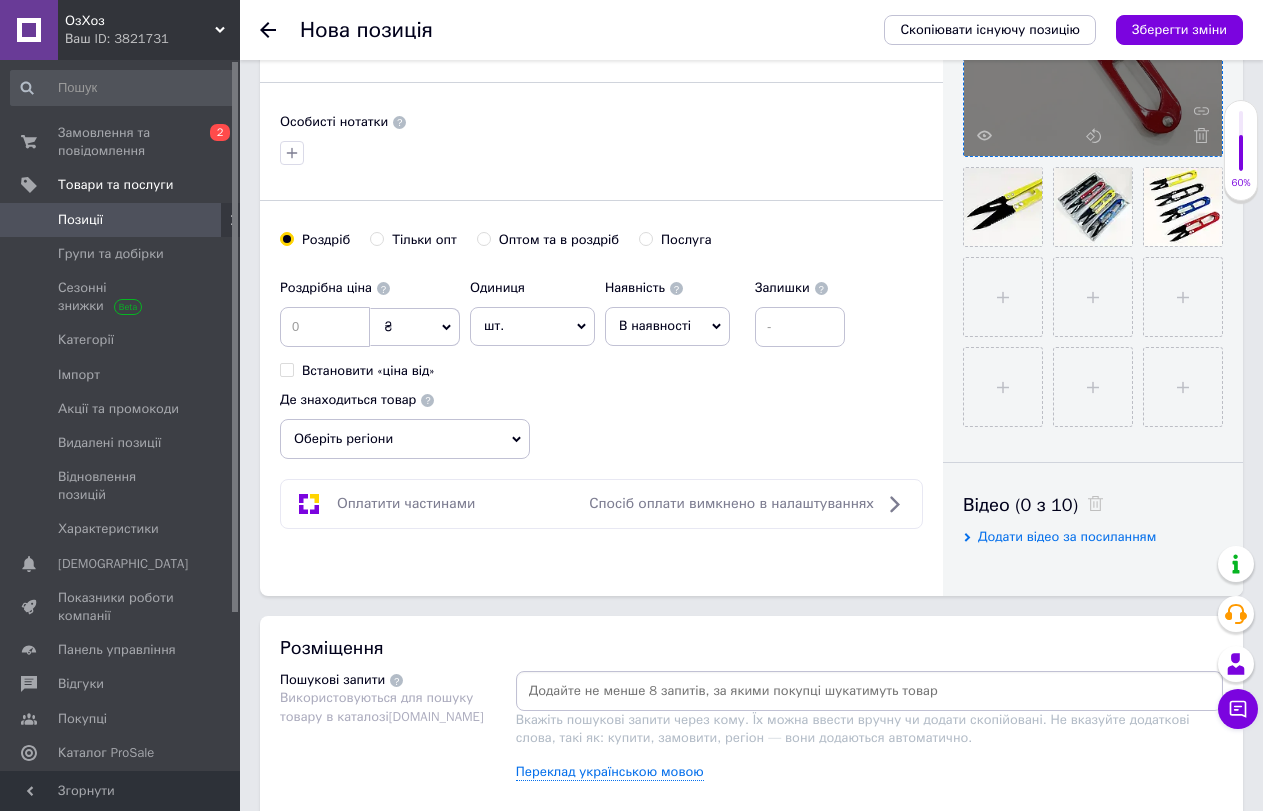 type on "Ножницы для обрезания ниток 2 шт." 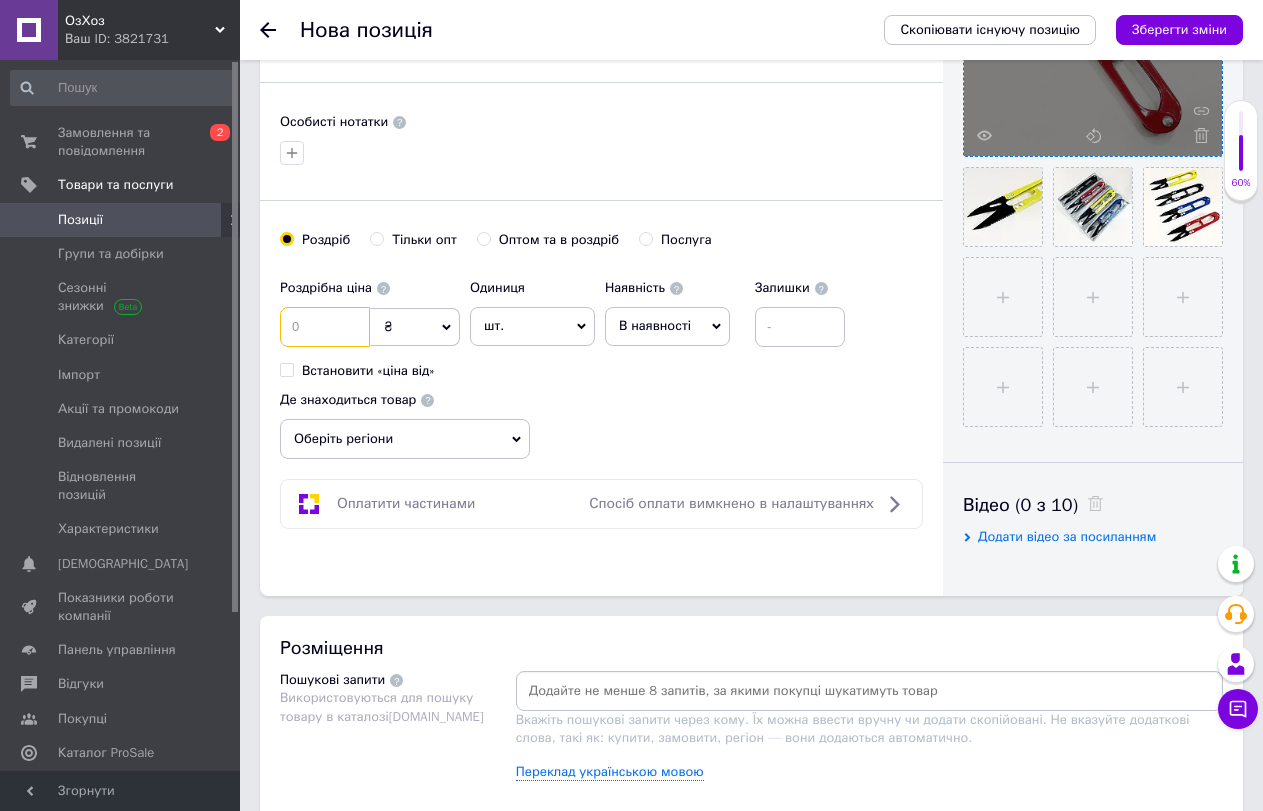 click at bounding box center (325, 327) 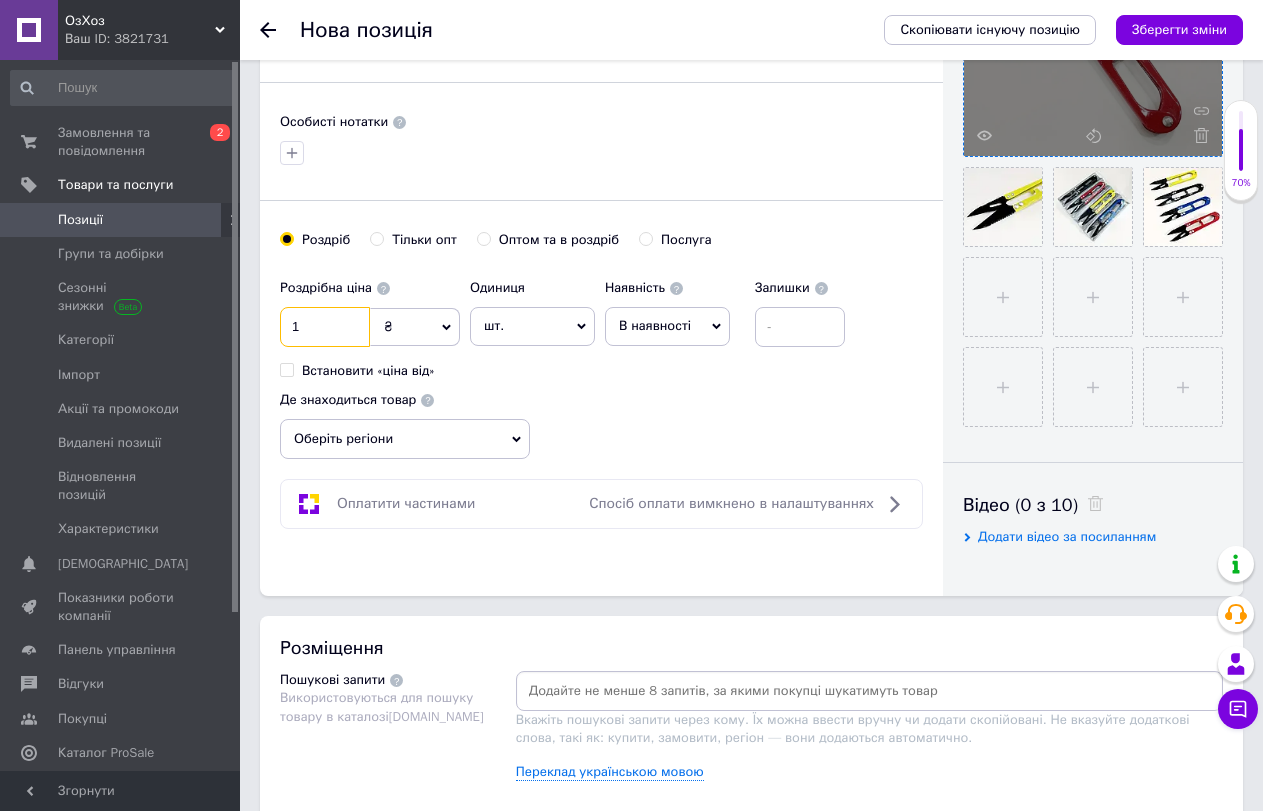 type on "1" 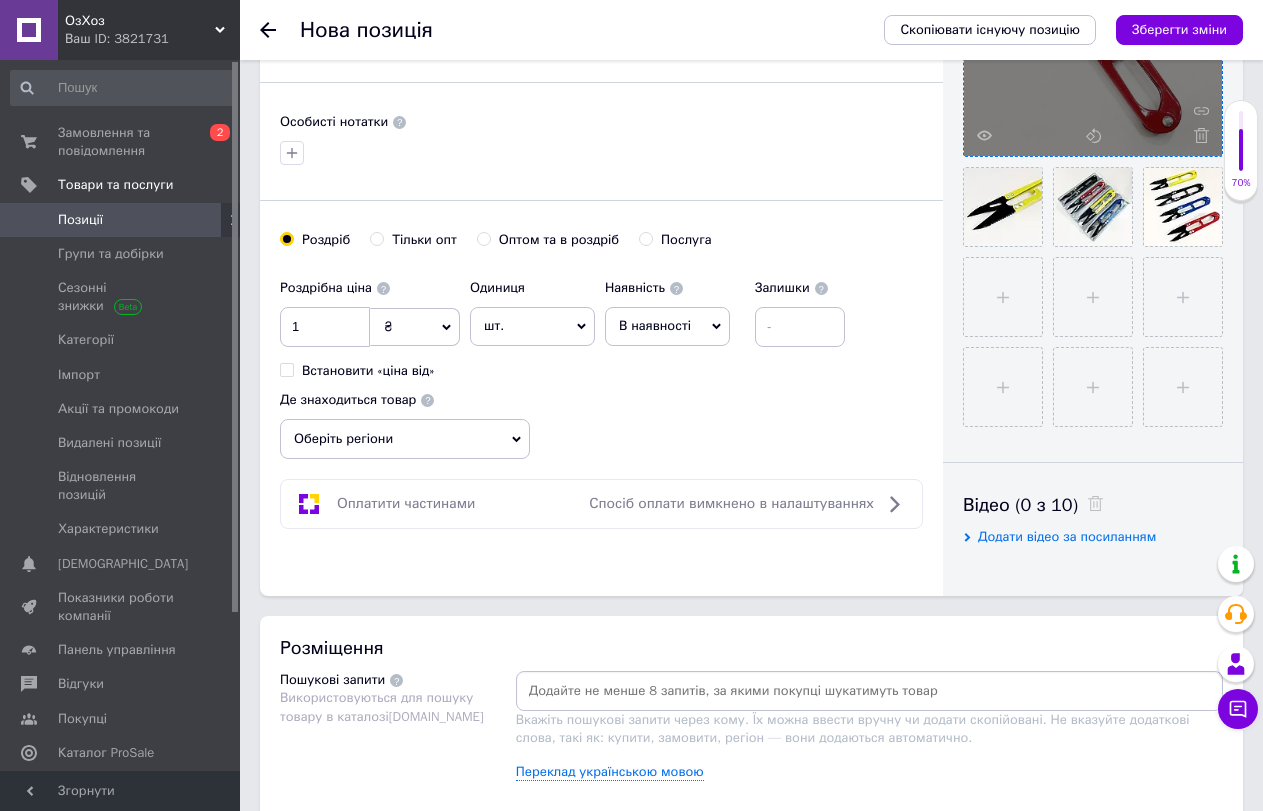 click 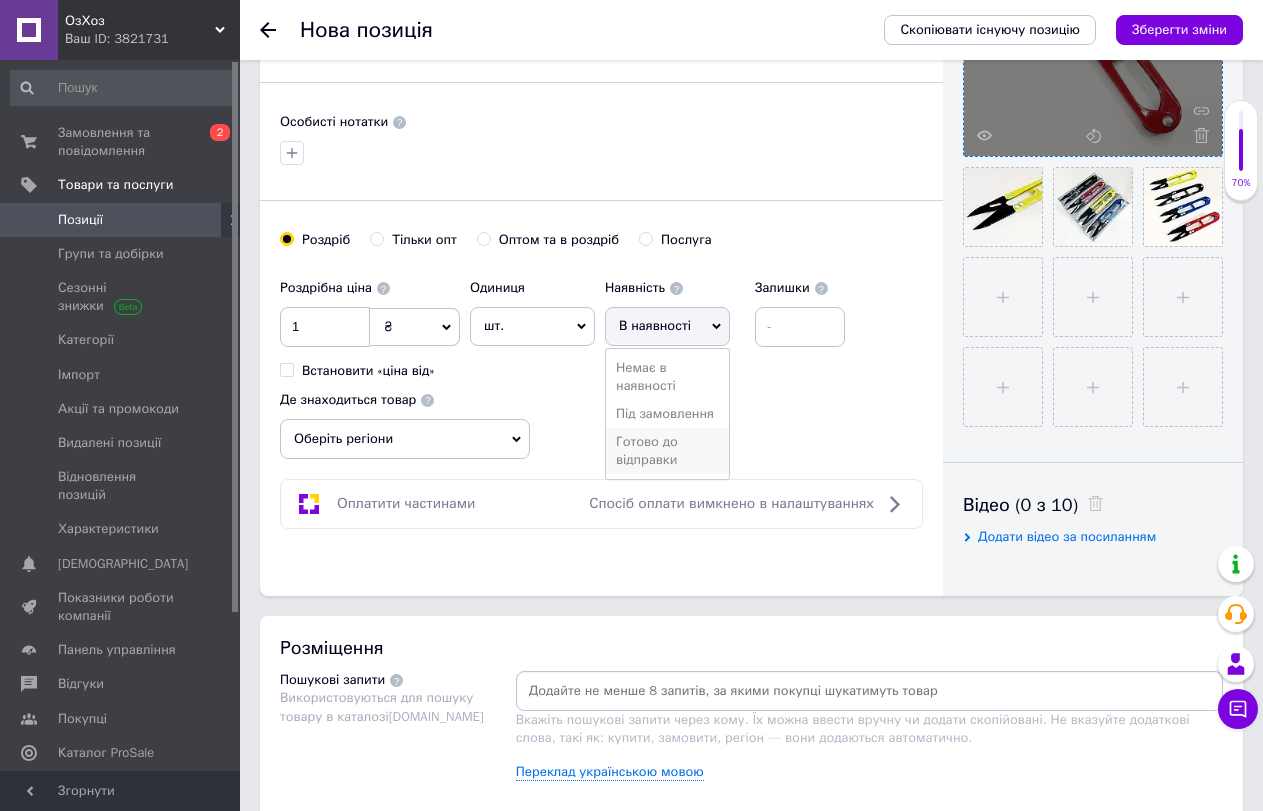click on "Готово до відправки" at bounding box center (667, 451) 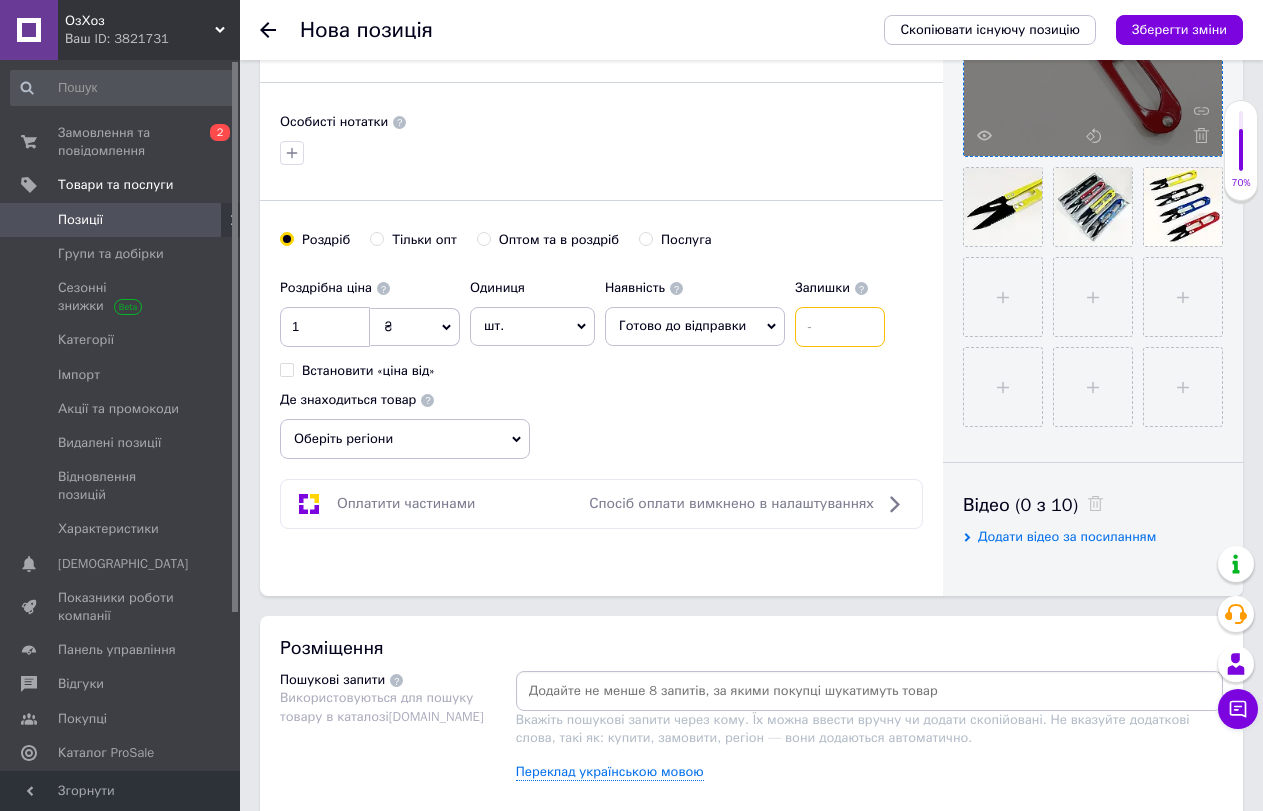 click at bounding box center (840, 327) 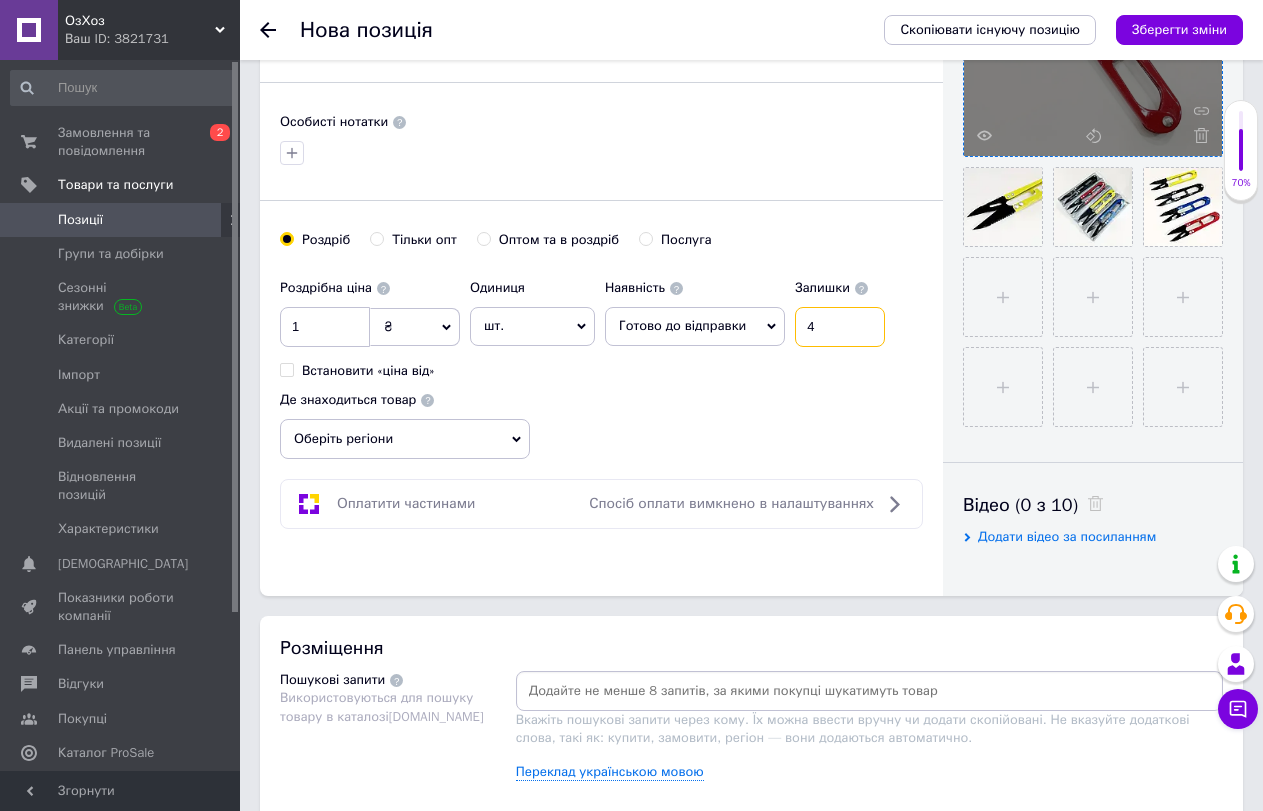 type on "4" 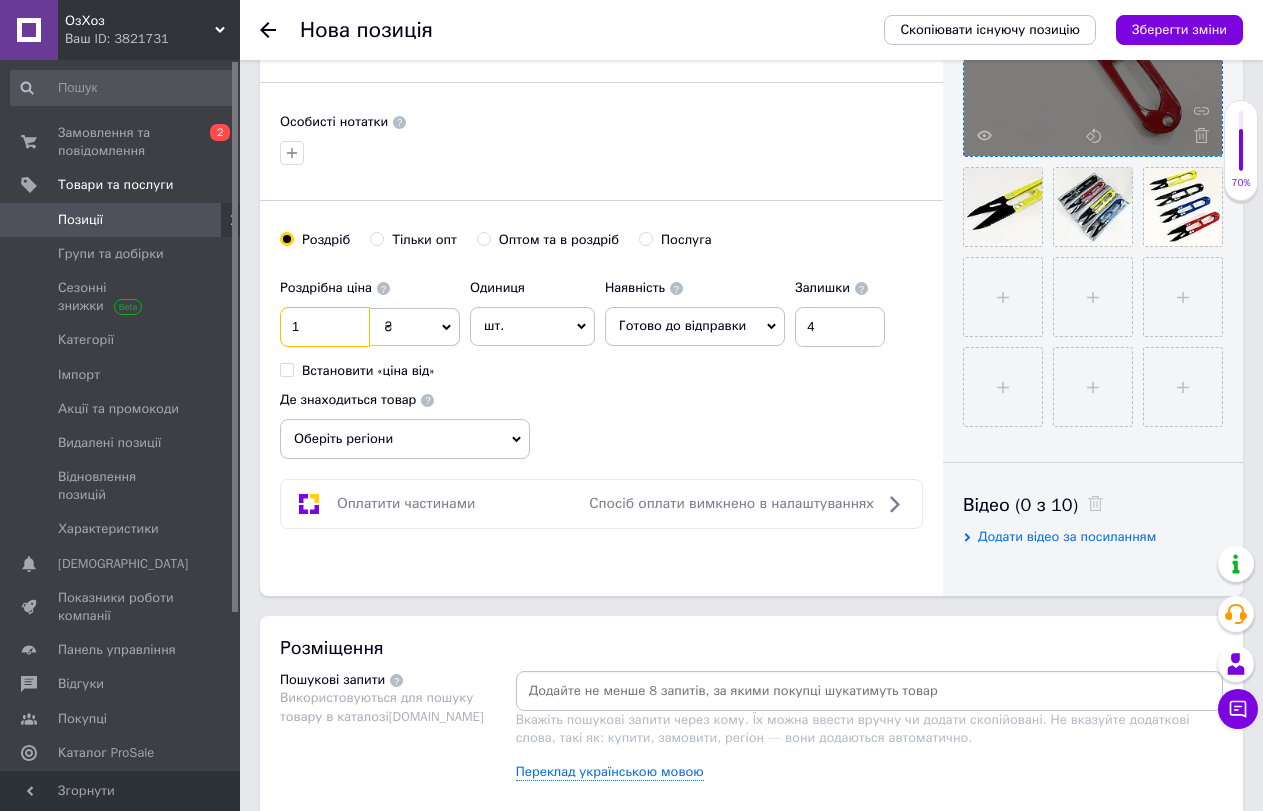 click on "1" at bounding box center [325, 327] 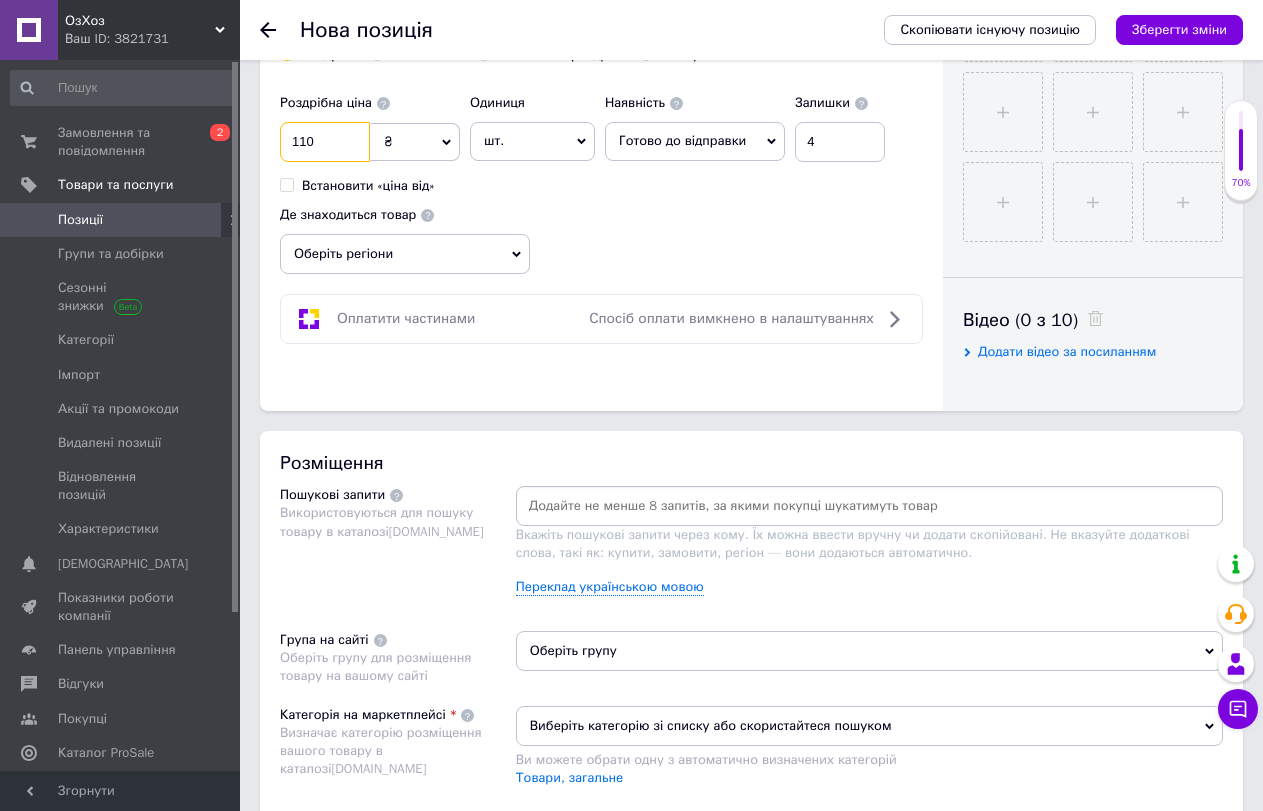 scroll, scrollTop: 800, scrollLeft: 0, axis: vertical 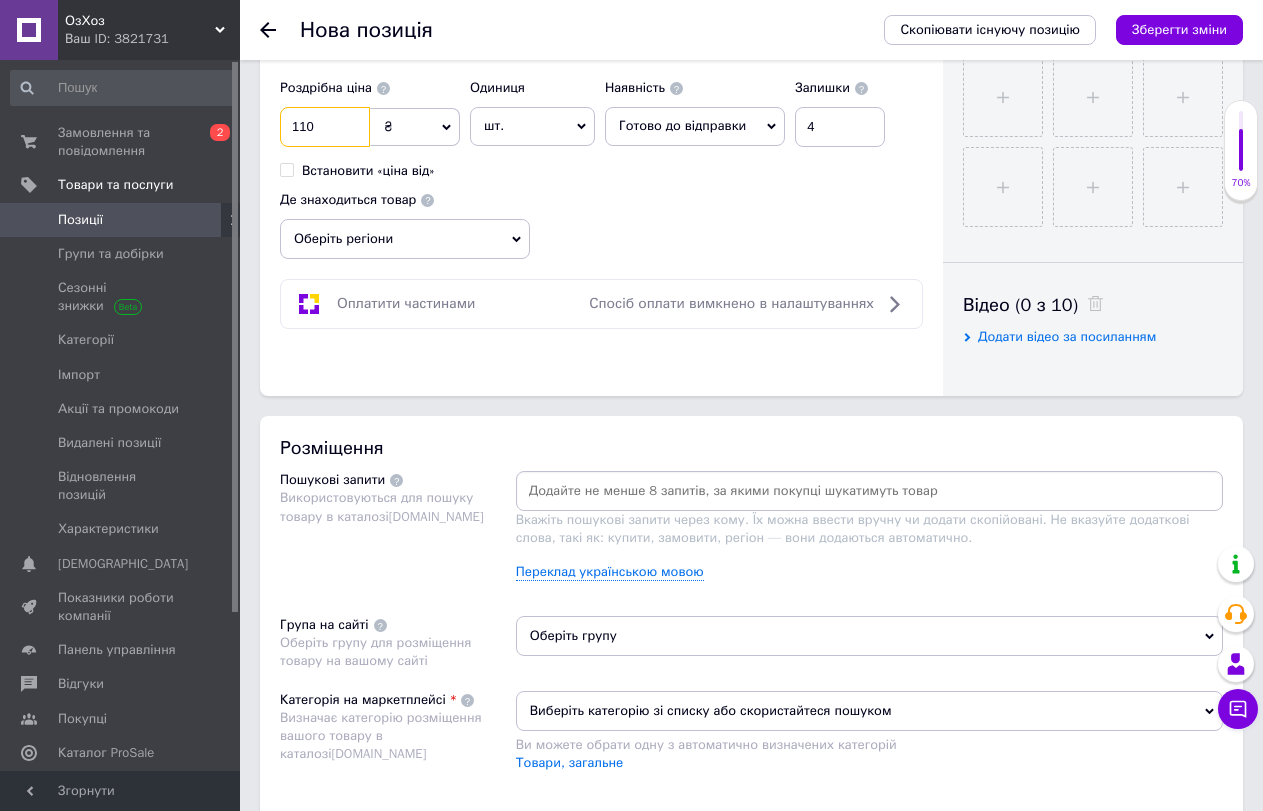 type on "110" 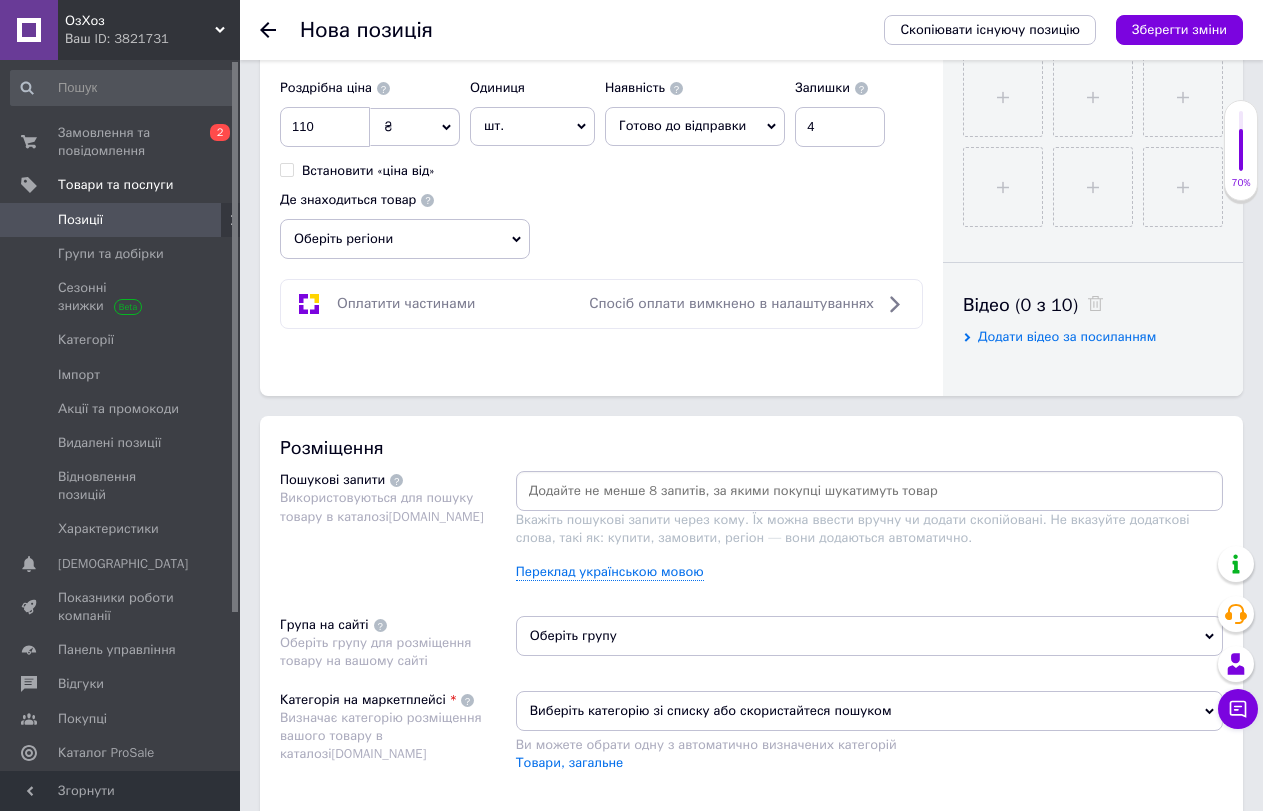 click 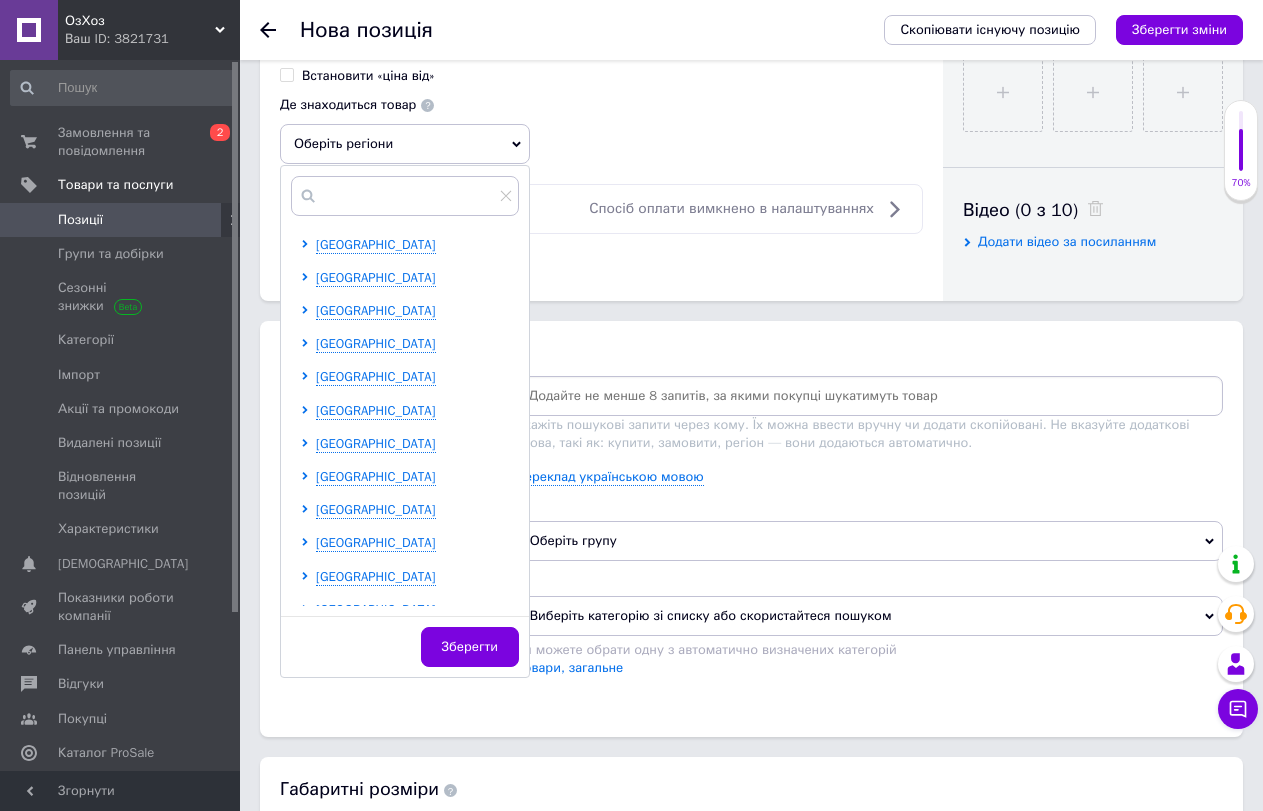 scroll, scrollTop: 900, scrollLeft: 0, axis: vertical 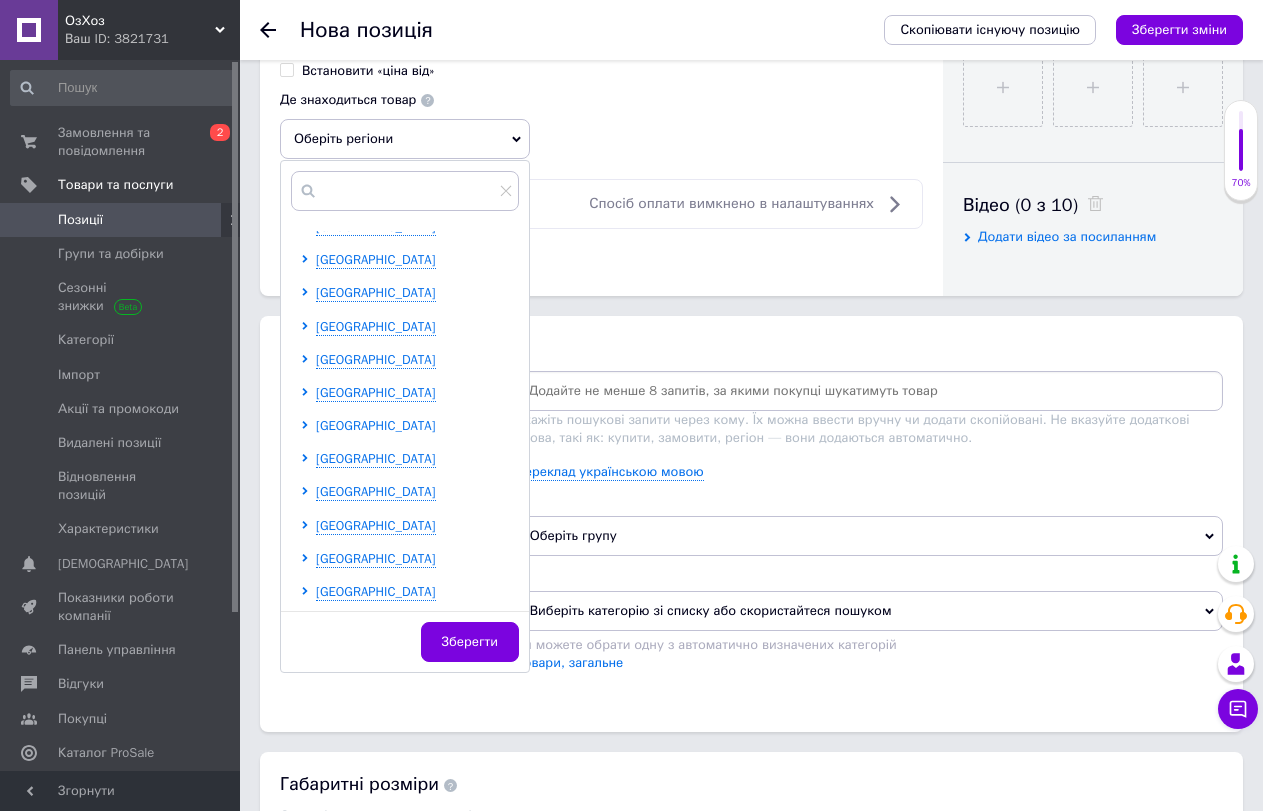 click on "[GEOGRAPHIC_DATA]" at bounding box center [376, 425] 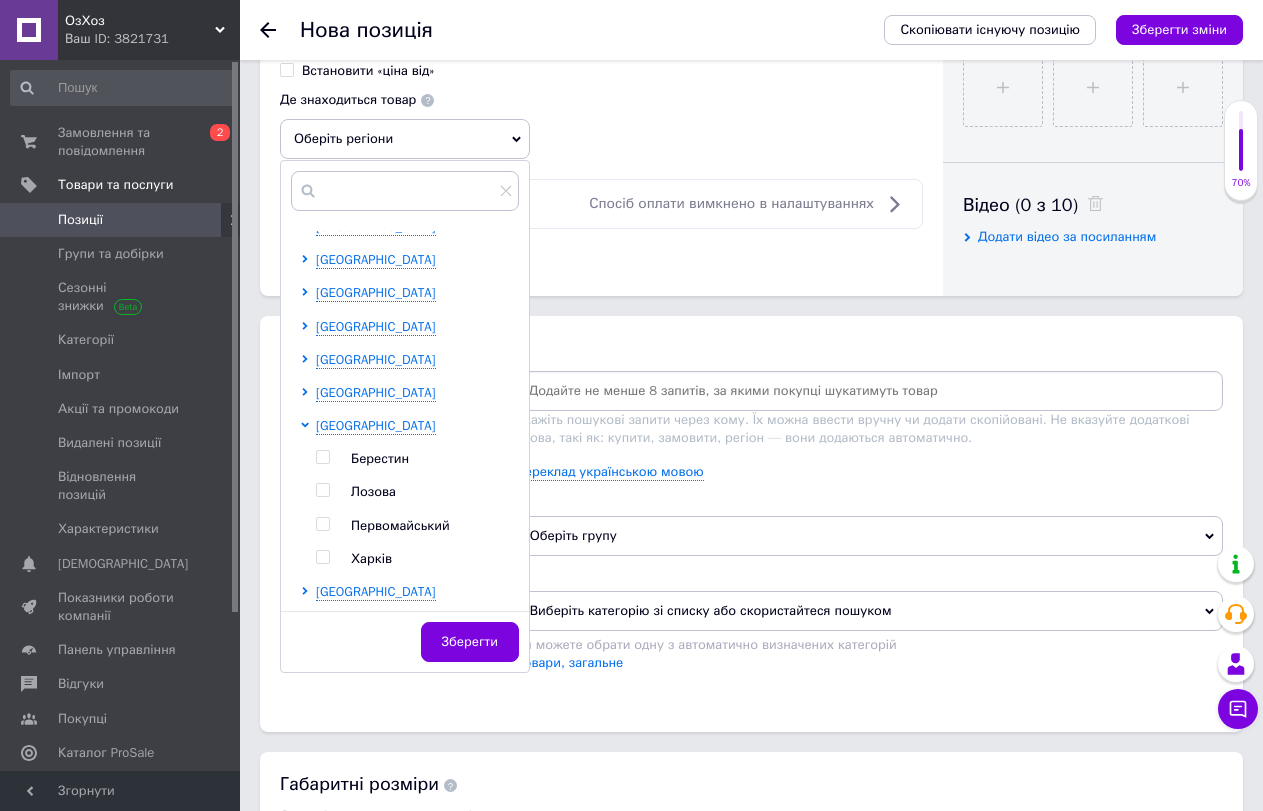 click at bounding box center (322, 557) 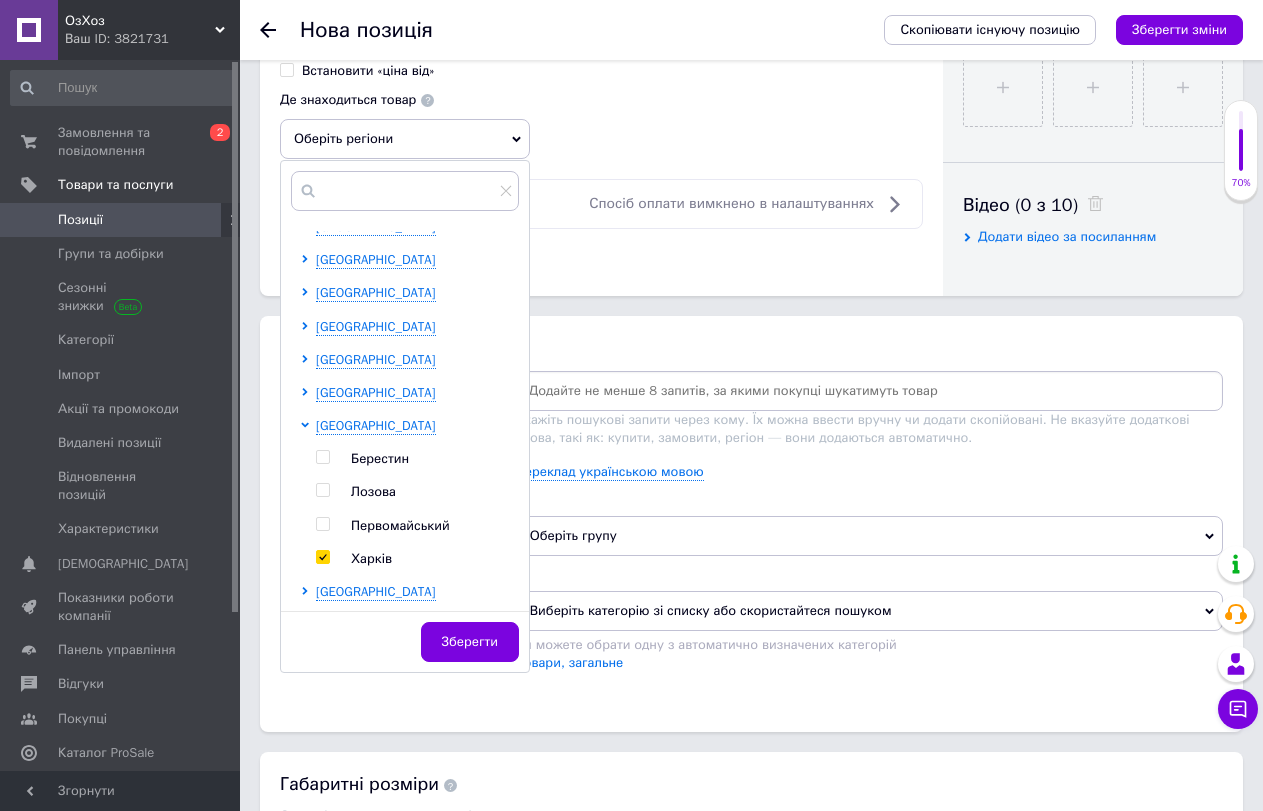 checkbox on "true" 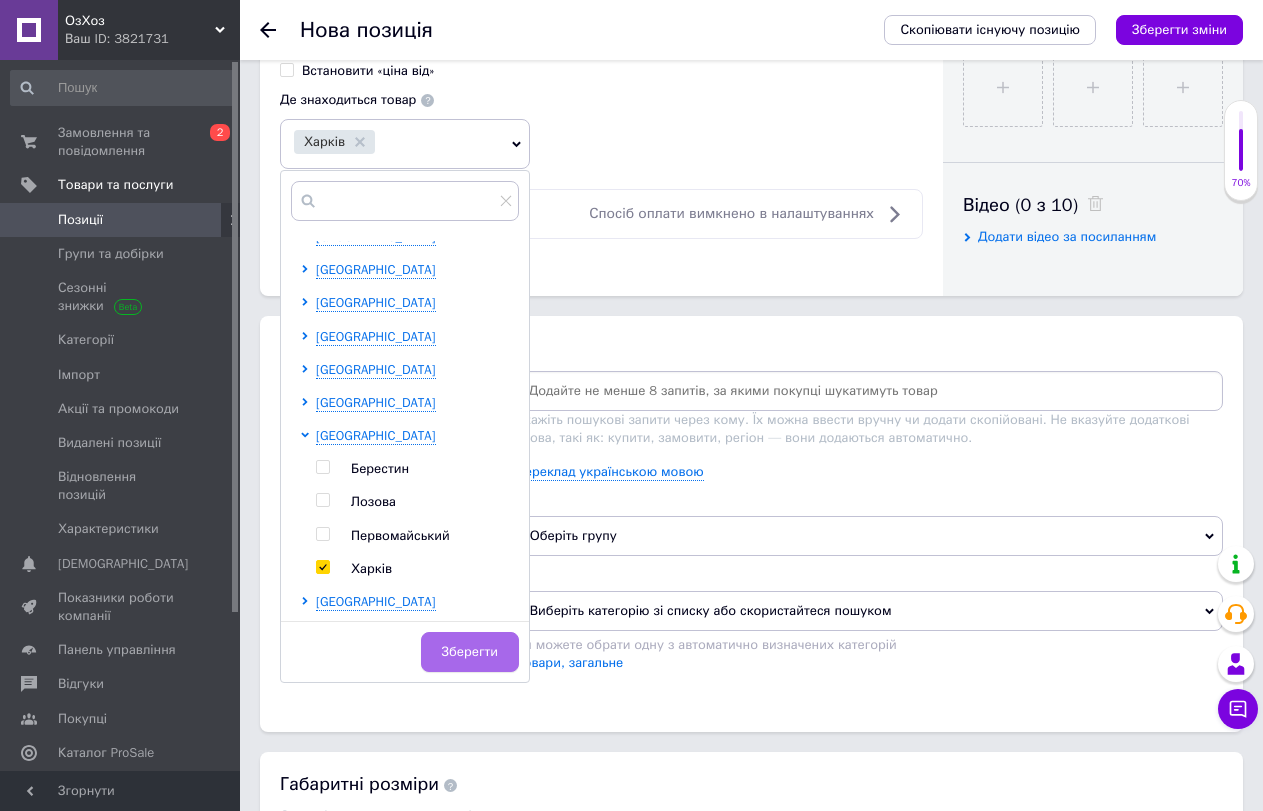 click on "Зберегти" at bounding box center [470, 652] 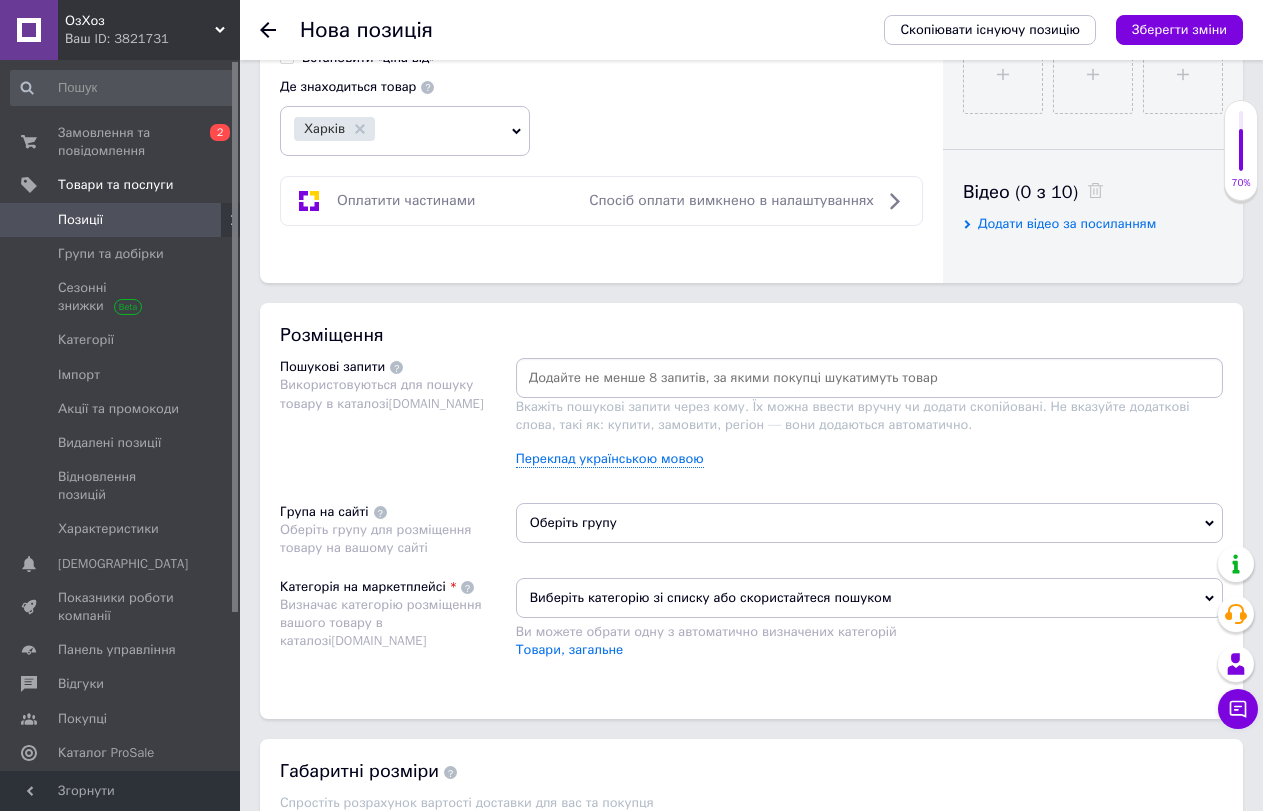 scroll, scrollTop: 1000, scrollLeft: 0, axis: vertical 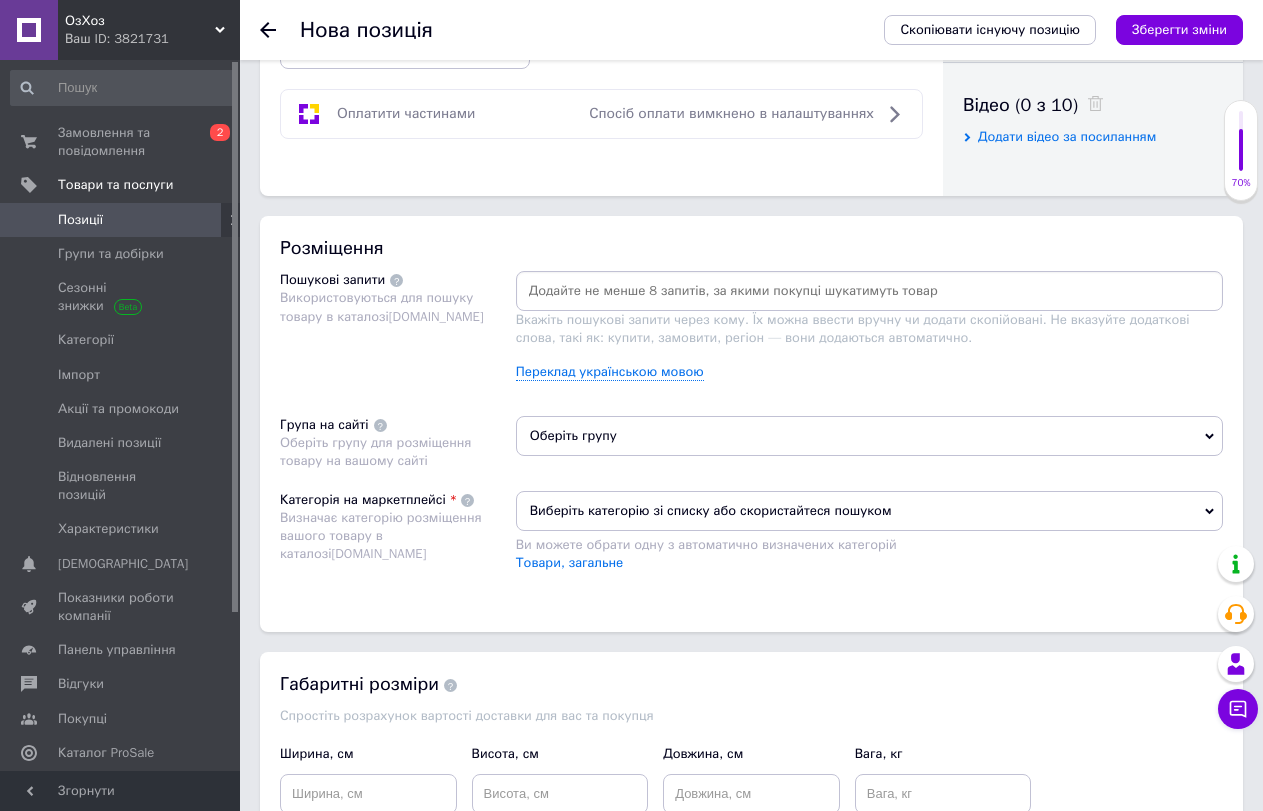 click at bounding box center (869, 291) 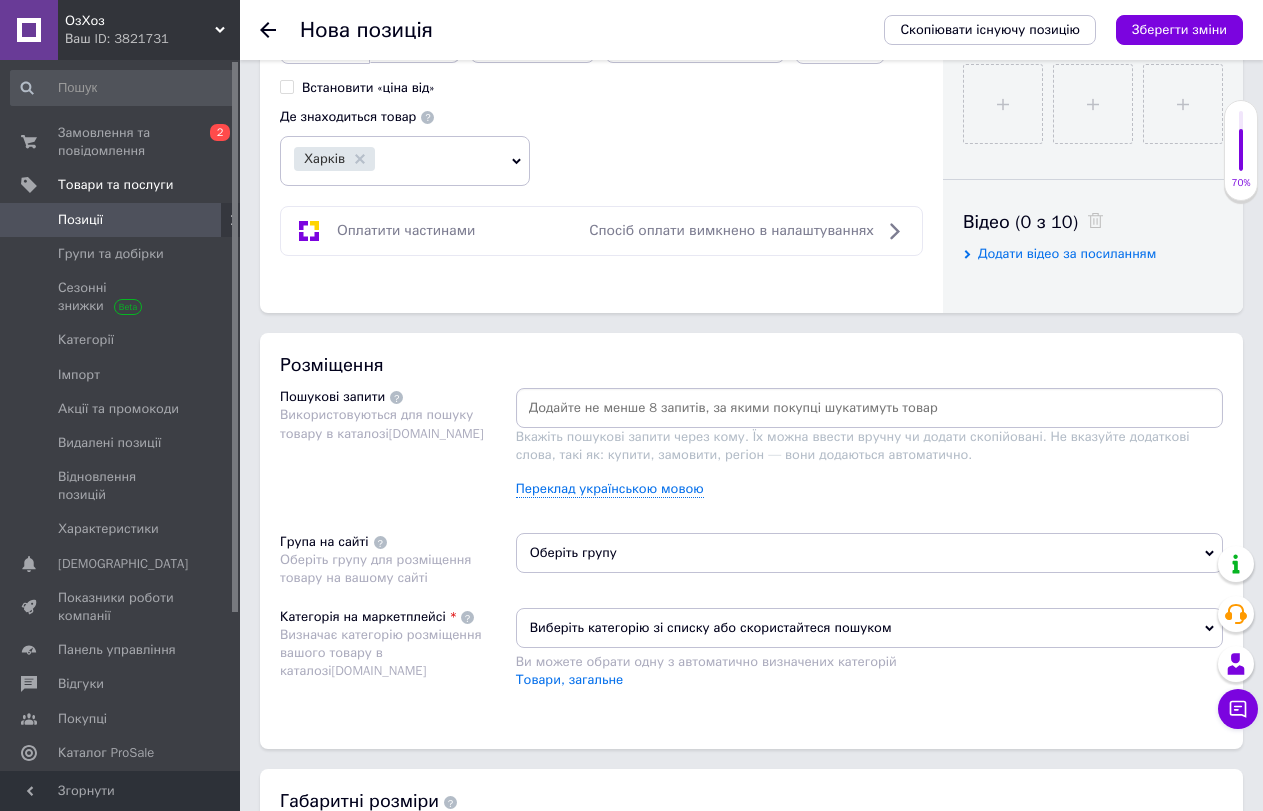scroll, scrollTop: 900, scrollLeft: 0, axis: vertical 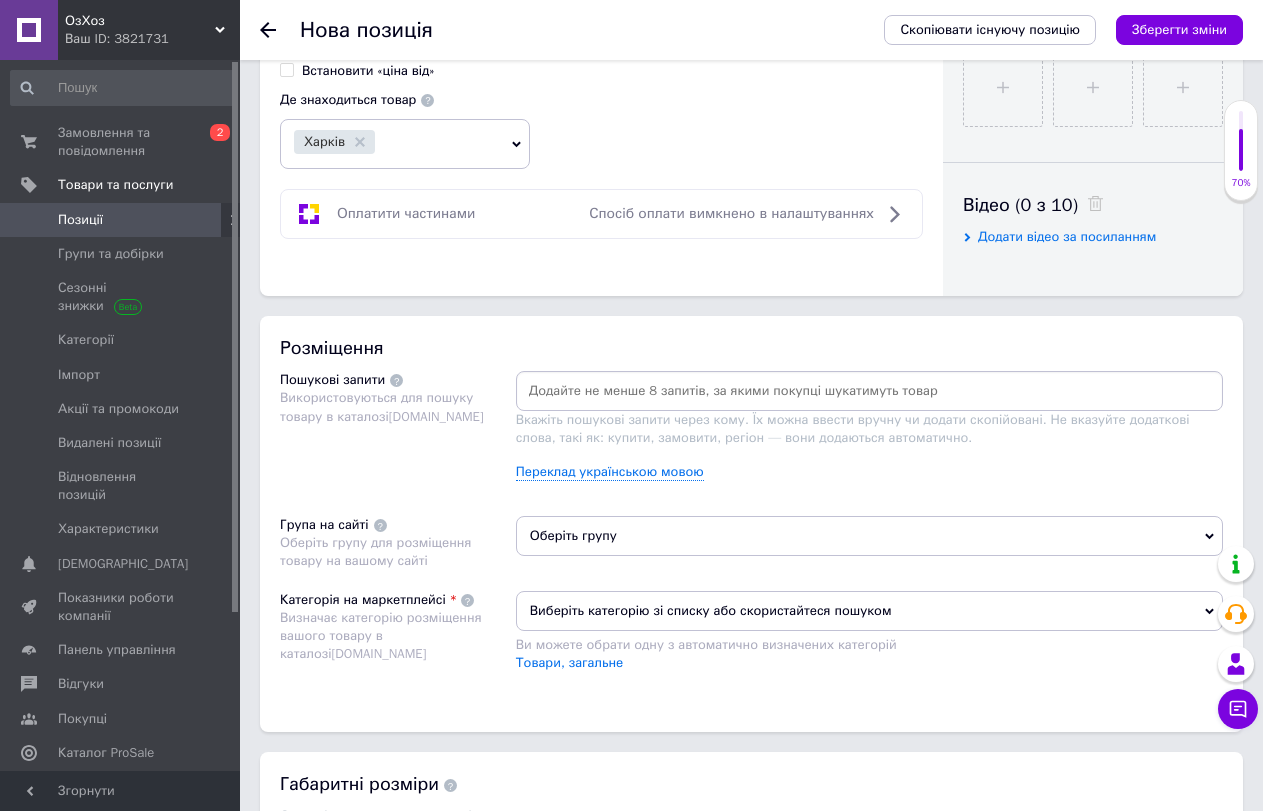 click at bounding box center (869, 391) 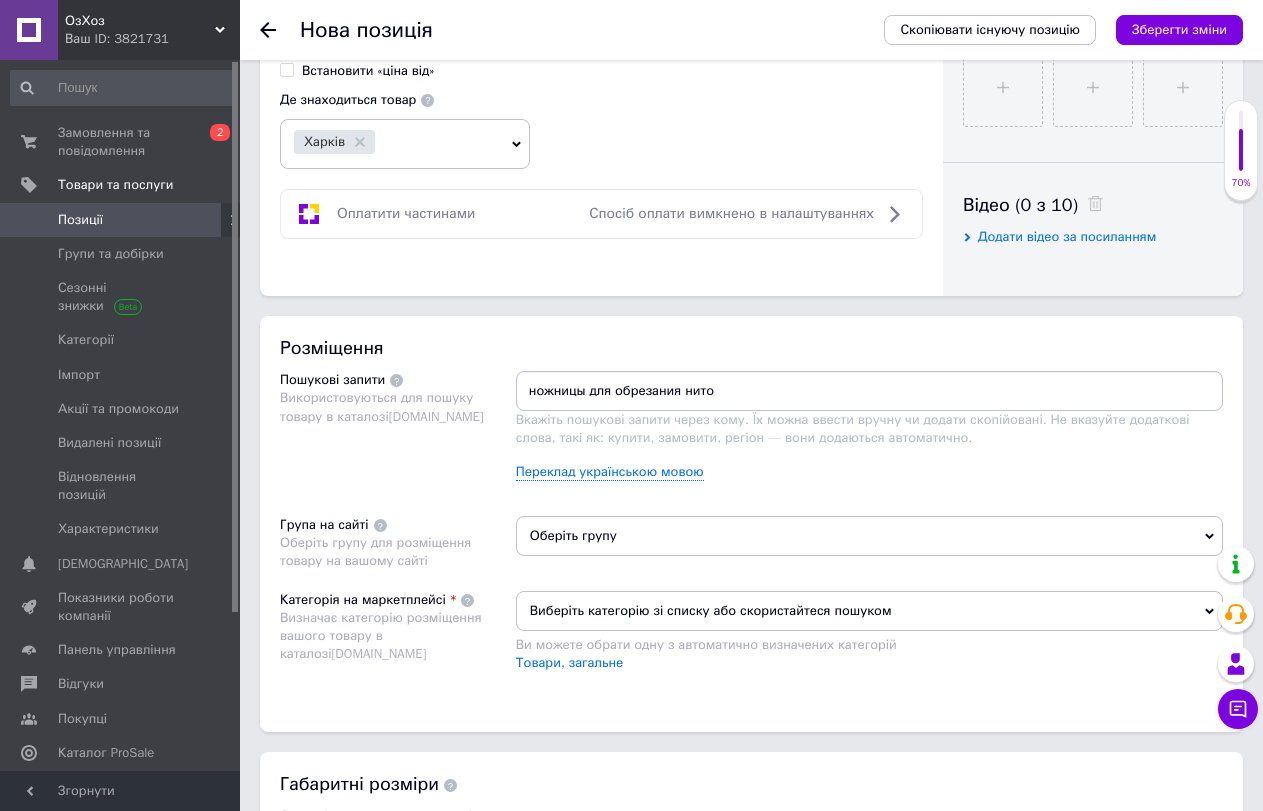 type on "ножницы для обрезания ниток" 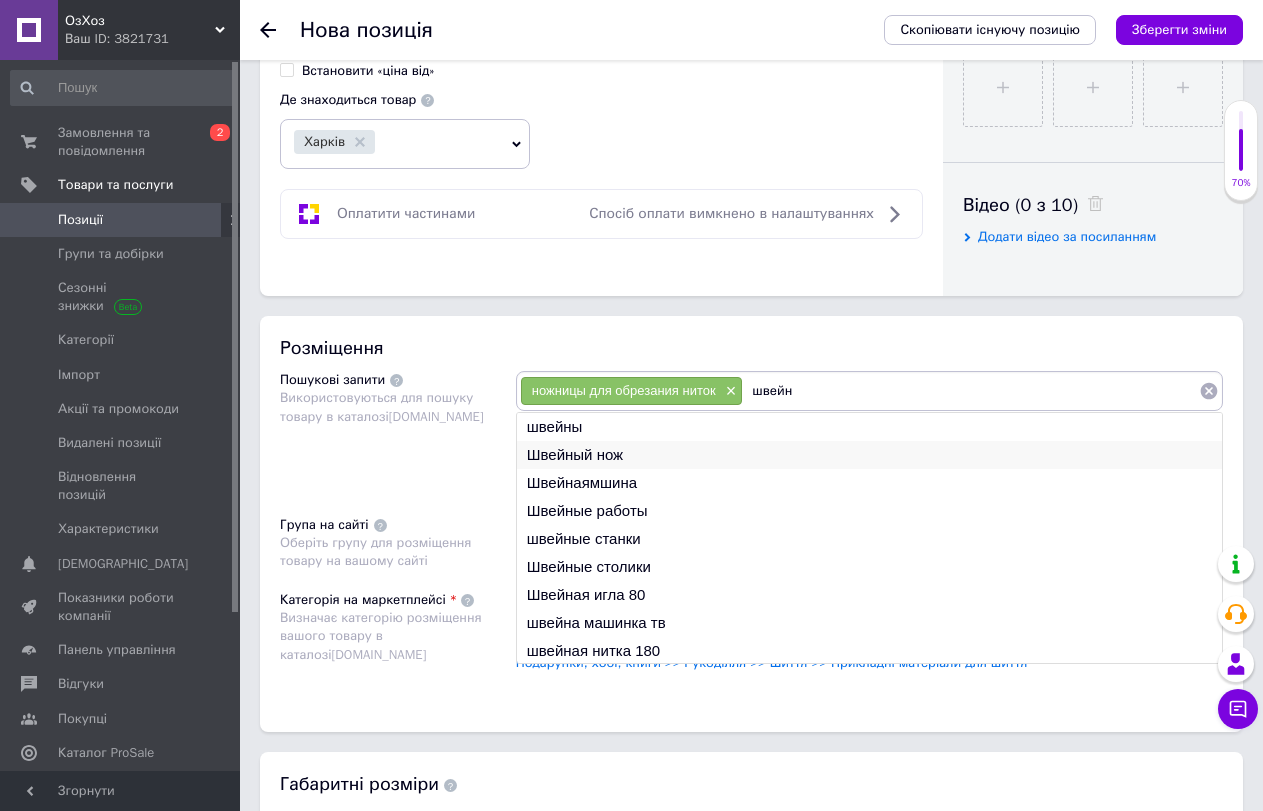 type on "швейн" 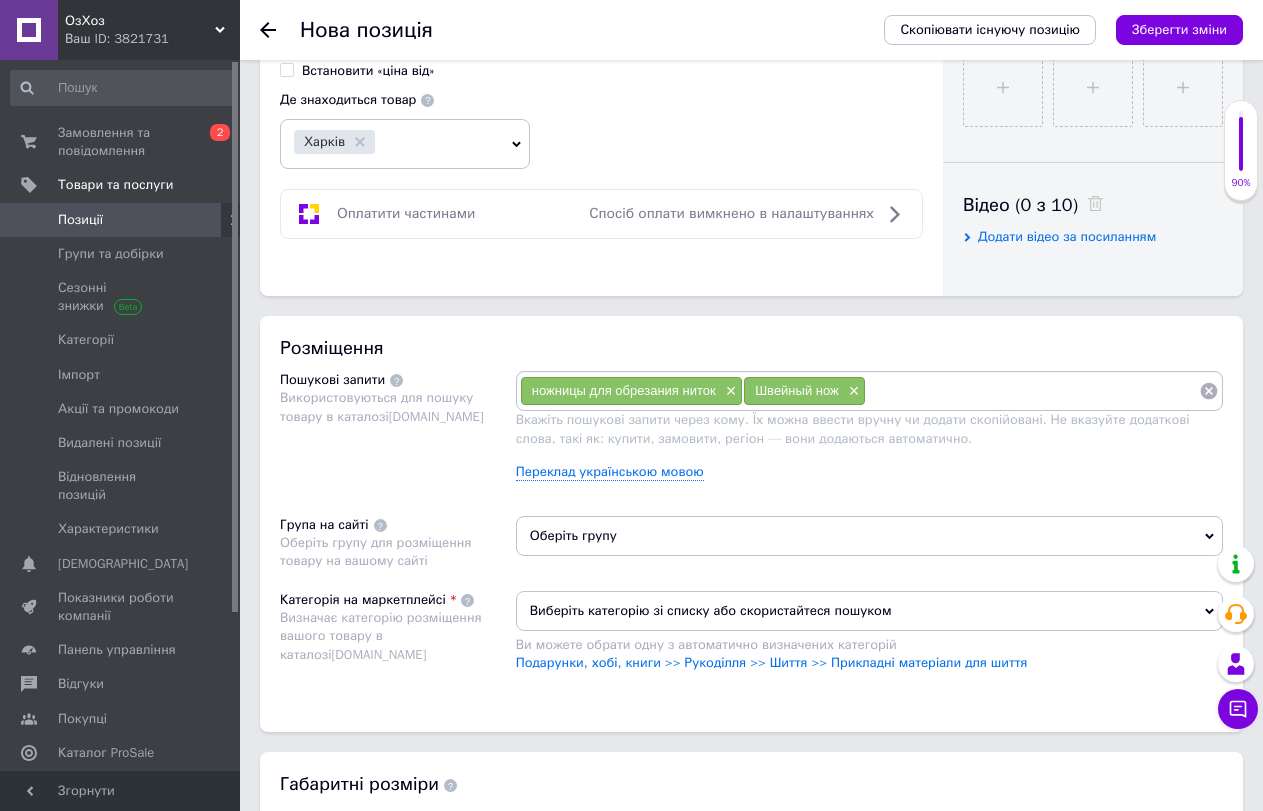 click on "ножницы для обрезания ниток × Швейный нож ×" at bounding box center (869, 391) 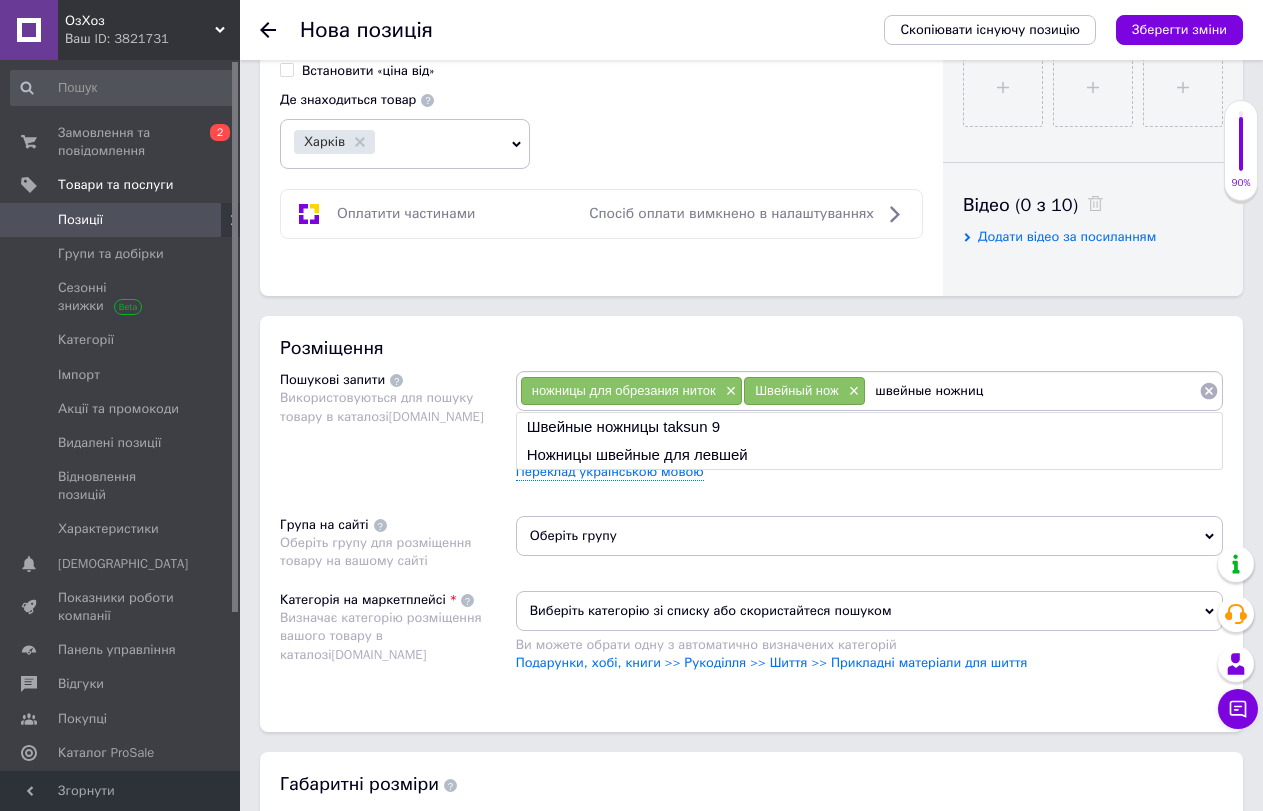 type on "швейные ножницы" 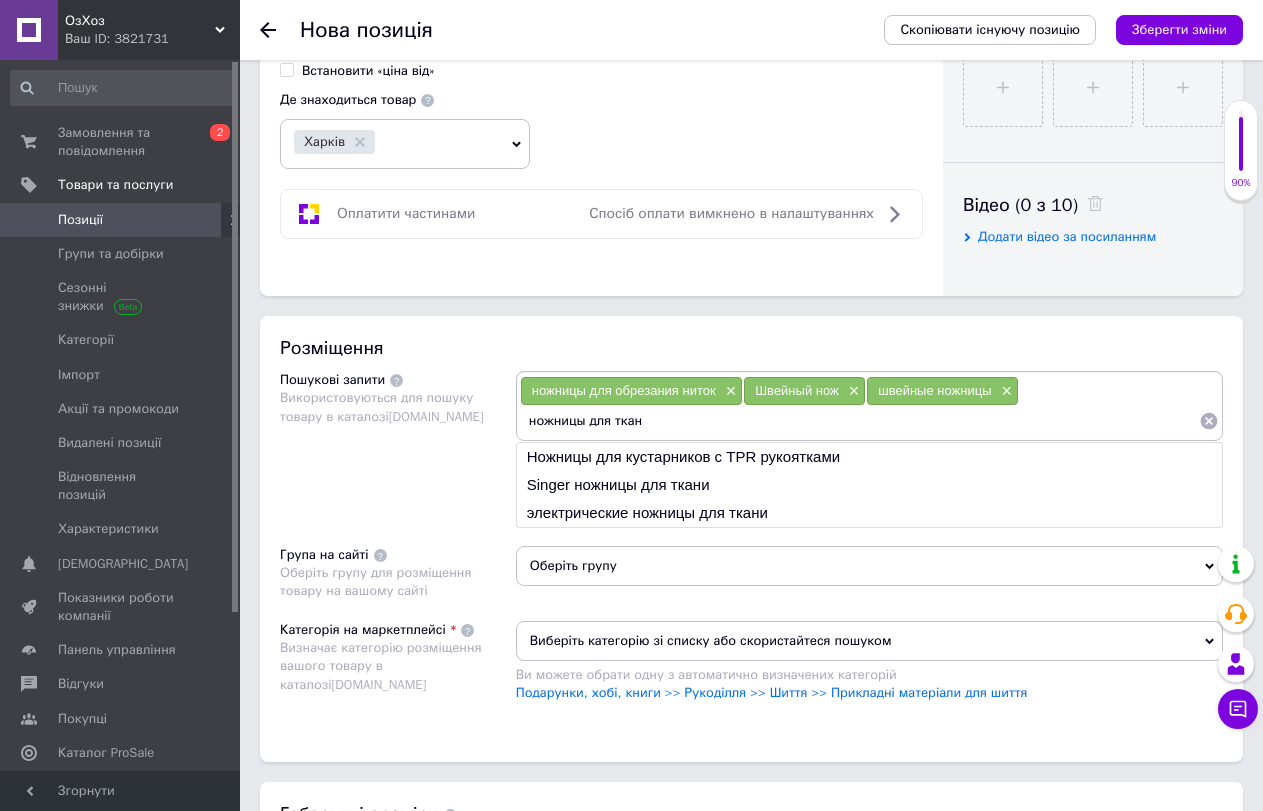 type on "ножницы для ткани" 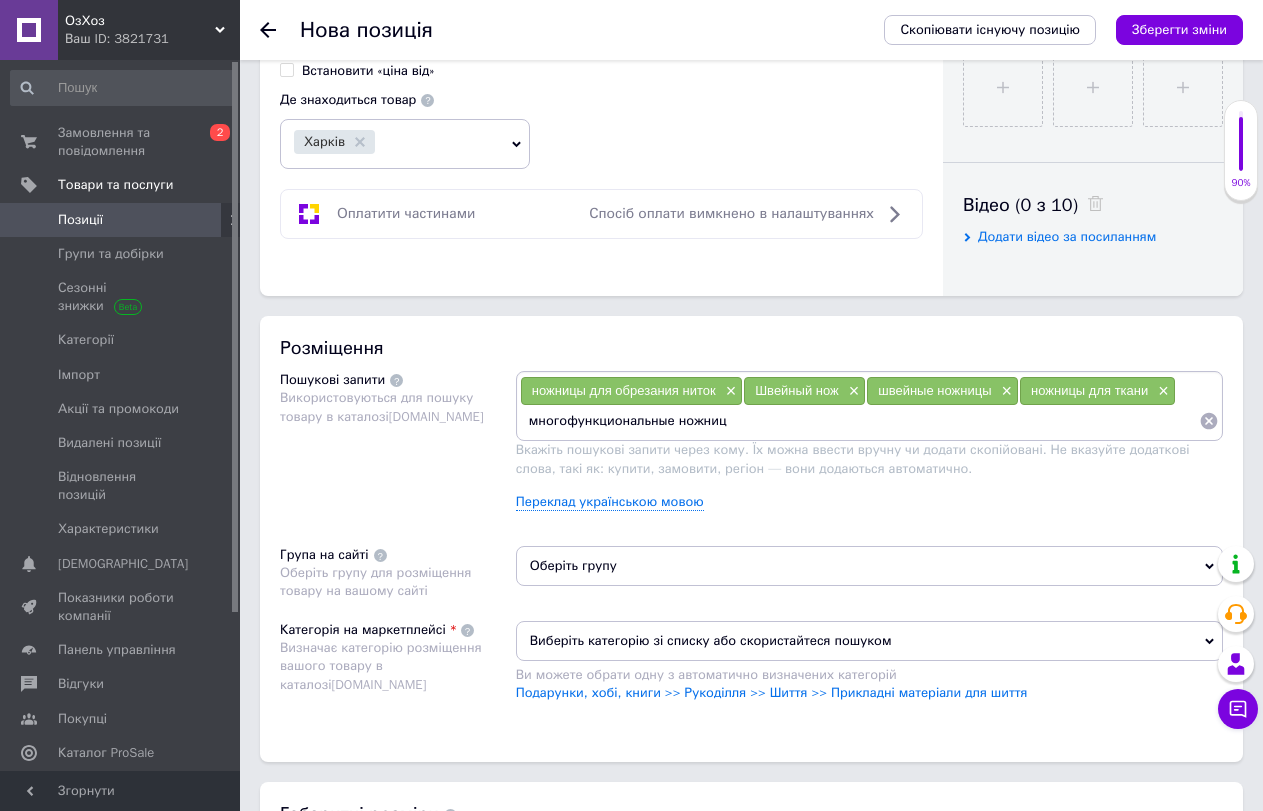 type on "многофункциональные ножницы" 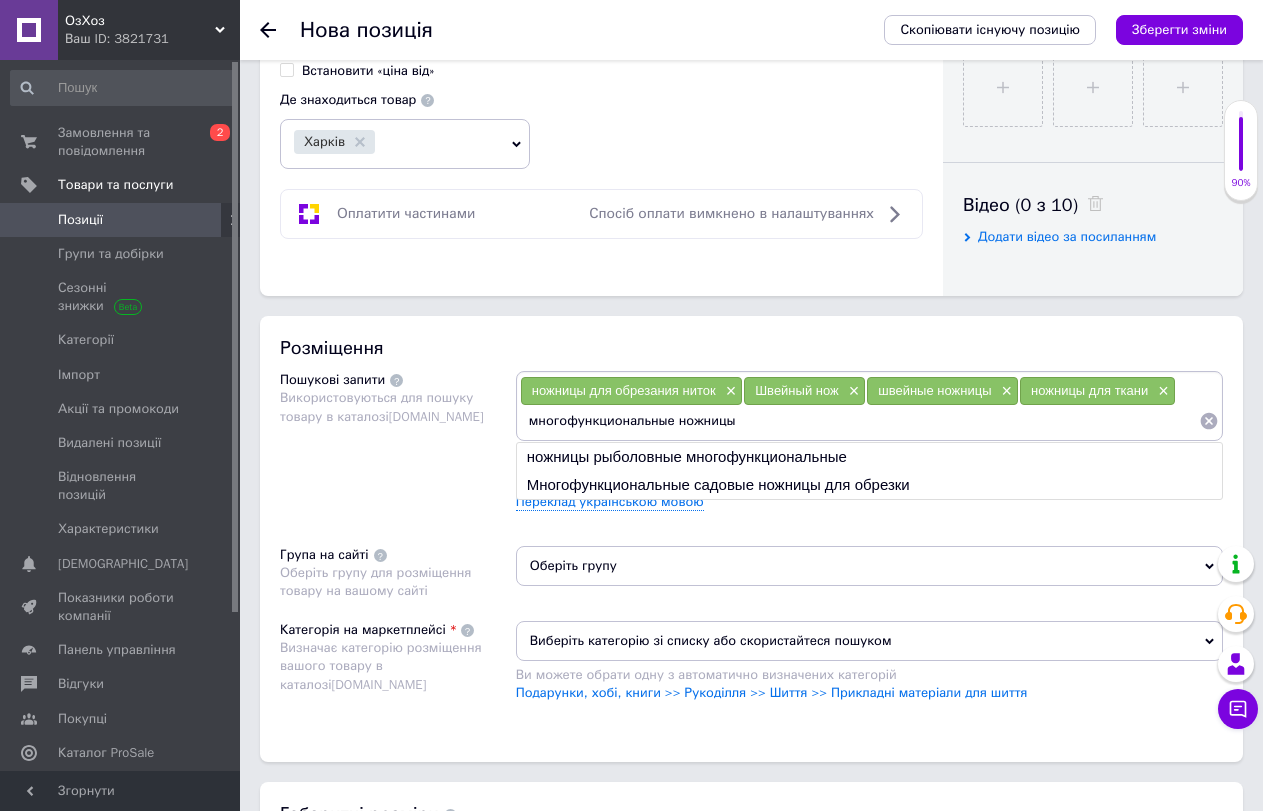 type 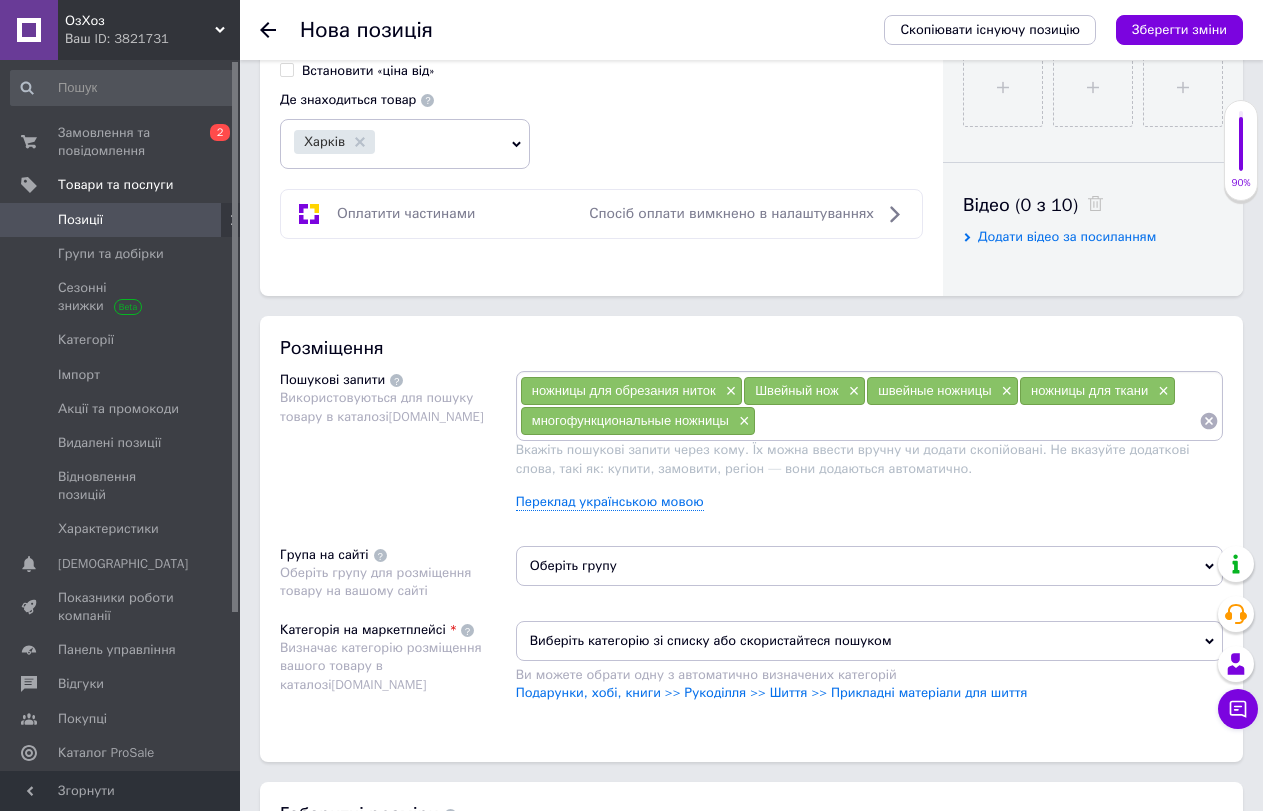 click on "Оберіть групу" at bounding box center [869, 566] 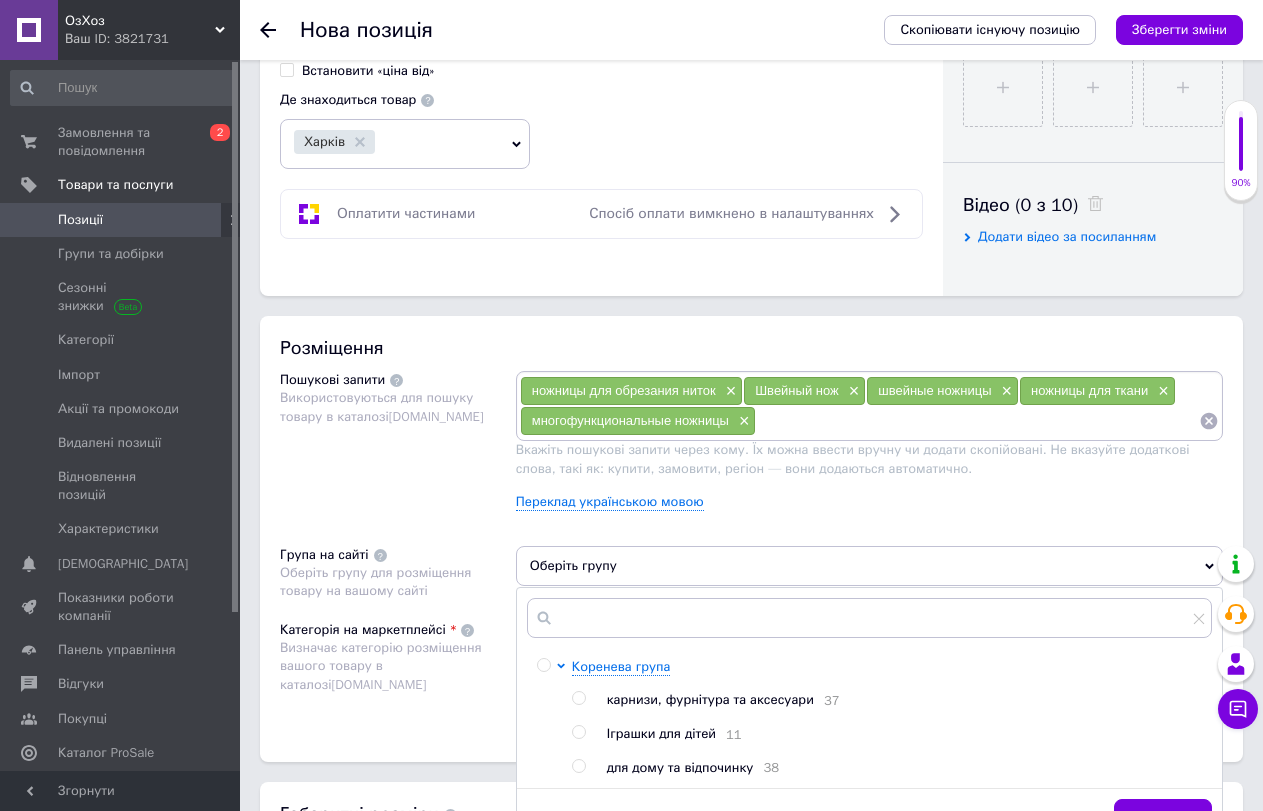 click at bounding box center [578, 766] 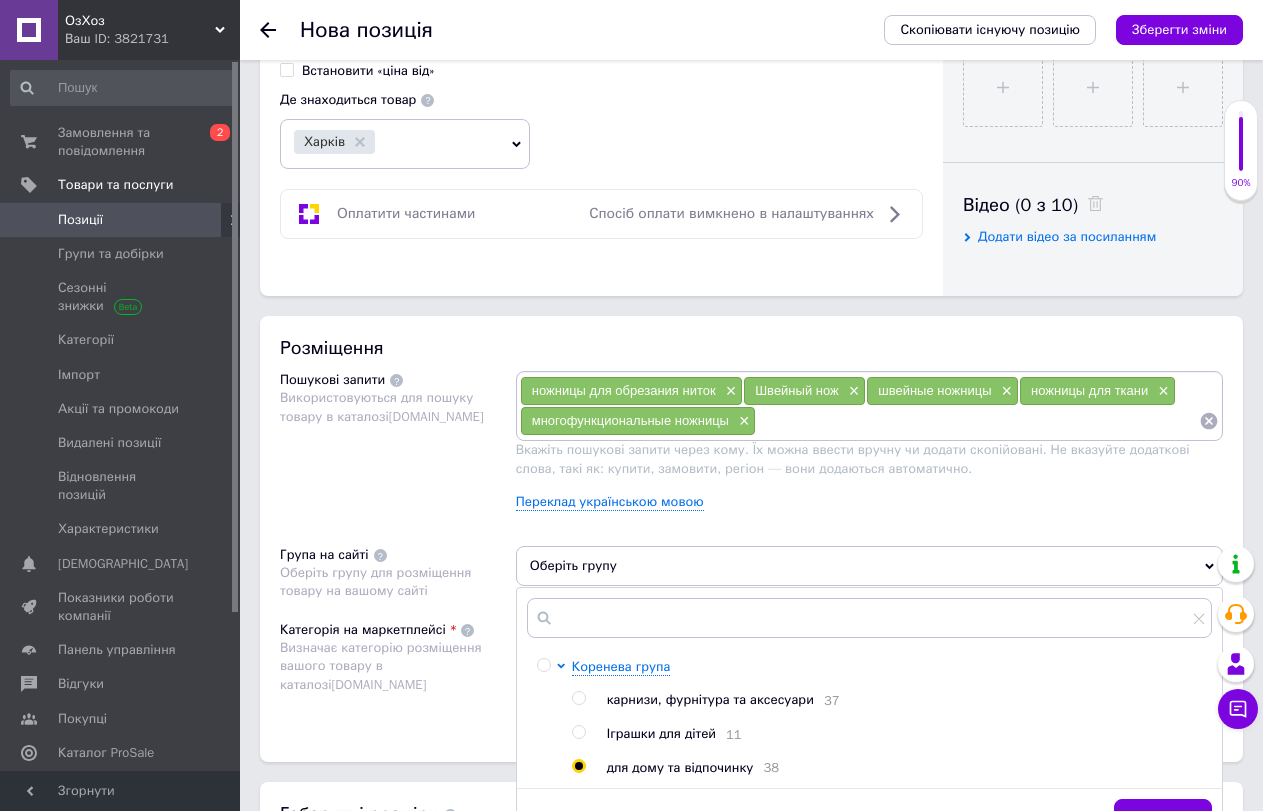 radio on "true" 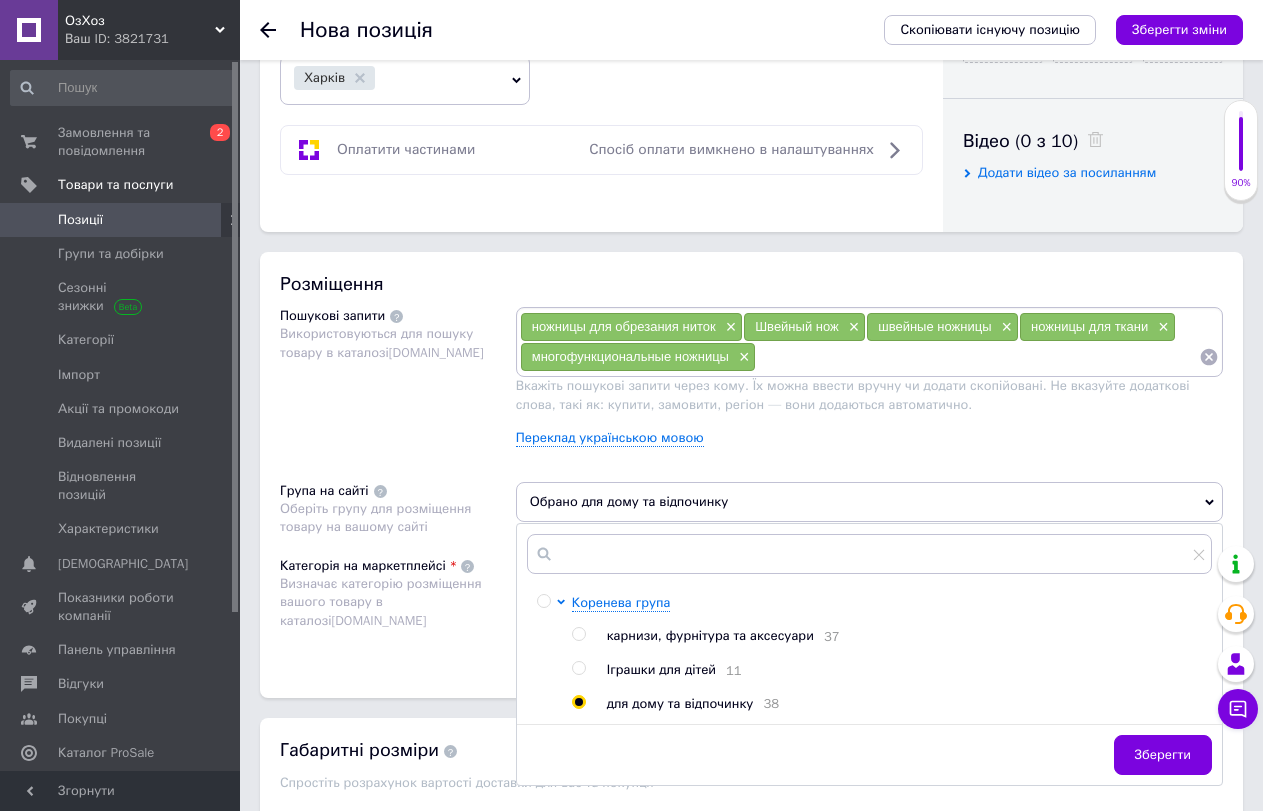 scroll, scrollTop: 1100, scrollLeft: 0, axis: vertical 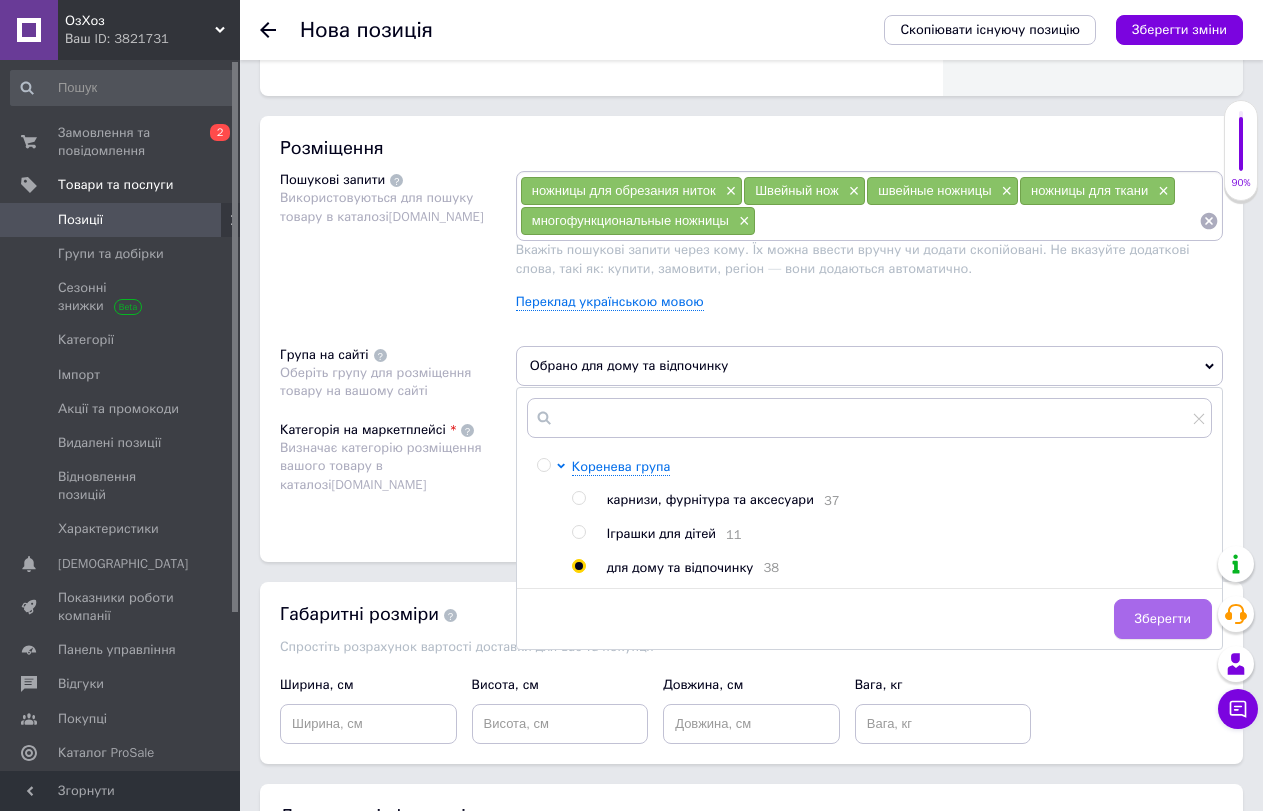 click on "Зберегти" at bounding box center (1163, 619) 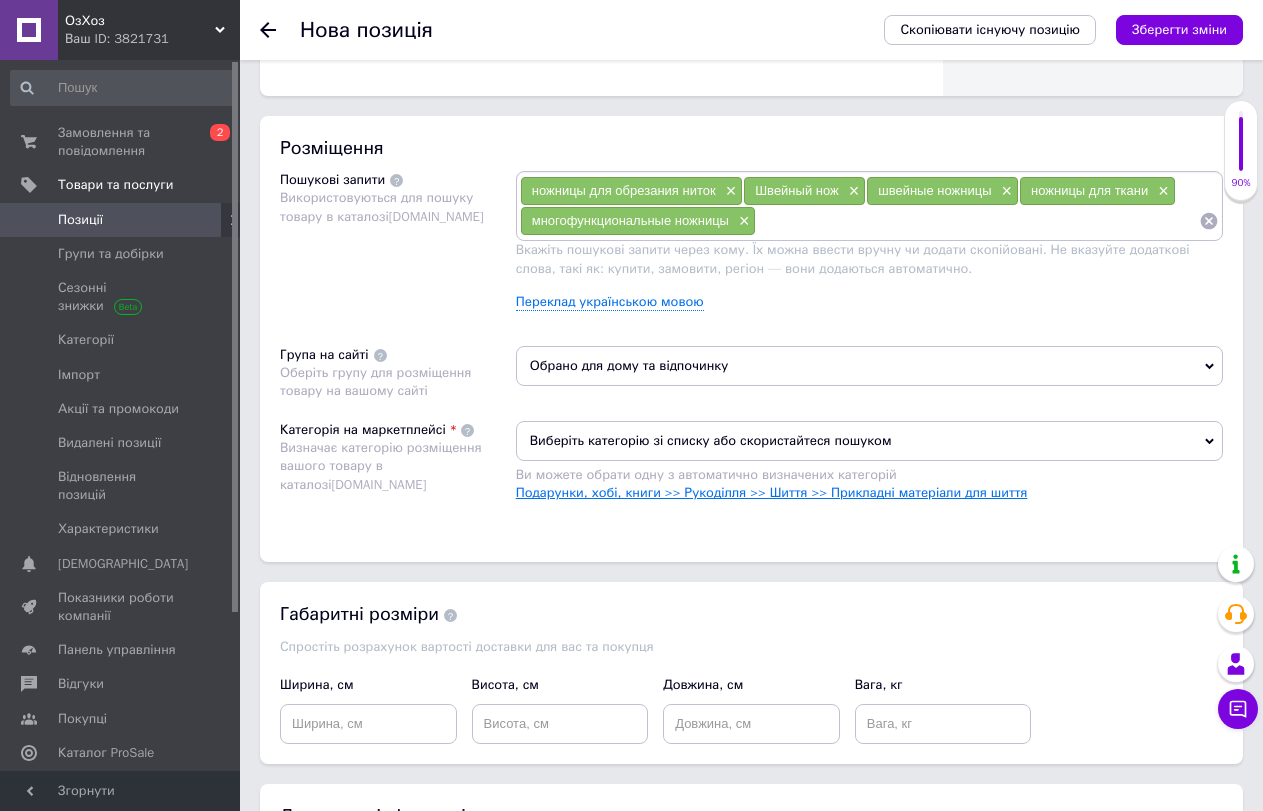 click on "Подарунки, хобі, книги >> Рукоділля >> Шиття >> Прикладні матеріали для шиття" at bounding box center (772, 492) 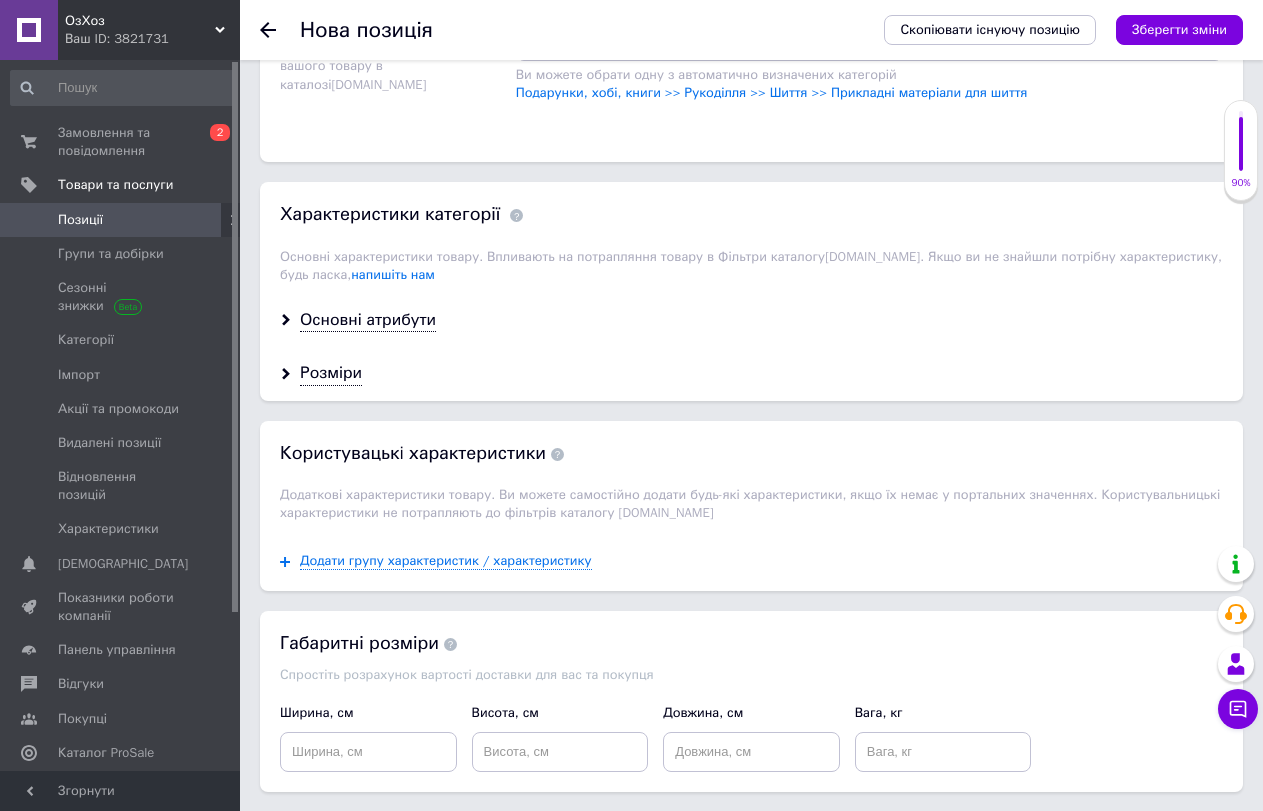 scroll, scrollTop: 1672, scrollLeft: 0, axis: vertical 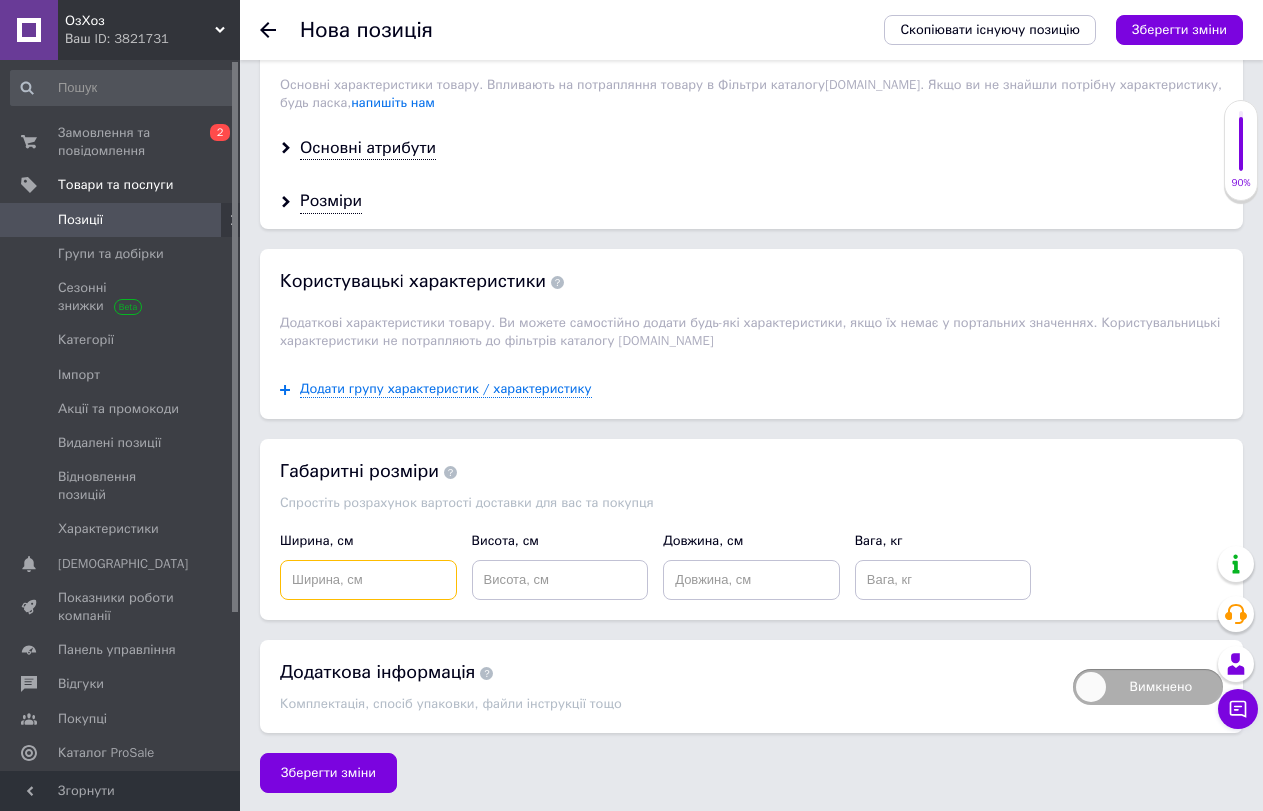 click at bounding box center [368, 580] 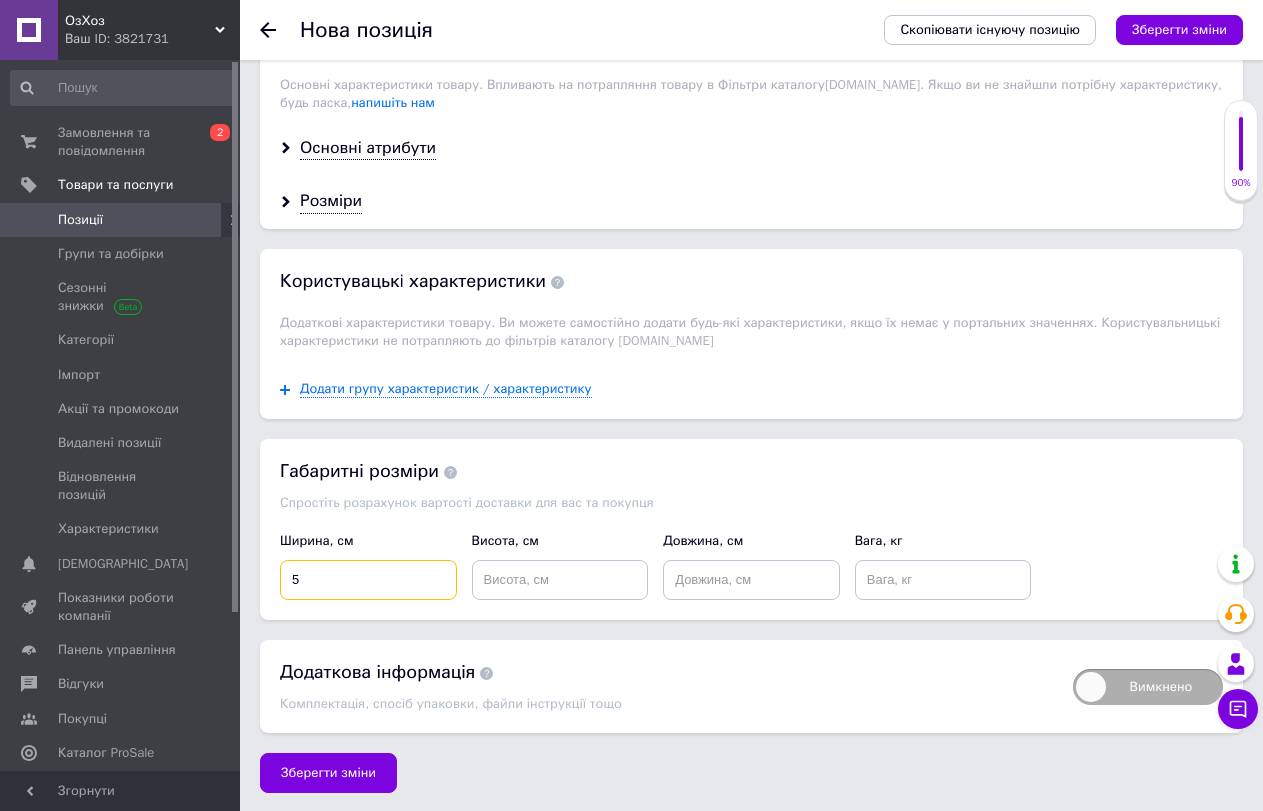 type on "5" 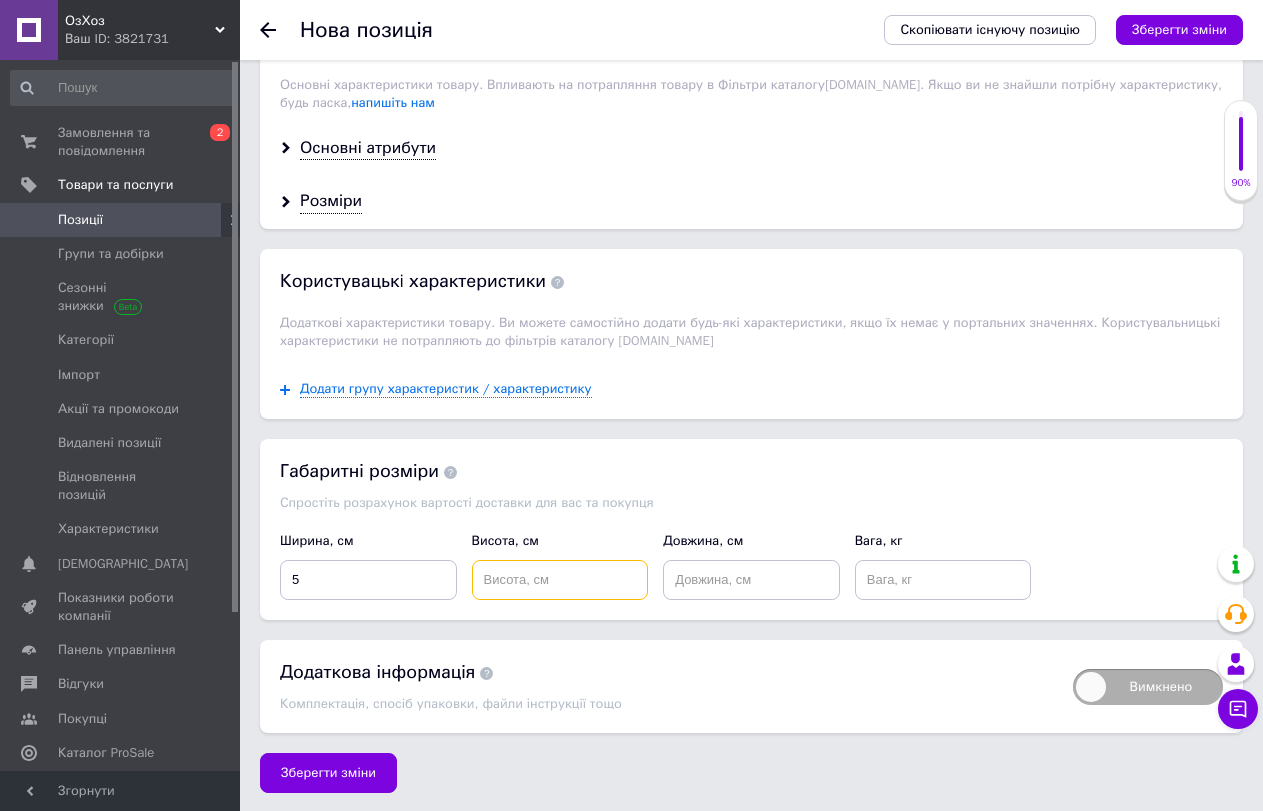 click at bounding box center [560, 580] 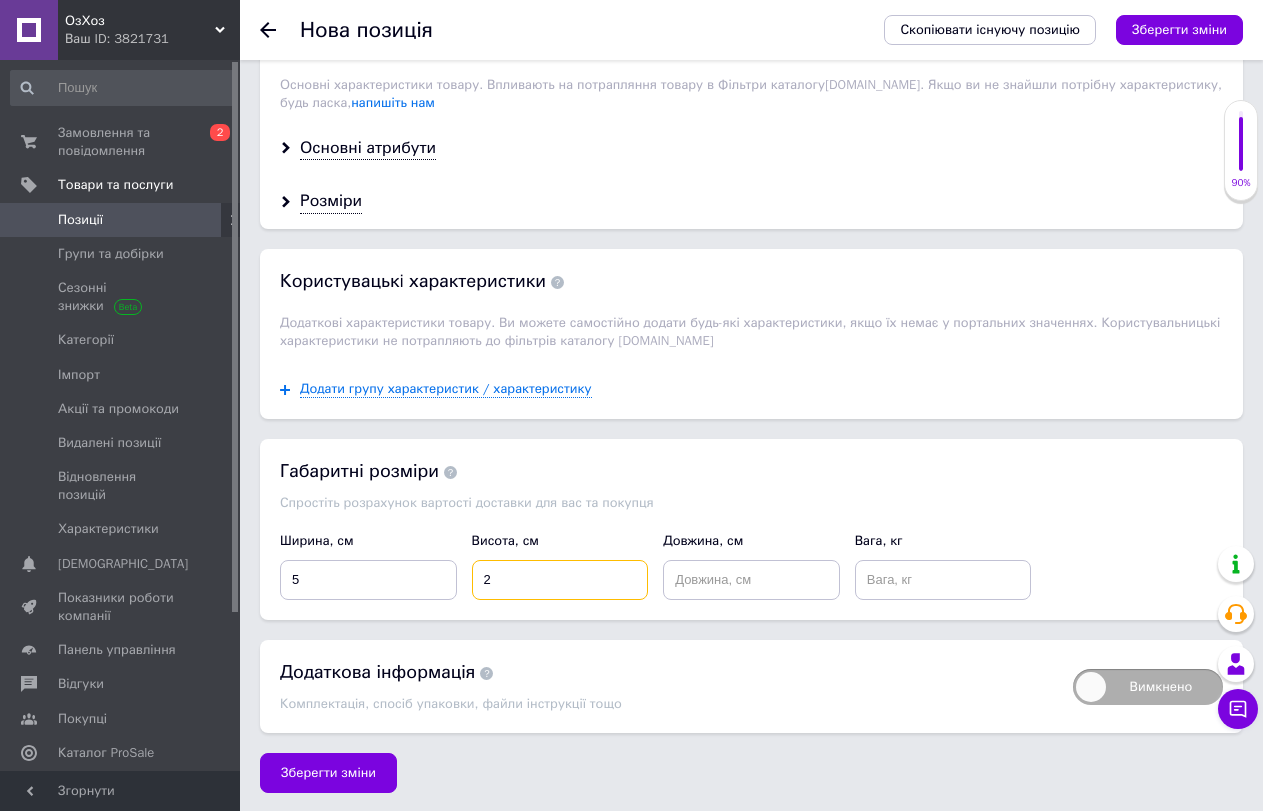 type on "2" 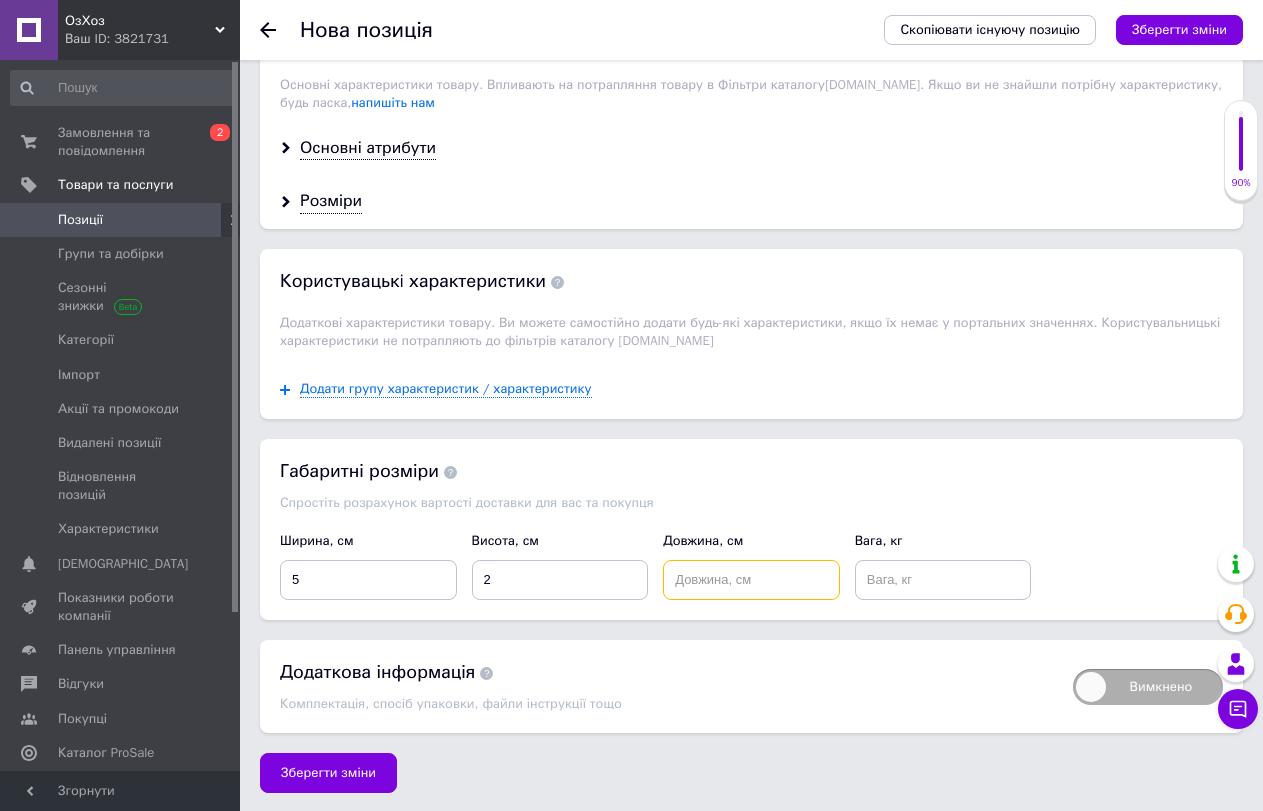 click at bounding box center [751, 580] 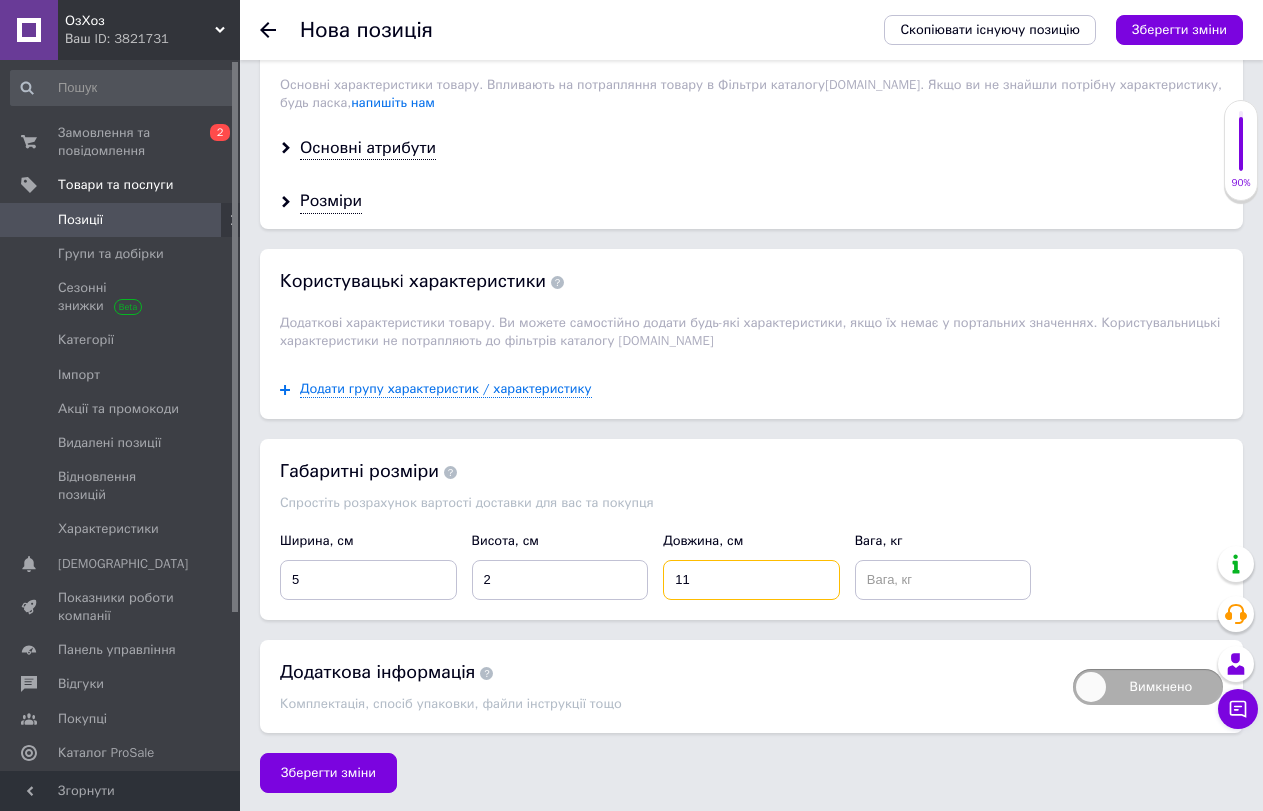 type on "11" 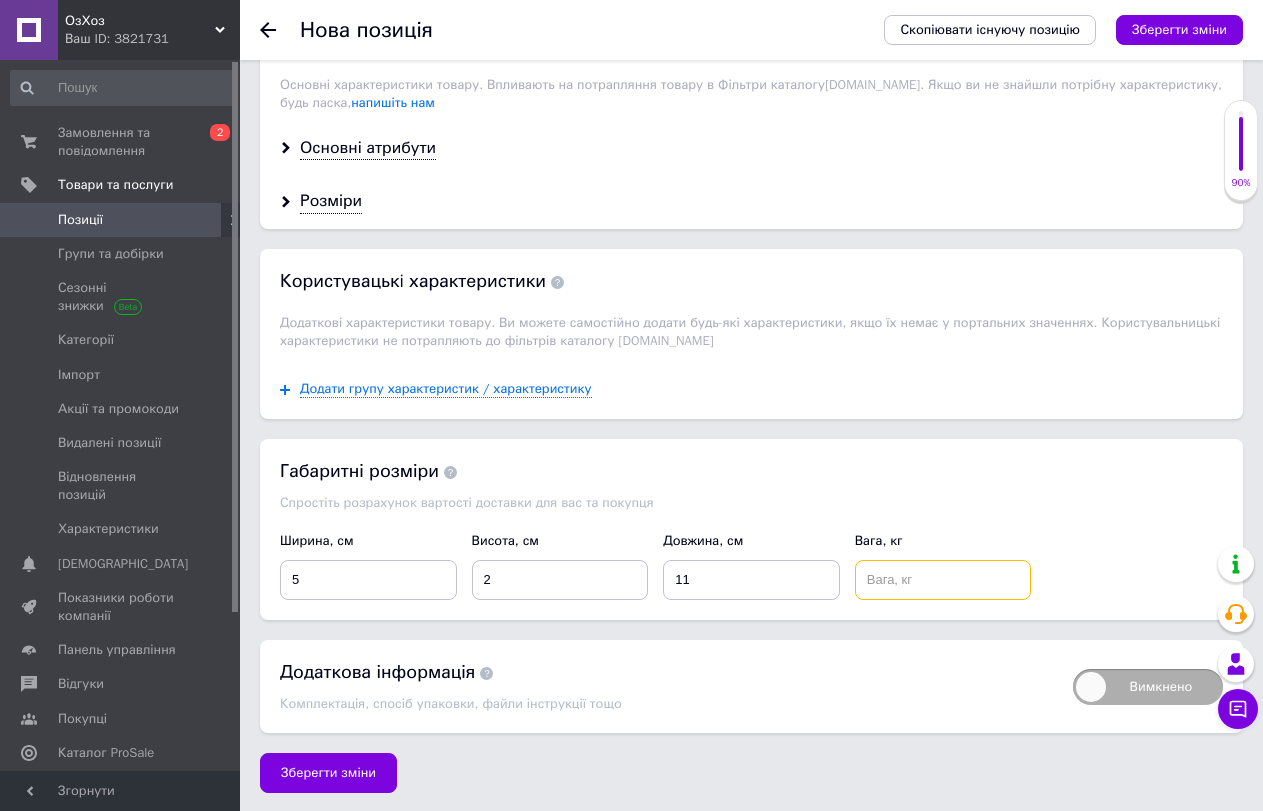 click at bounding box center (943, 580) 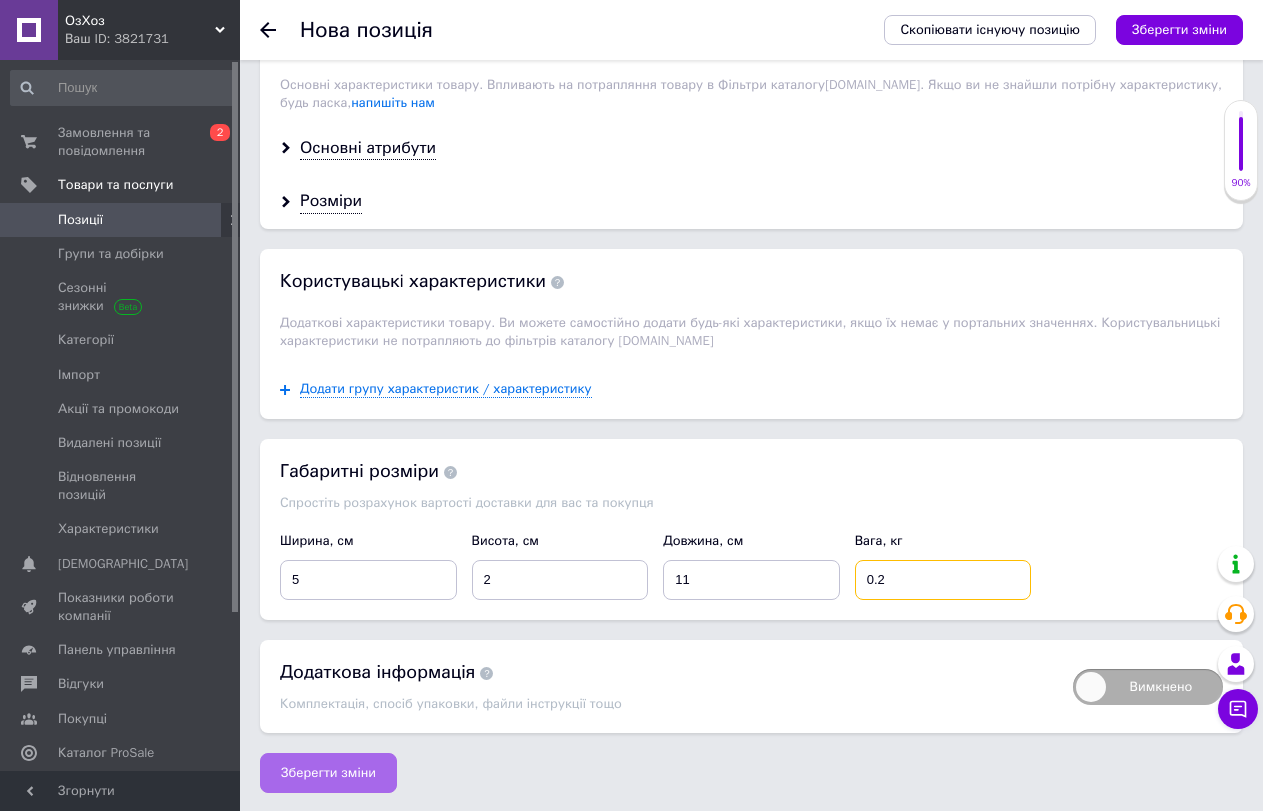 type on "0.2" 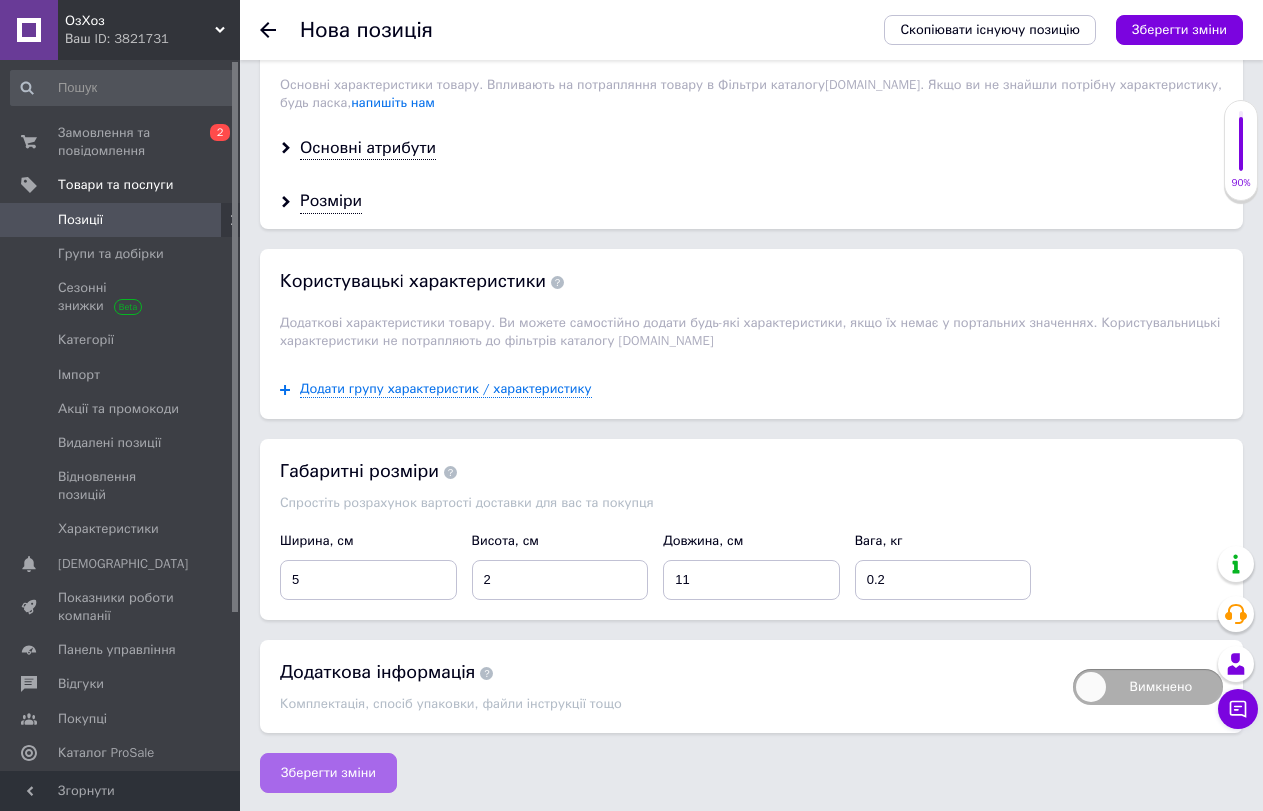 click on "Зберегти зміни" at bounding box center [328, 773] 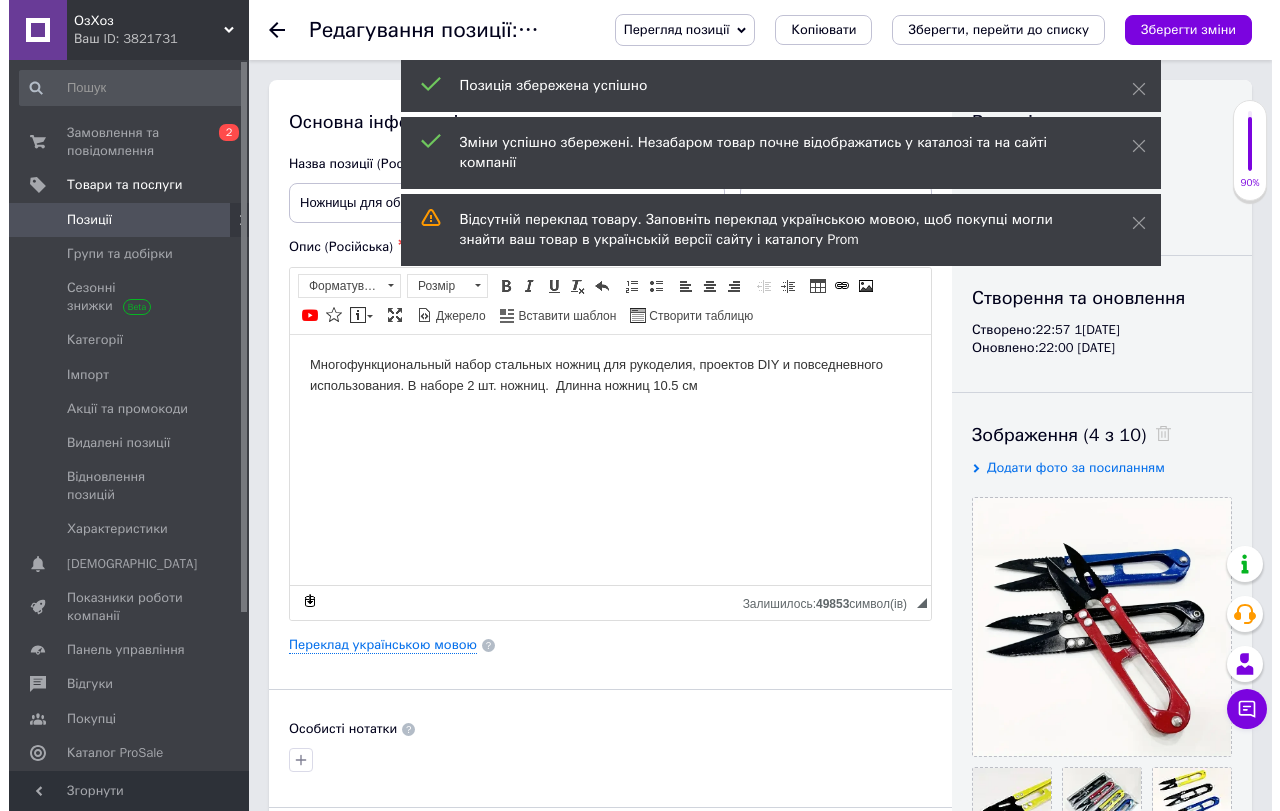 scroll, scrollTop: 0, scrollLeft: 0, axis: both 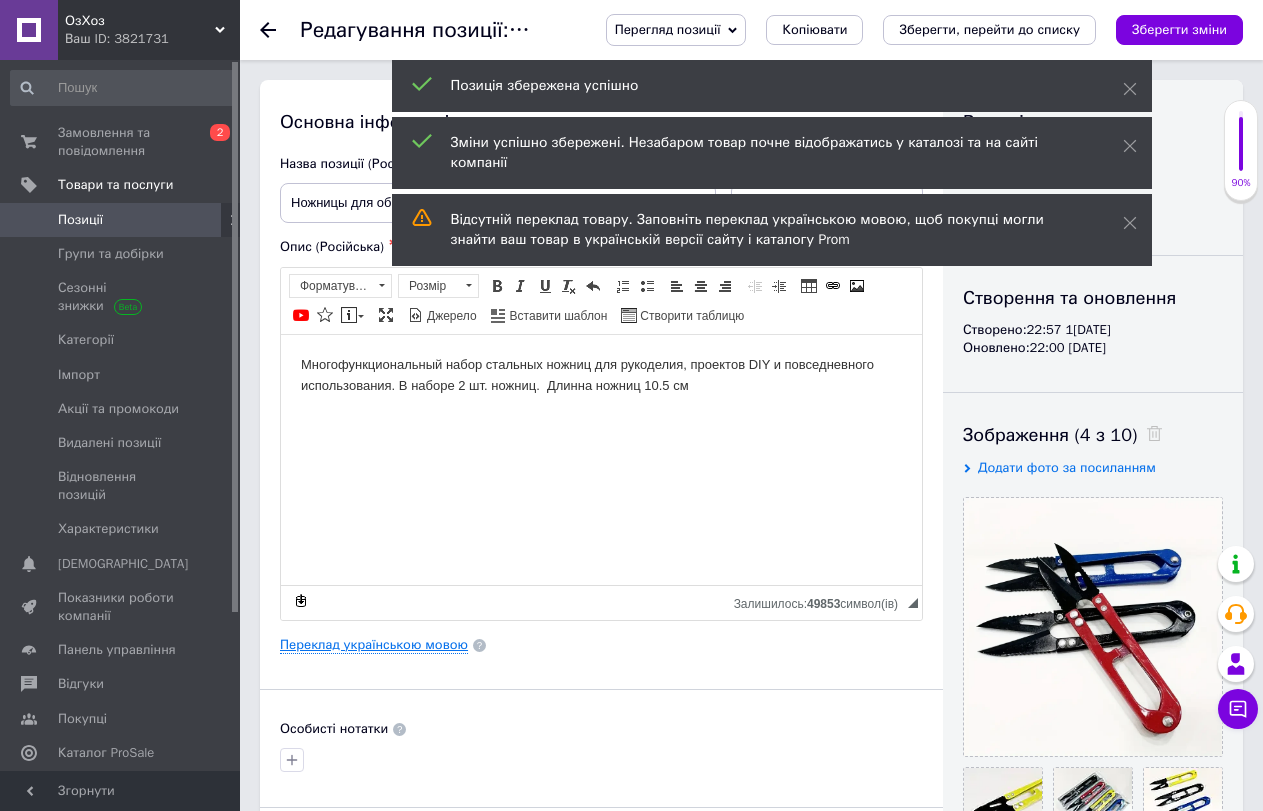 click on "Переклад українською мовою" at bounding box center [374, 645] 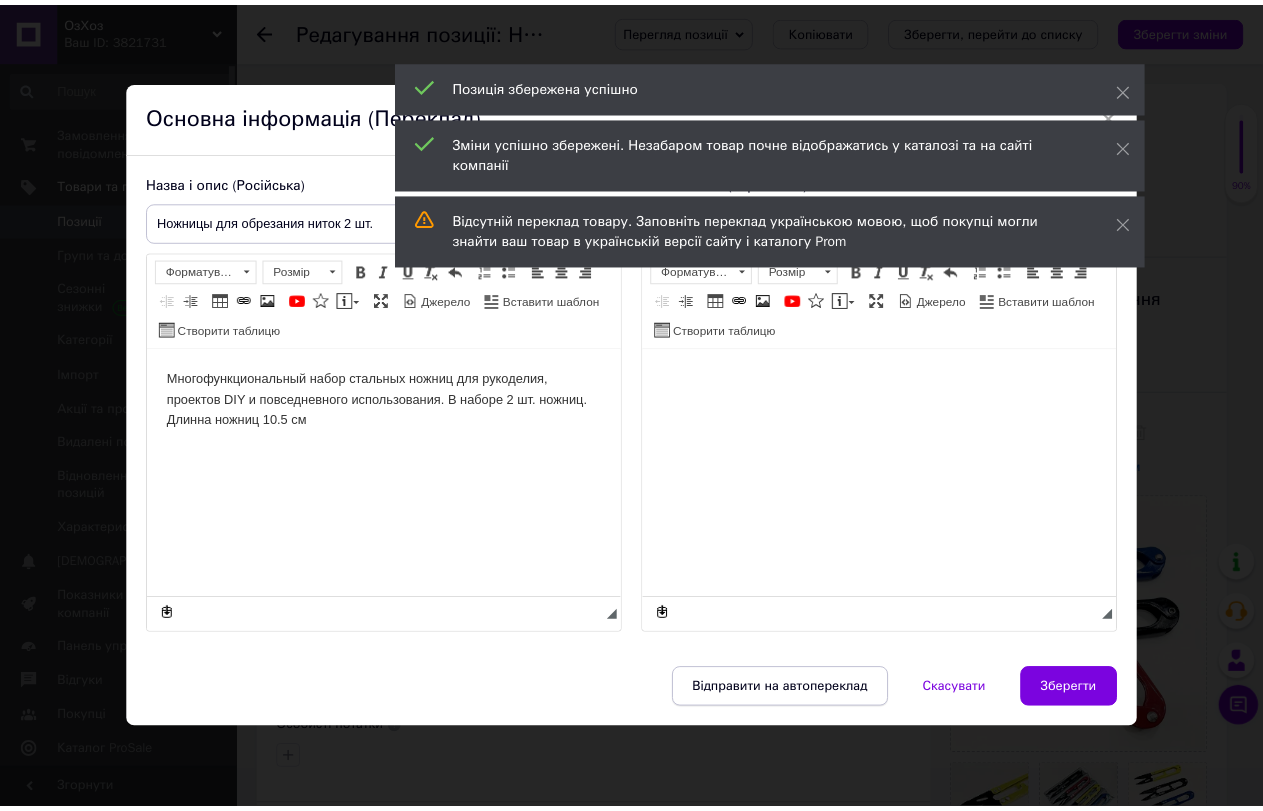 scroll, scrollTop: 0, scrollLeft: 0, axis: both 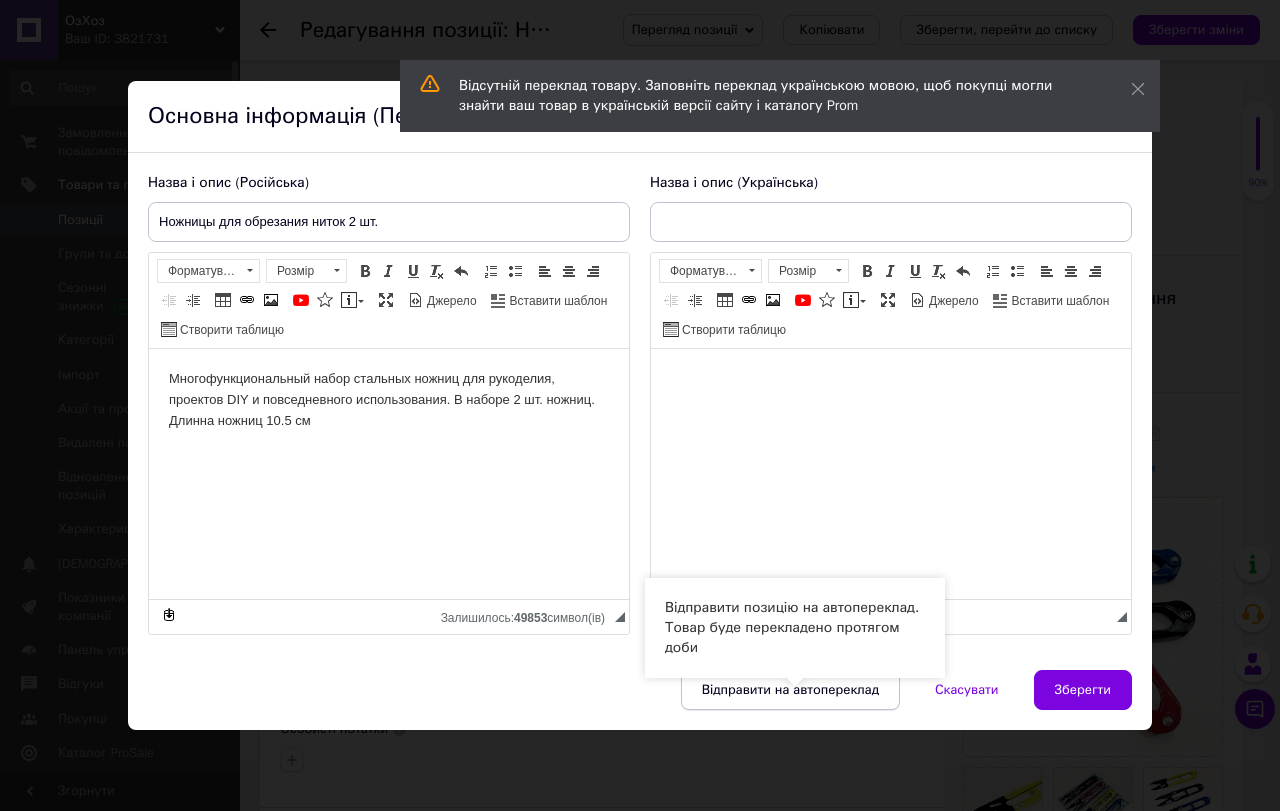 click on "Відправити на автопереклад" at bounding box center [790, 690] 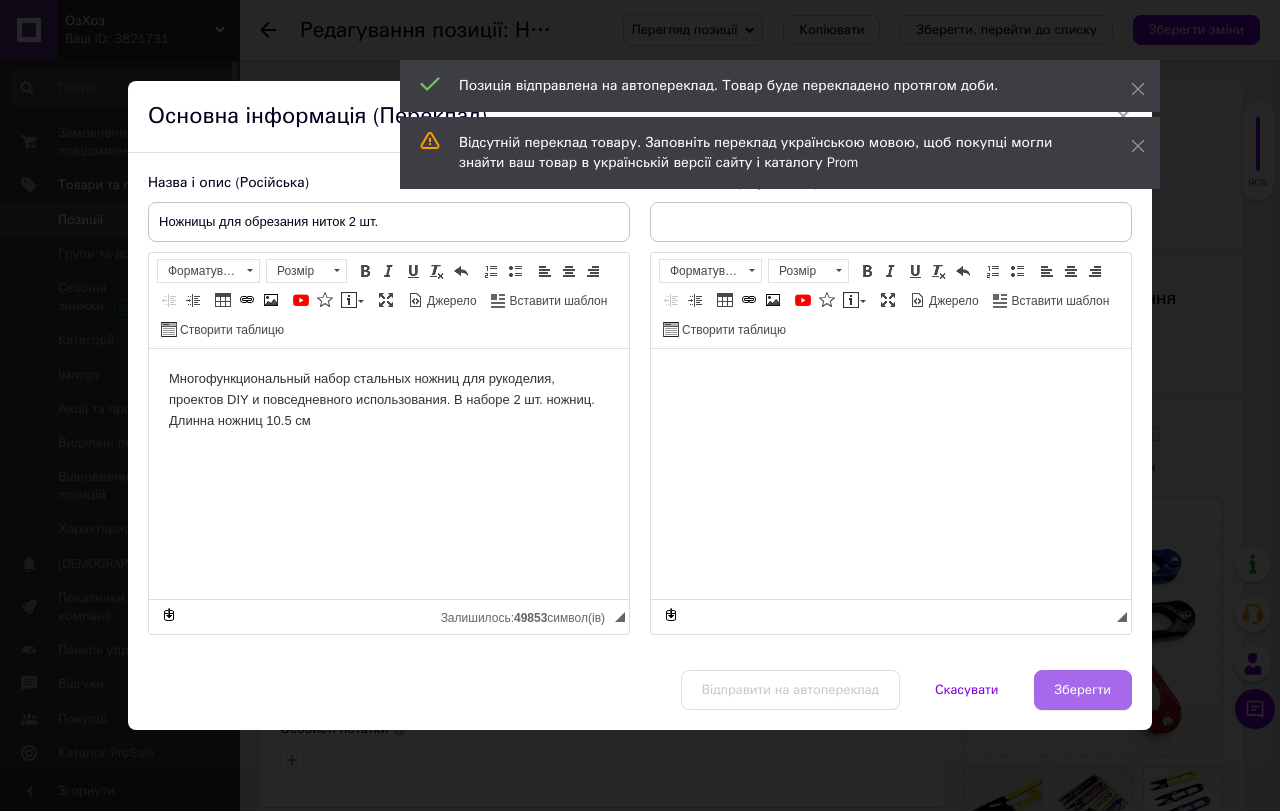 click on "Зберегти" at bounding box center (1083, 690) 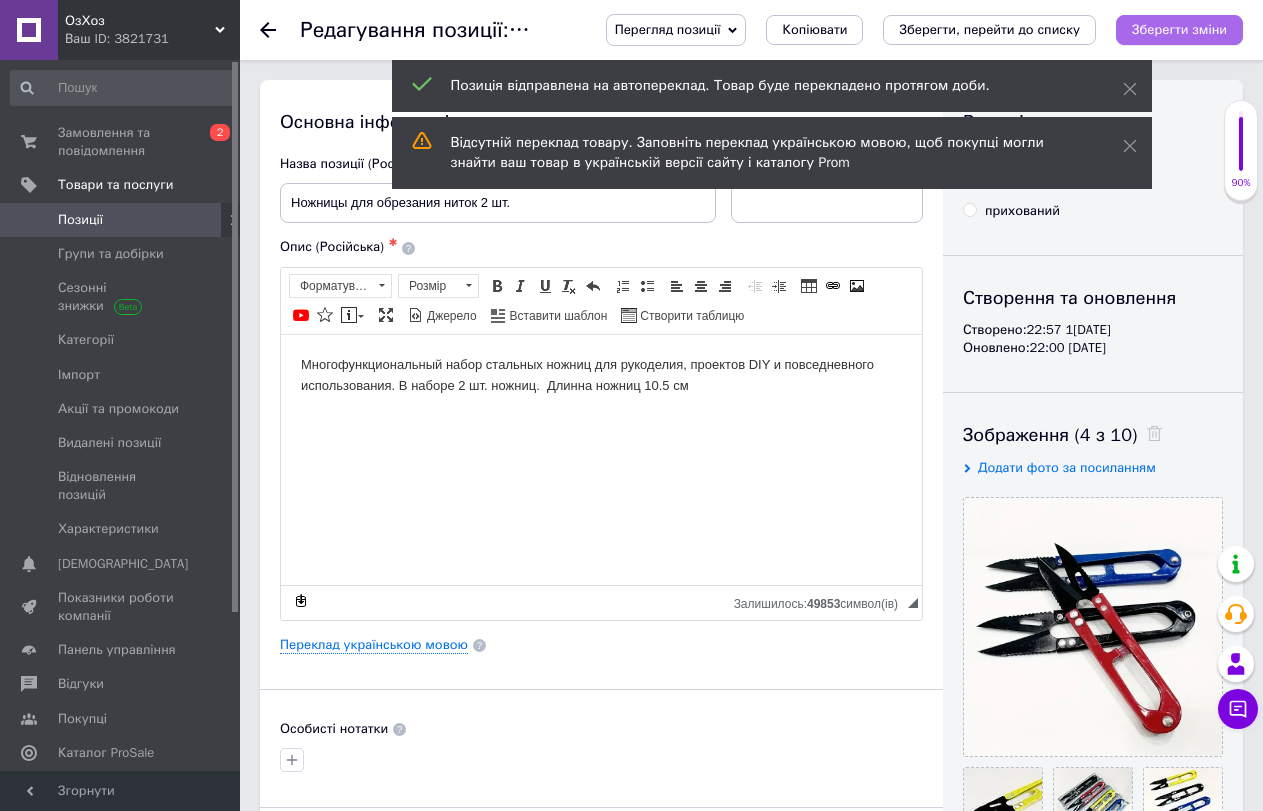 click on "Зберегти зміни" at bounding box center [1179, 29] 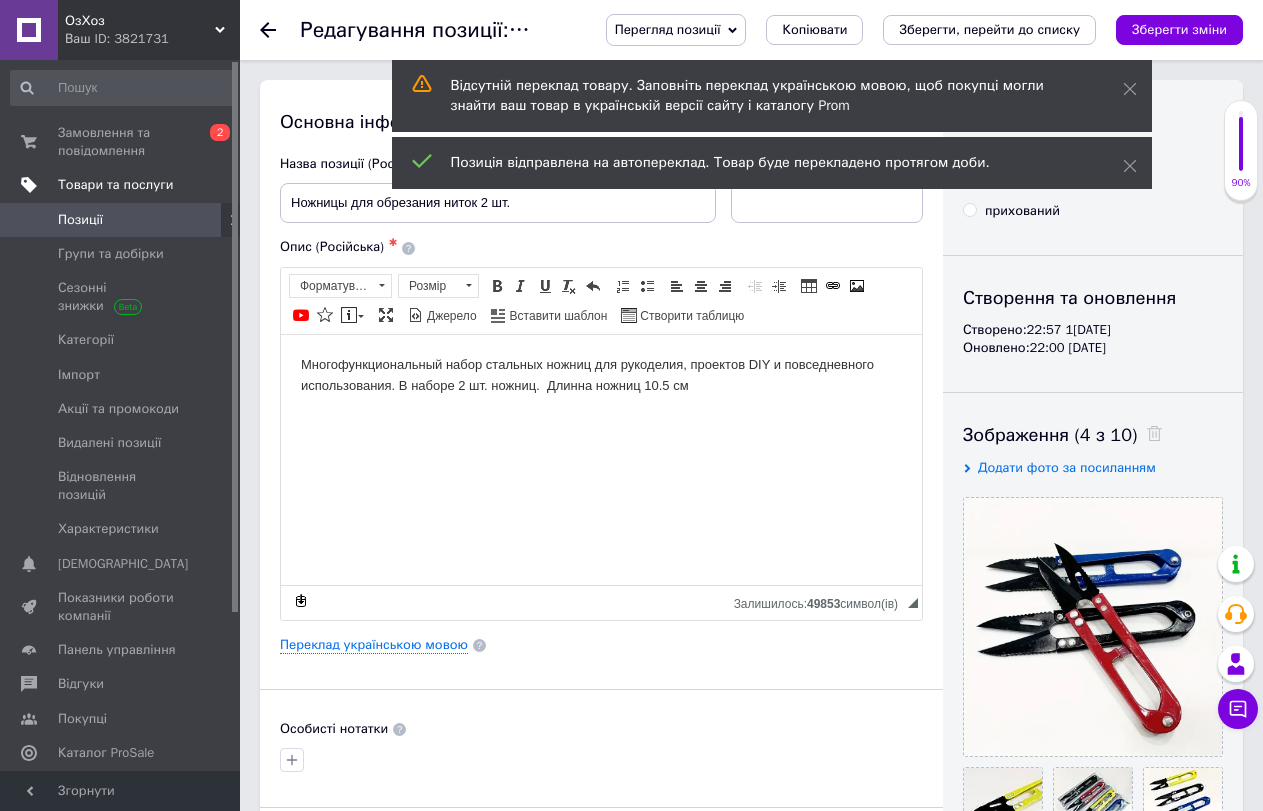click on "Товари та послуги" at bounding box center [115, 185] 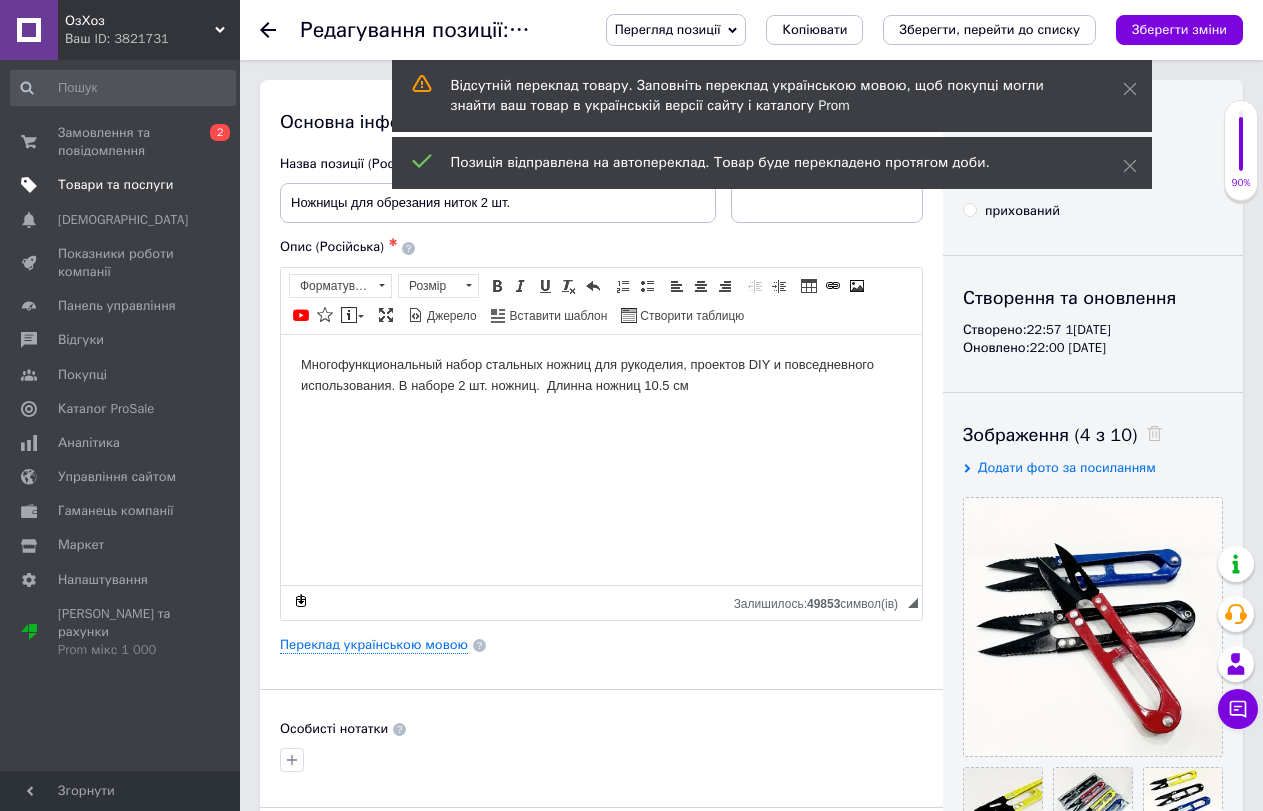 click on "Товари та послуги" at bounding box center (115, 185) 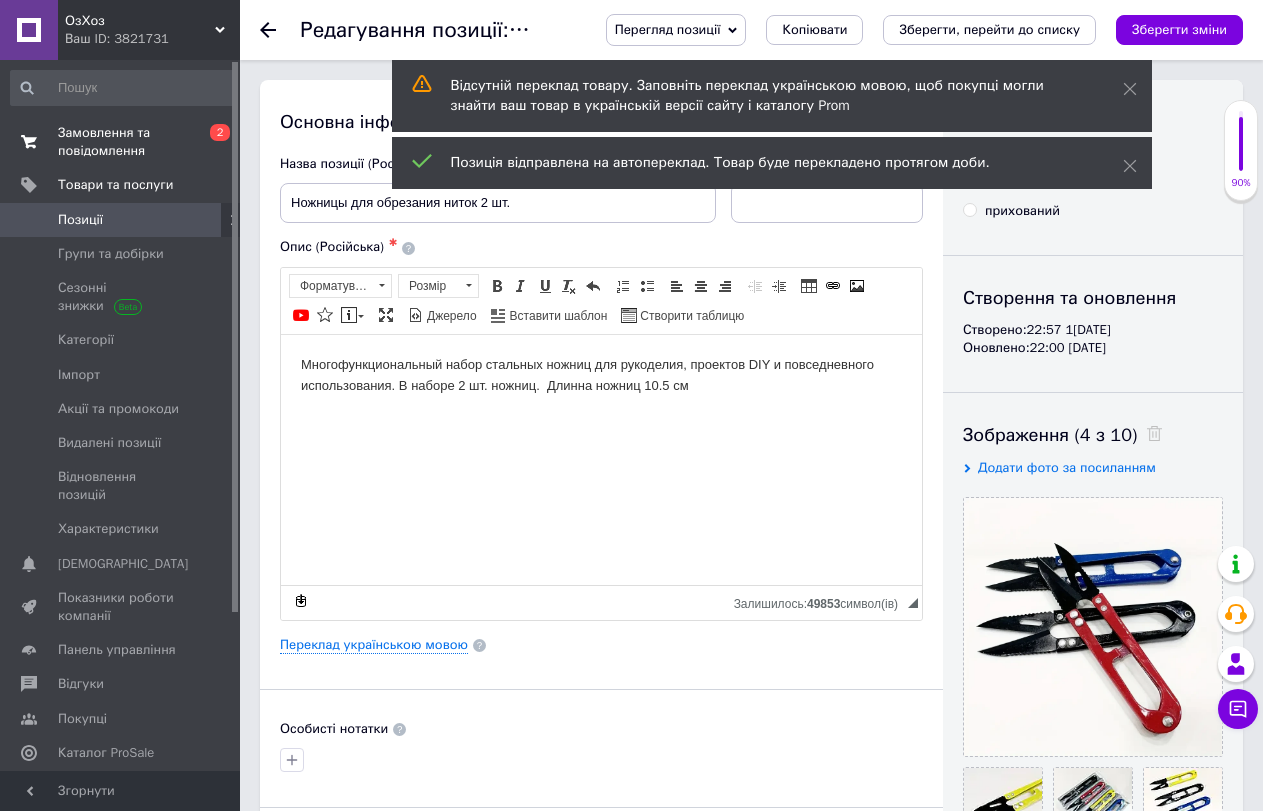 click on "Замовлення та повідомлення" at bounding box center [121, 142] 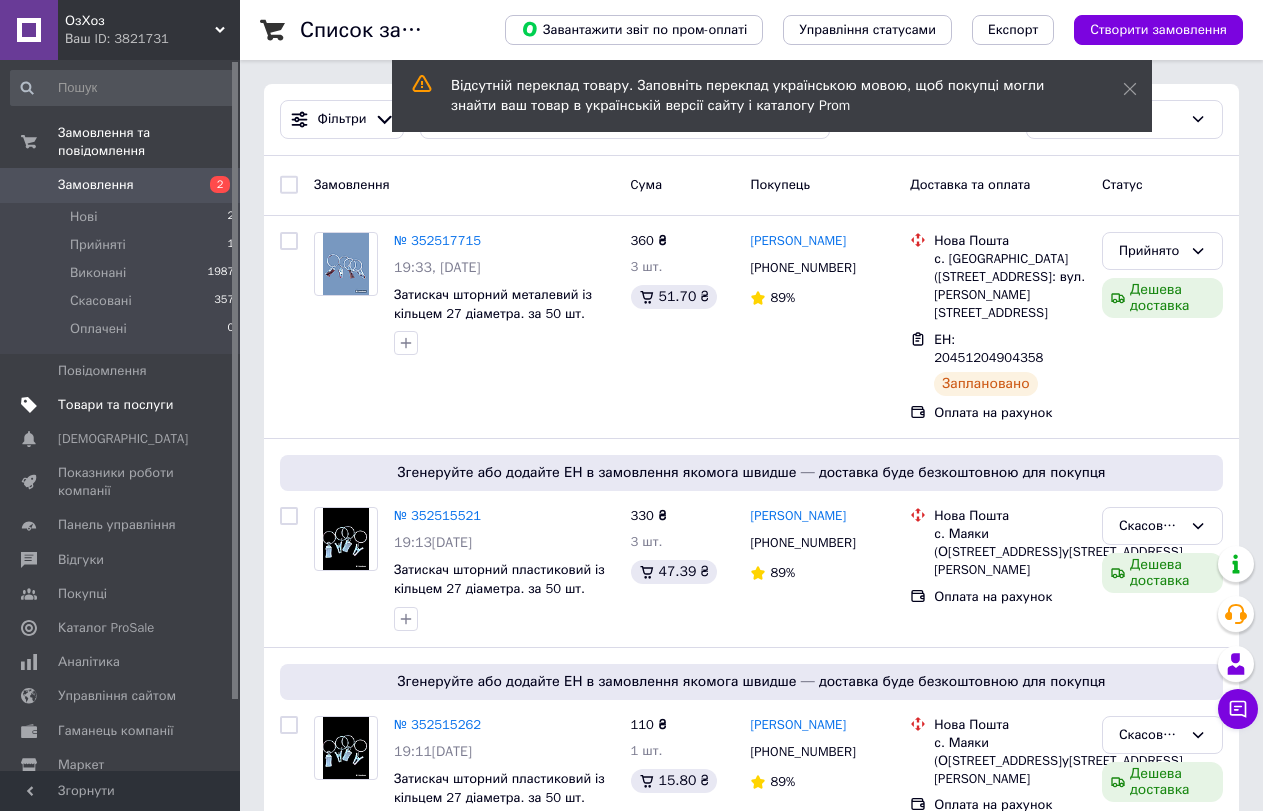 click on "Товари та послуги" at bounding box center (115, 405) 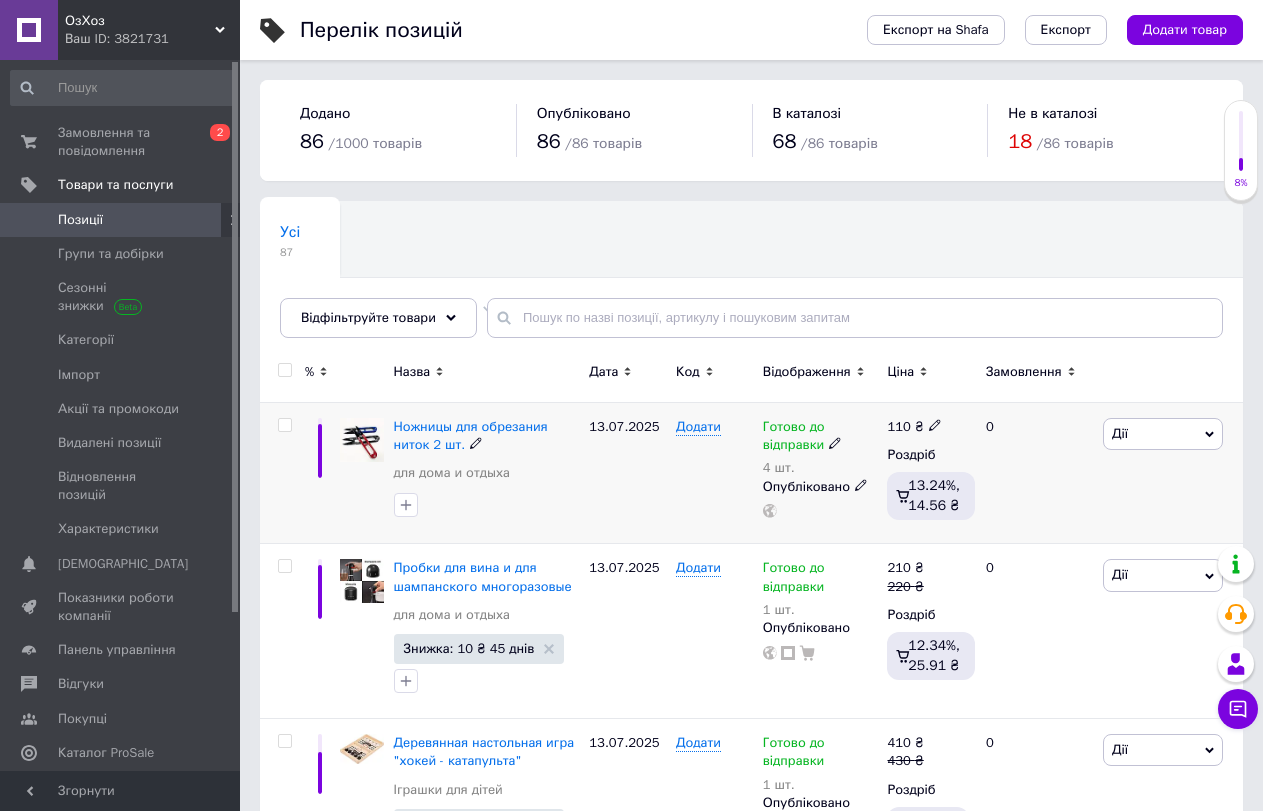 scroll, scrollTop: 100, scrollLeft: 0, axis: vertical 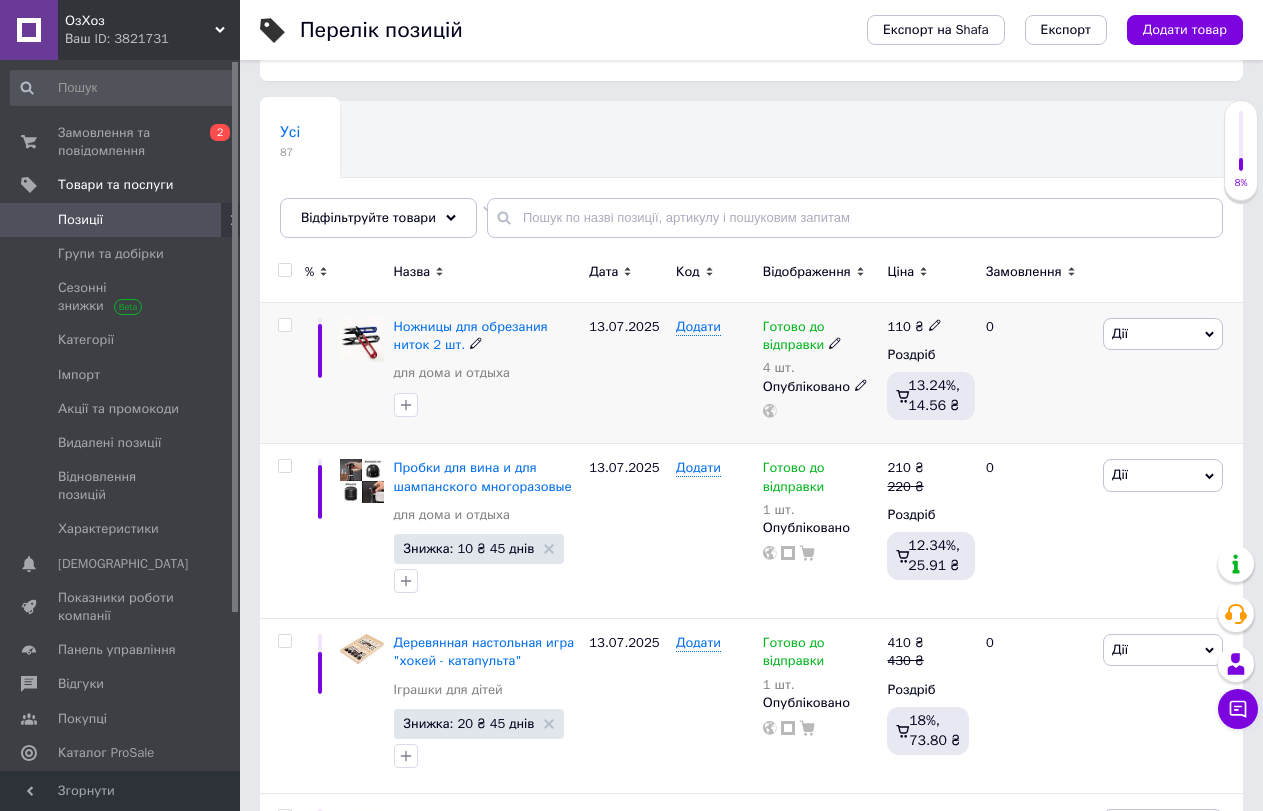 click on "Дії" at bounding box center (1163, 334) 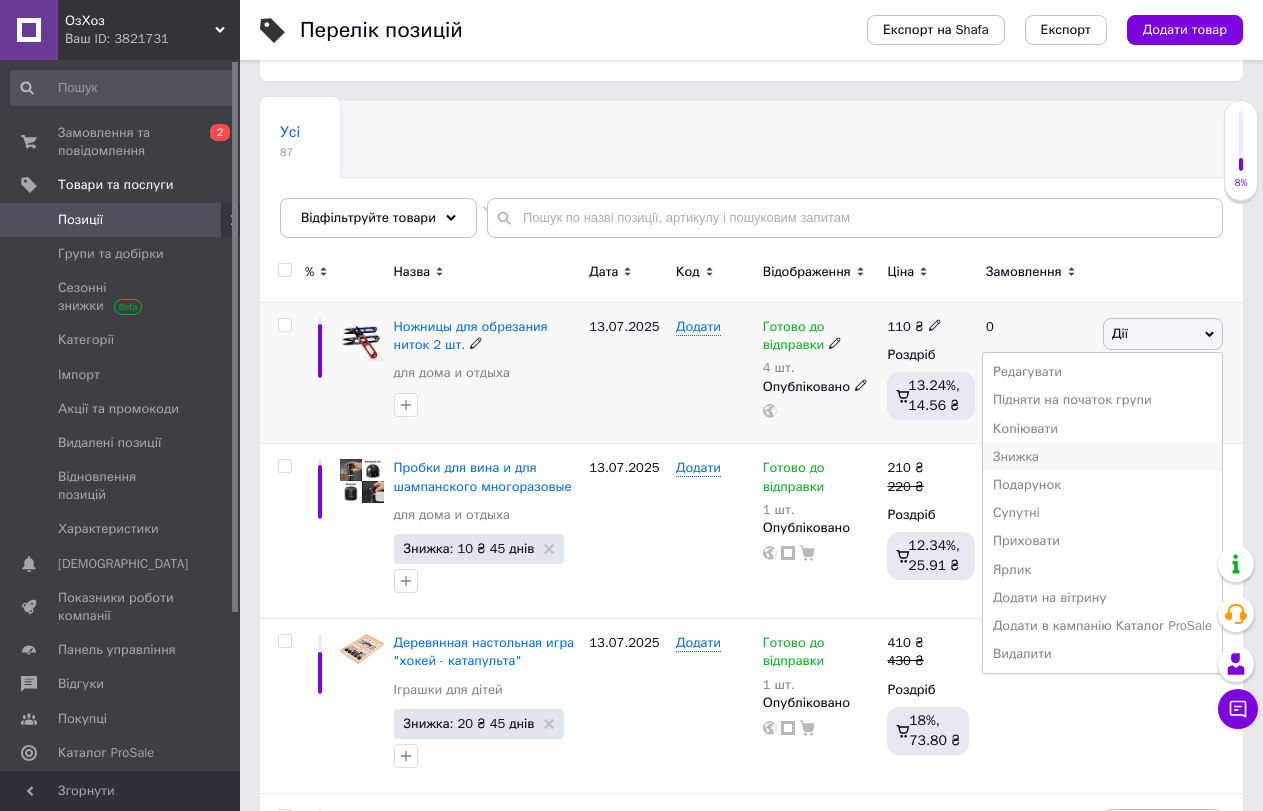 click on "Знижка" at bounding box center (1102, 457) 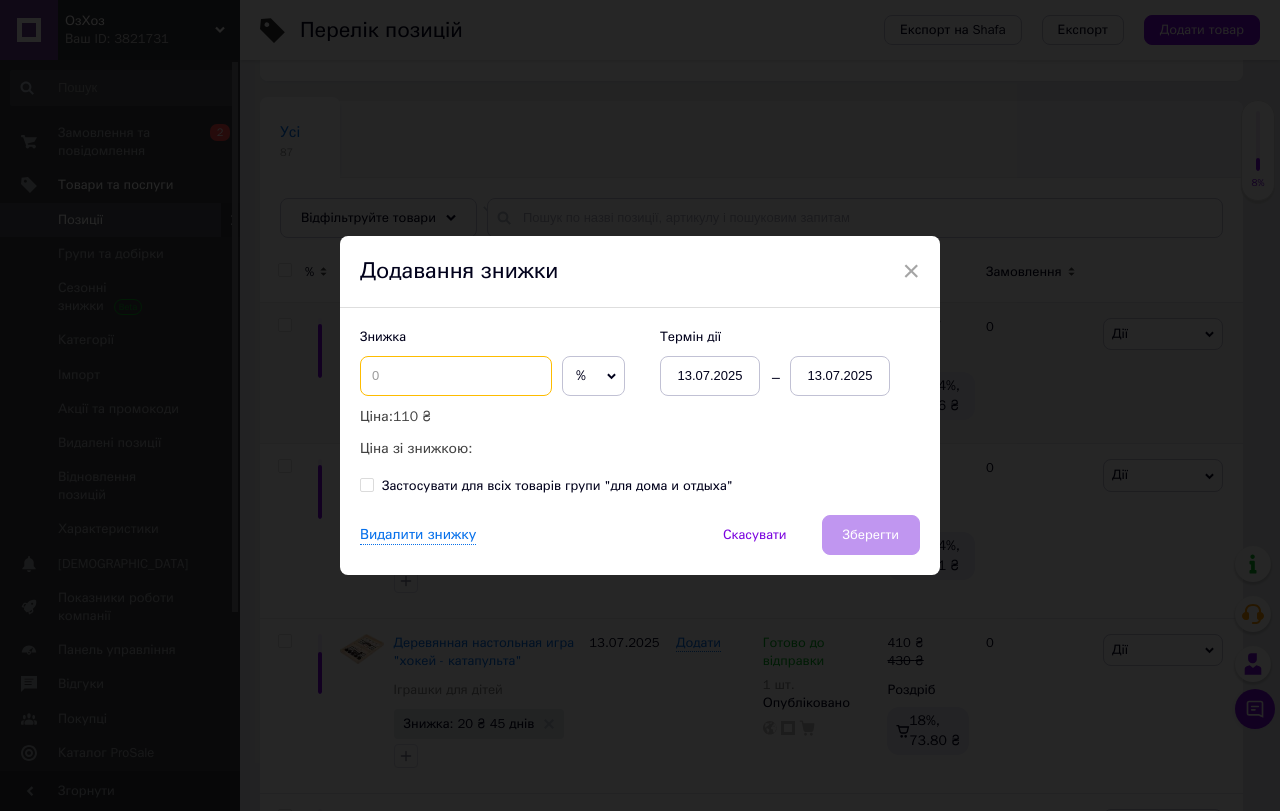 click at bounding box center (456, 376) 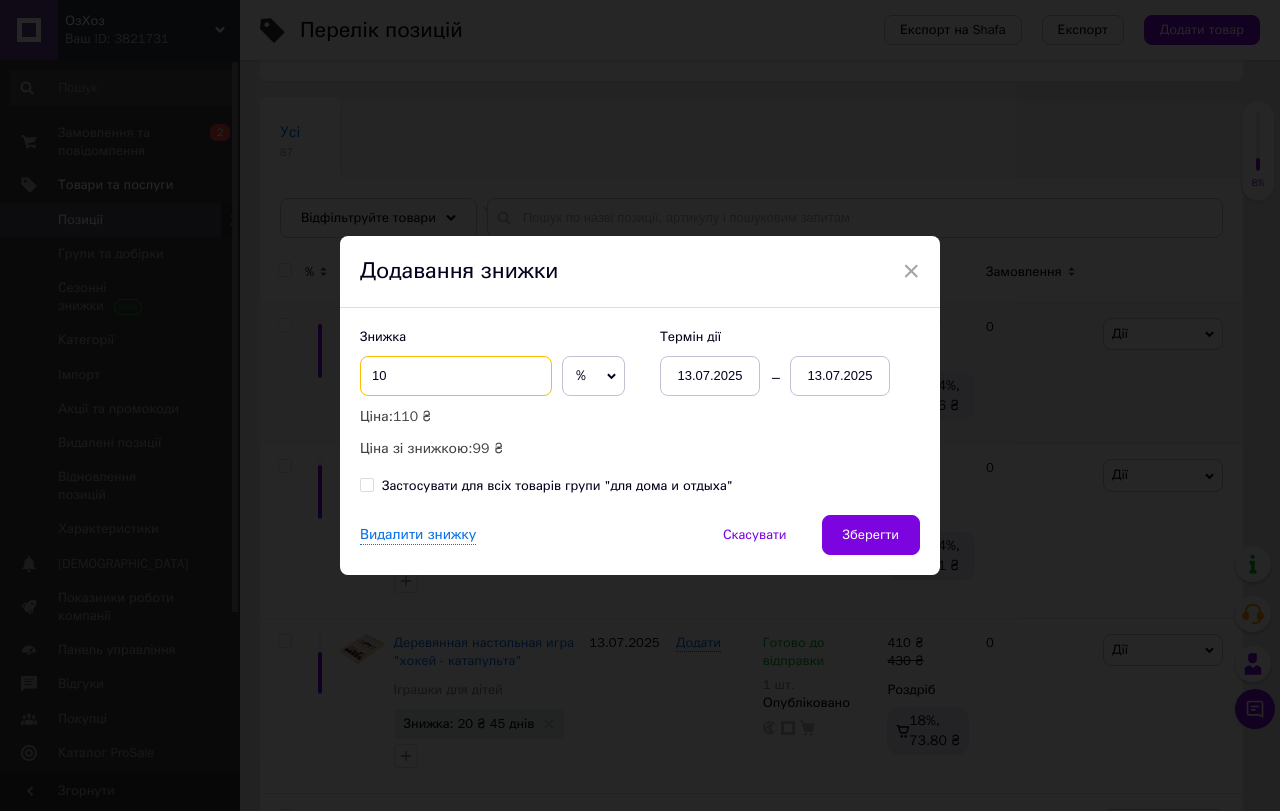 type on "10" 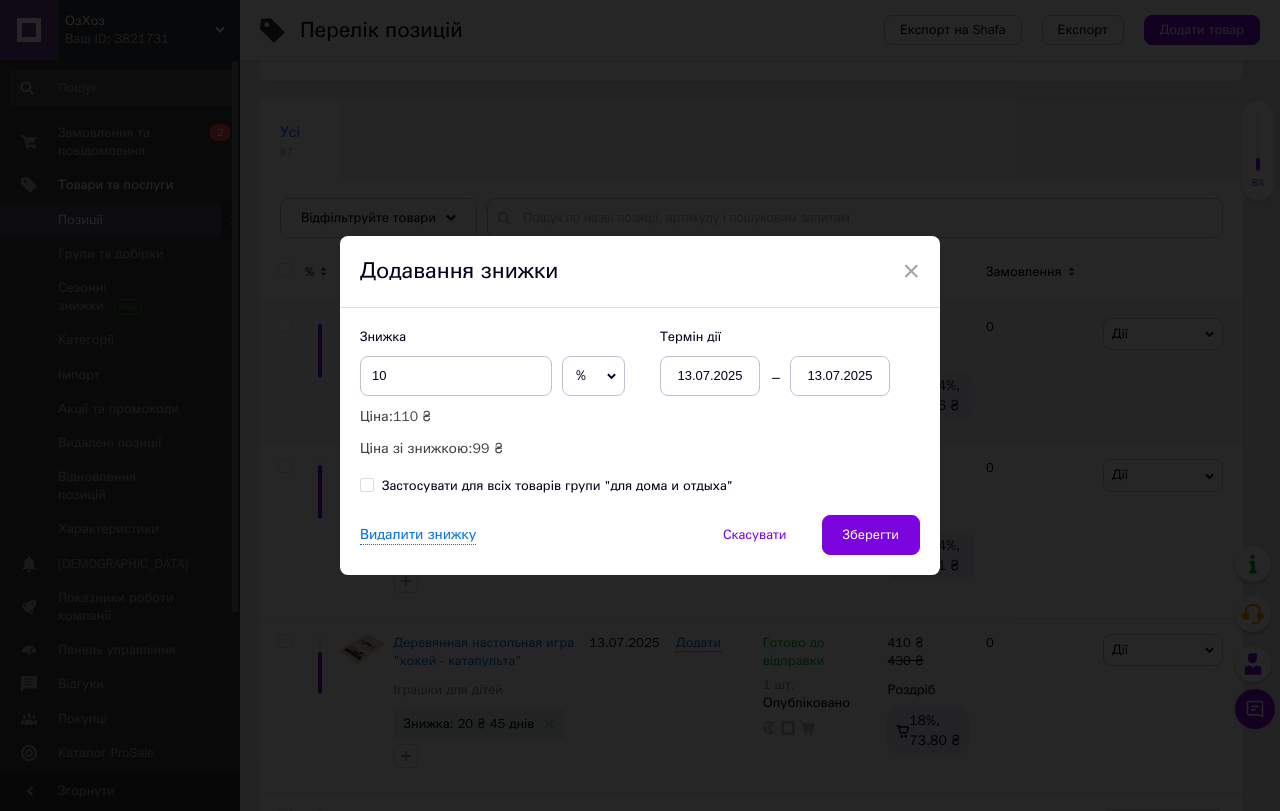 click on "%" at bounding box center [593, 376] 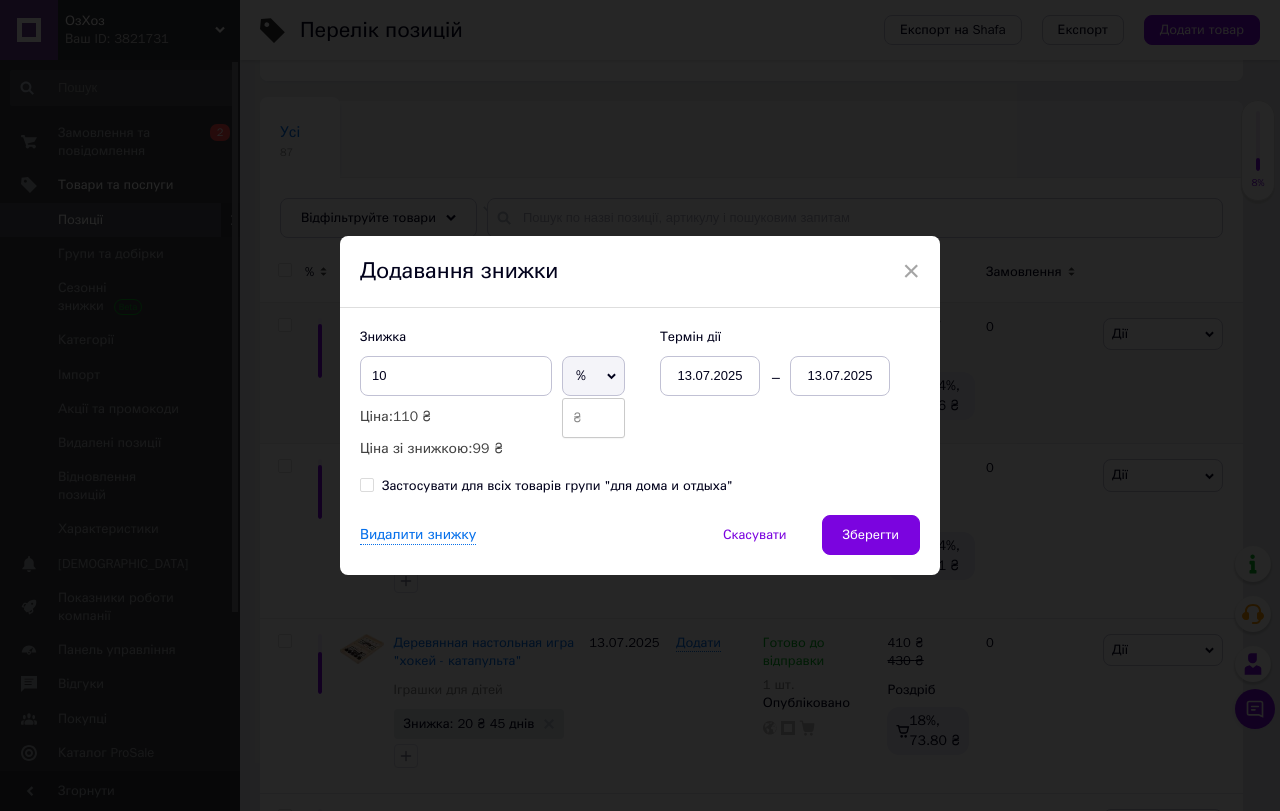 click on "₴" at bounding box center (593, 418) 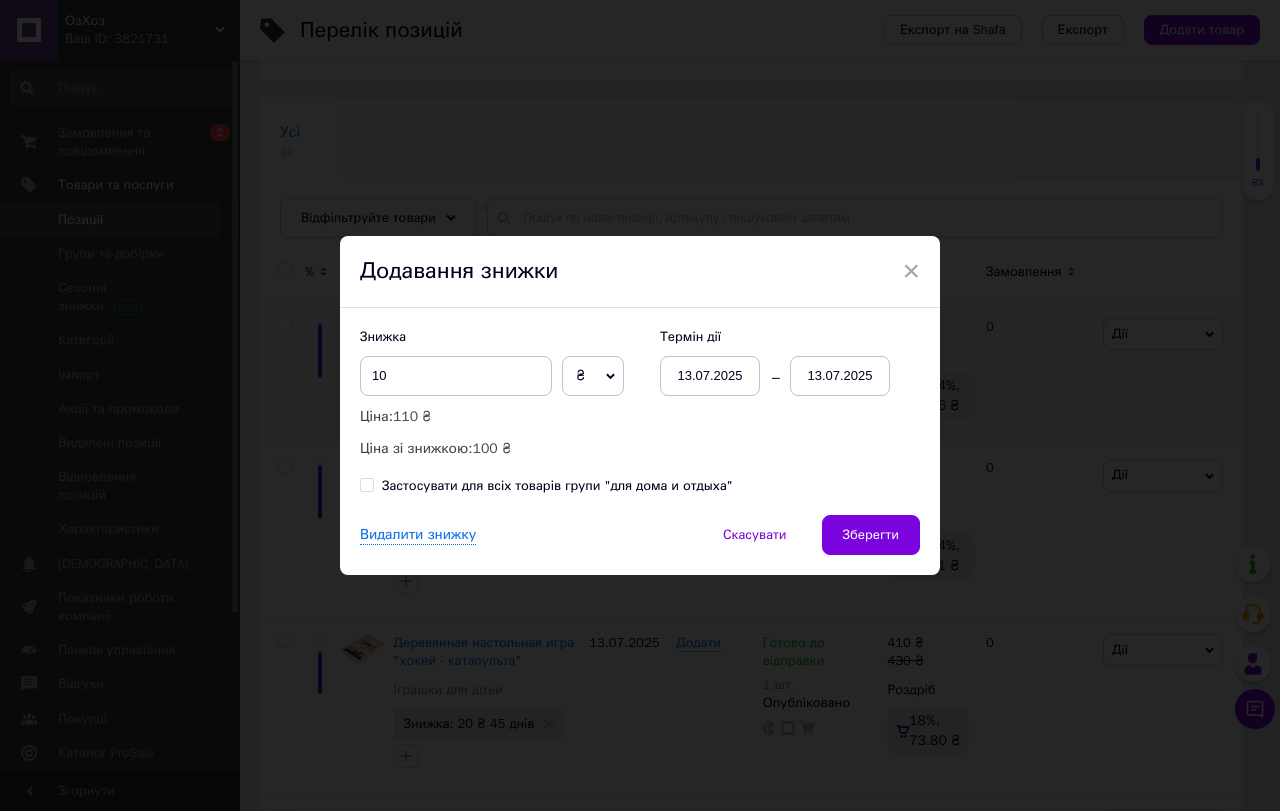 click on "13.07.2025" at bounding box center (840, 376) 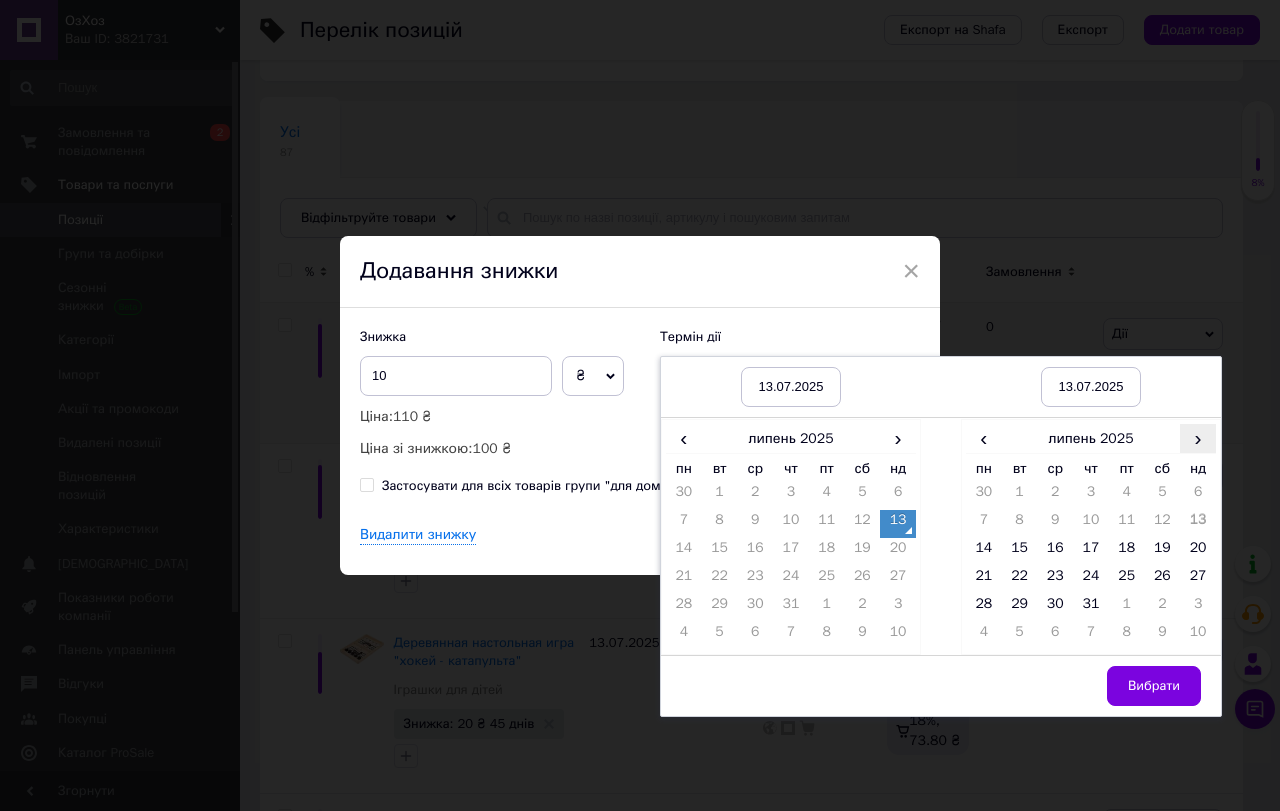 click on "›" at bounding box center (1198, 438) 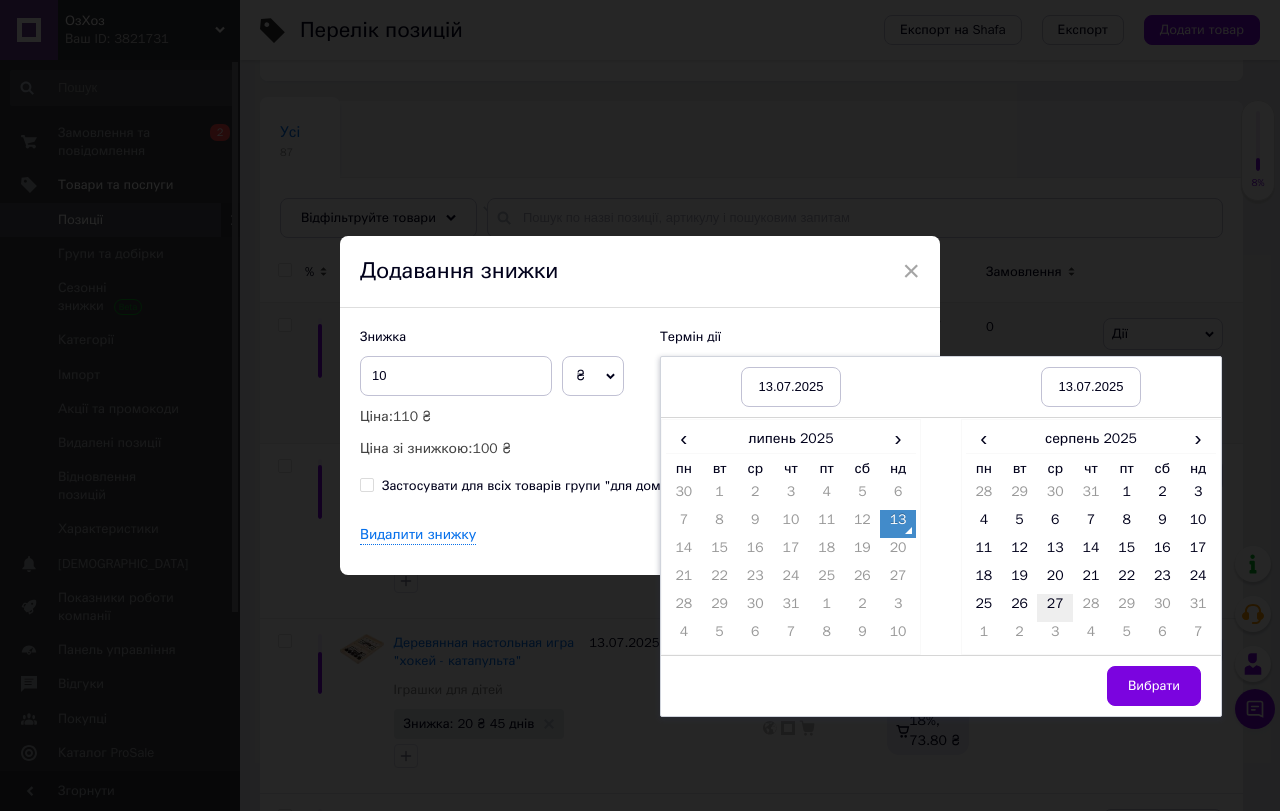 click on "27" at bounding box center (1055, 608) 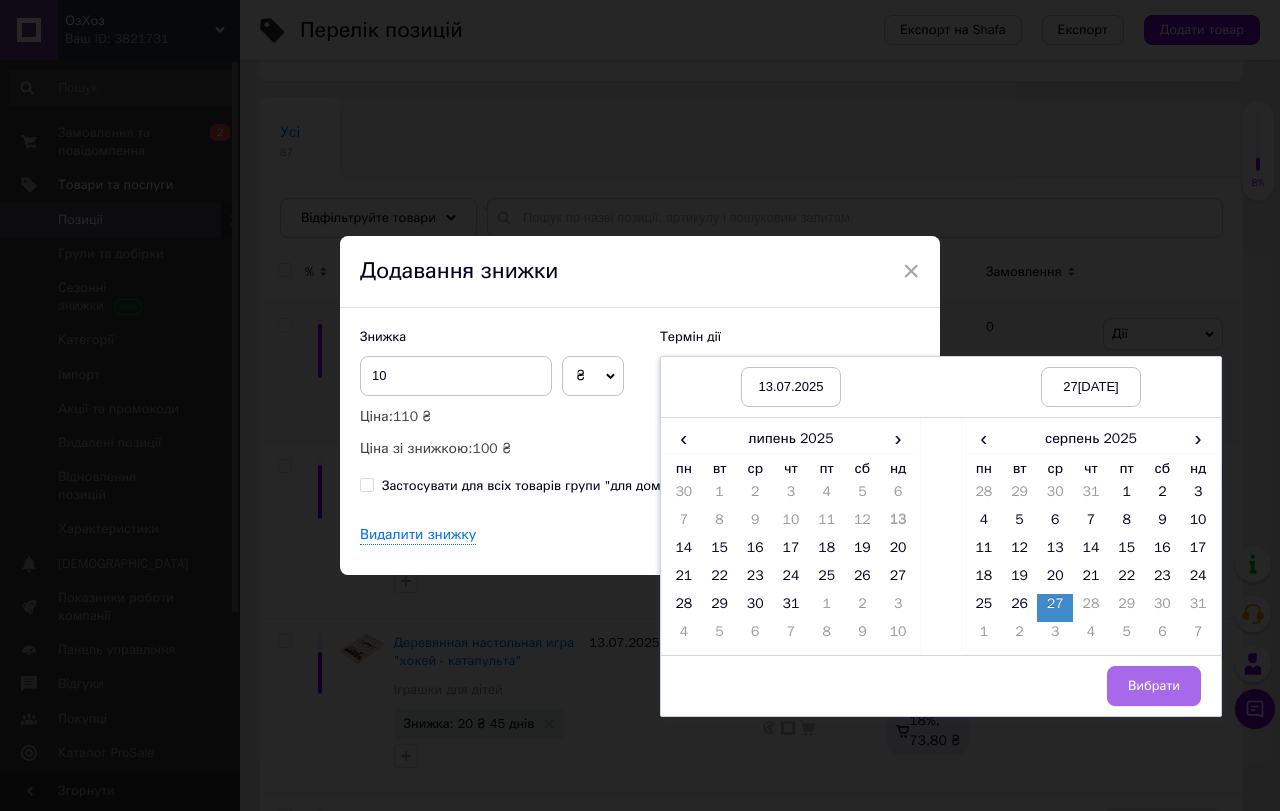 click on "Вибрати" at bounding box center (1154, 686) 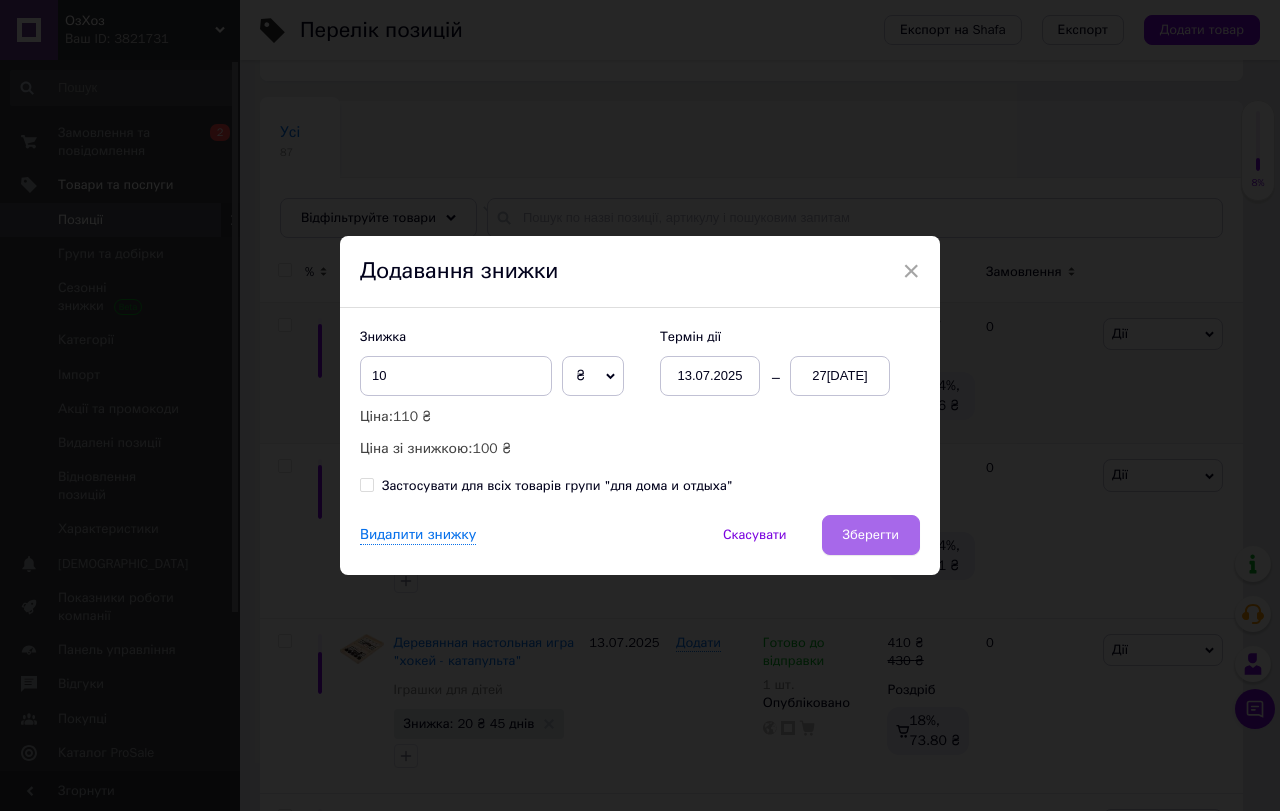 click on "Зберегти" at bounding box center (871, 535) 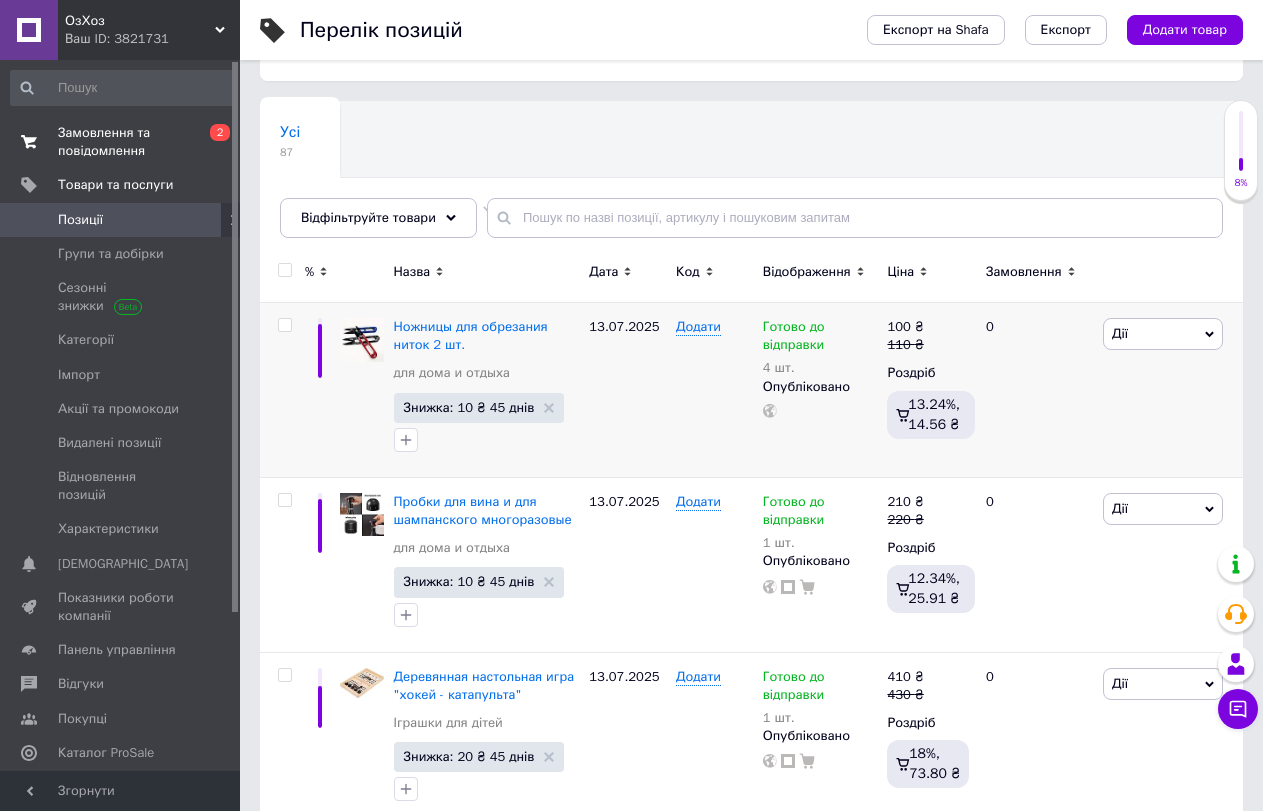 click on "Замовлення та повідомлення" at bounding box center (121, 142) 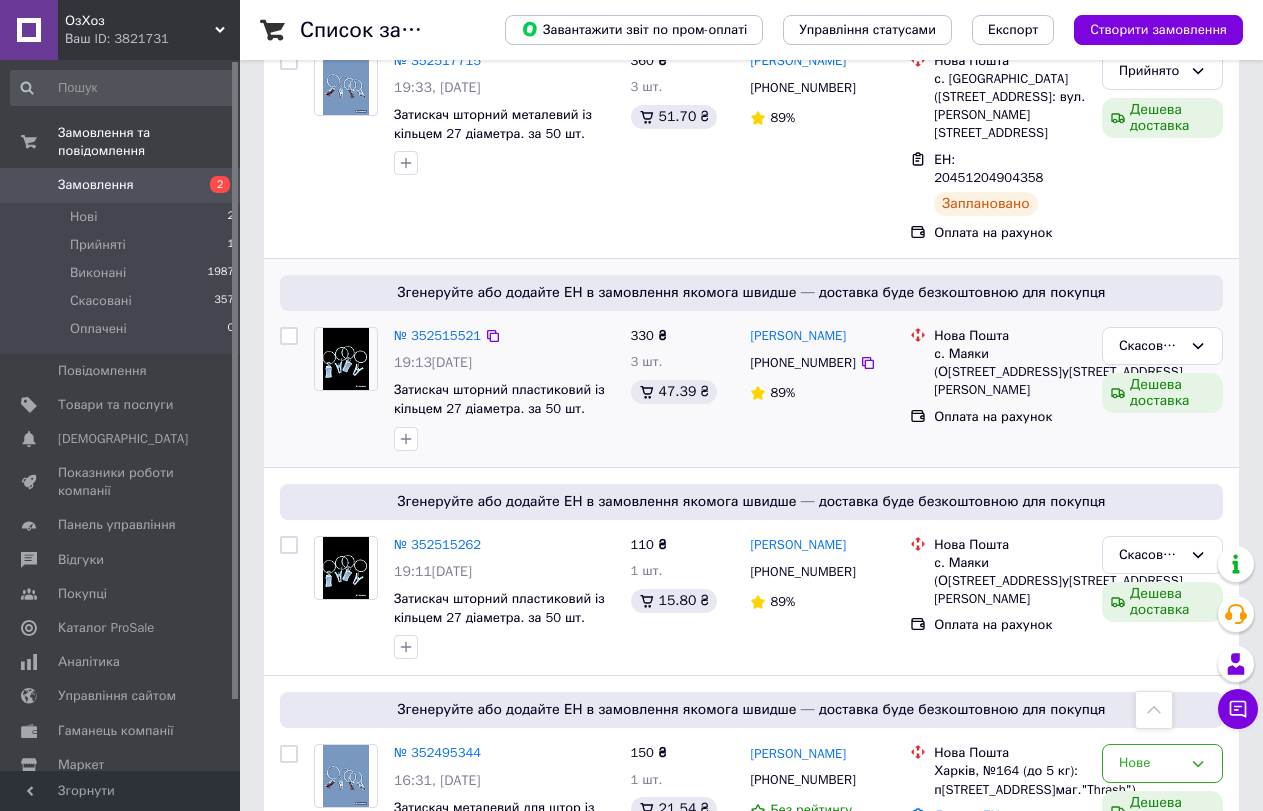 scroll, scrollTop: 0, scrollLeft: 0, axis: both 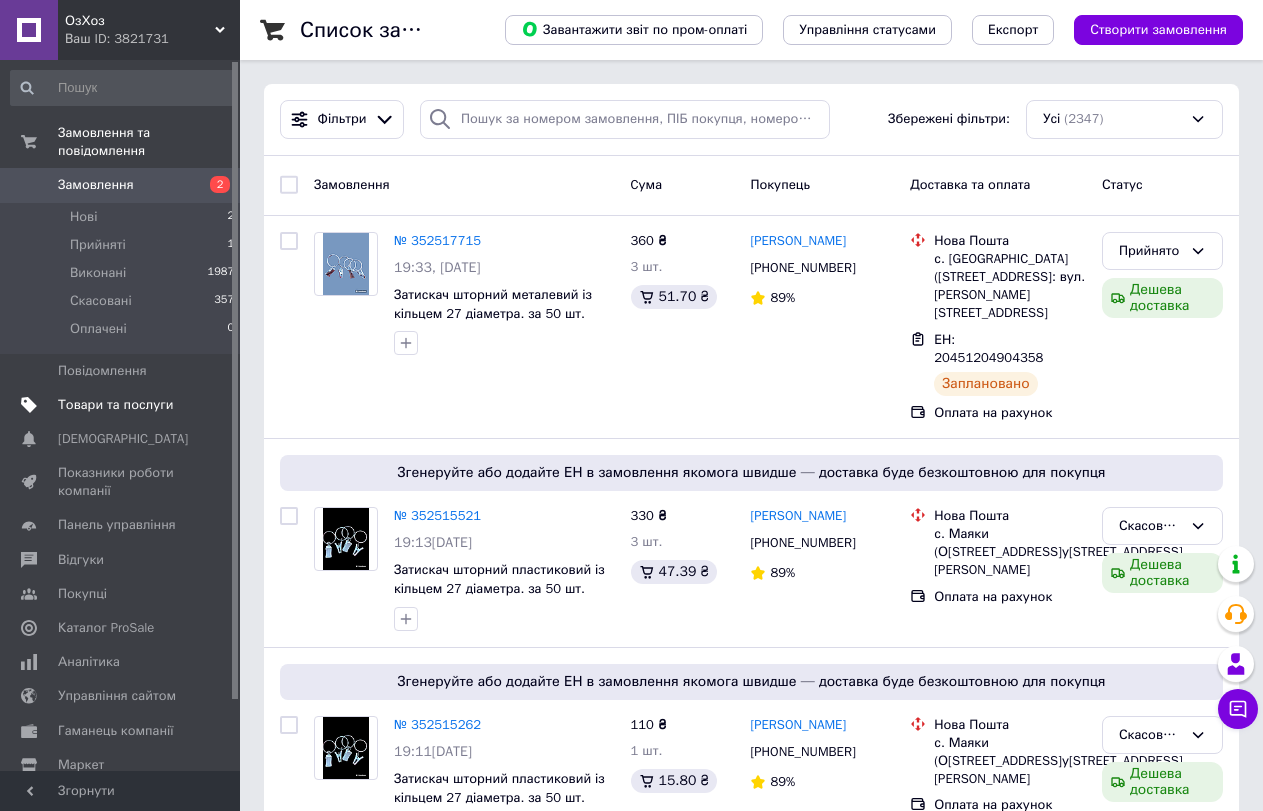 click on "Товари та послуги" at bounding box center [115, 405] 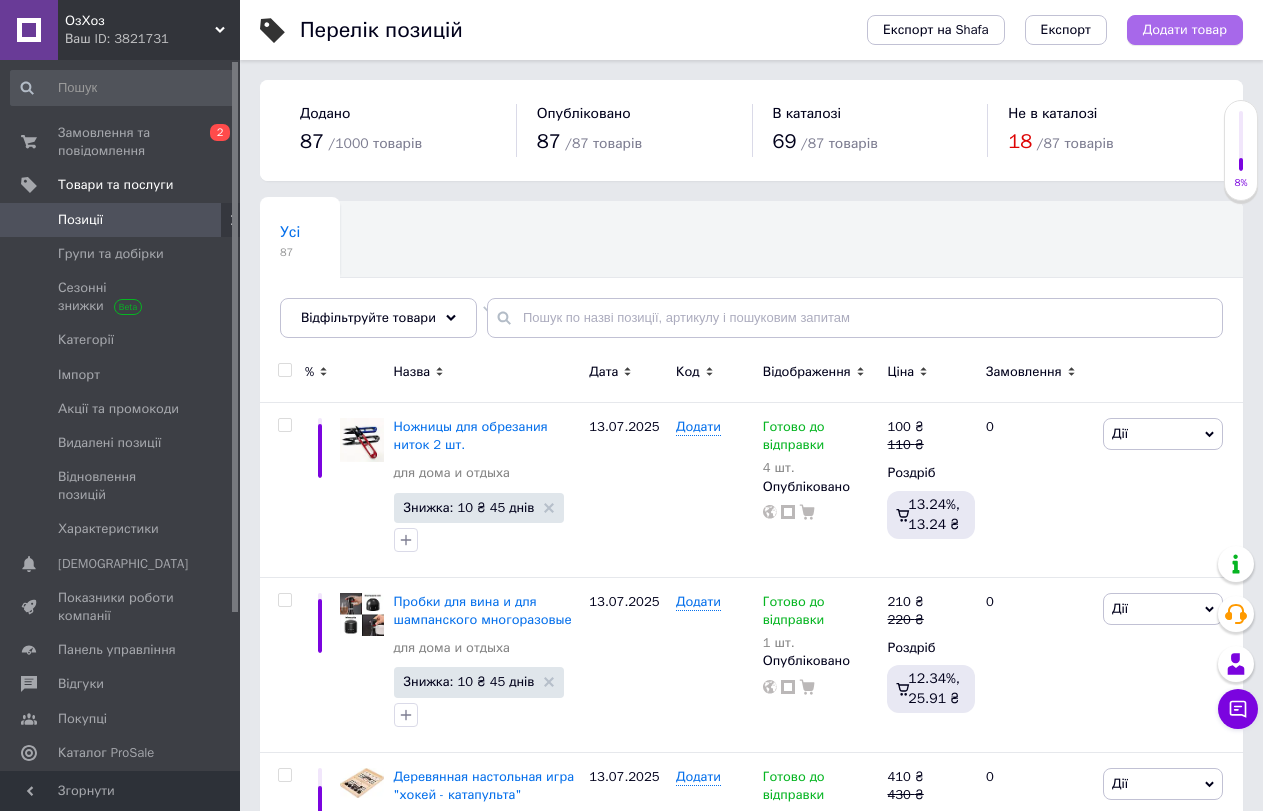 click on "Додати товар" at bounding box center (1185, 30) 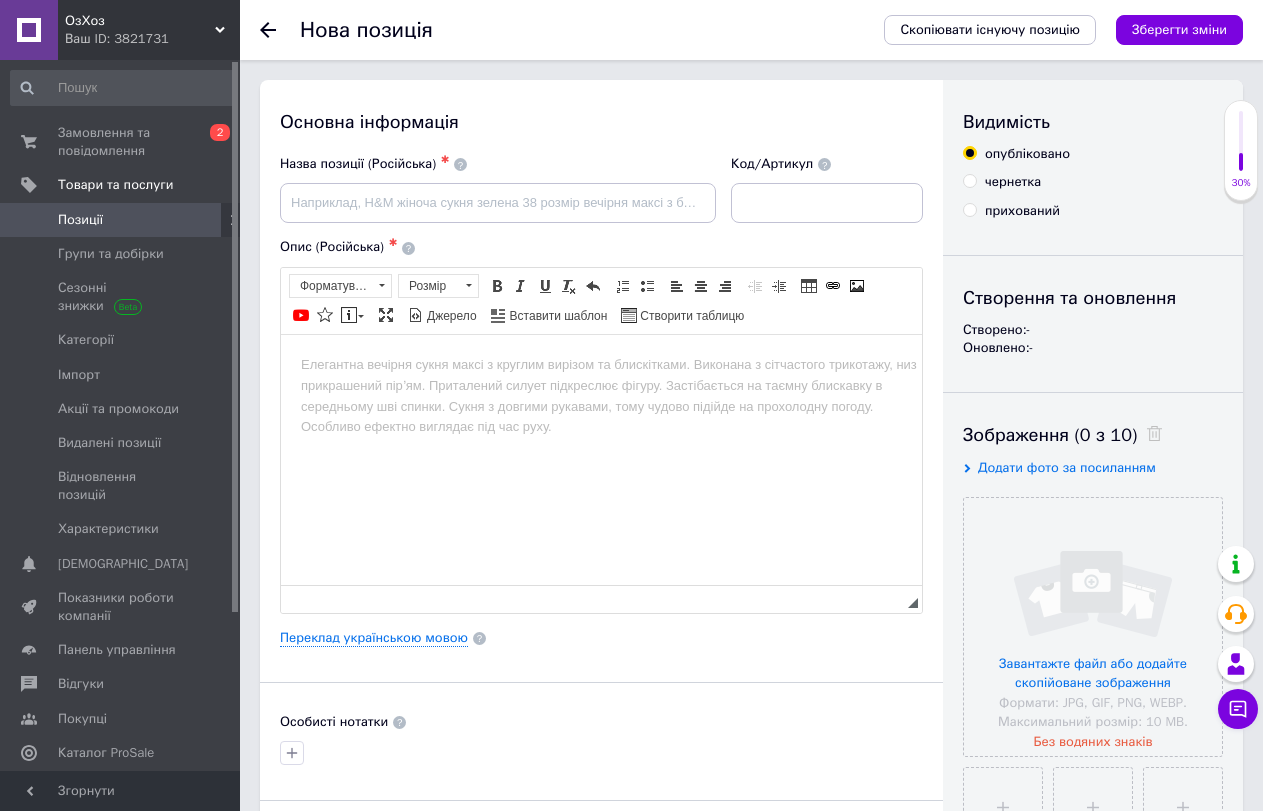 scroll, scrollTop: 0, scrollLeft: 0, axis: both 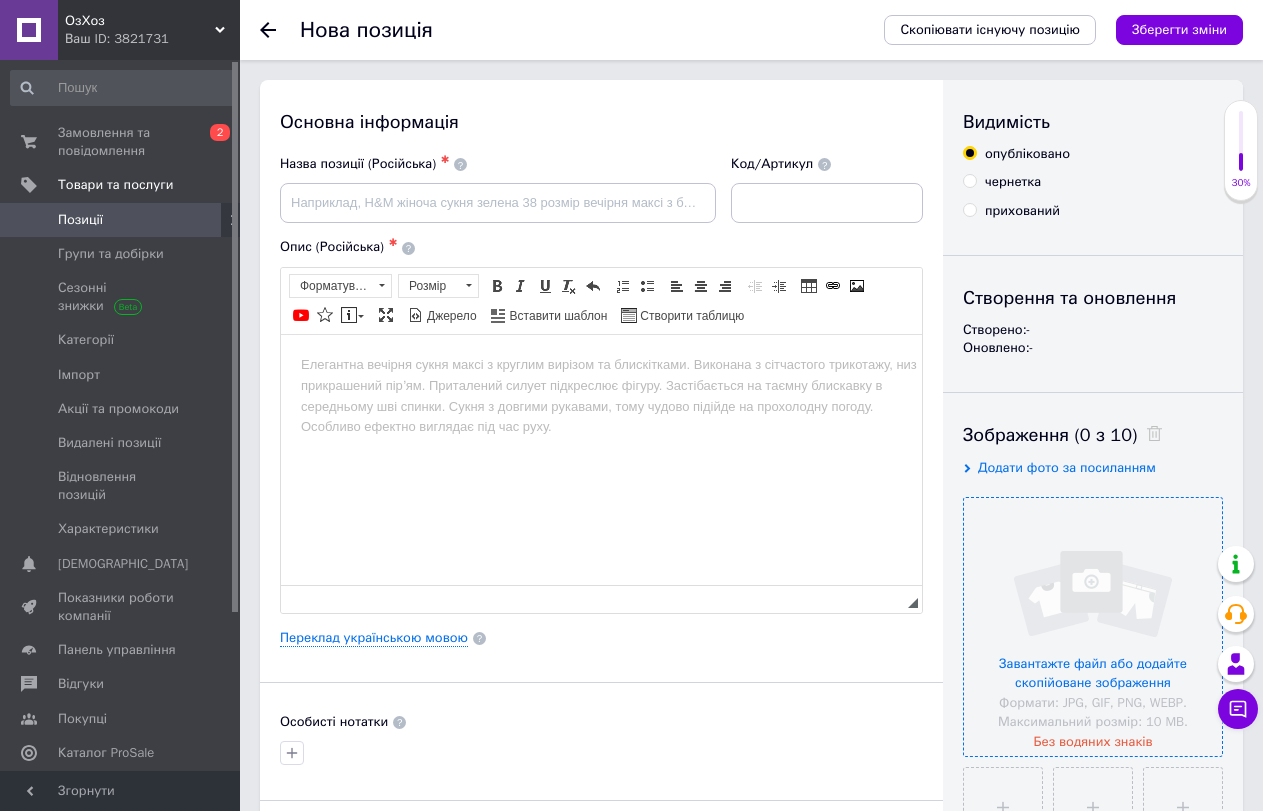 click at bounding box center [1093, 627] 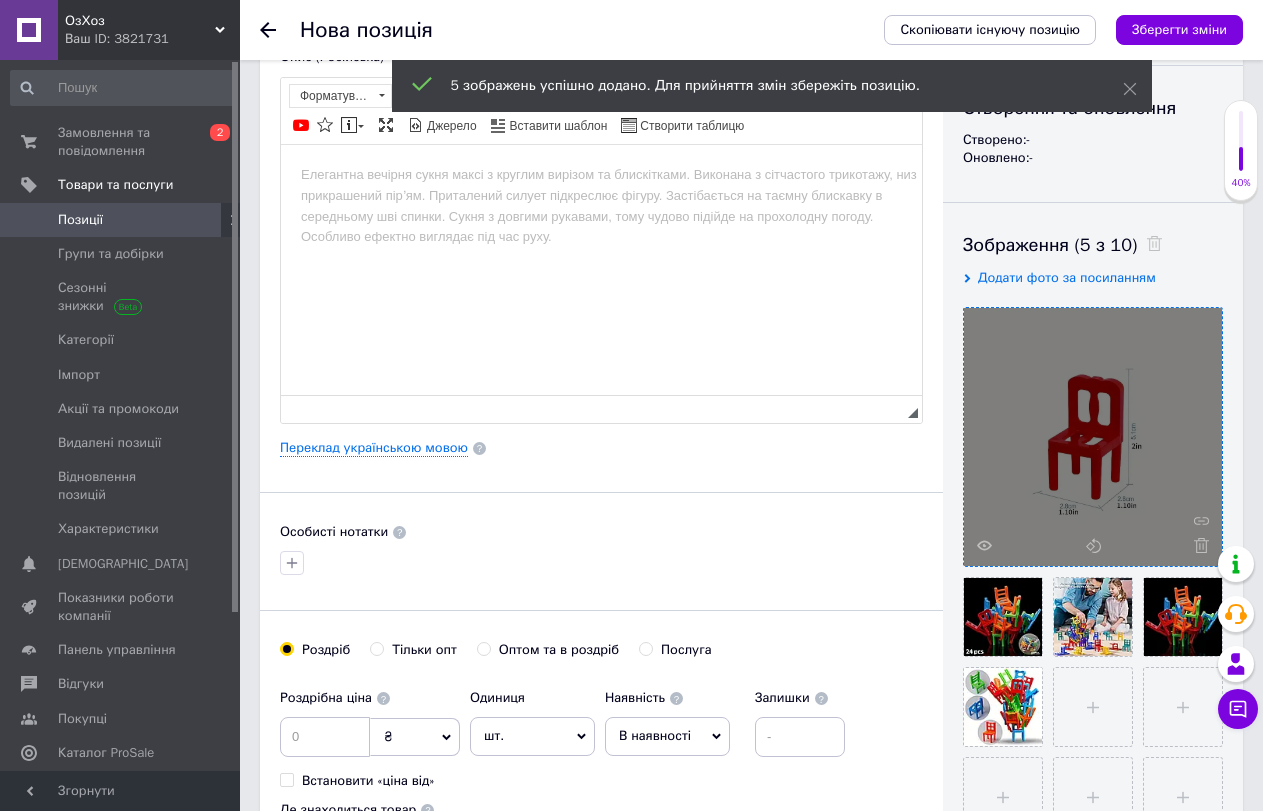 scroll, scrollTop: 200, scrollLeft: 0, axis: vertical 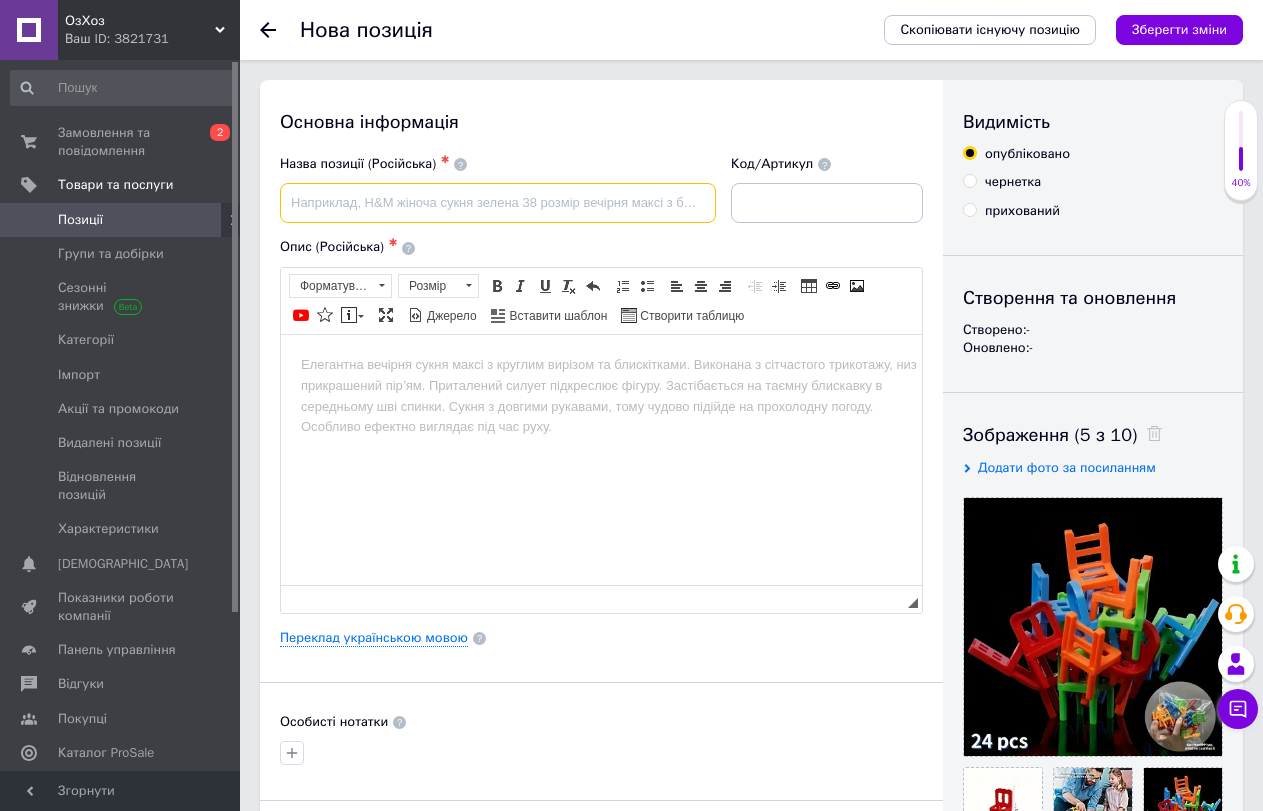 click at bounding box center (498, 203) 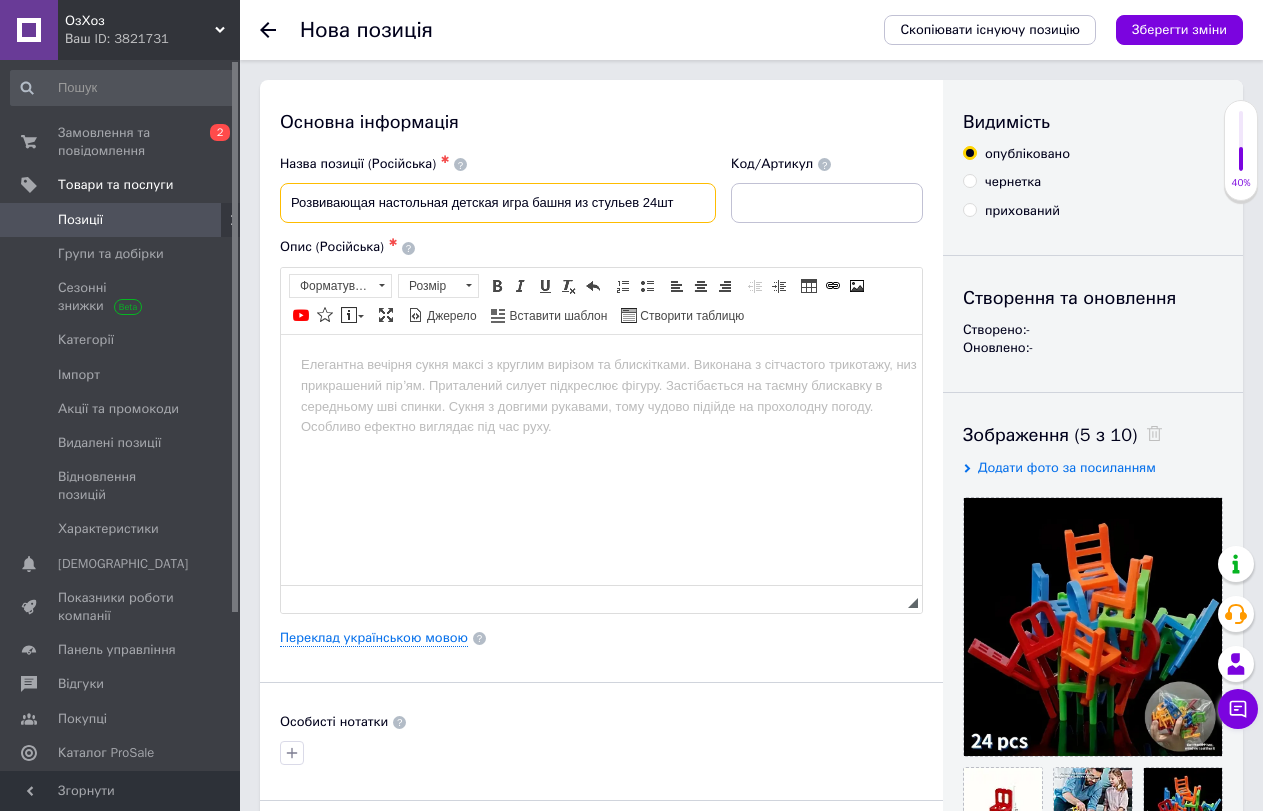 type on "Розвивающая настольная детская игра башня из стульев 24шт" 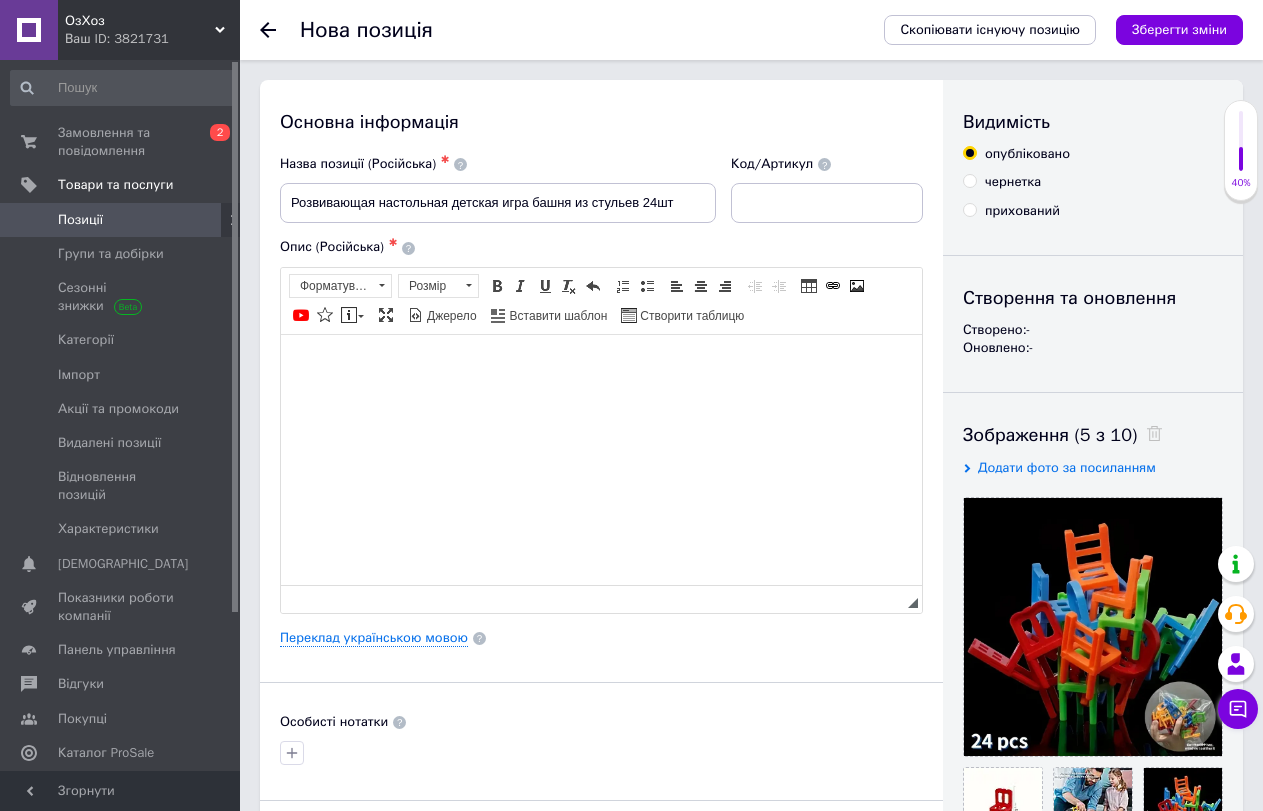 click at bounding box center (601, 364) 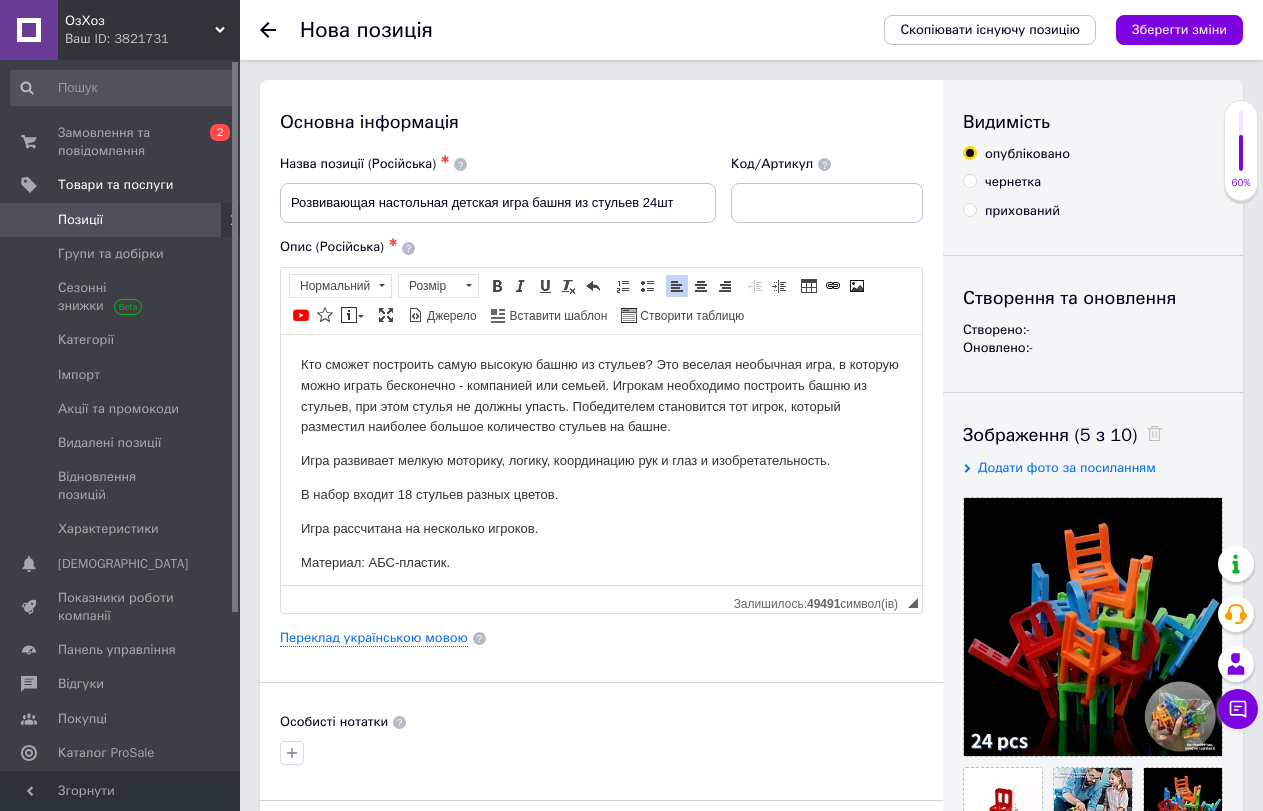 click on "В набор входит 18 стульев разных цветов." at bounding box center [601, 494] 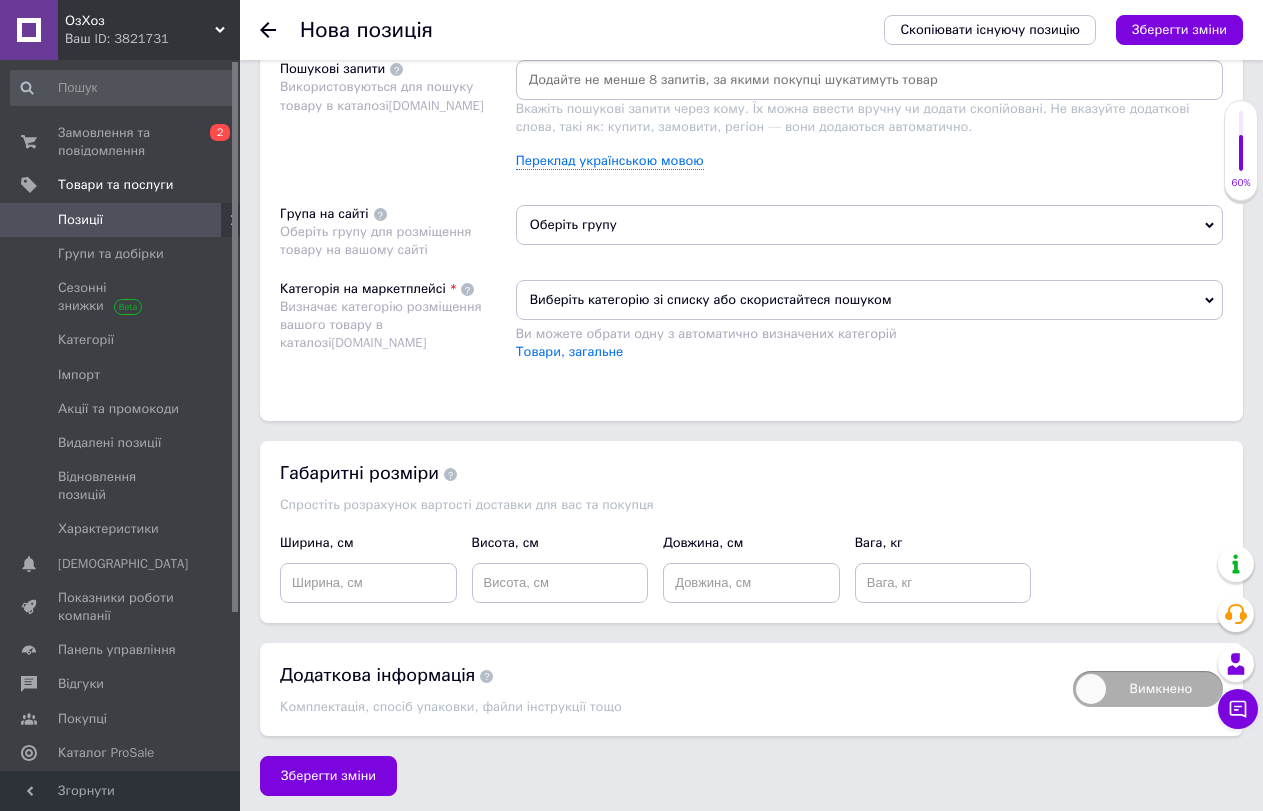 scroll, scrollTop: 1214, scrollLeft: 0, axis: vertical 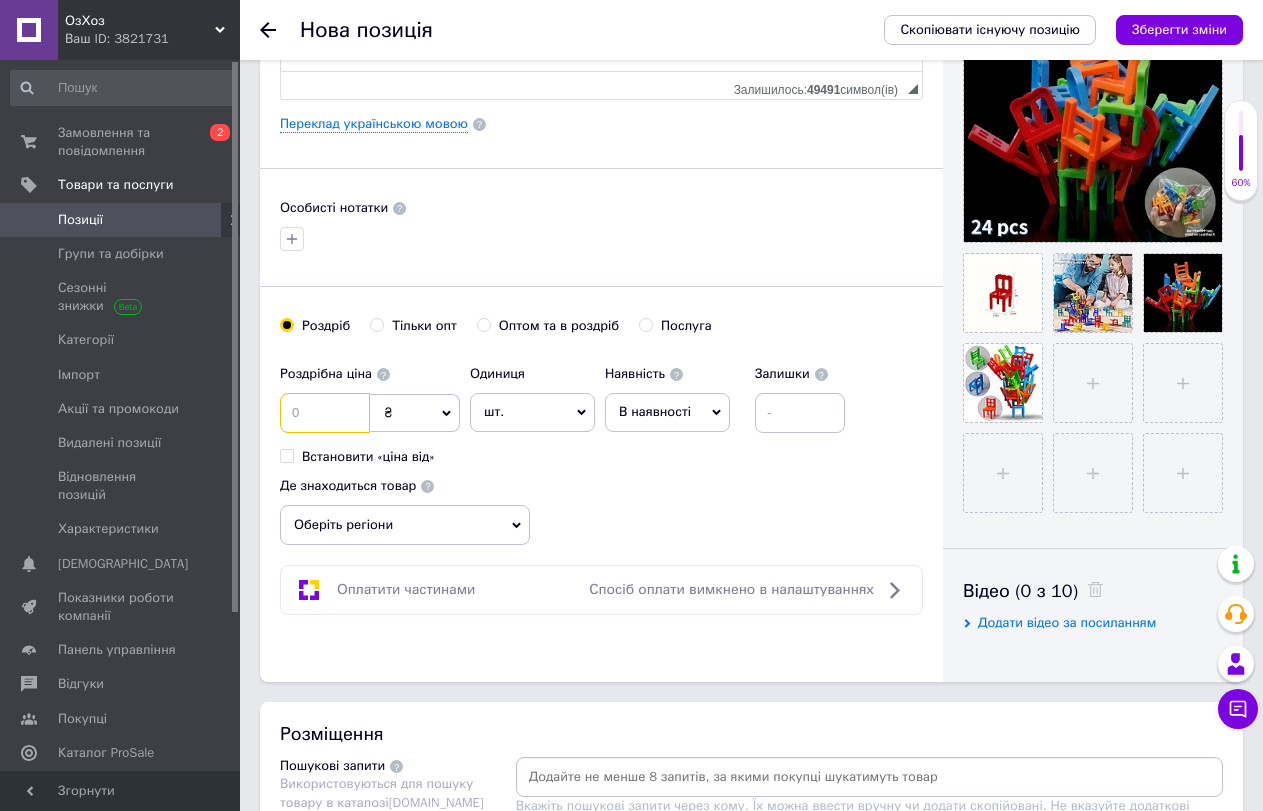 click at bounding box center (325, 413) 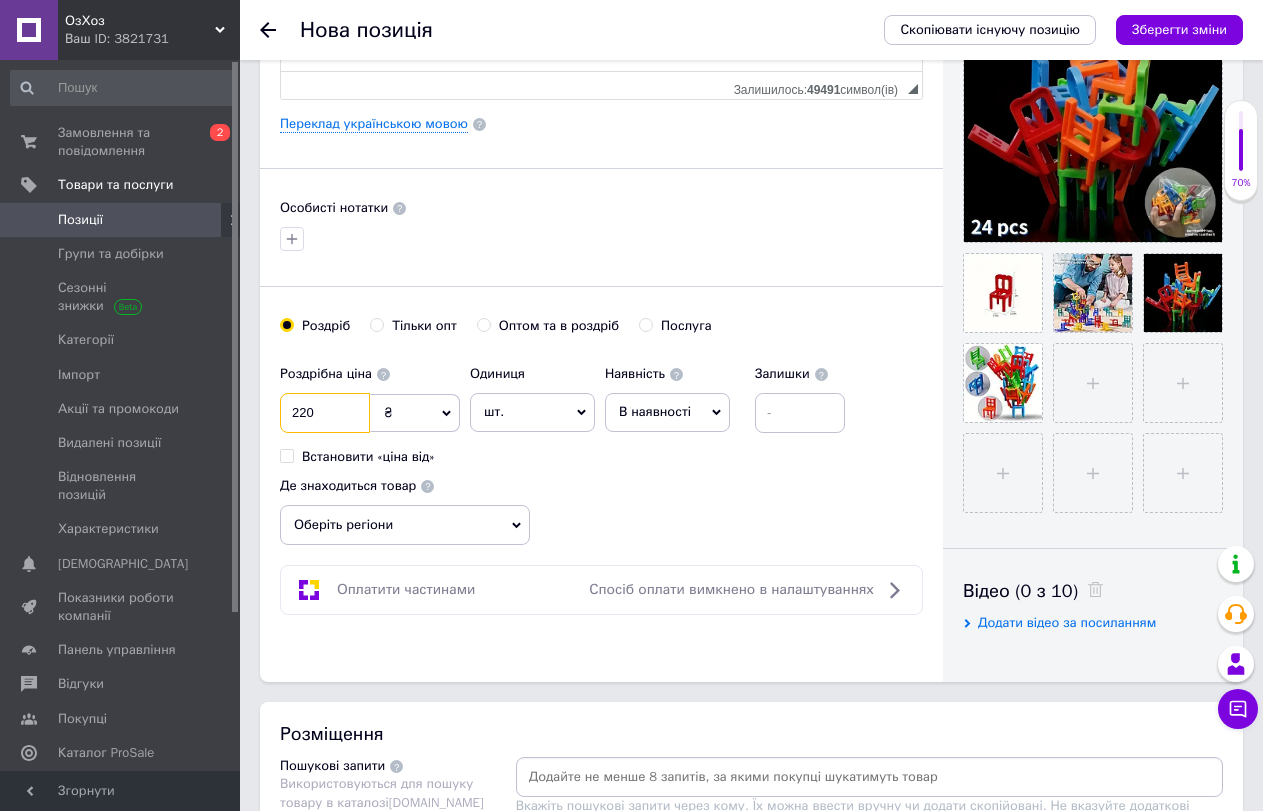 type on "220" 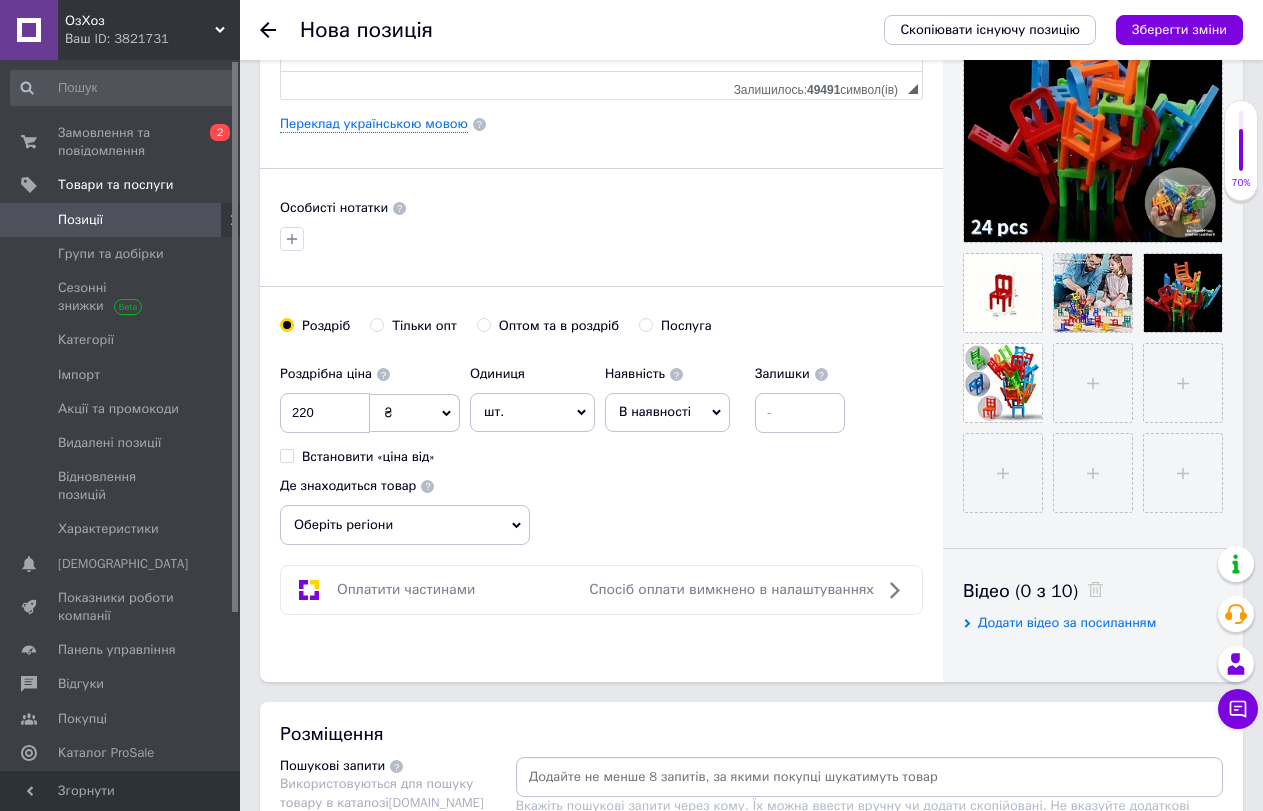 click on "В наявності" at bounding box center (667, 412) 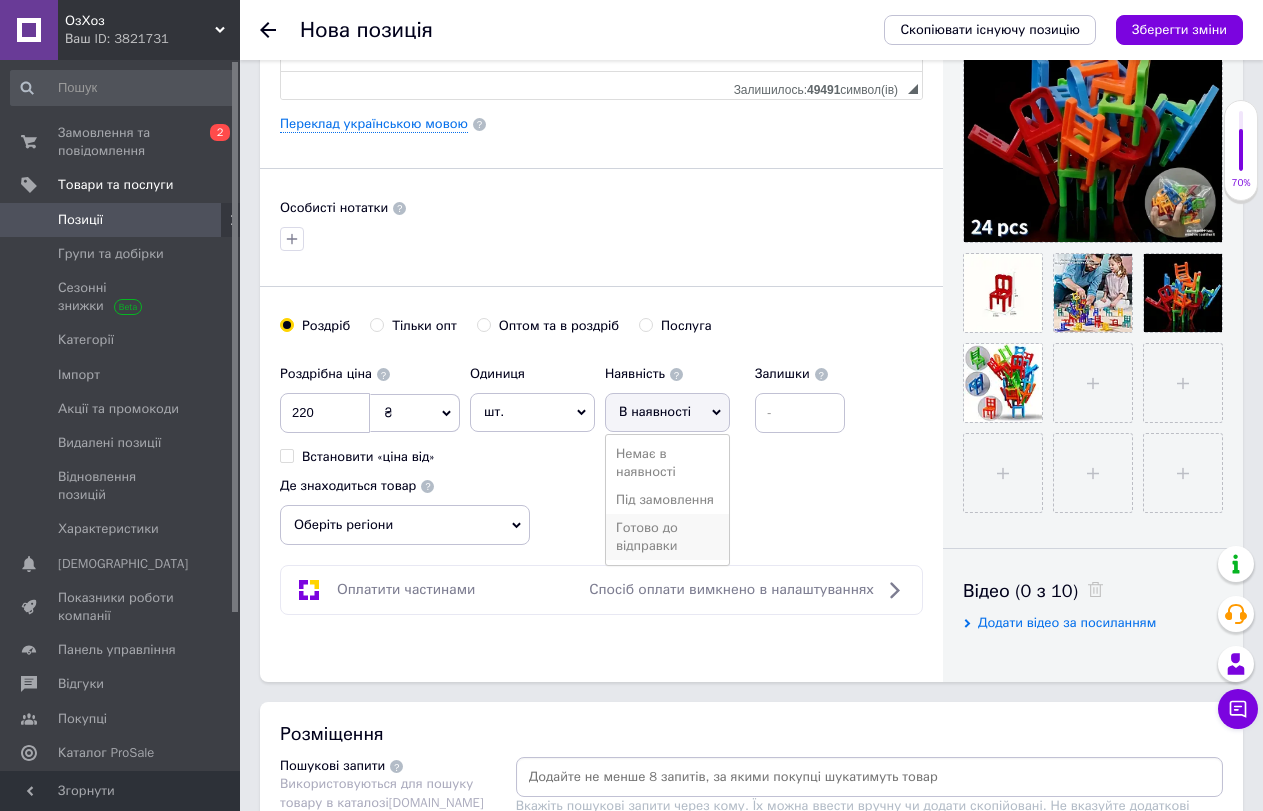 click on "Готово до відправки" at bounding box center (667, 537) 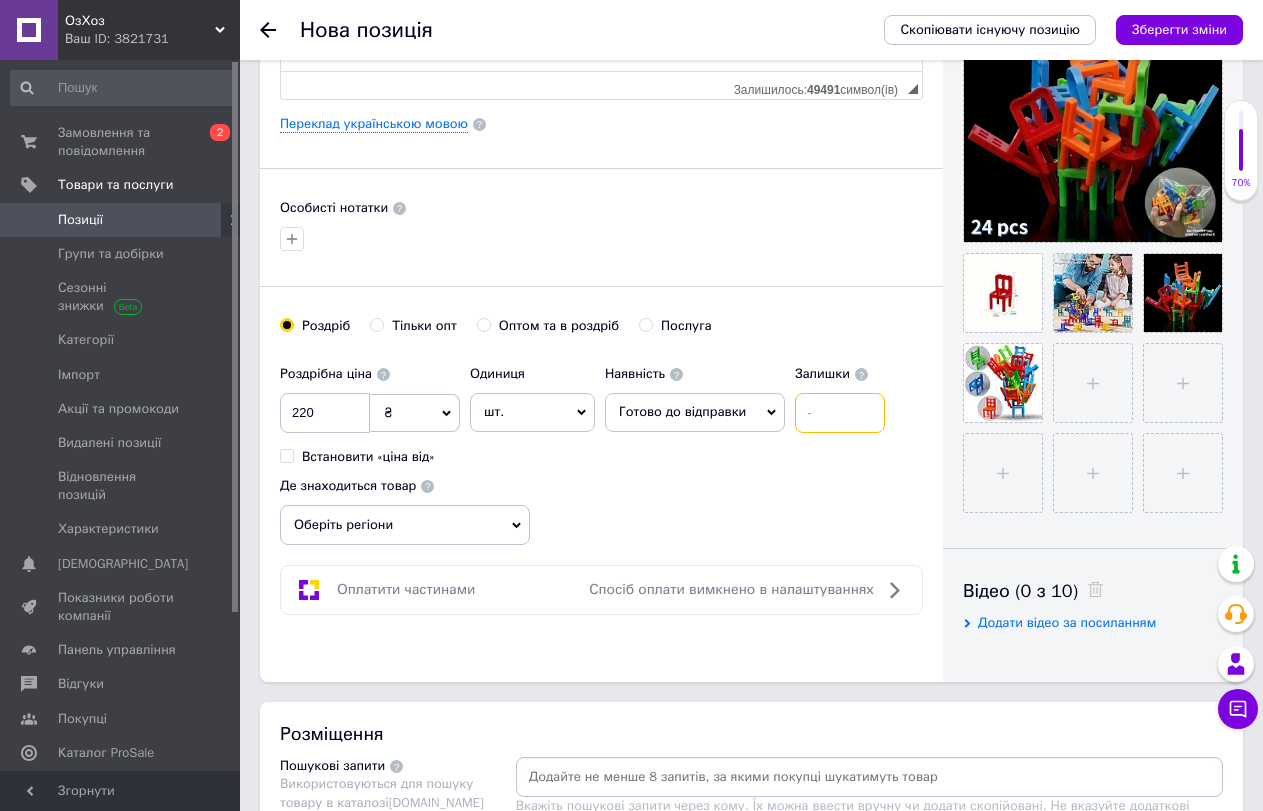 click at bounding box center (840, 413) 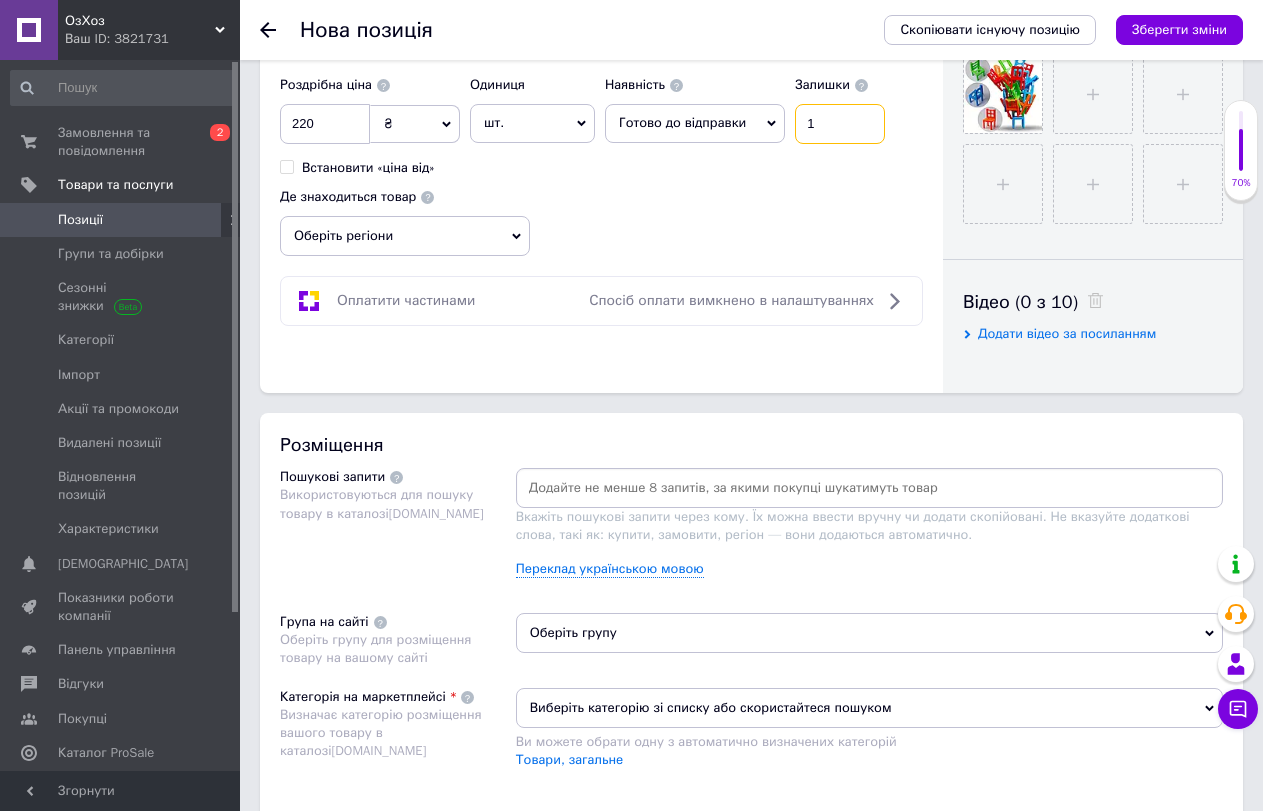 scroll, scrollTop: 814, scrollLeft: 0, axis: vertical 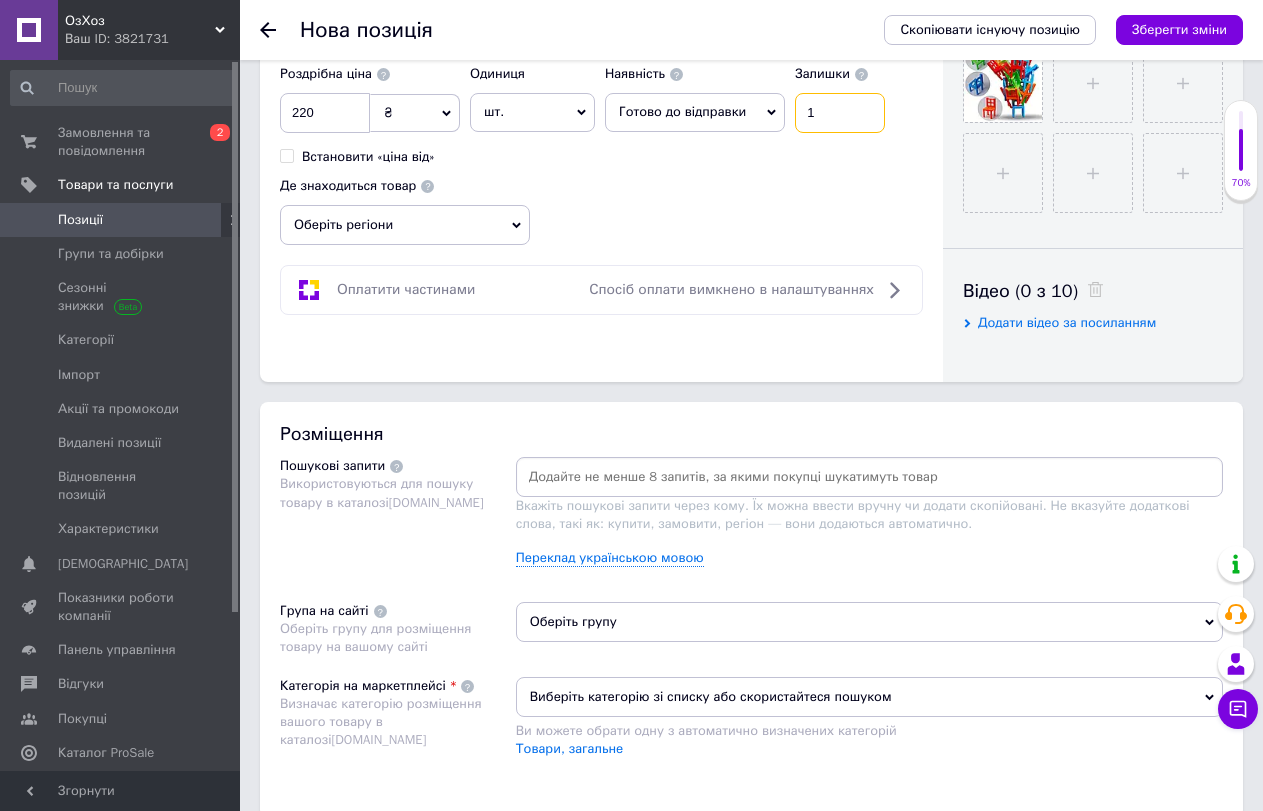 type on "1" 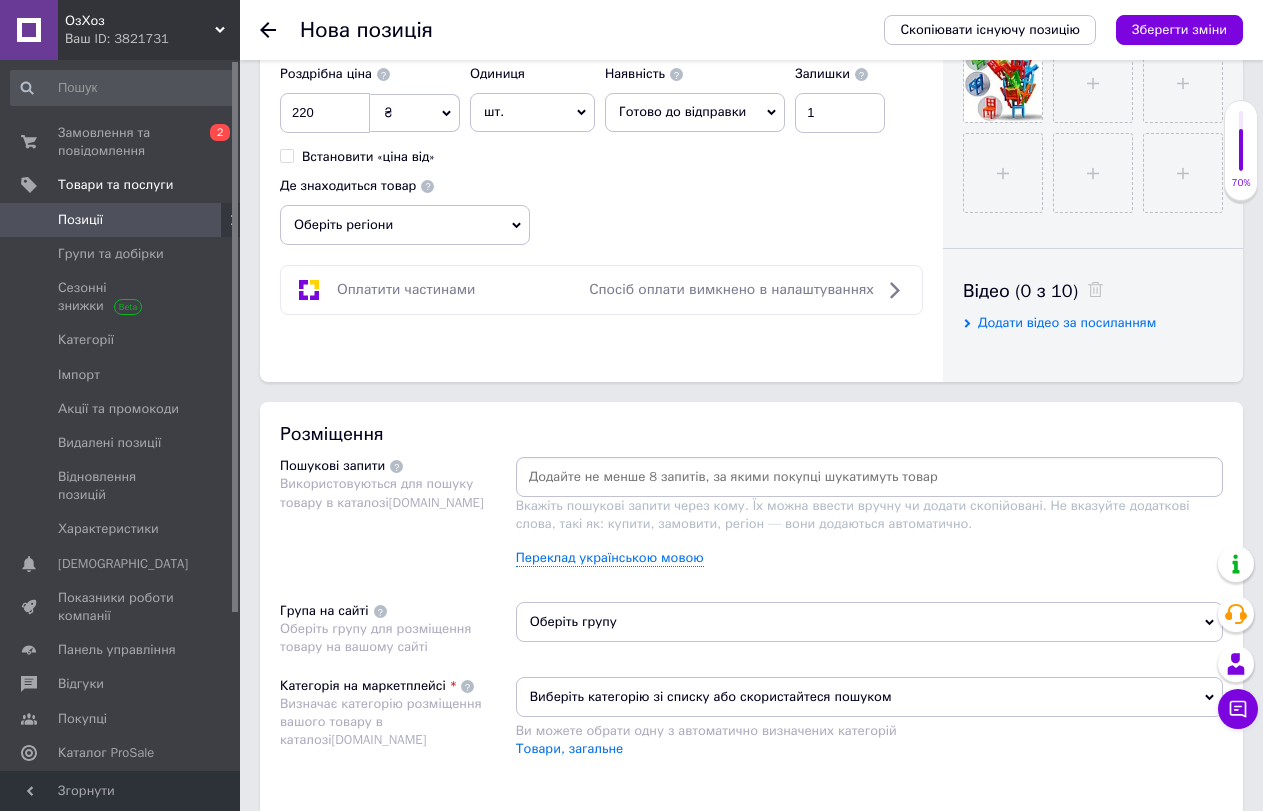 click on "Оберіть регіони" at bounding box center (405, 225) 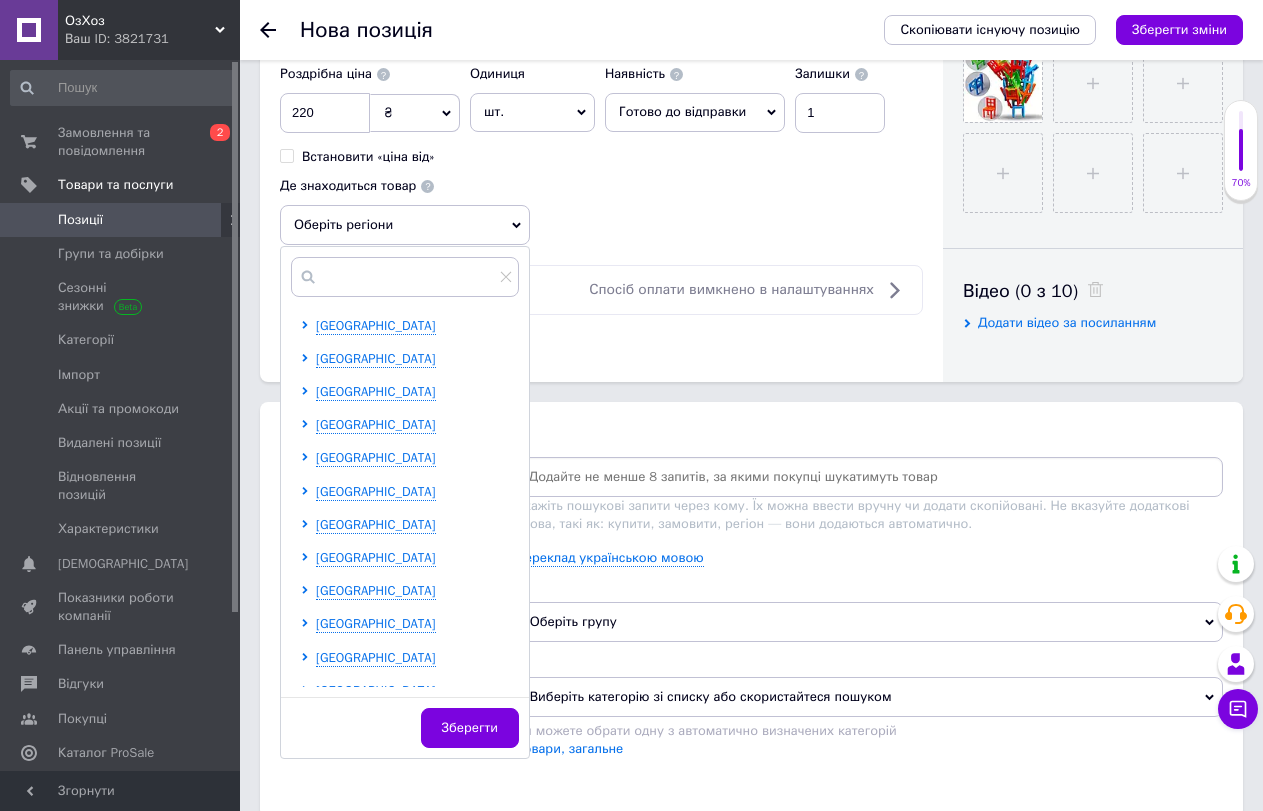 scroll, scrollTop: 0, scrollLeft: 0, axis: both 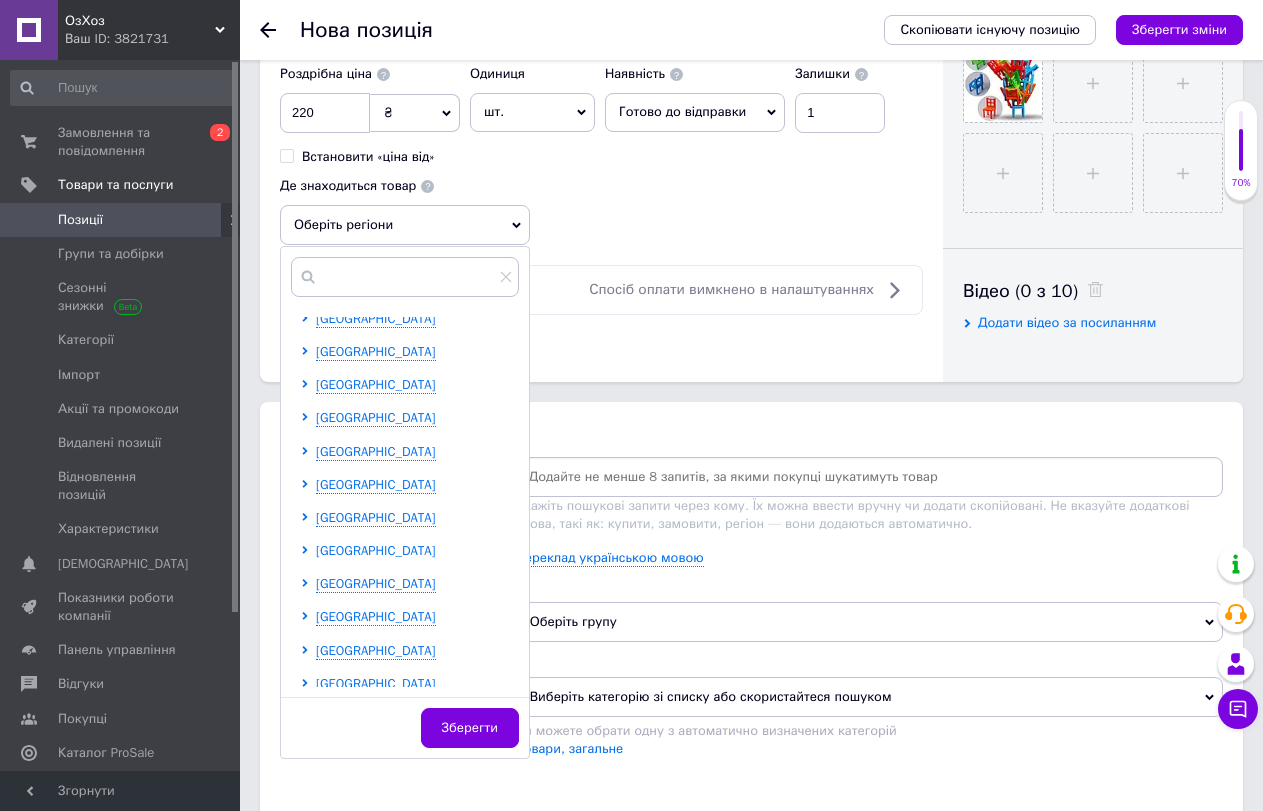 click on "[GEOGRAPHIC_DATA]" at bounding box center [376, 550] 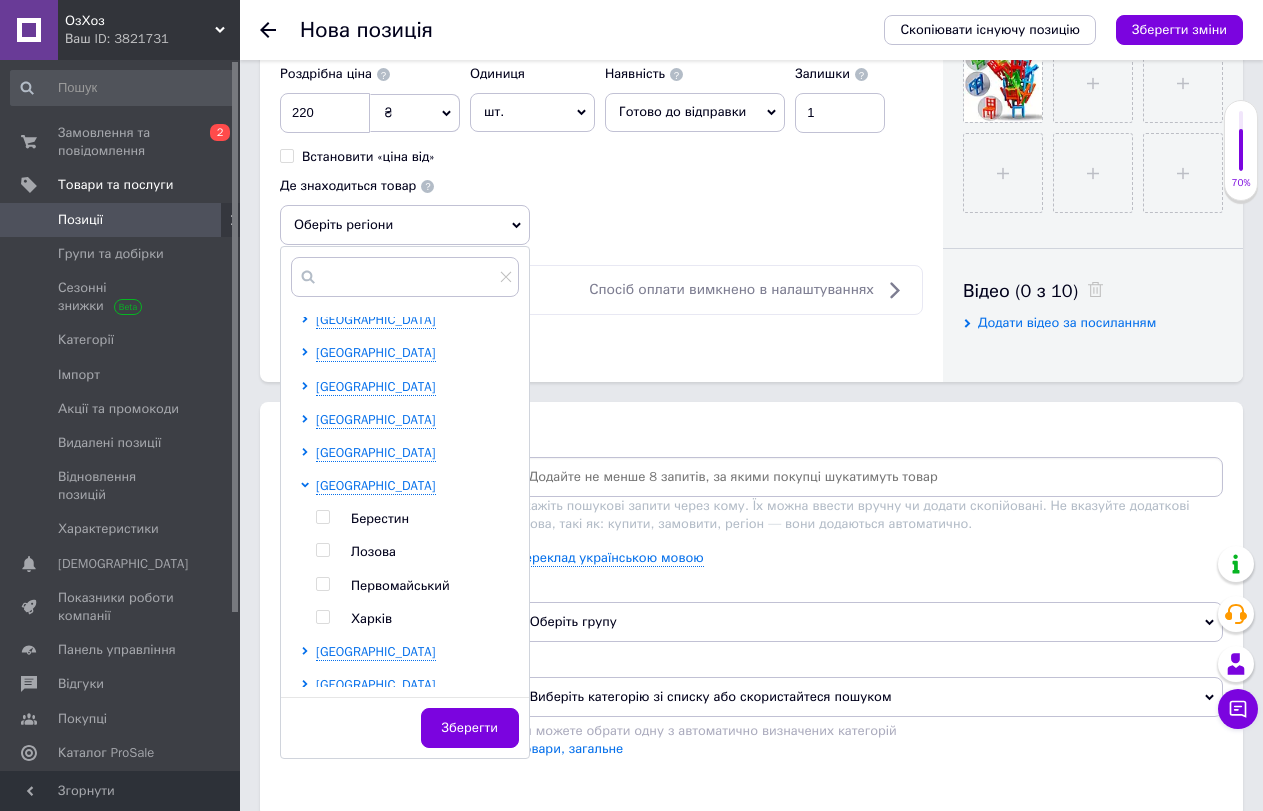 scroll, scrollTop: 472, scrollLeft: 0, axis: vertical 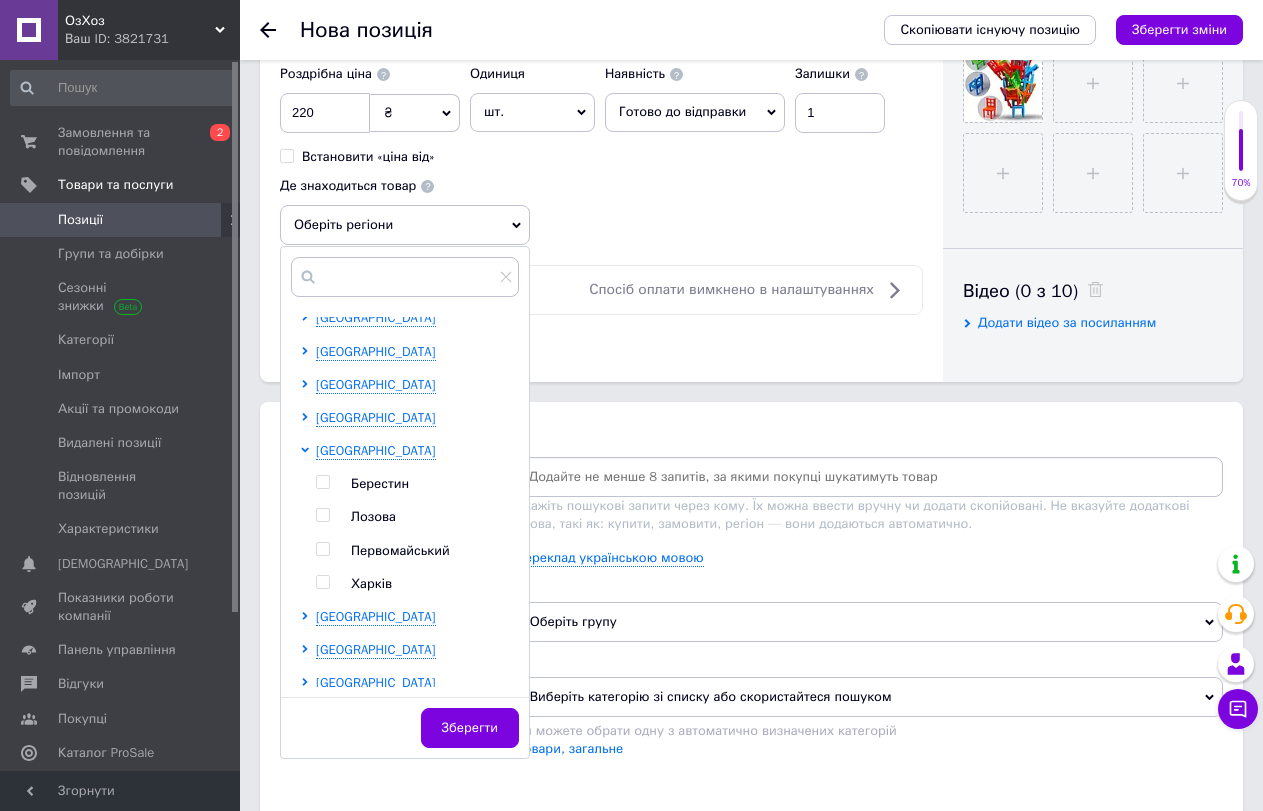 click at bounding box center (322, 582) 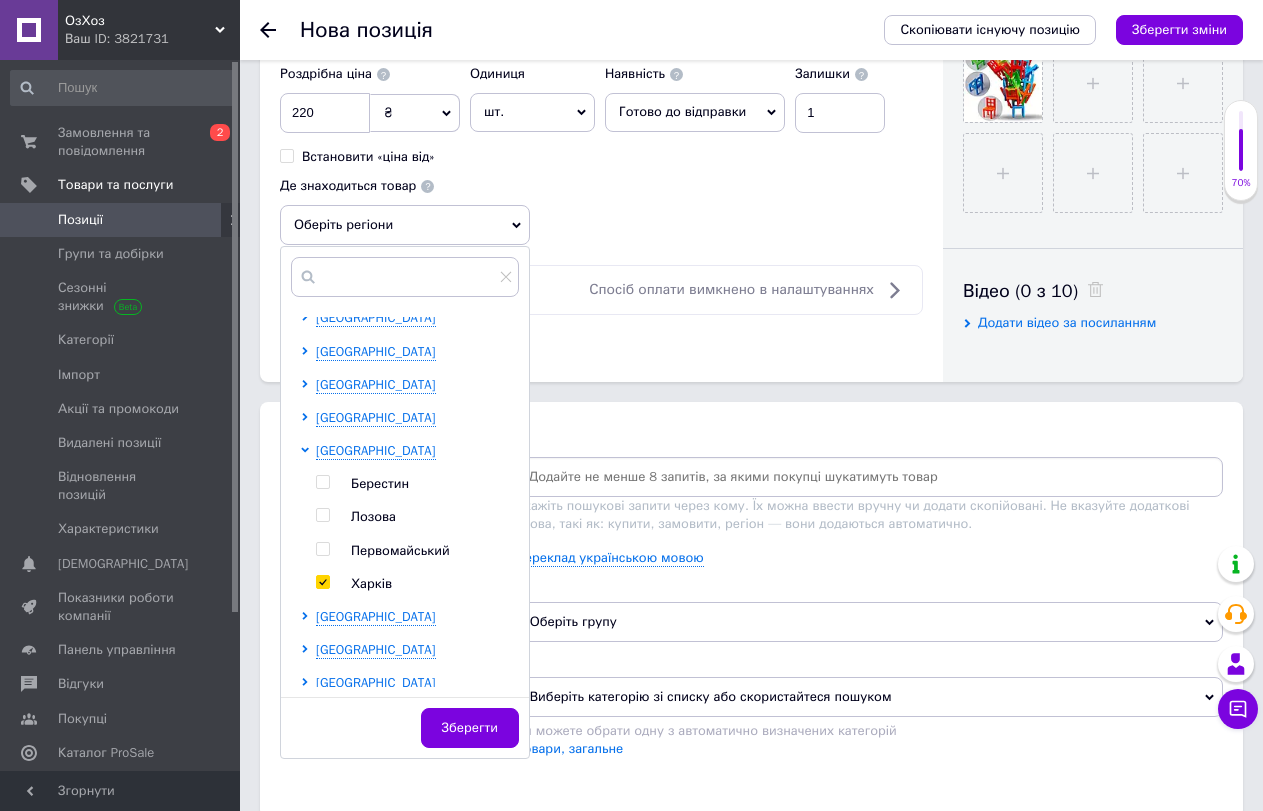 checkbox on "true" 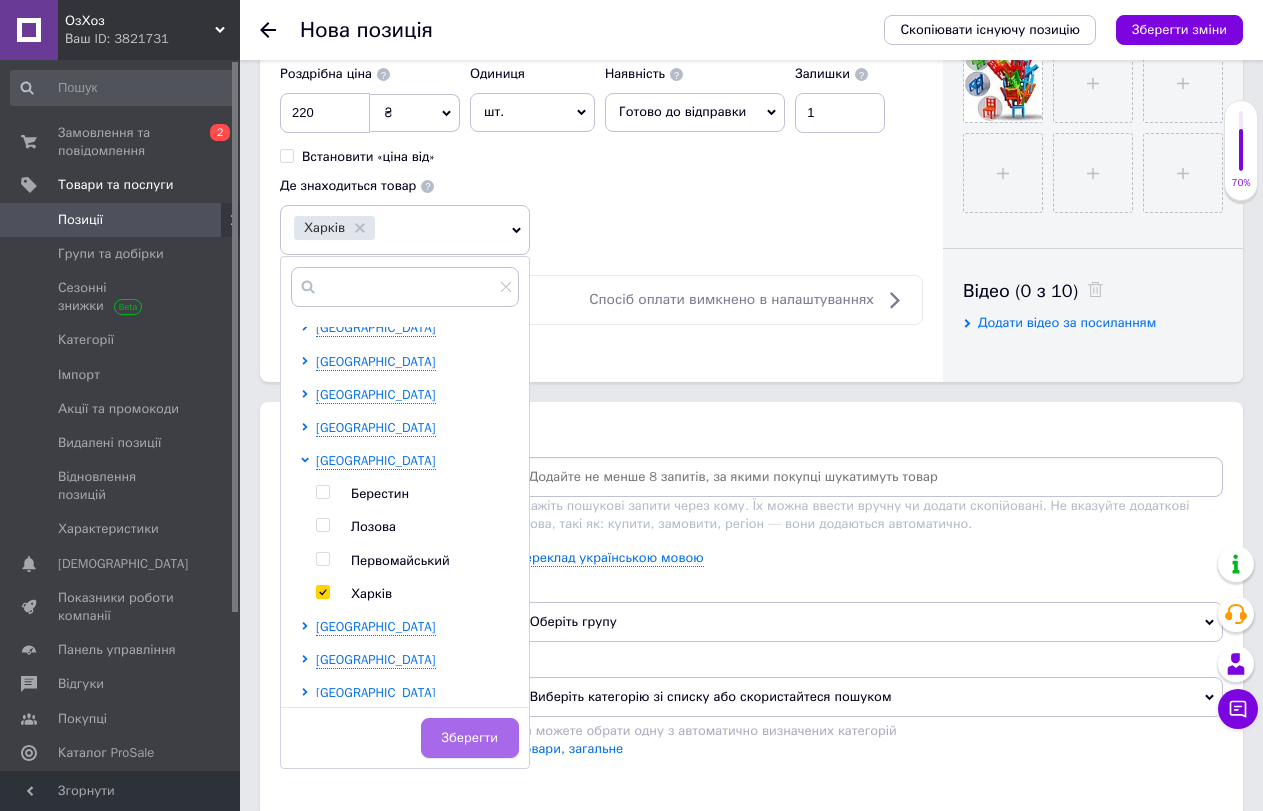 click on "Зберегти" at bounding box center [470, 738] 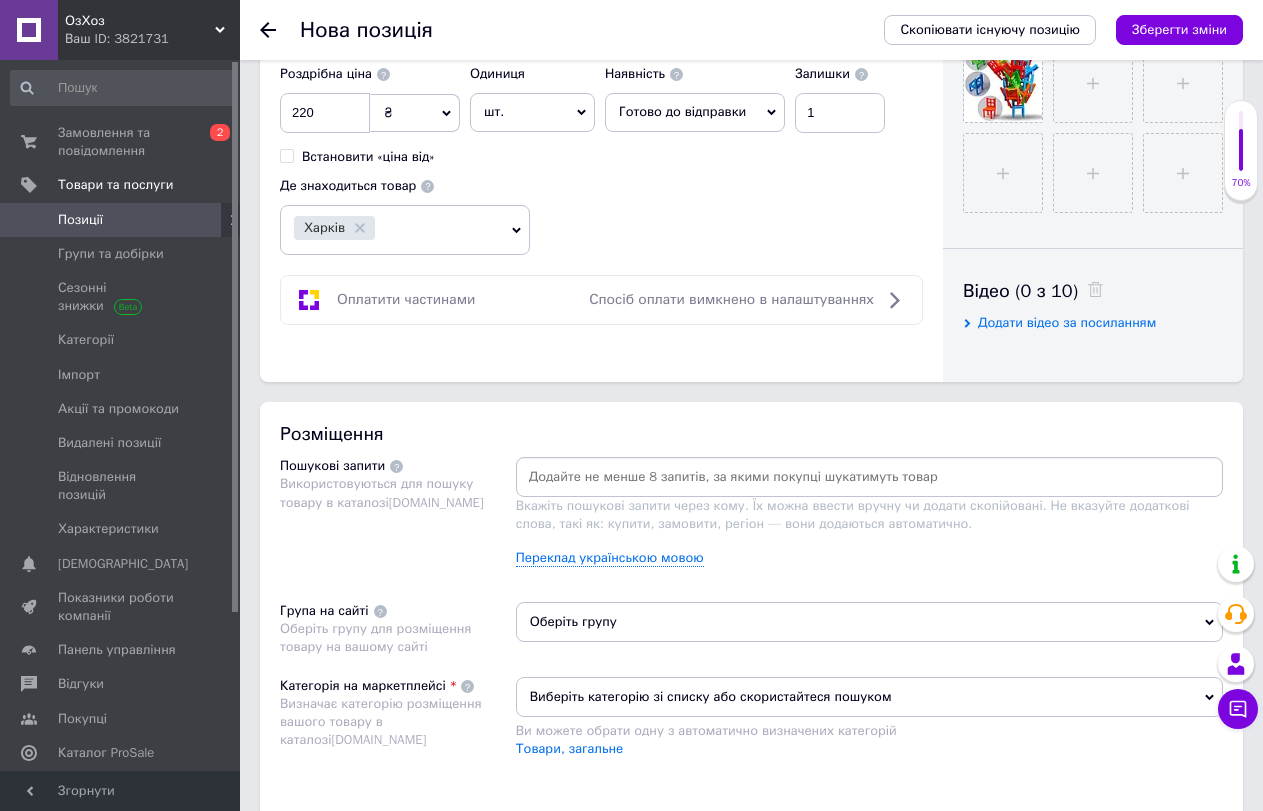 click at bounding box center (869, 477) 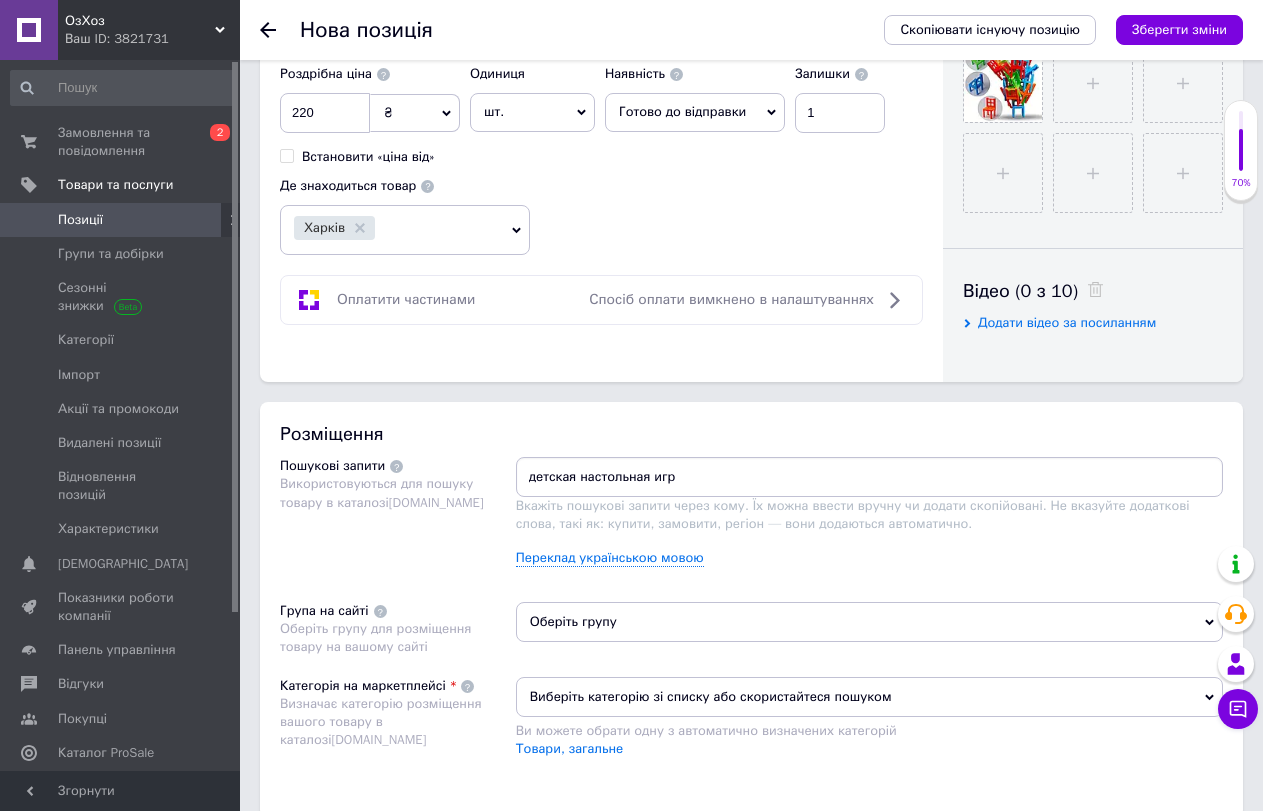 type on "детская настольная игра" 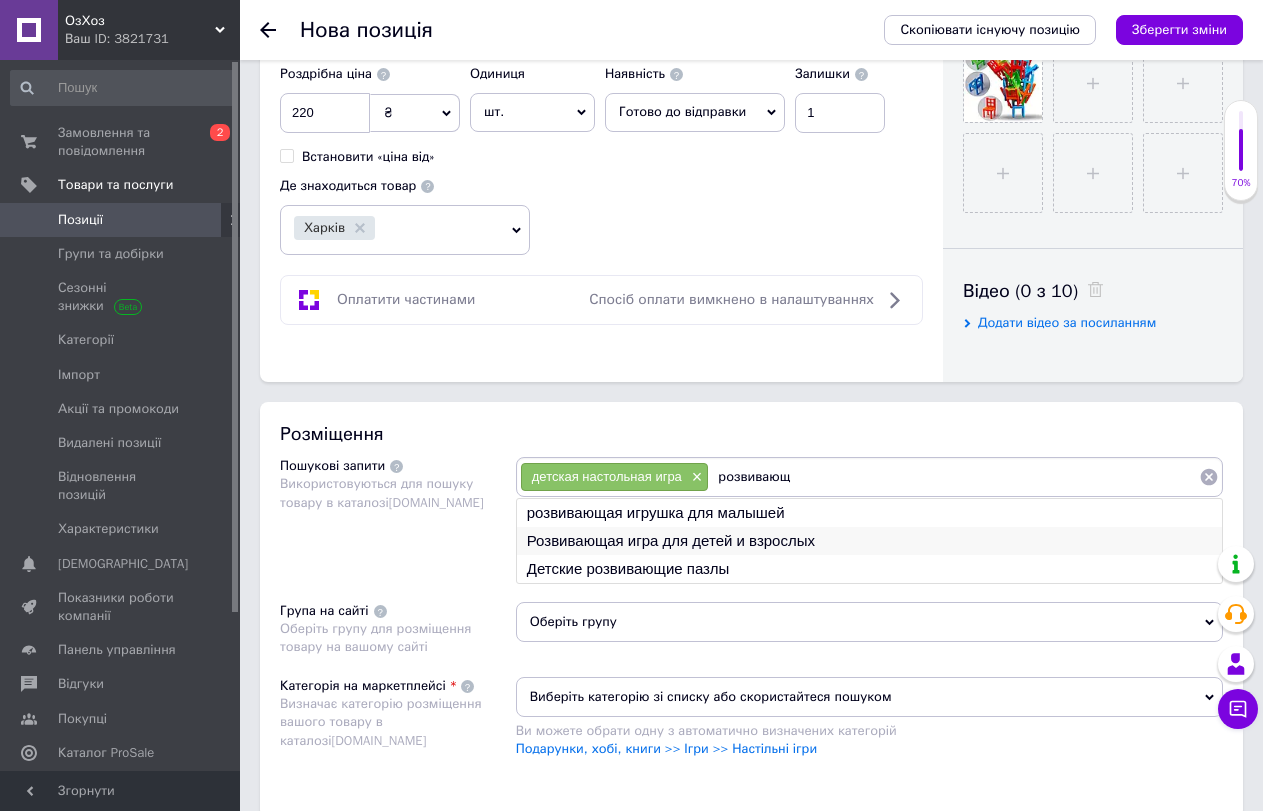 type on "розвивающ" 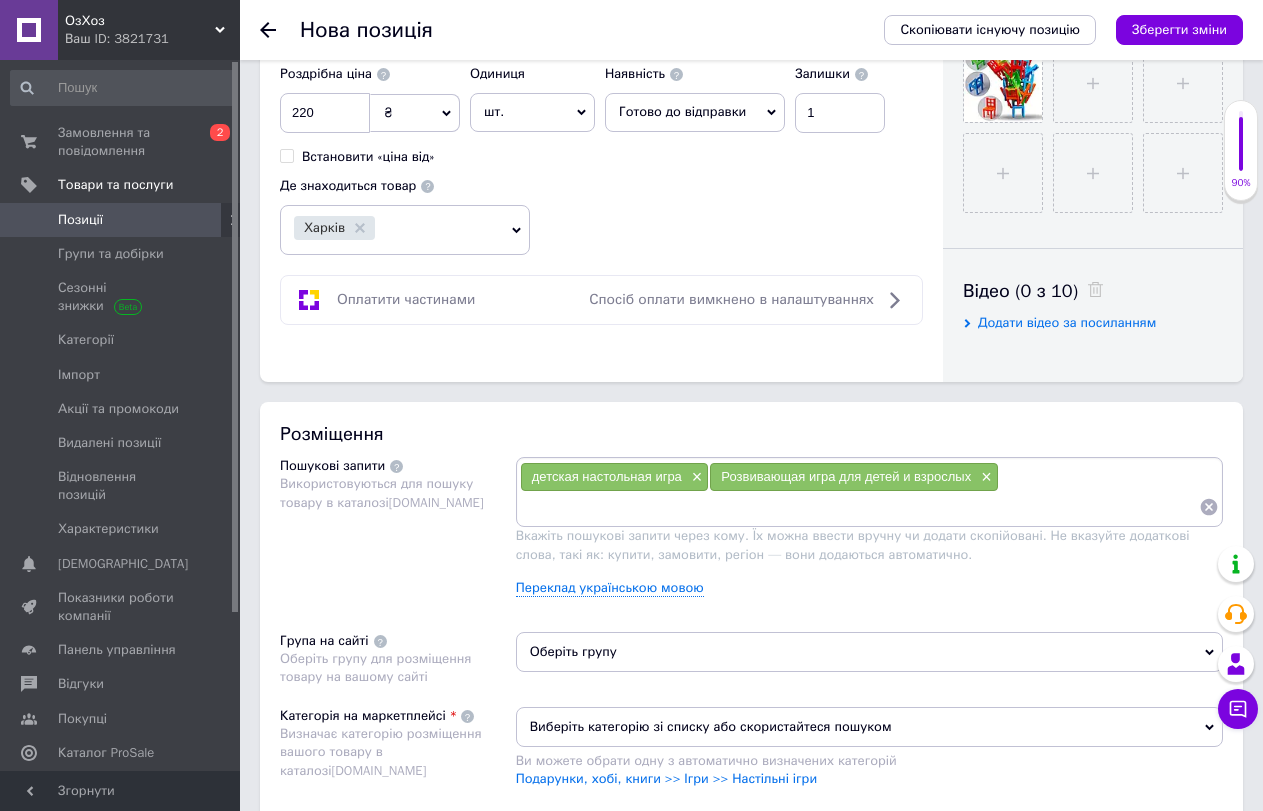 click on "детская настольная игра × Розвивающая игра для детей и взрослых ×" at bounding box center (869, 492) 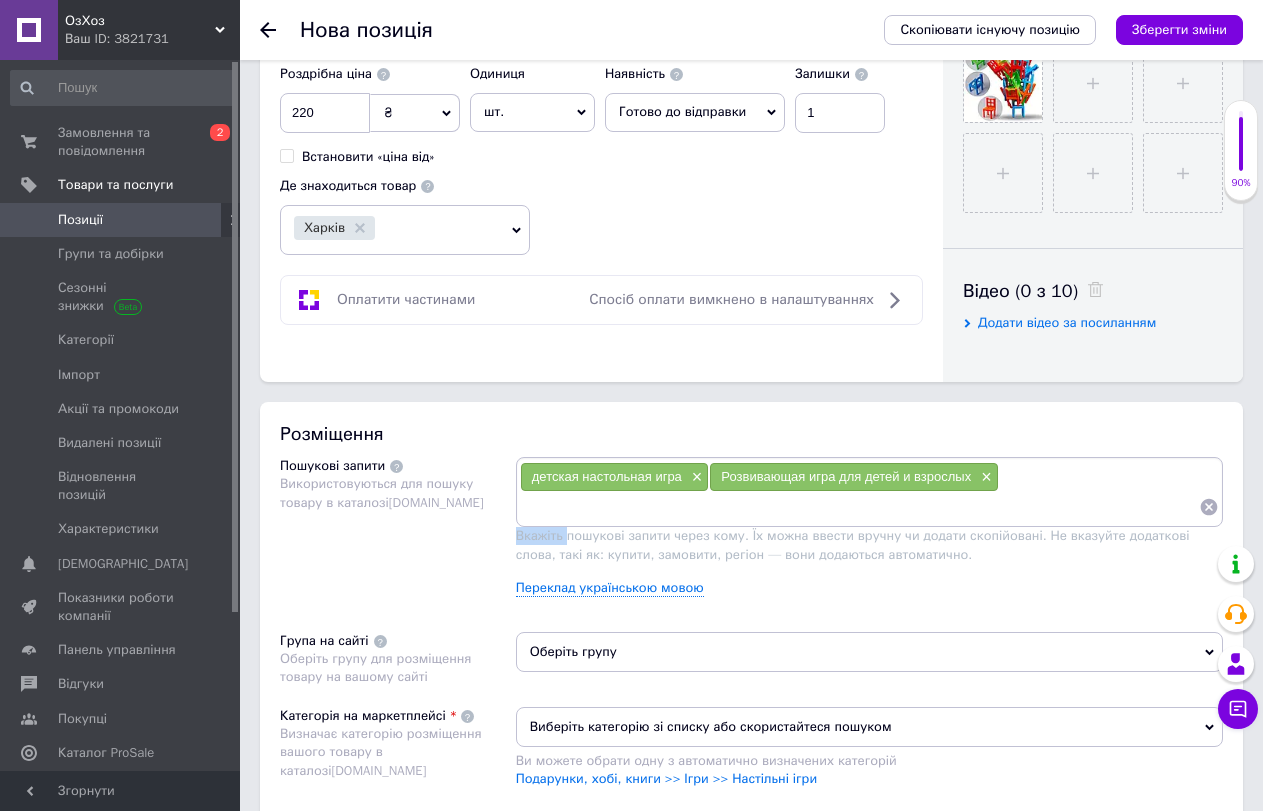click on "детская настольная игра × Розвивающая игра для детей и взрослых ×" at bounding box center [869, 492] 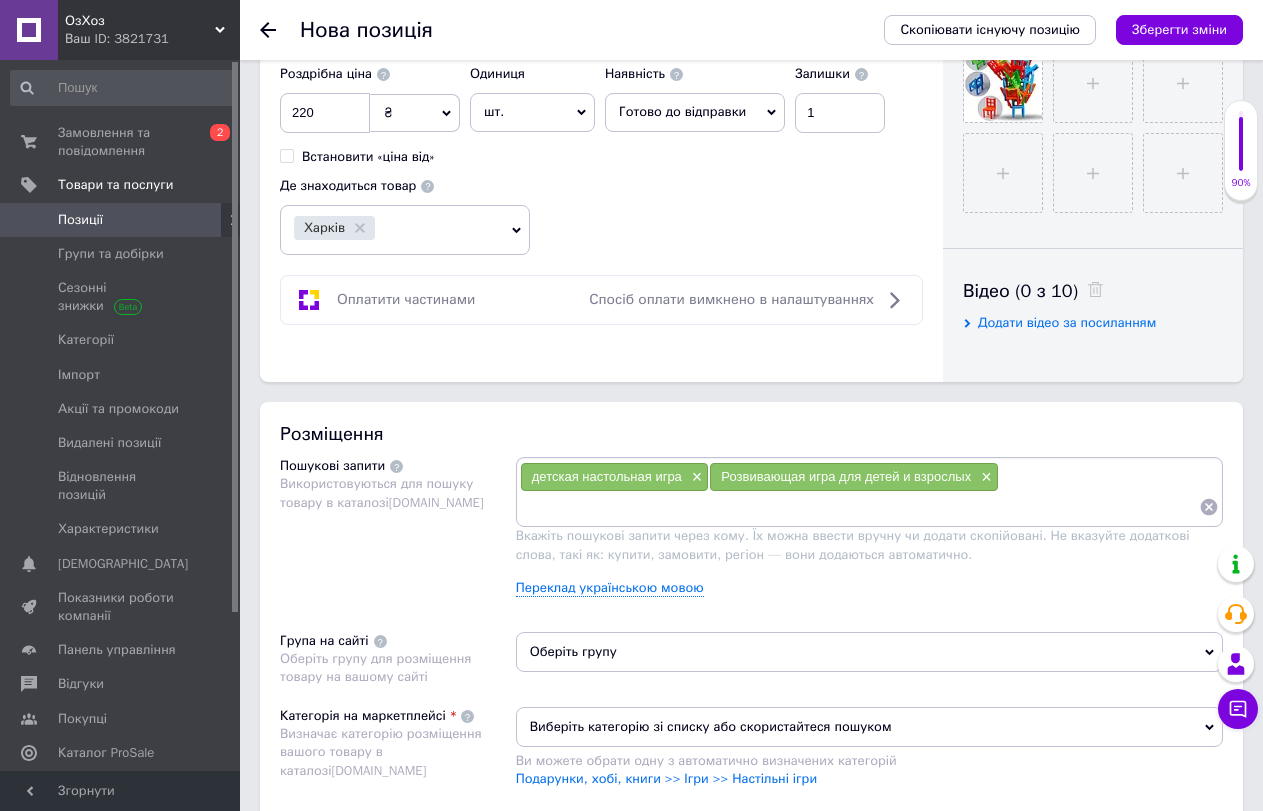 click on "детская настольная игра × Розвивающая игра для детей и взрослых ×" at bounding box center [869, 492] 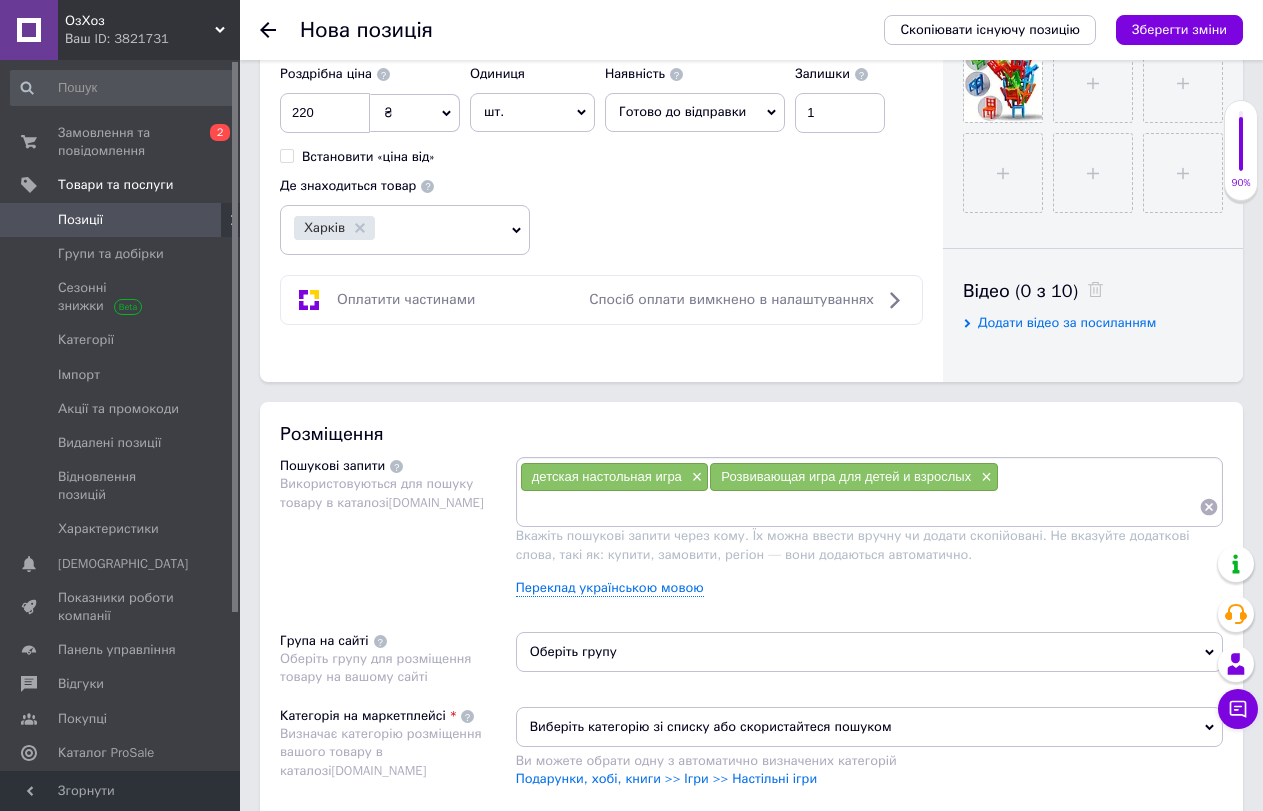 click at bounding box center [859, 507] 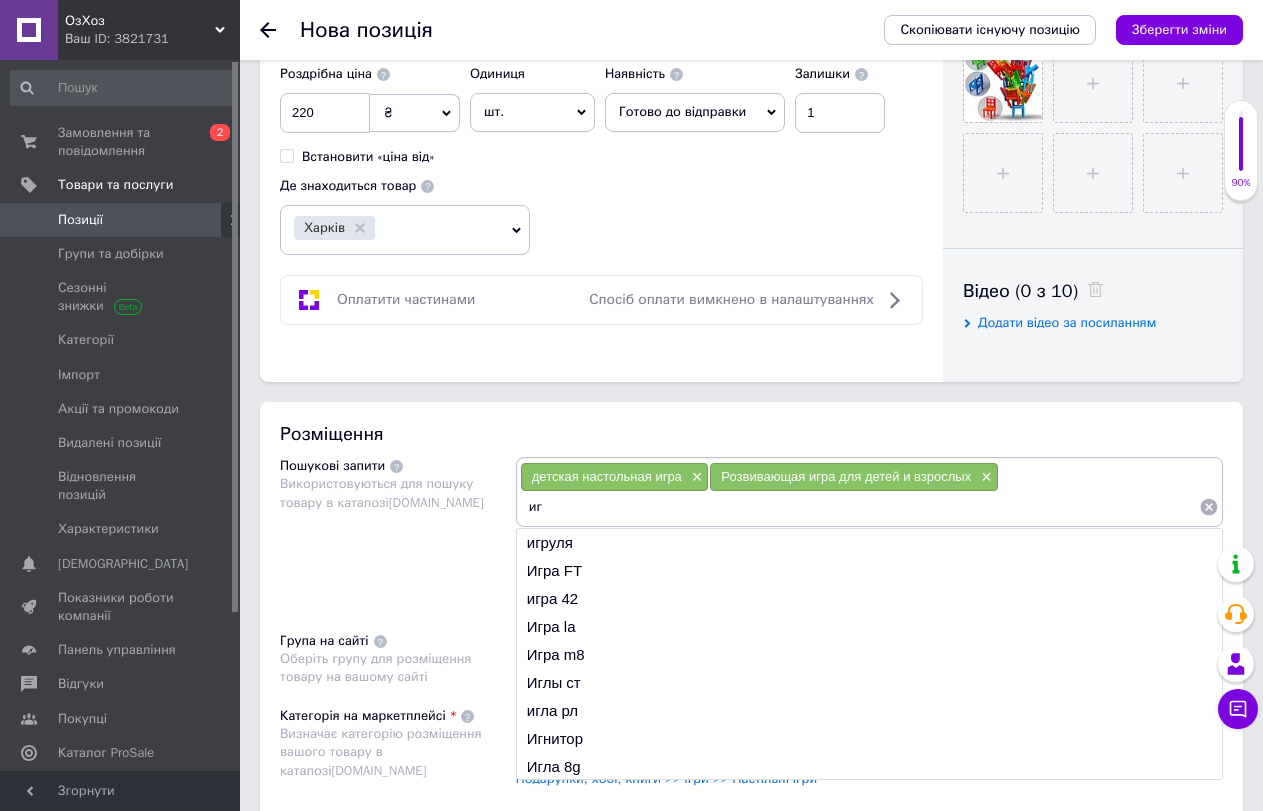 type on "и" 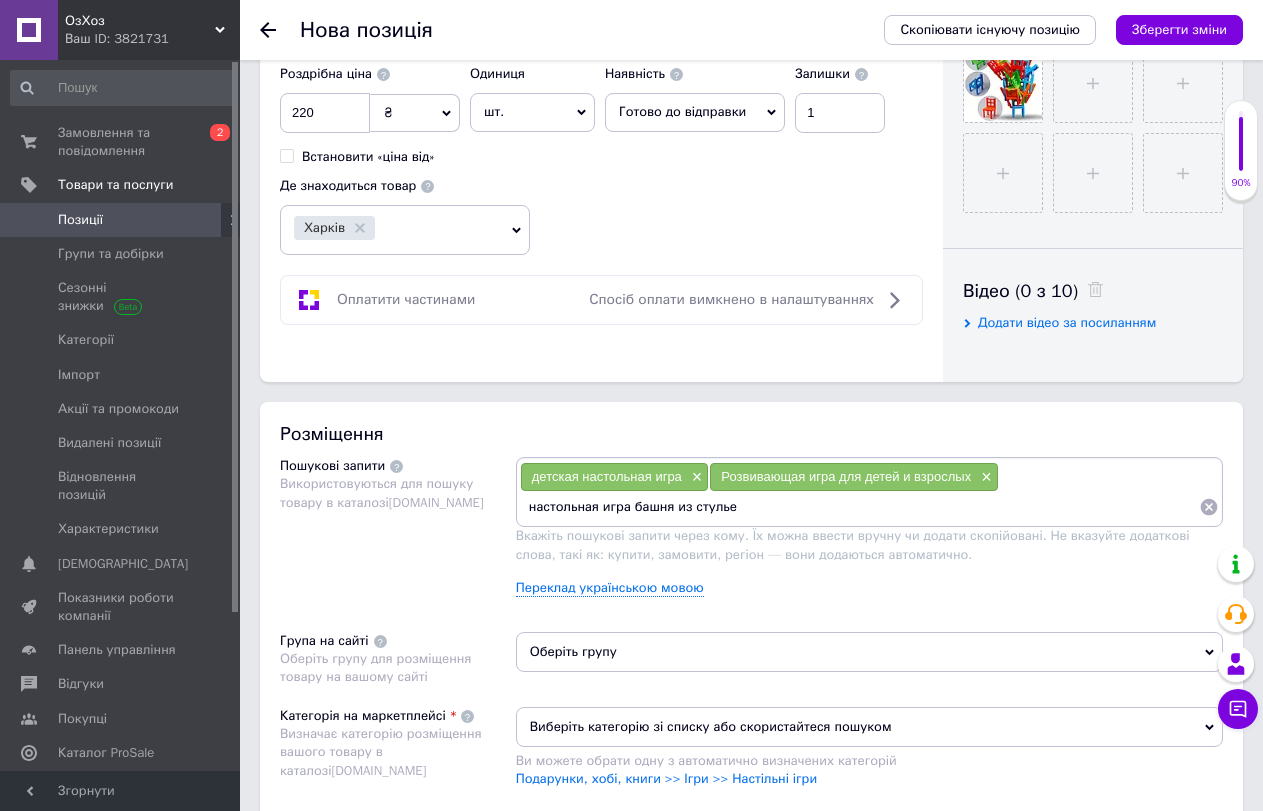 type on "настольная игра башня из стульев" 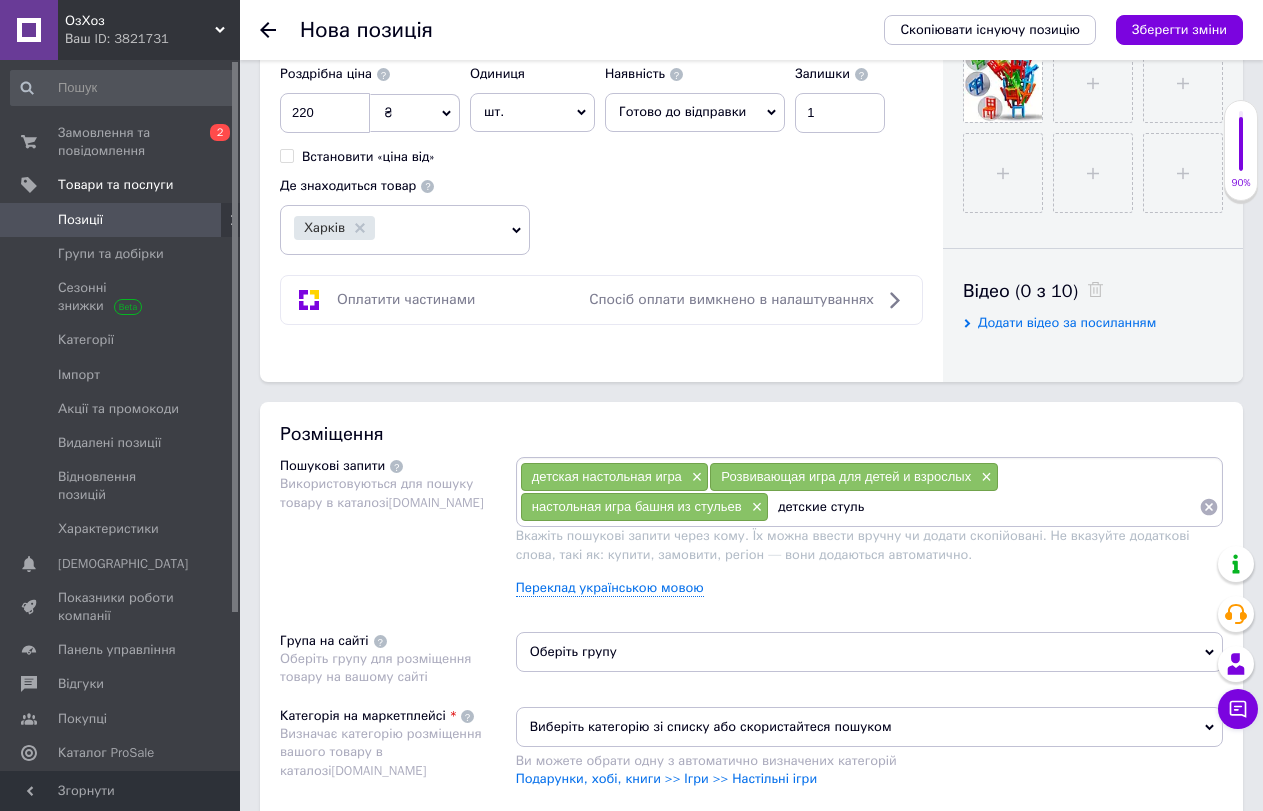 type on "детские стулья" 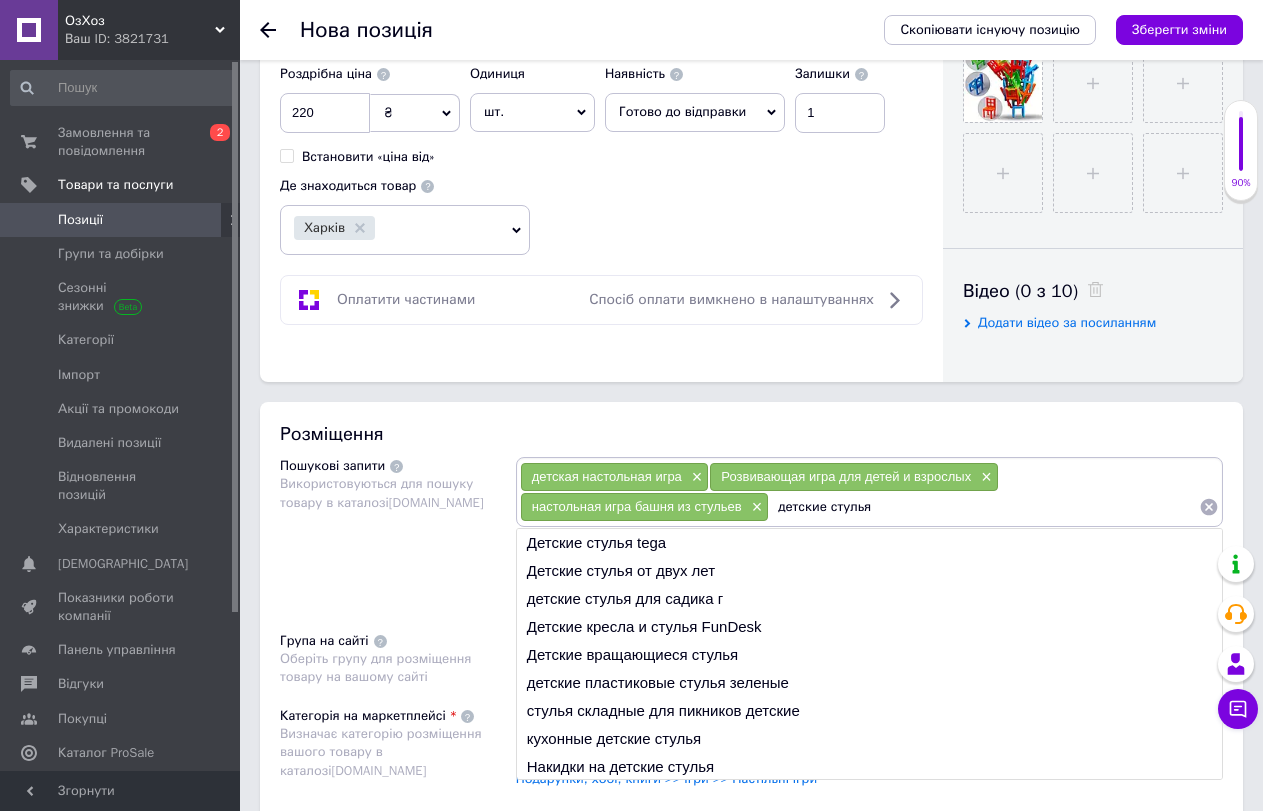 type 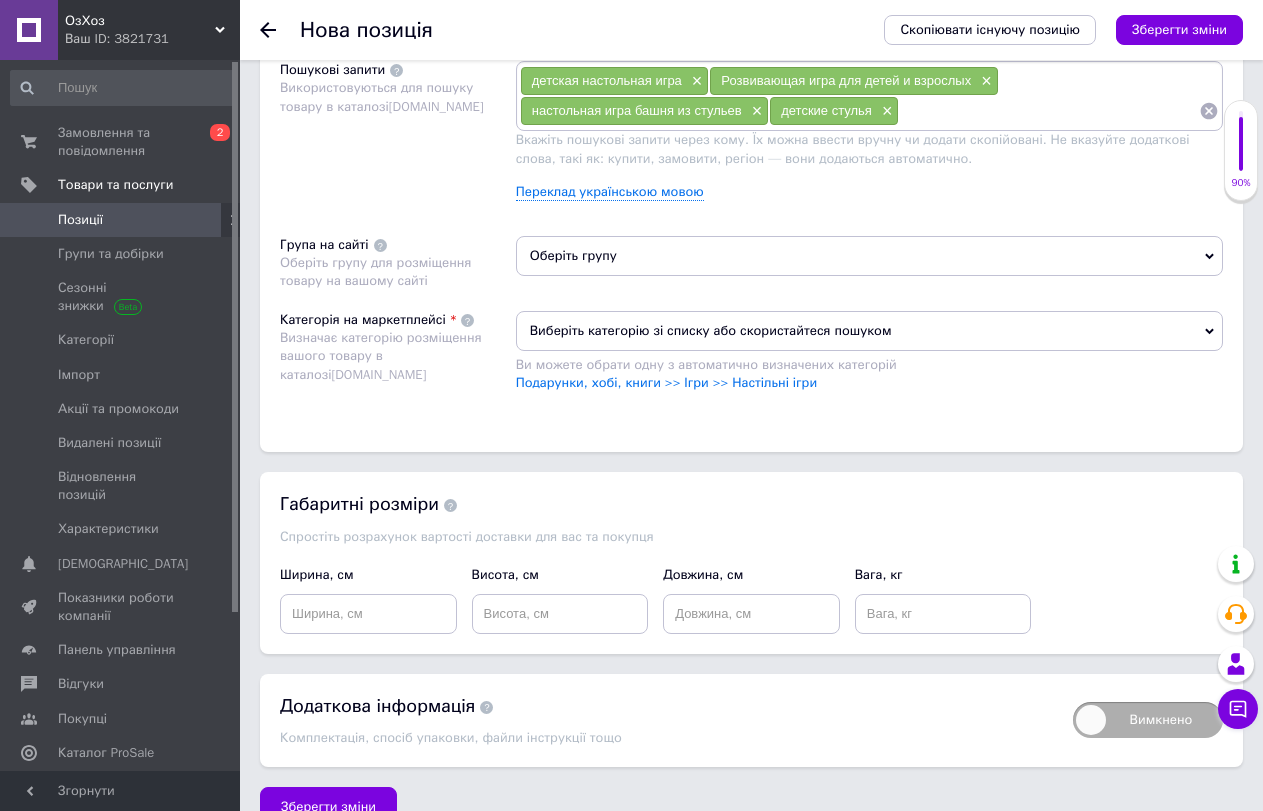 scroll, scrollTop: 1214, scrollLeft: 0, axis: vertical 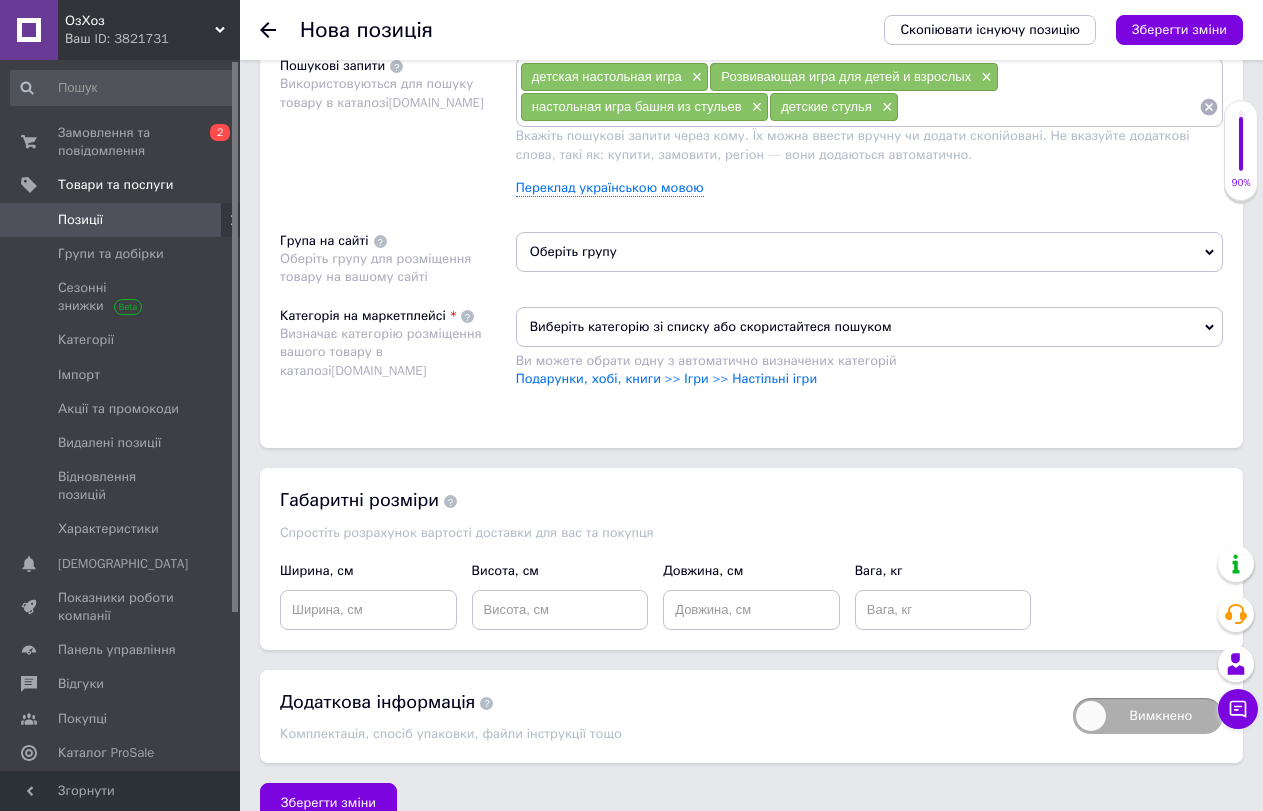 click on "Оберіть групу" at bounding box center [869, 252] 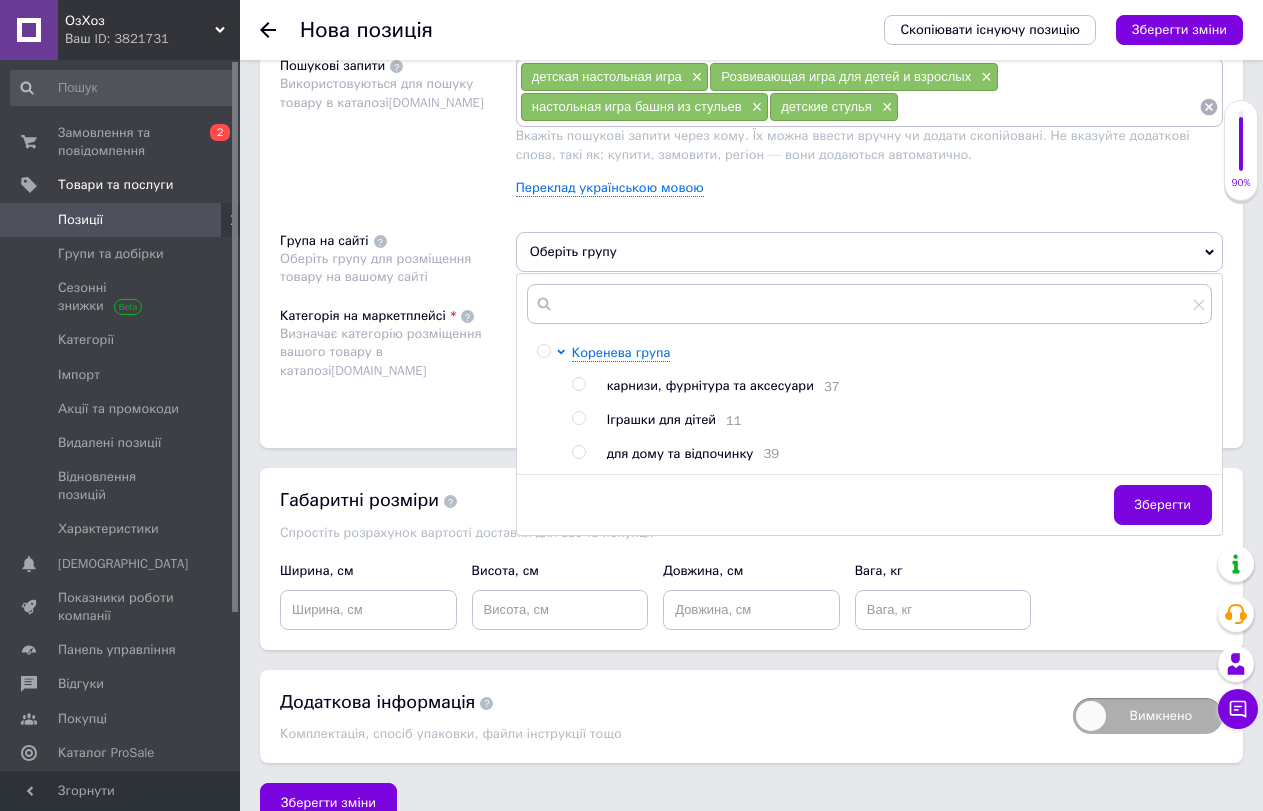 click at bounding box center [578, 418] 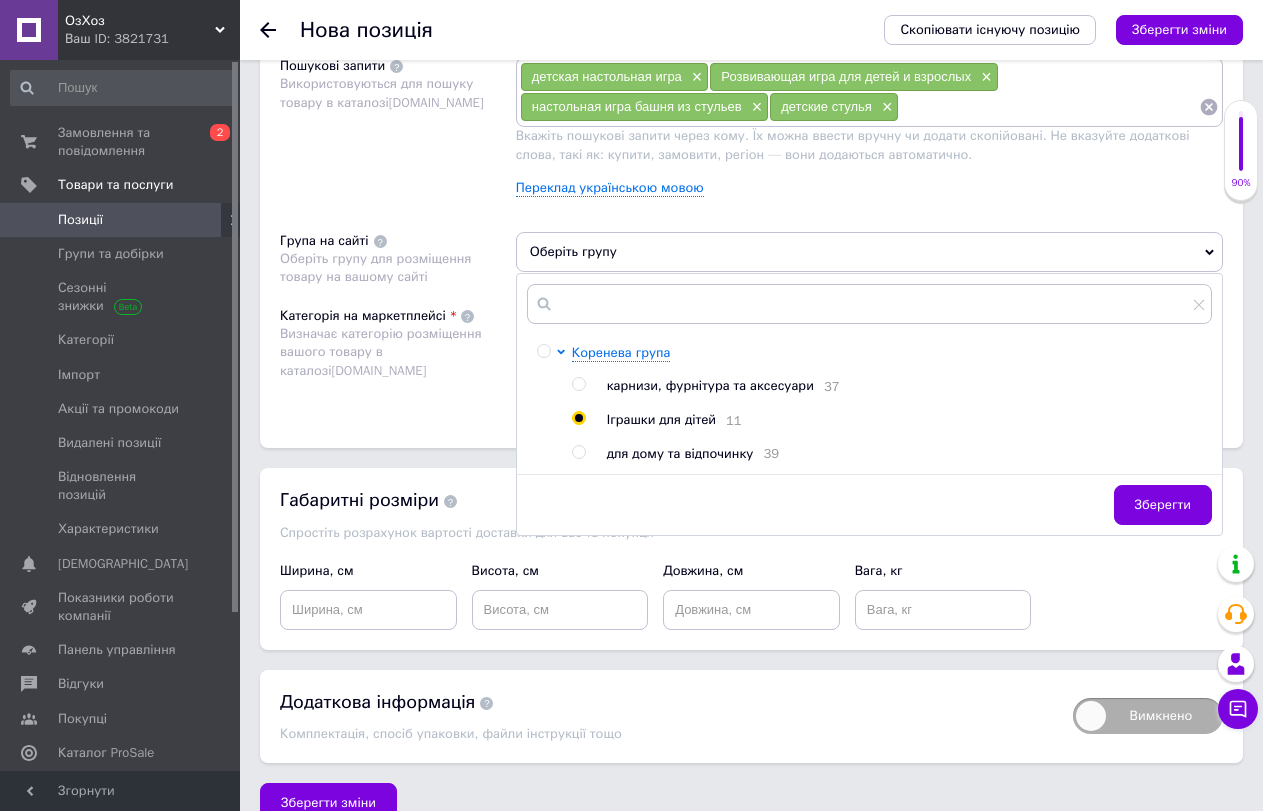 radio on "true" 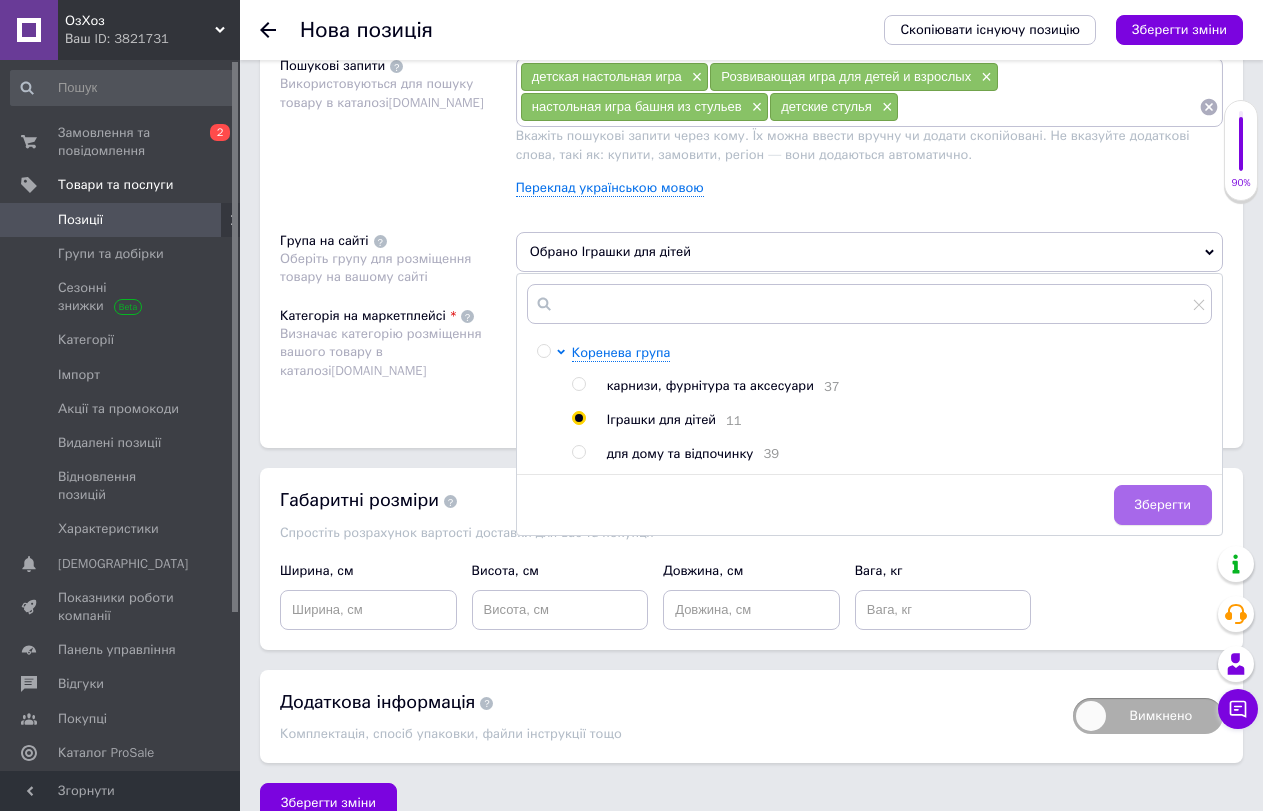 click on "Зберегти" at bounding box center (1163, 505) 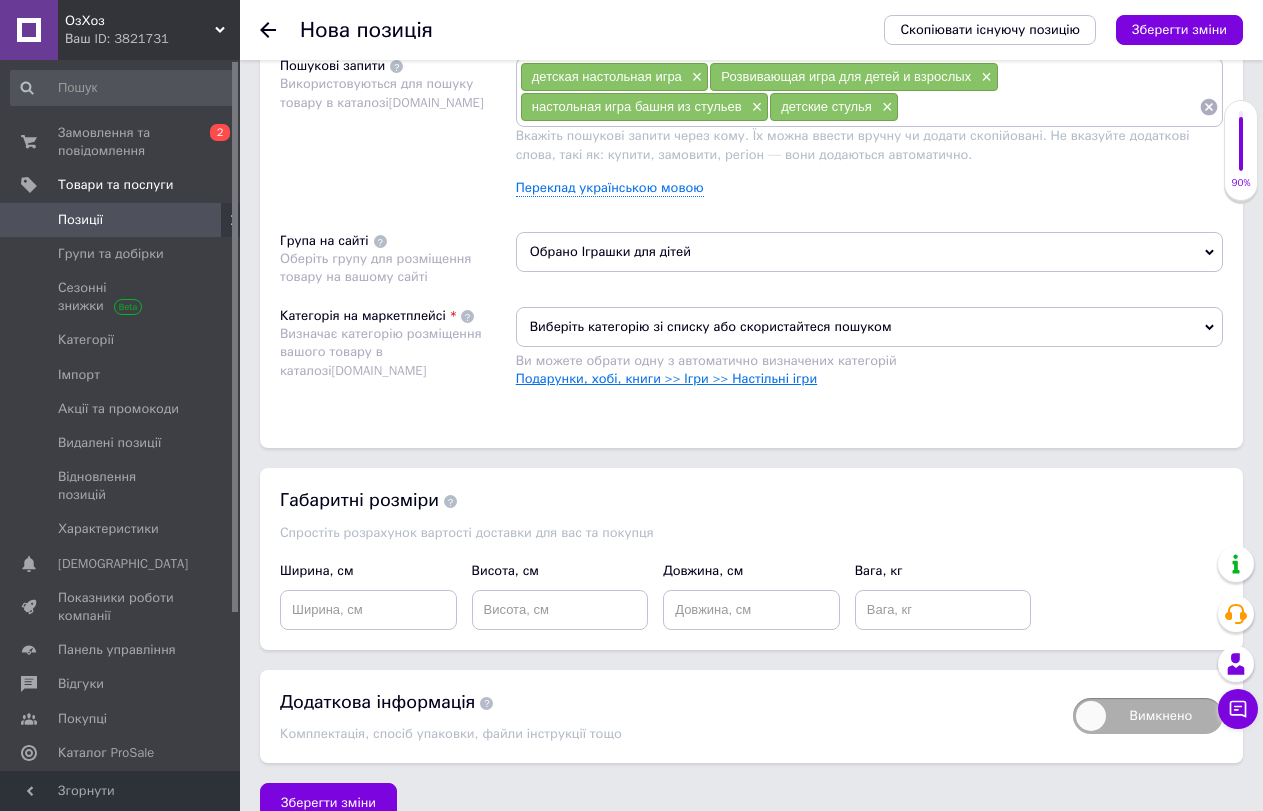 click on "Подарунки, хобі, книги >> Ігри >> Настільні ігри" at bounding box center [666, 378] 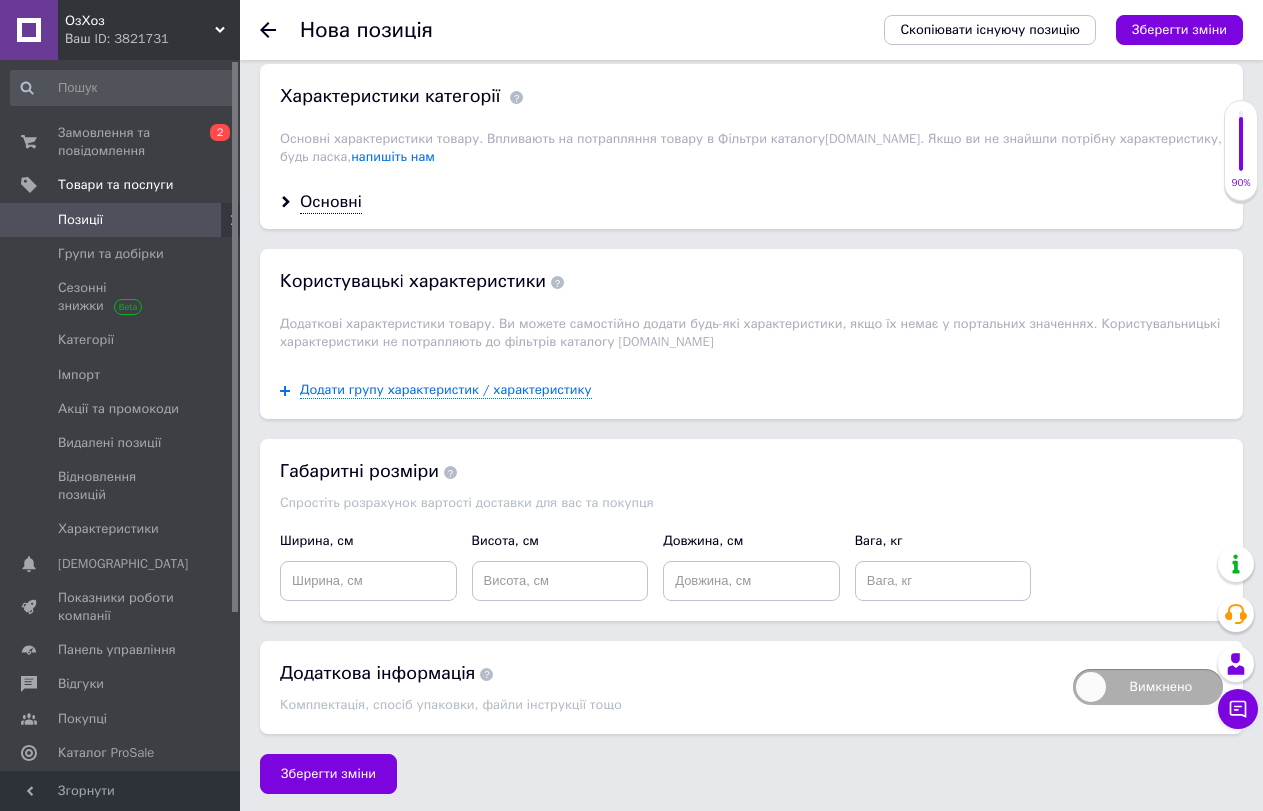 scroll, scrollTop: 1619, scrollLeft: 0, axis: vertical 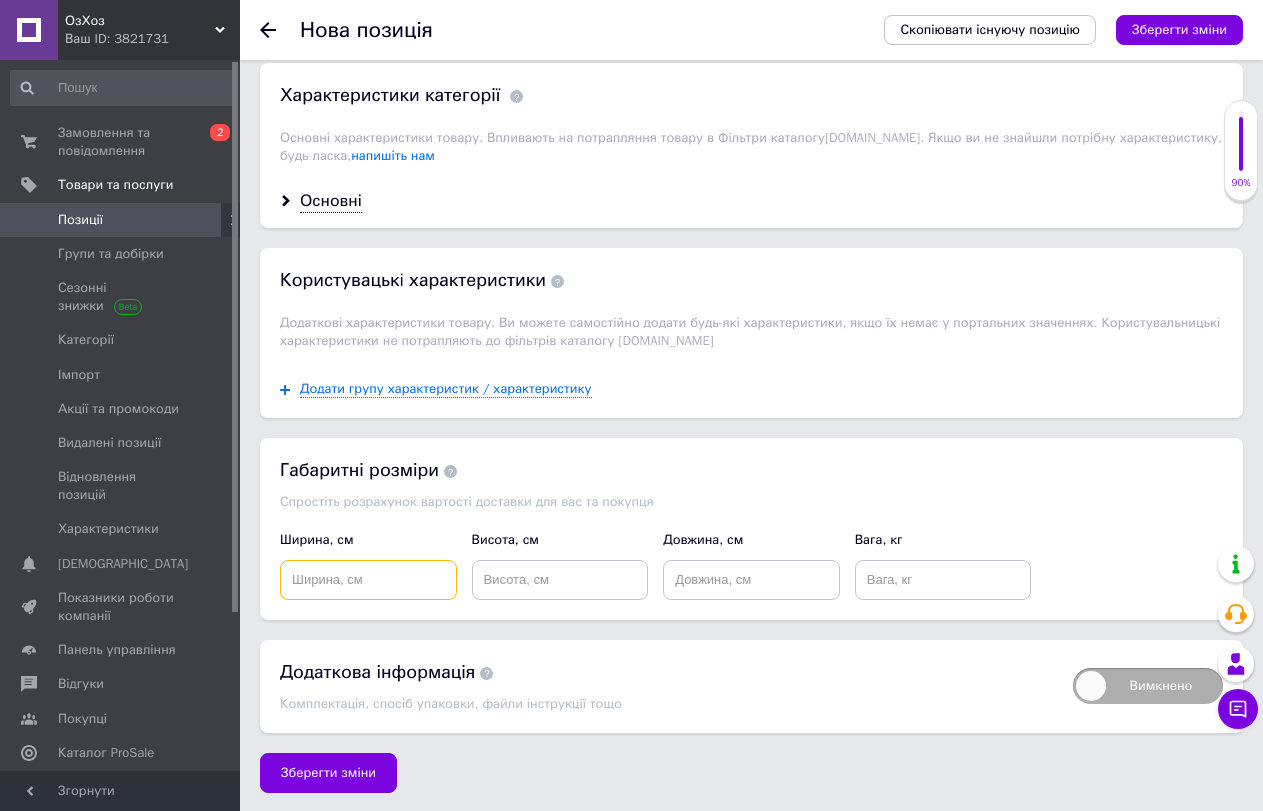click at bounding box center [368, 580] 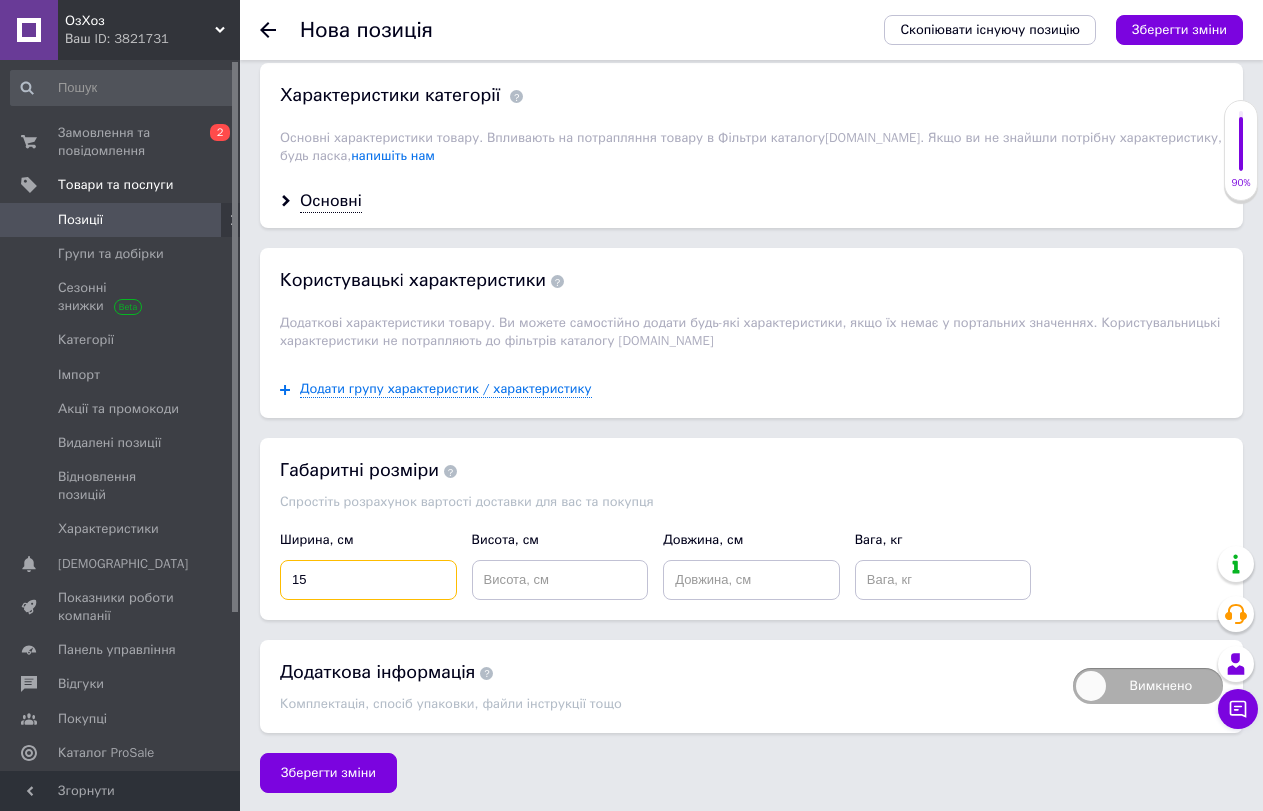 type on "15" 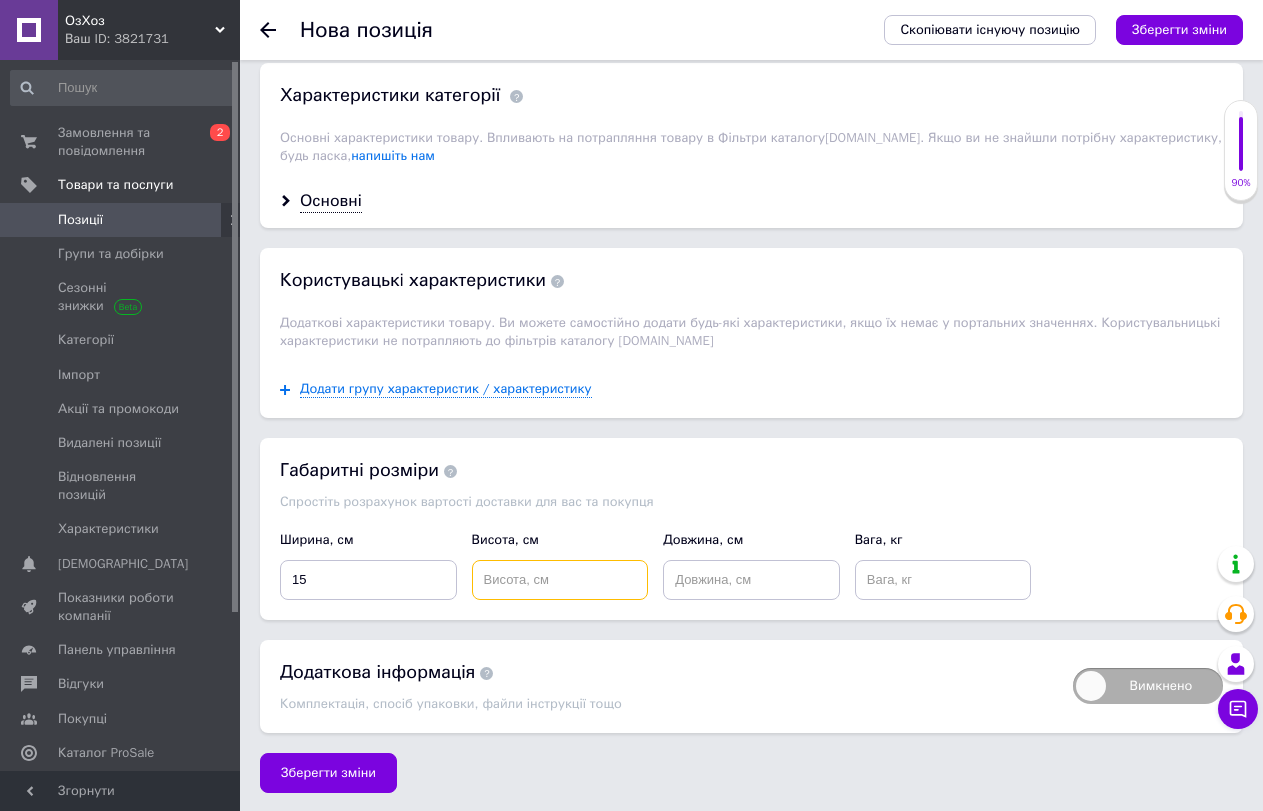 click at bounding box center [560, 580] 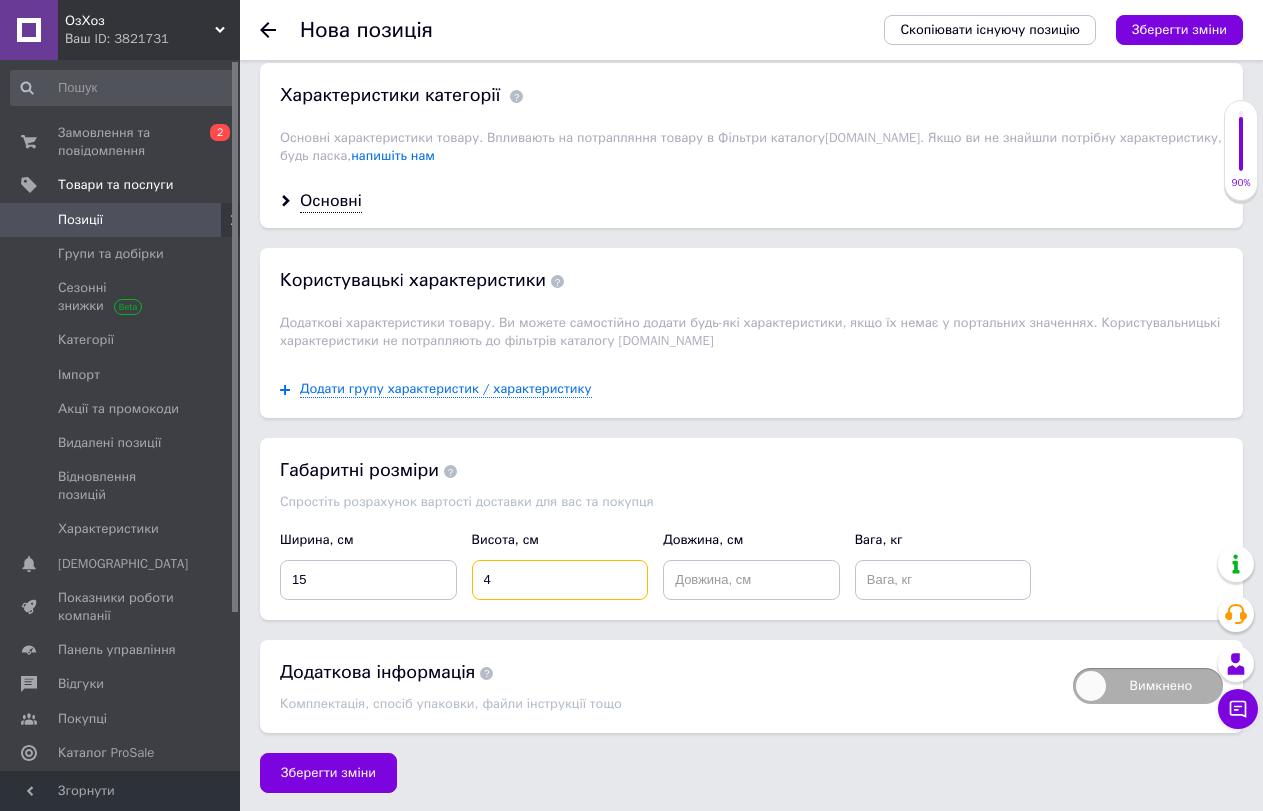 type on "4" 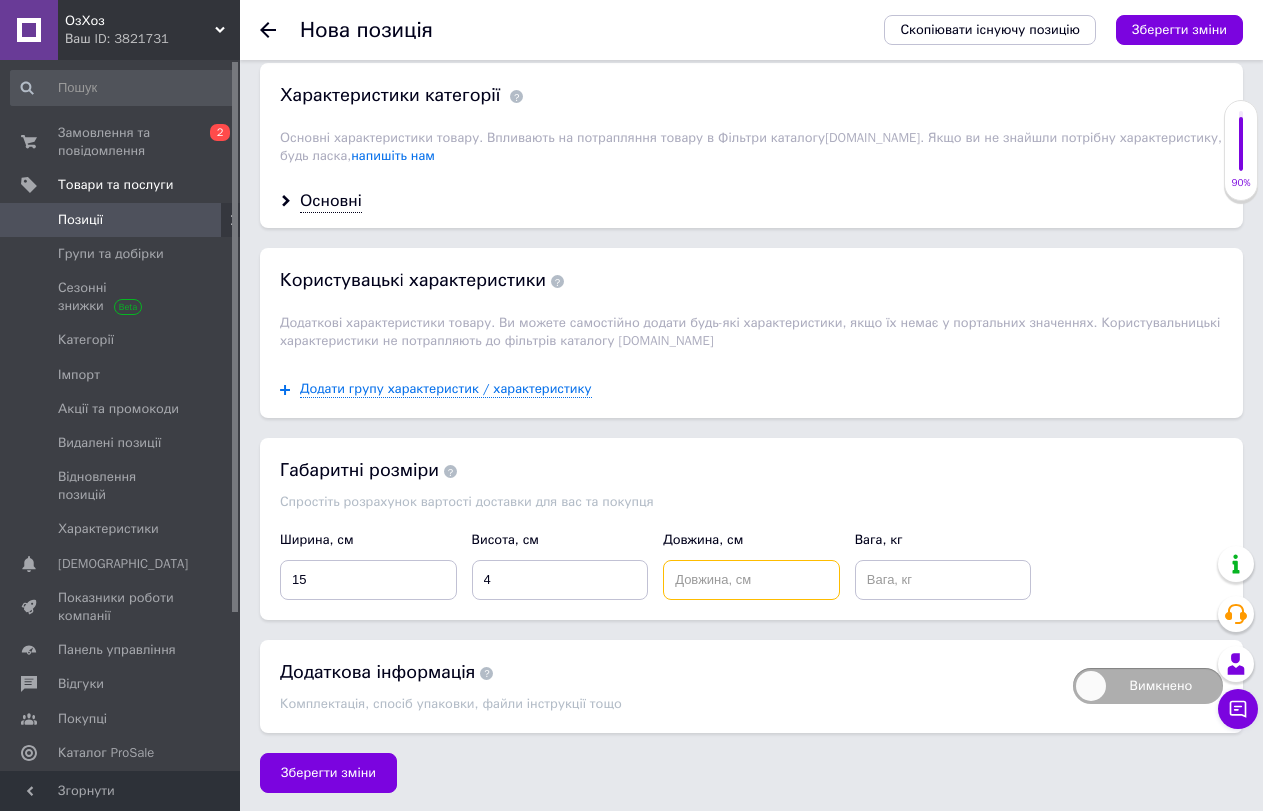click at bounding box center (751, 580) 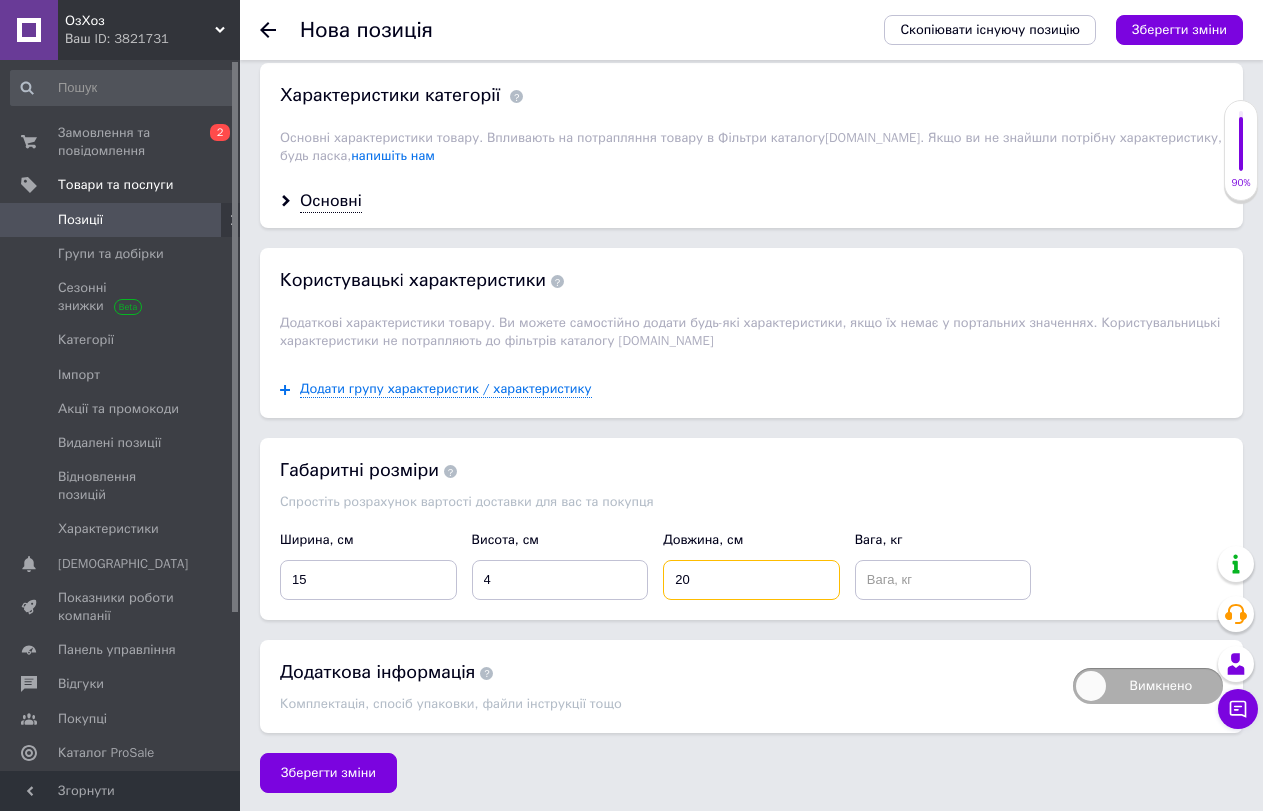 type on "20" 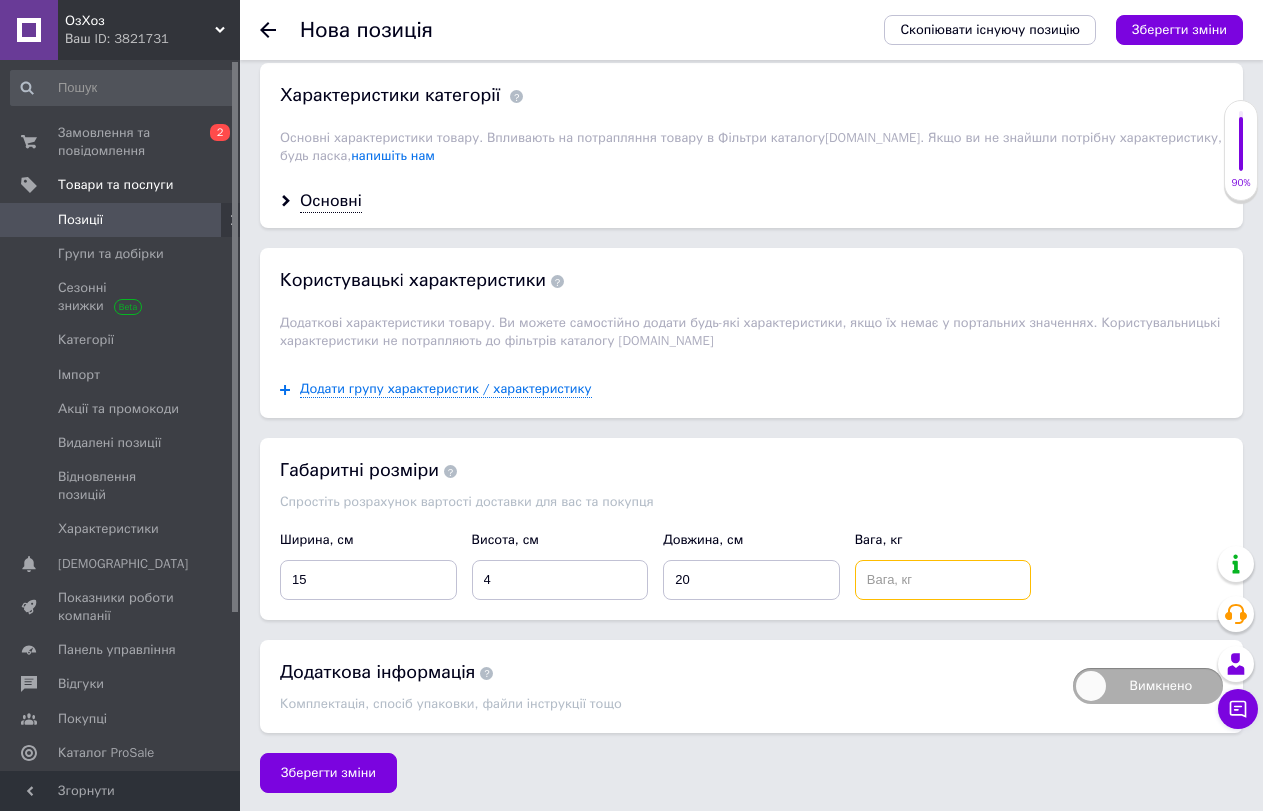 click at bounding box center (943, 580) 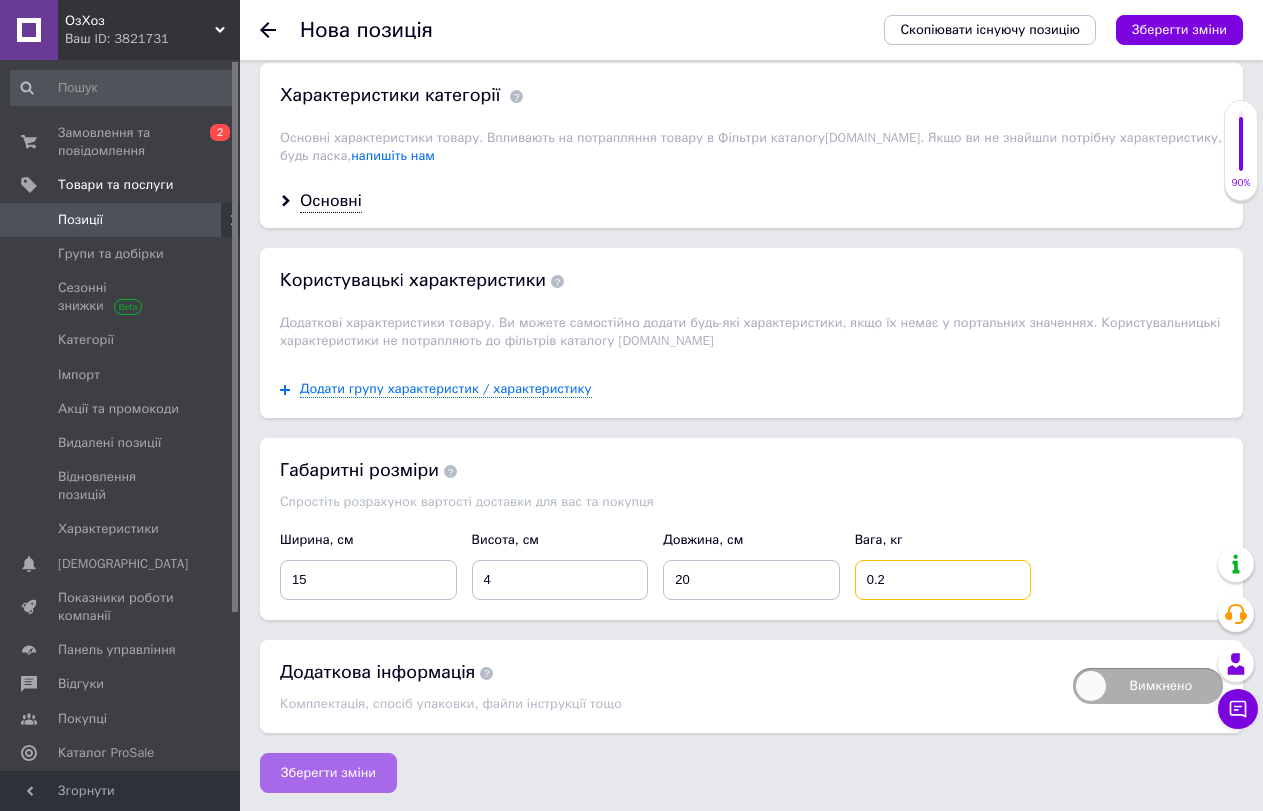type on "0.2" 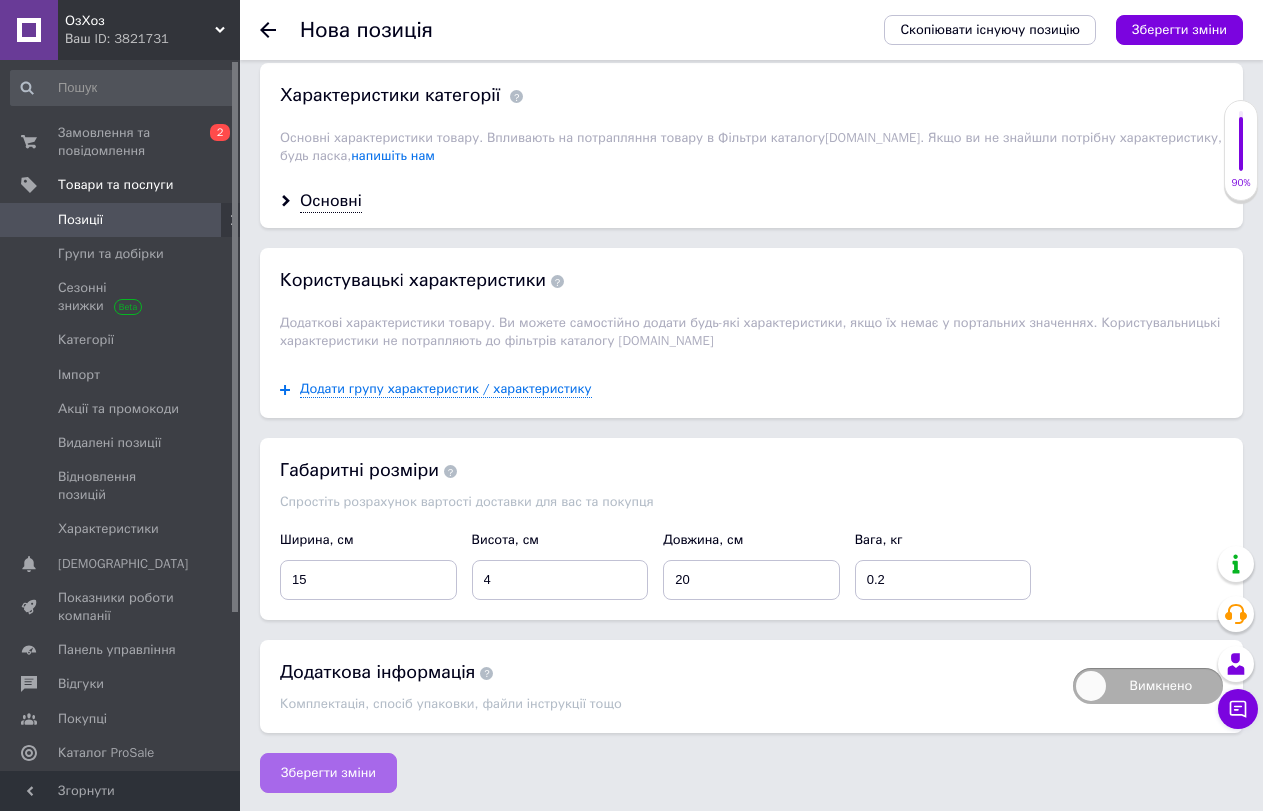 click on "Зберегти зміни" at bounding box center (328, 773) 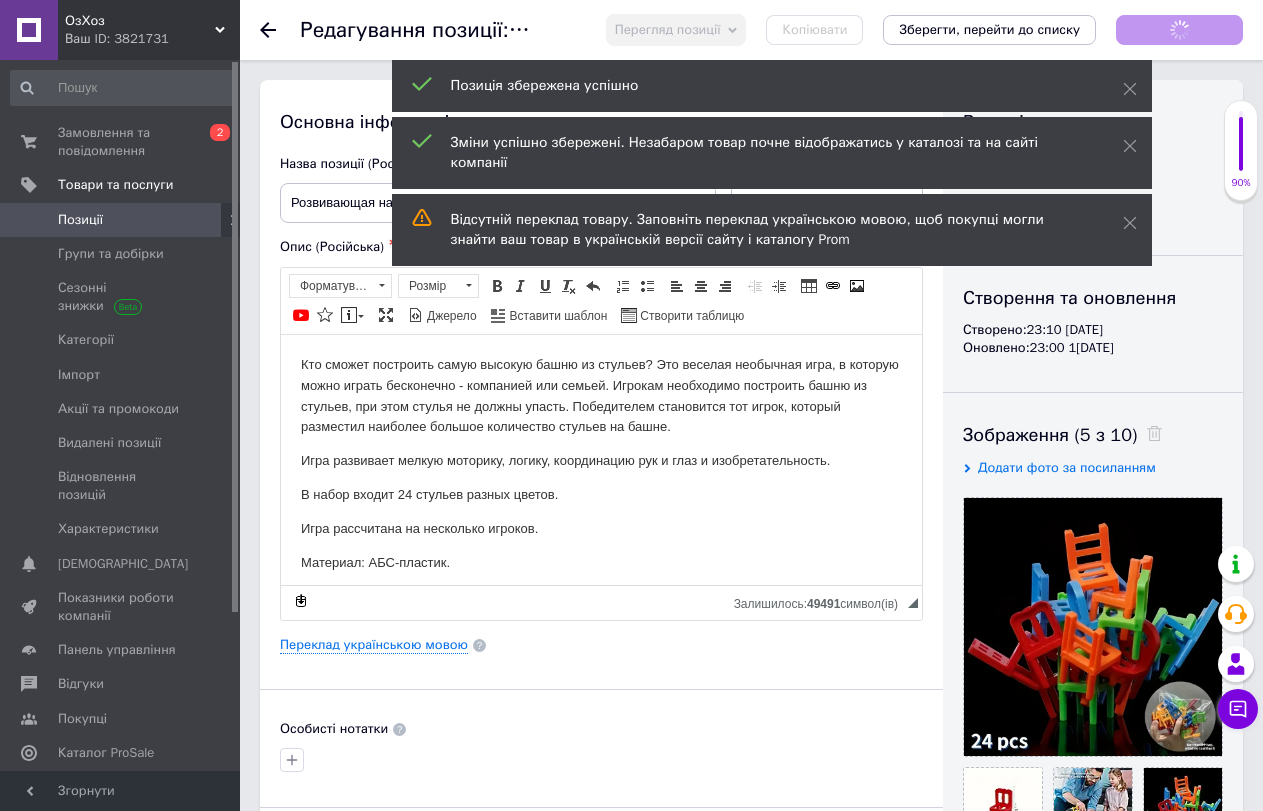 scroll, scrollTop: 0, scrollLeft: 0, axis: both 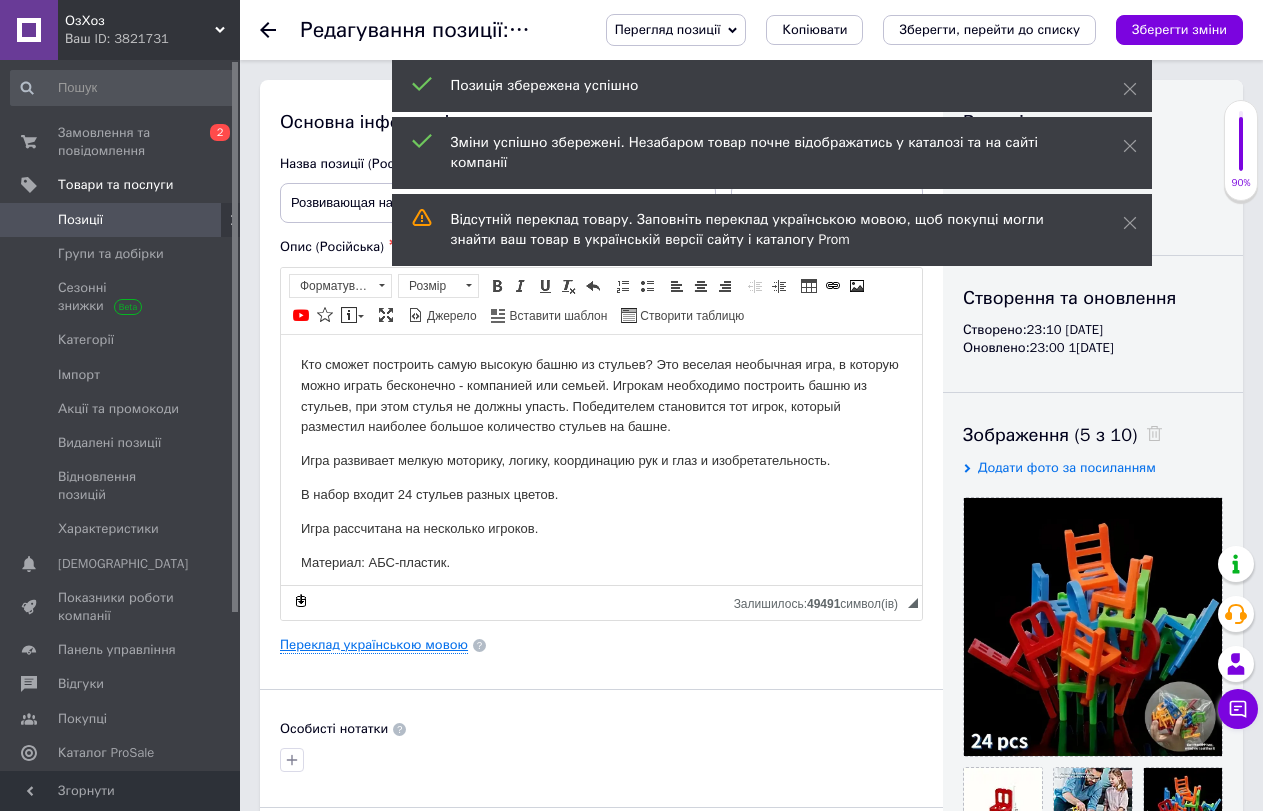 click on "Переклад українською мовою" at bounding box center [374, 645] 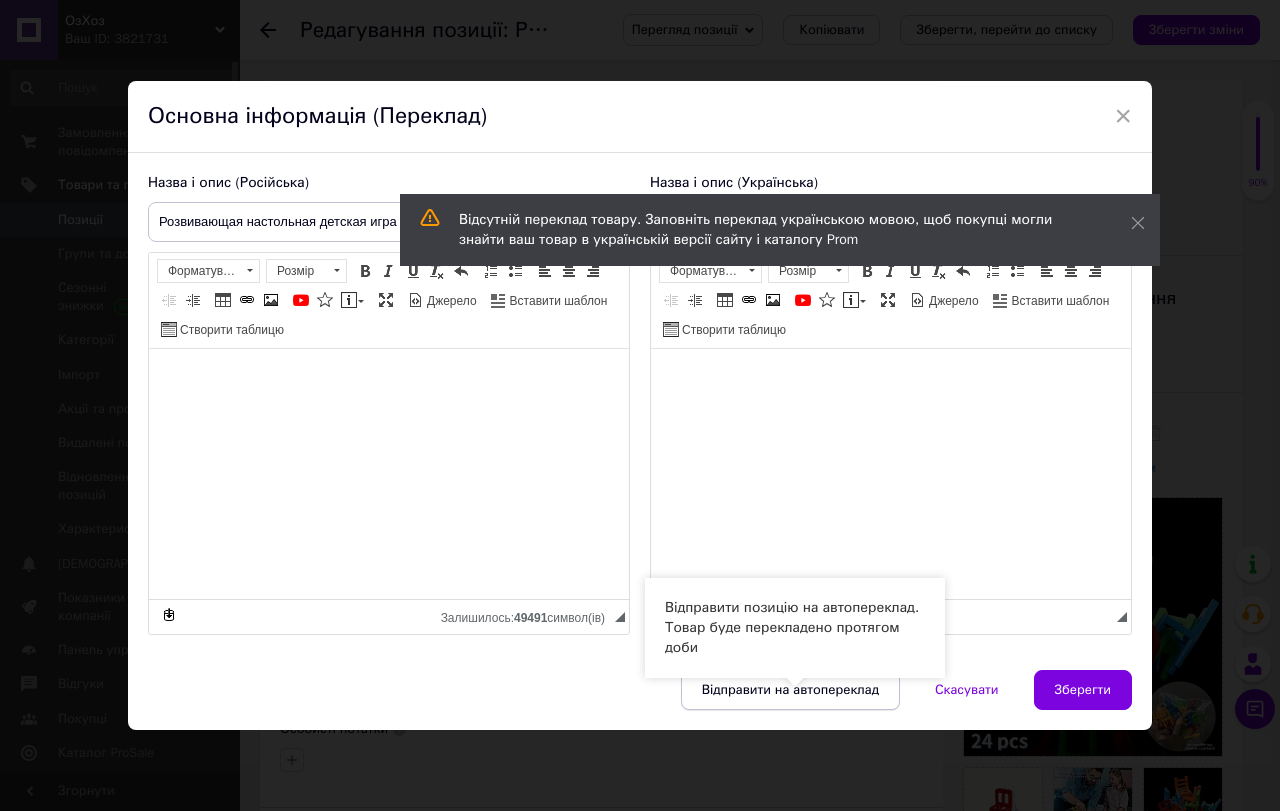click on "Відправити на автопереклад" at bounding box center (790, 690) 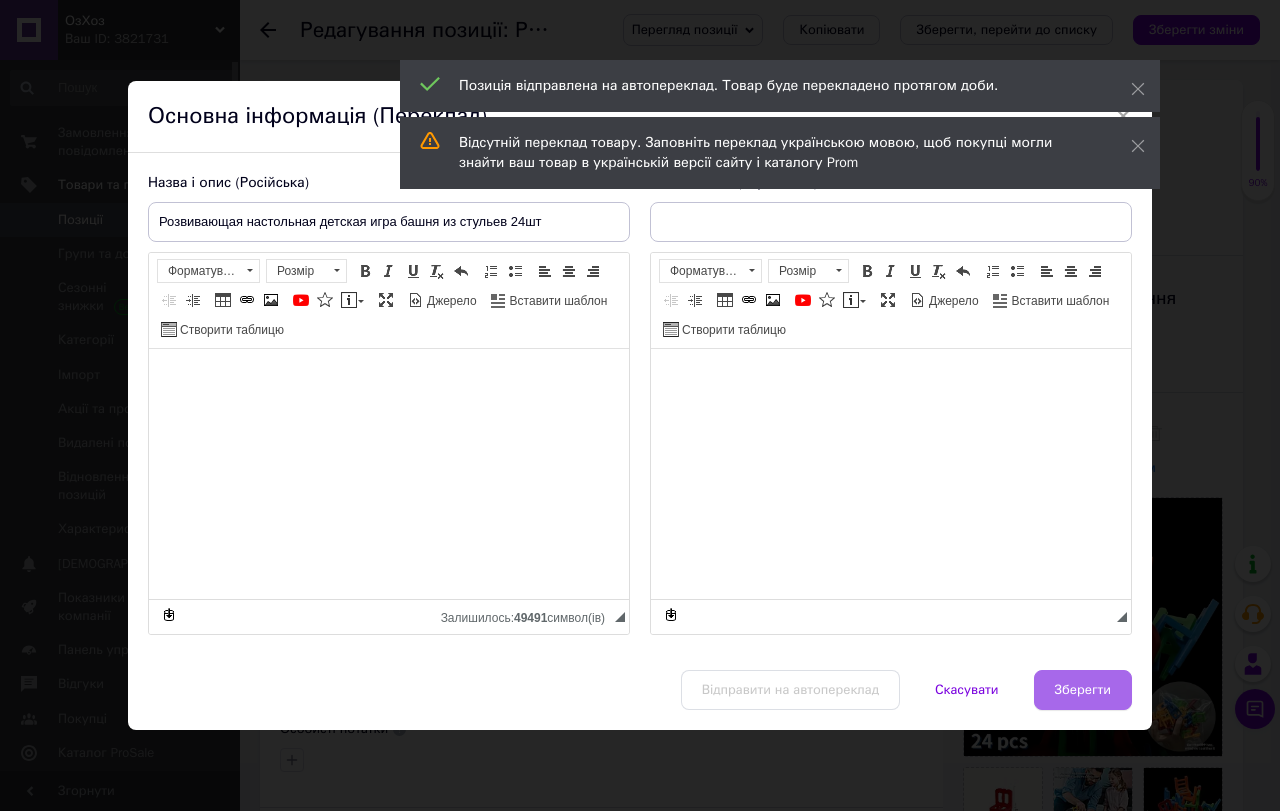 click on "Зберегти" at bounding box center (1083, 690) 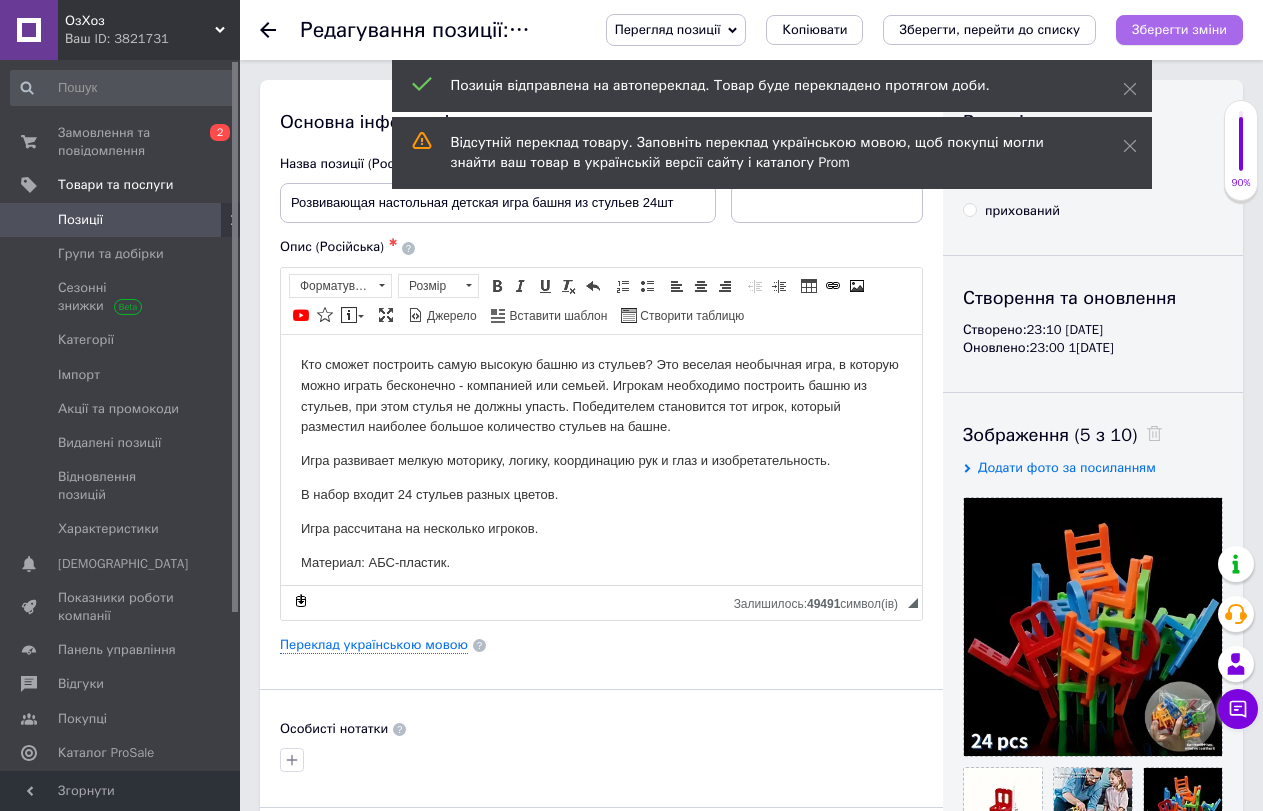 click on "Зберегти зміни" at bounding box center [1179, 29] 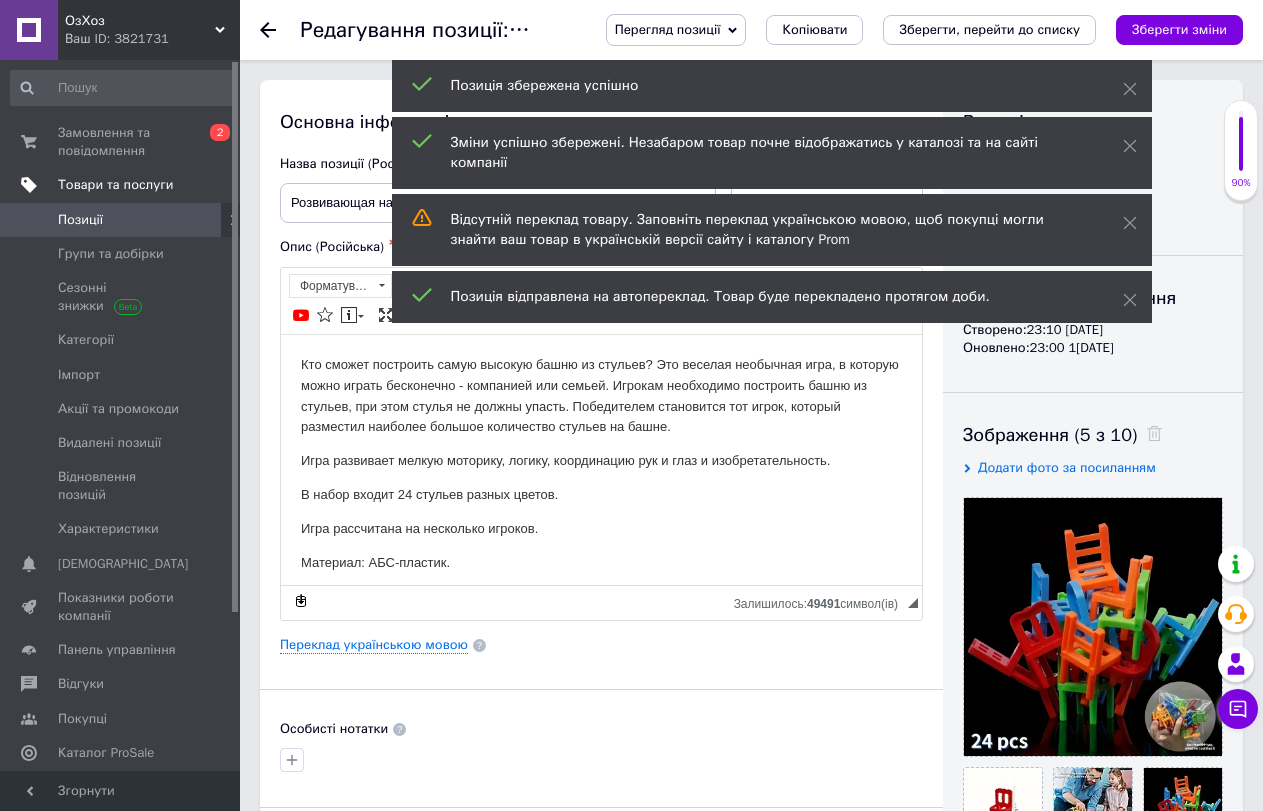 click on "Товари та послуги" at bounding box center [115, 185] 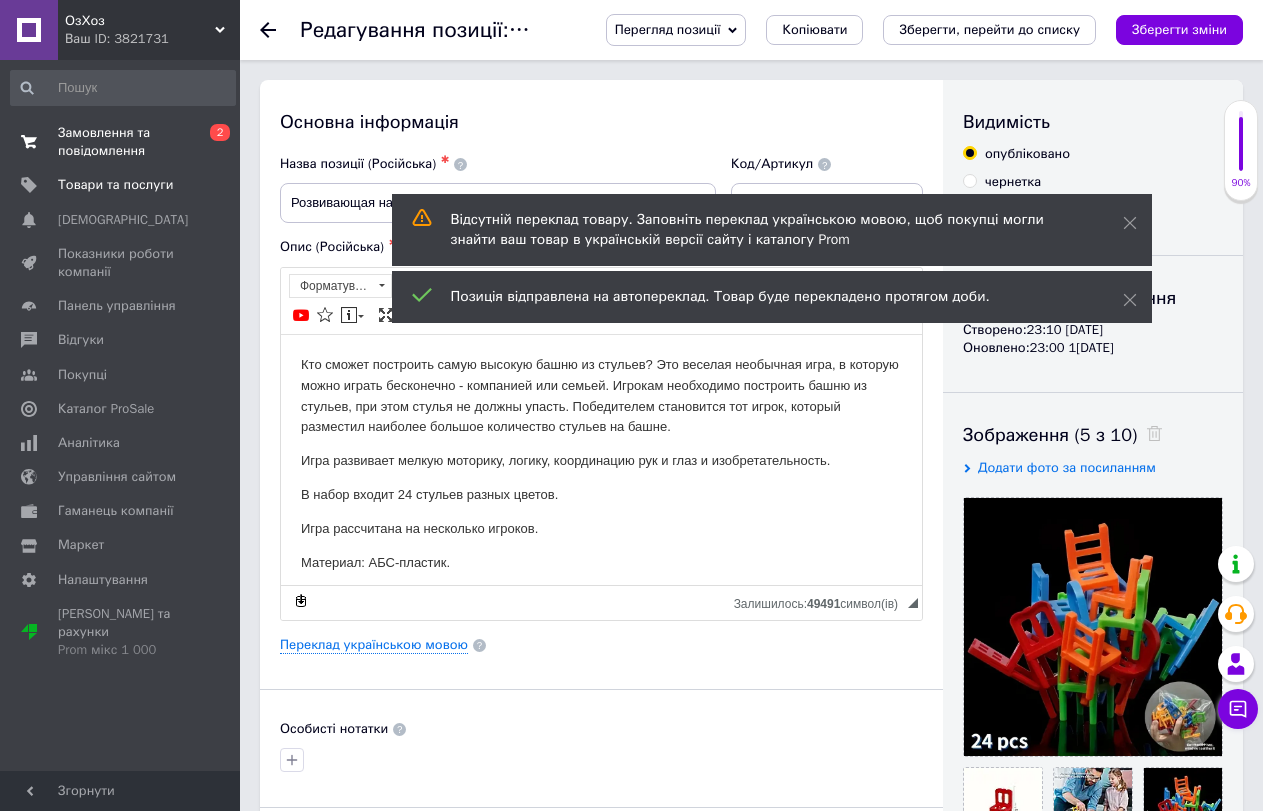 click on "Замовлення та повідомлення" at bounding box center [121, 142] 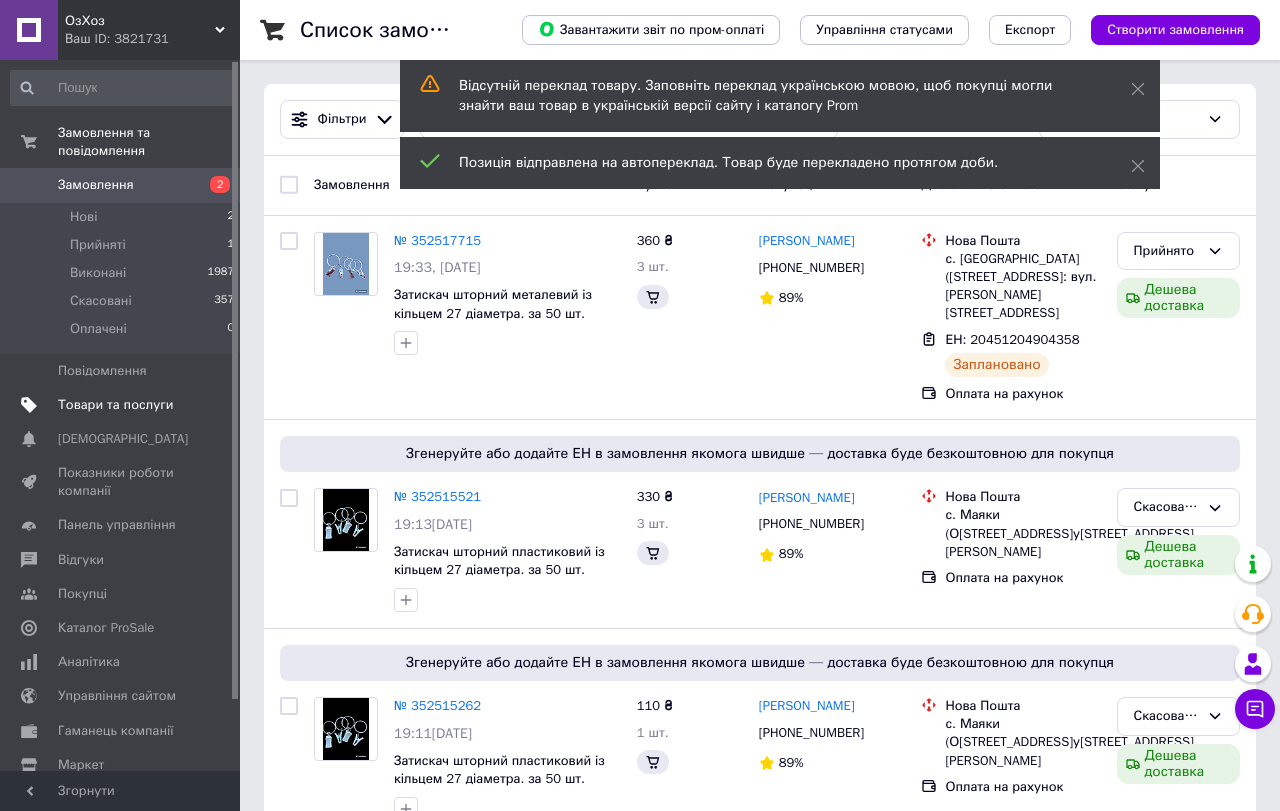 click on "Товари та послуги" at bounding box center [115, 405] 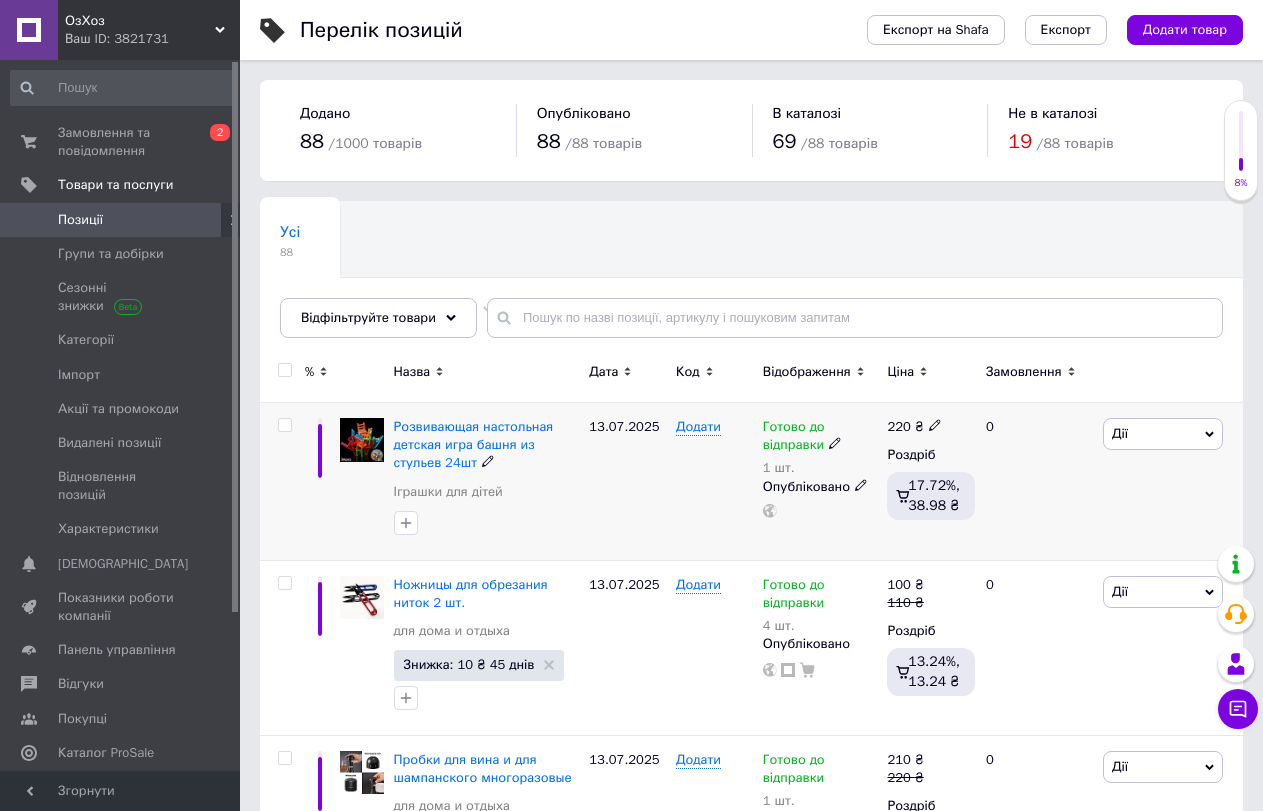 click on "Дії" at bounding box center (1163, 434) 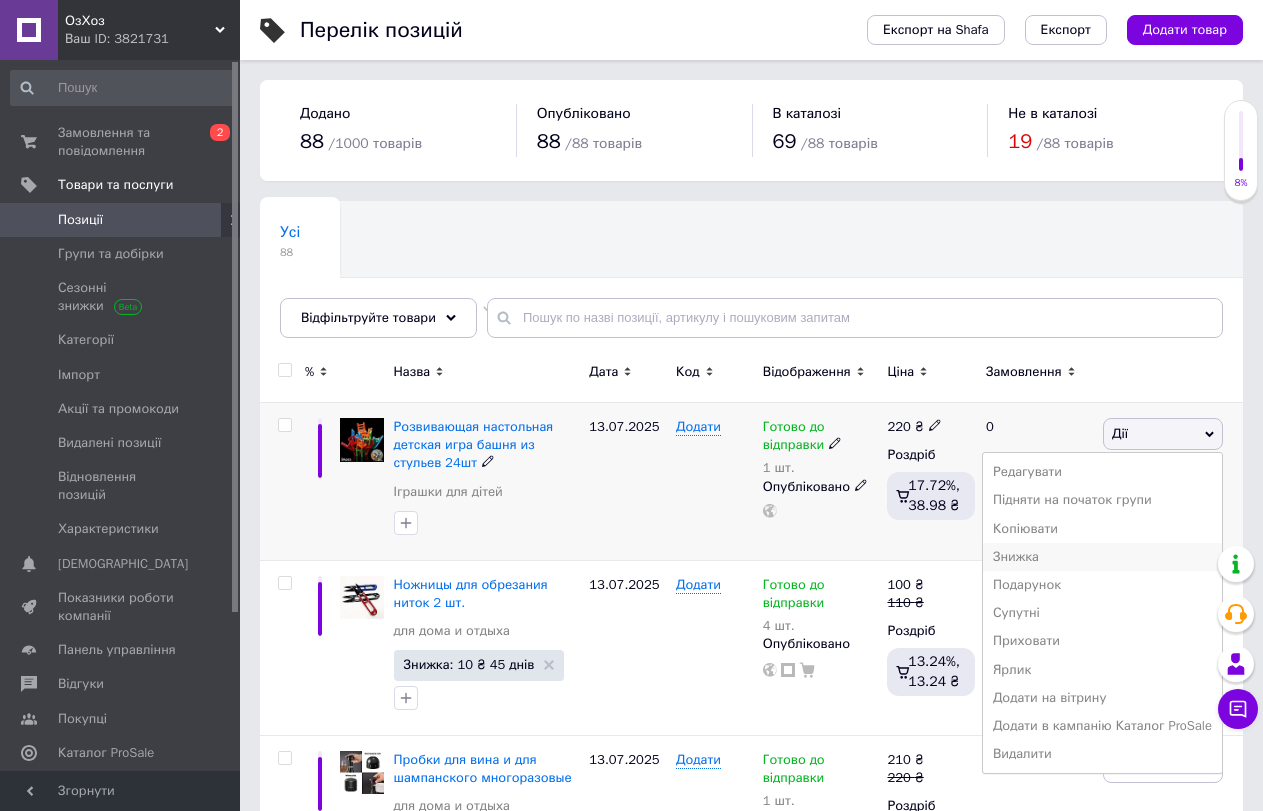 click on "Знижка" at bounding box center [1102, 557] 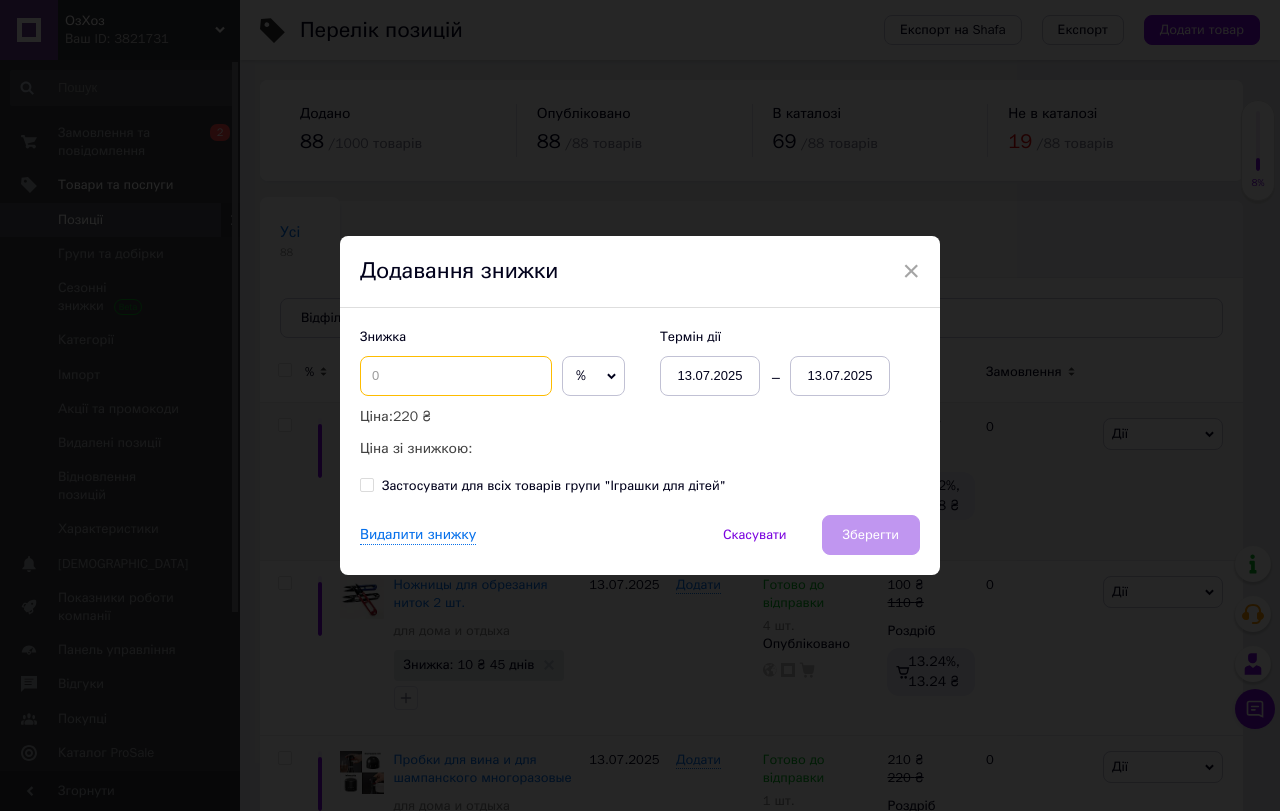 click at bounding box center (456, 376) 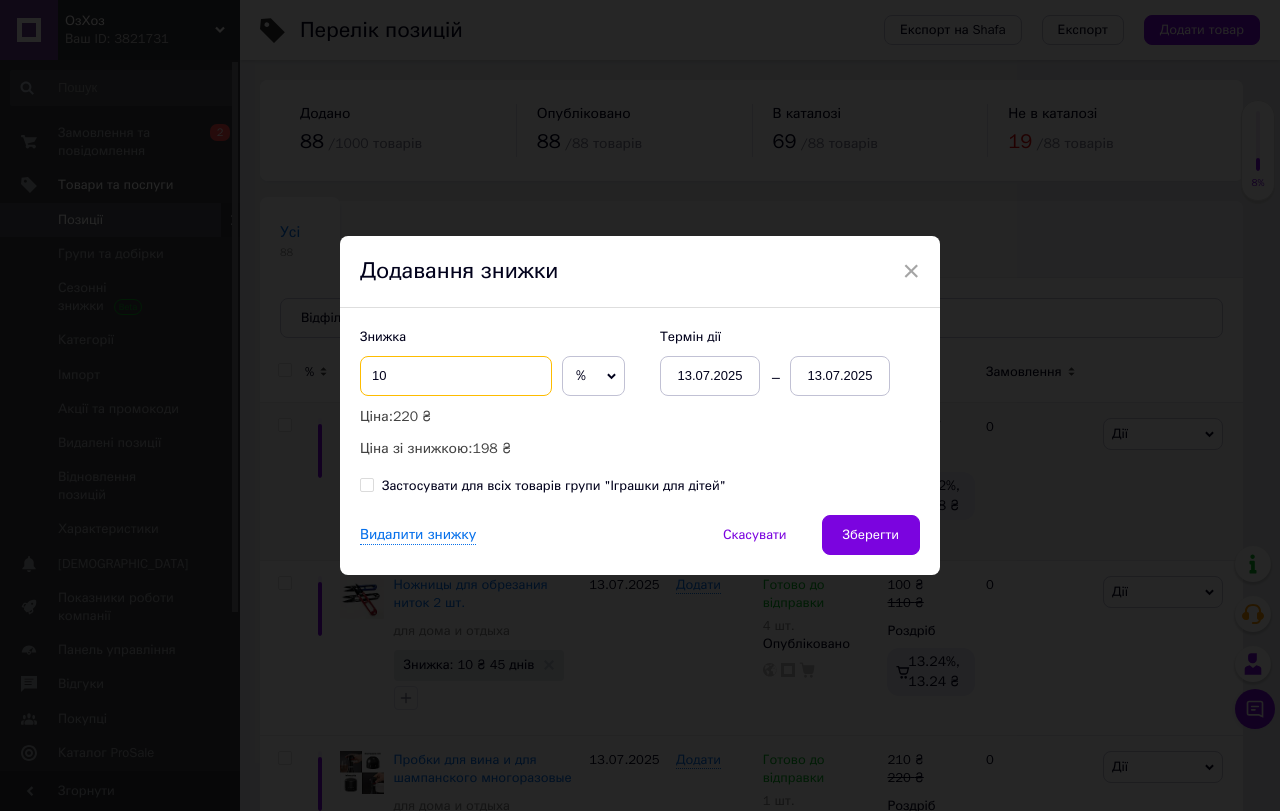 type on "10" 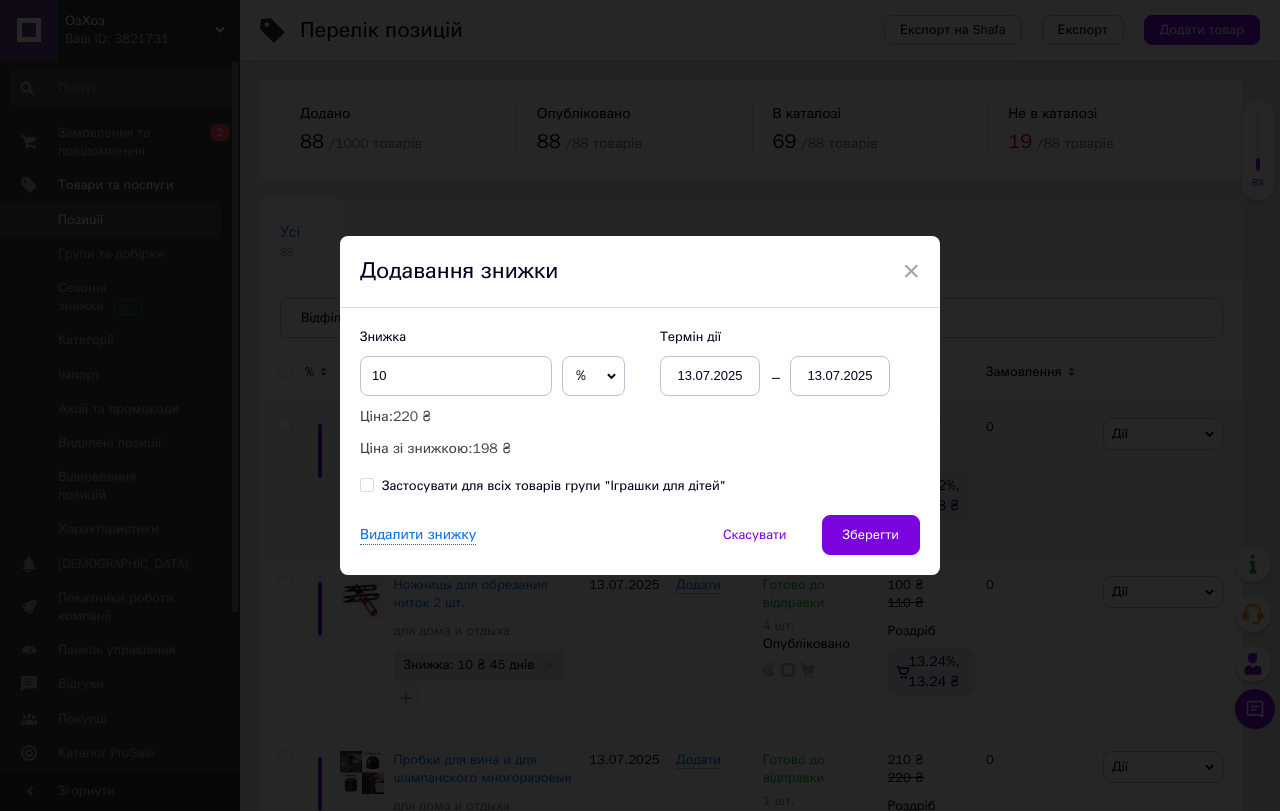 click 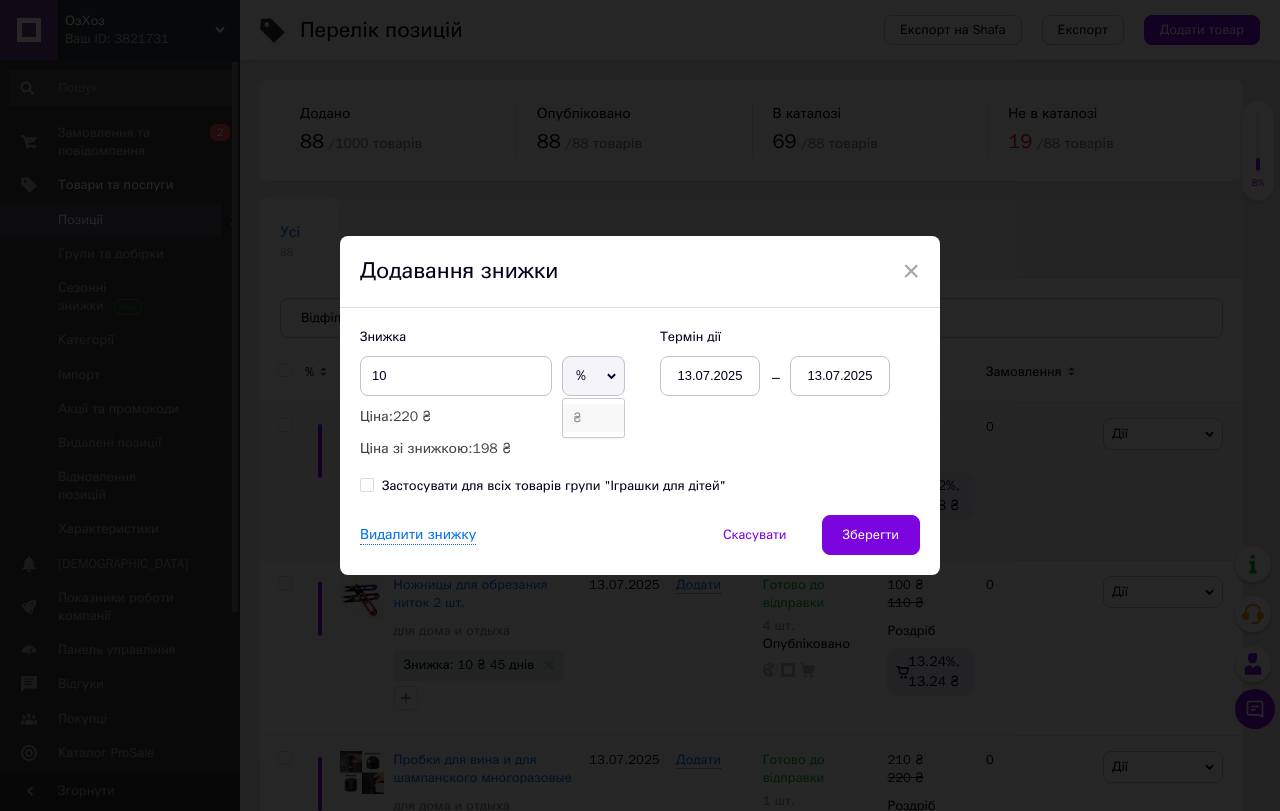 click on "₴" at bounding box center (593, 418) 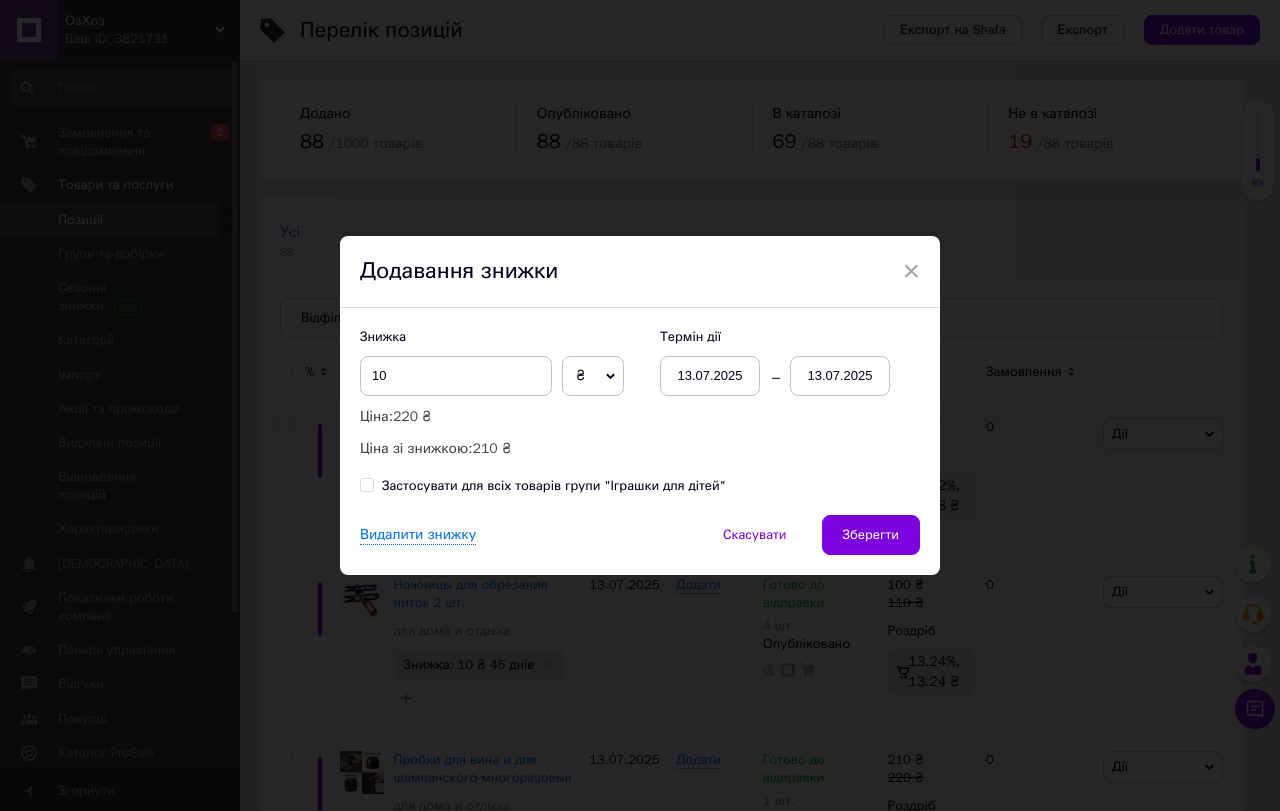 click on "13.07.2025" at bounding box center (840, 376) 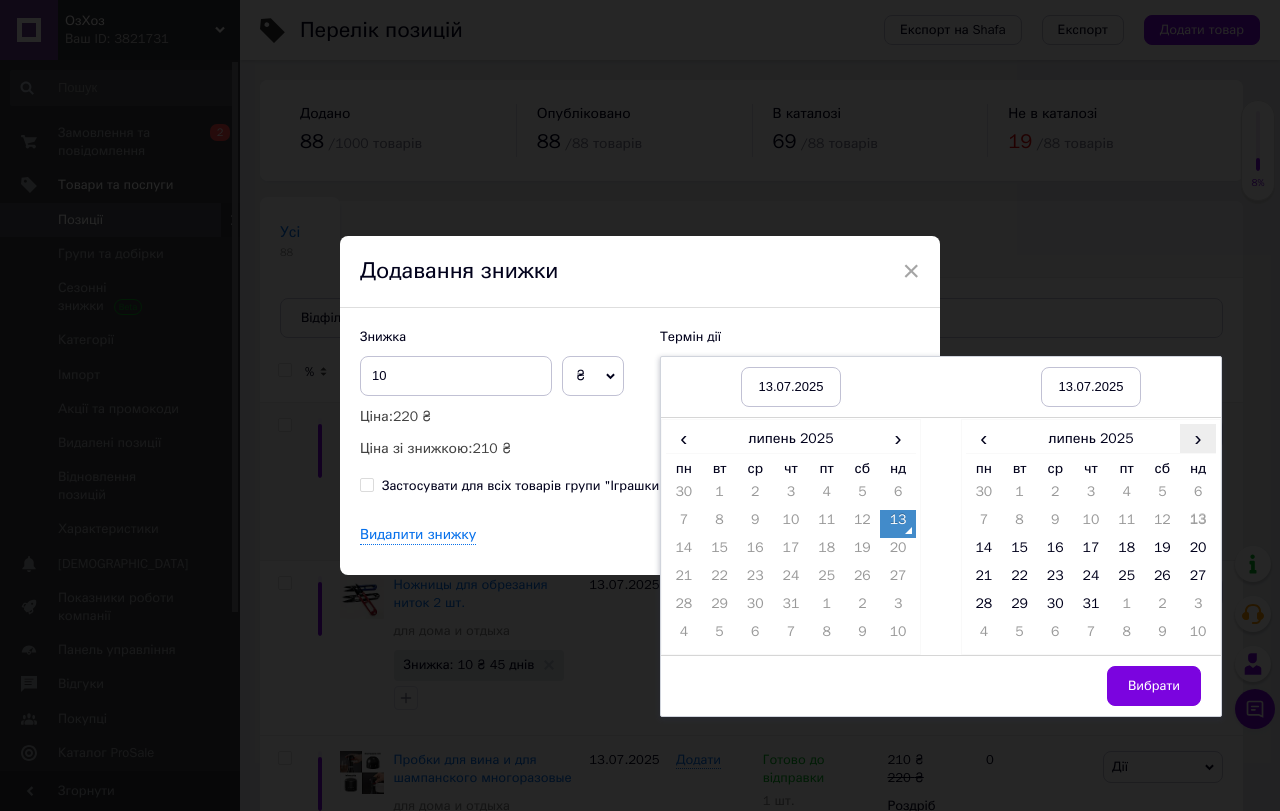 click on "›" at bounding box center [1198, 438] 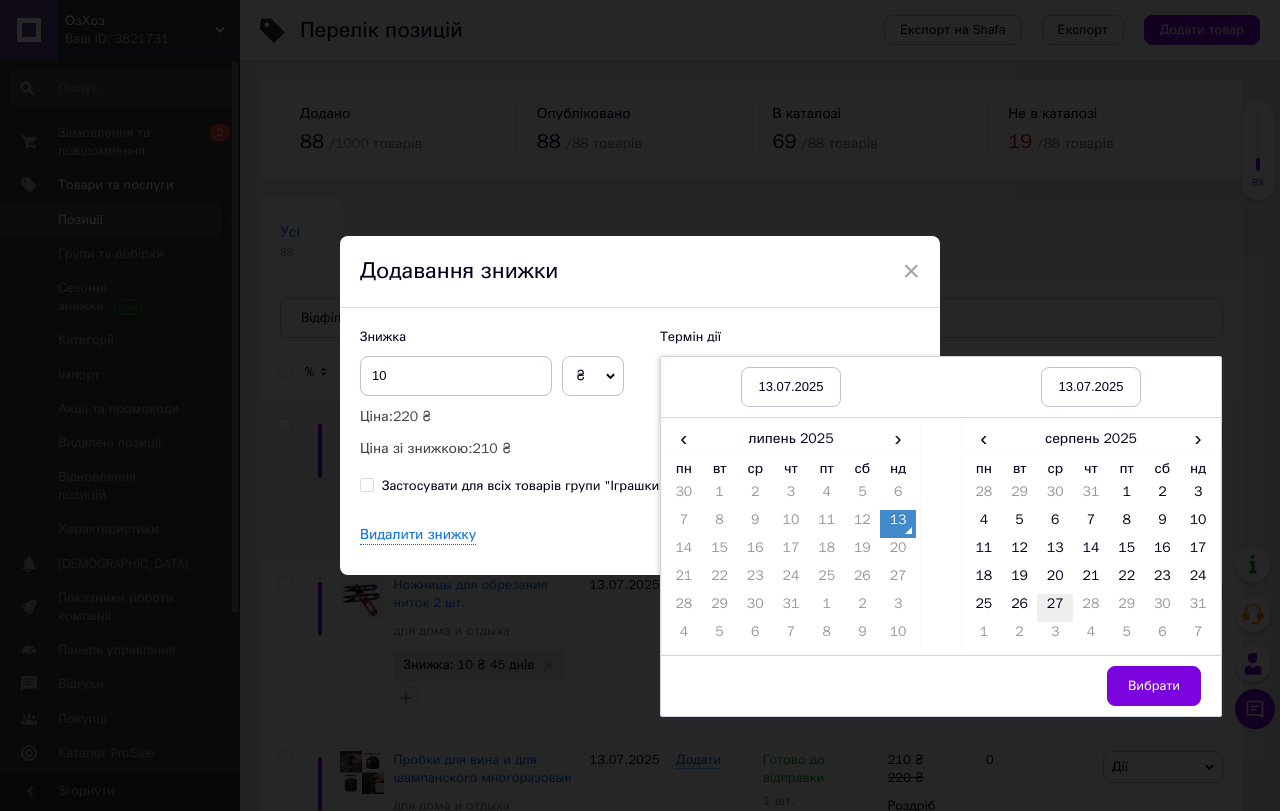 click on "27" at bounding box center (1055, 608) 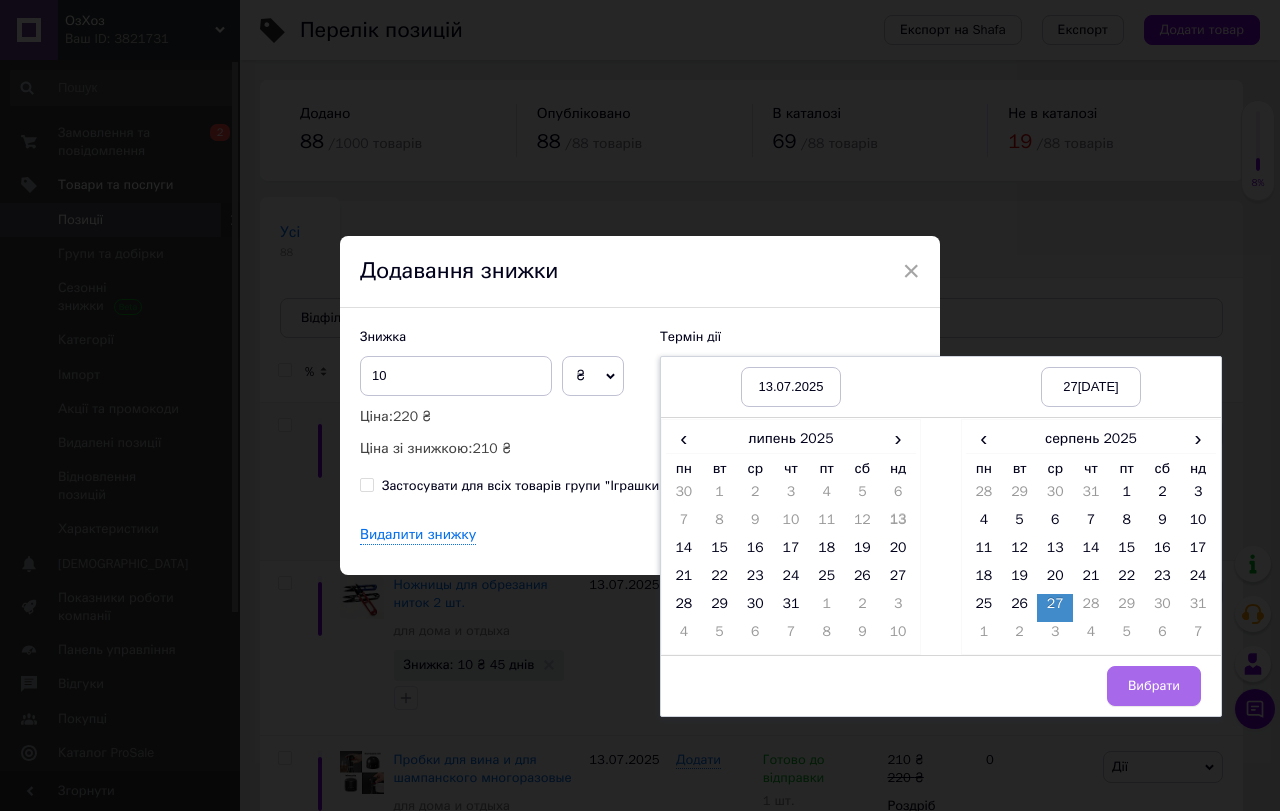 click on "Вибрати" at bounding box center [1154, 686] 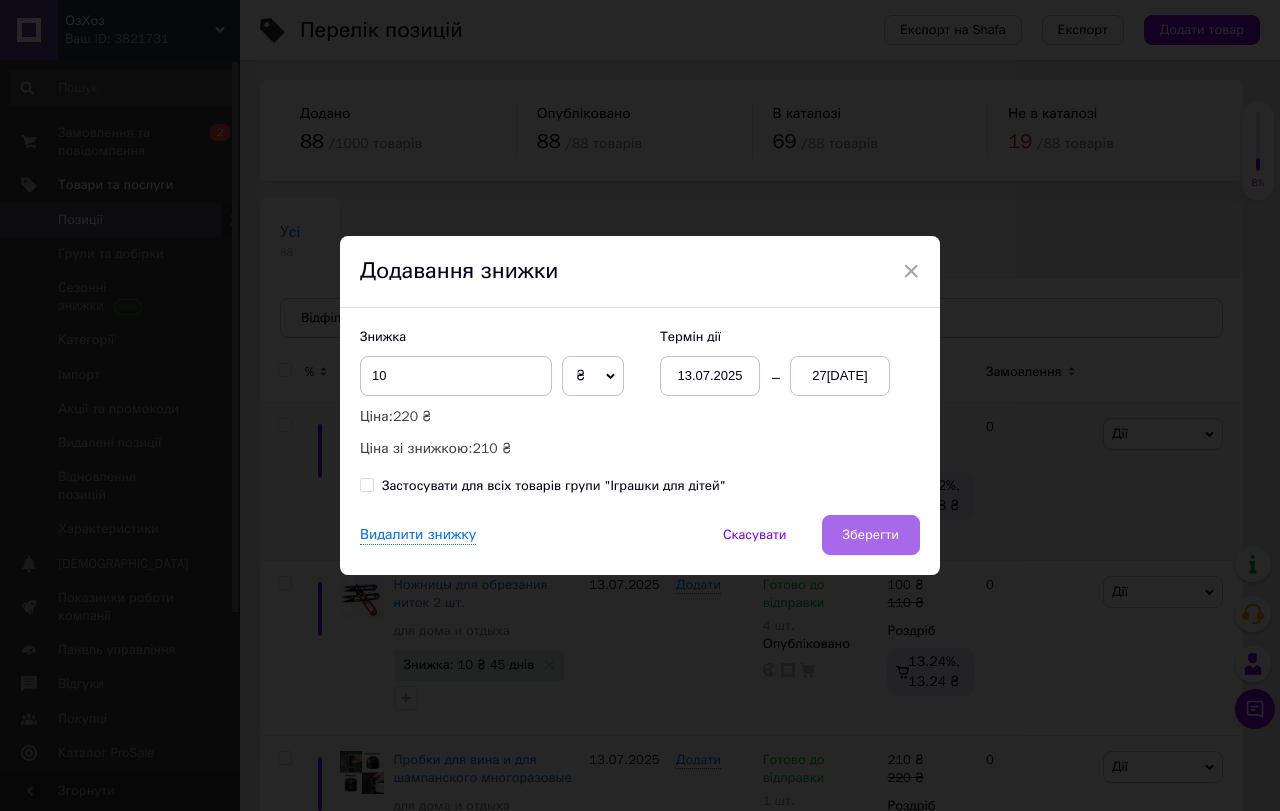 click on "Зберегти" at bounding box center [871, 535] 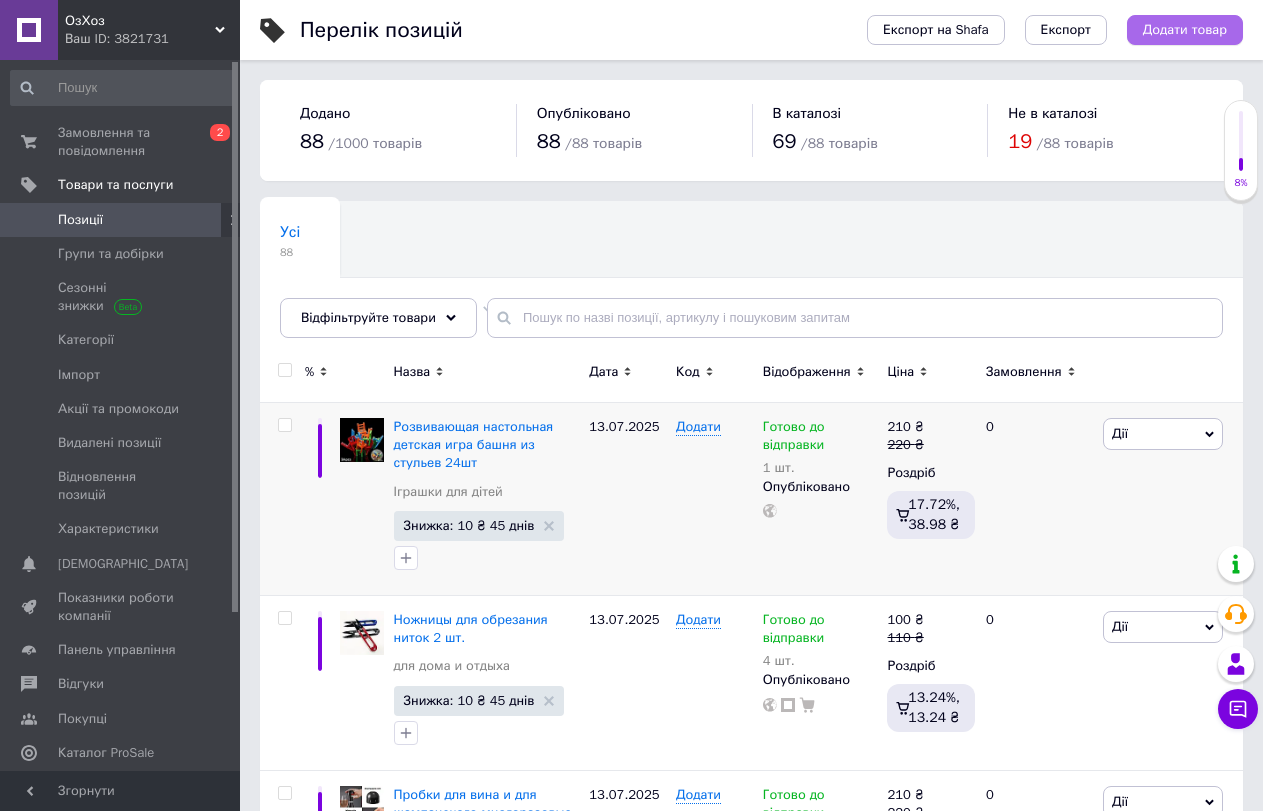 click on "Додати товар" at bounding box center [1185, 30] 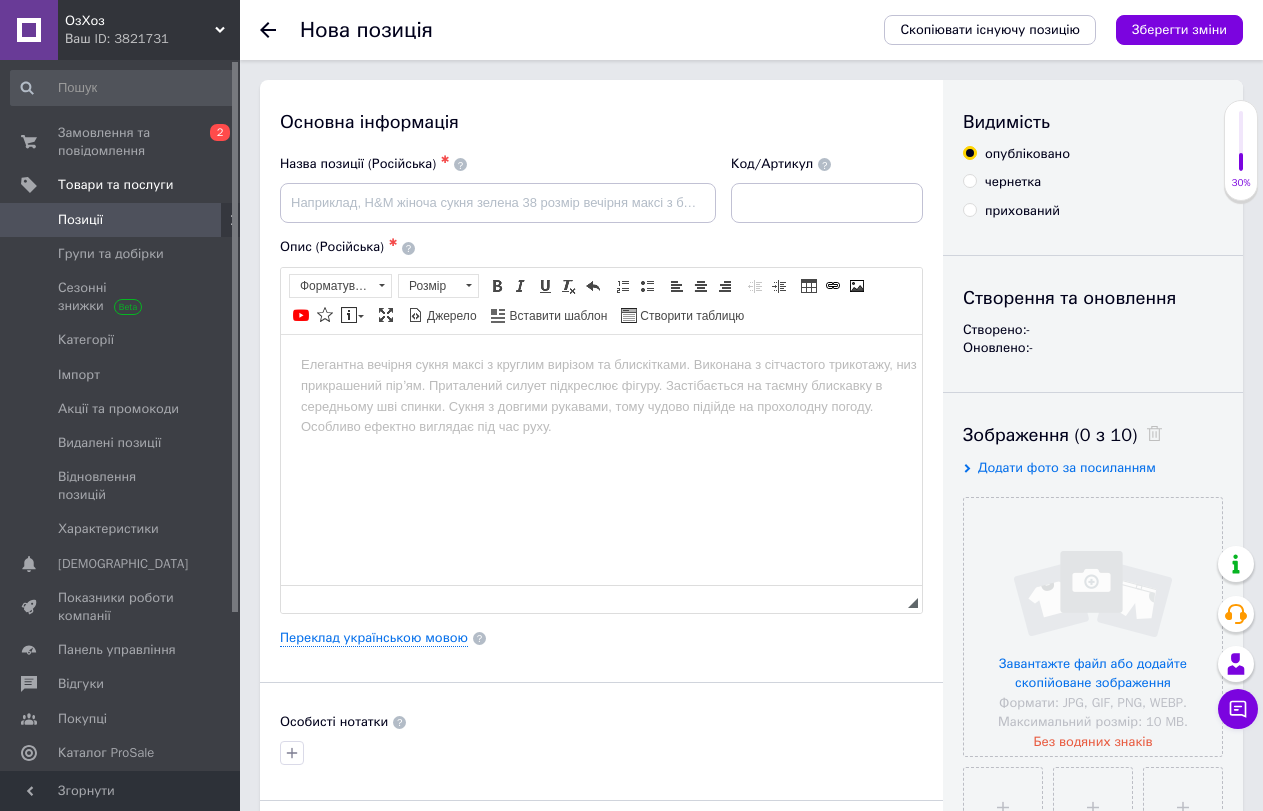 scroll, scrollTop: 0, scrollLeft: 0, axis: both 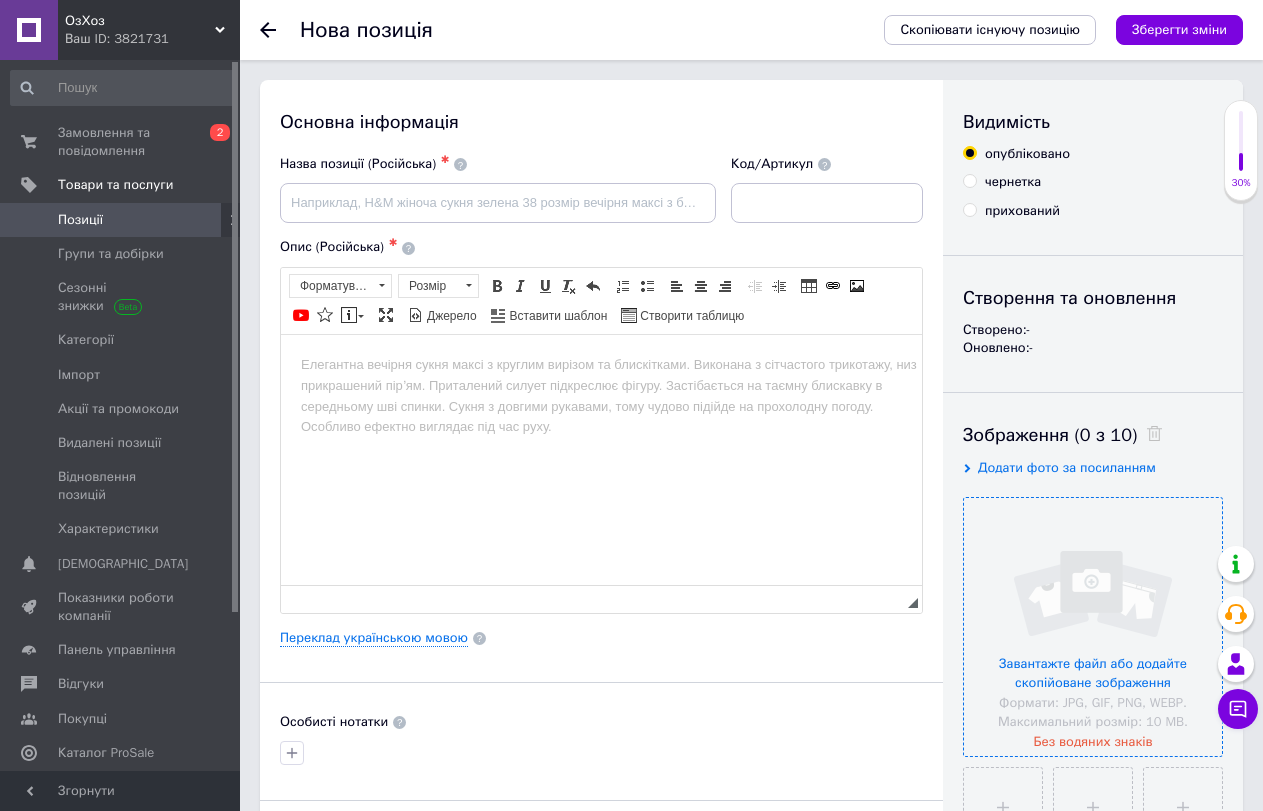 click at bounding box center (1093, 627) 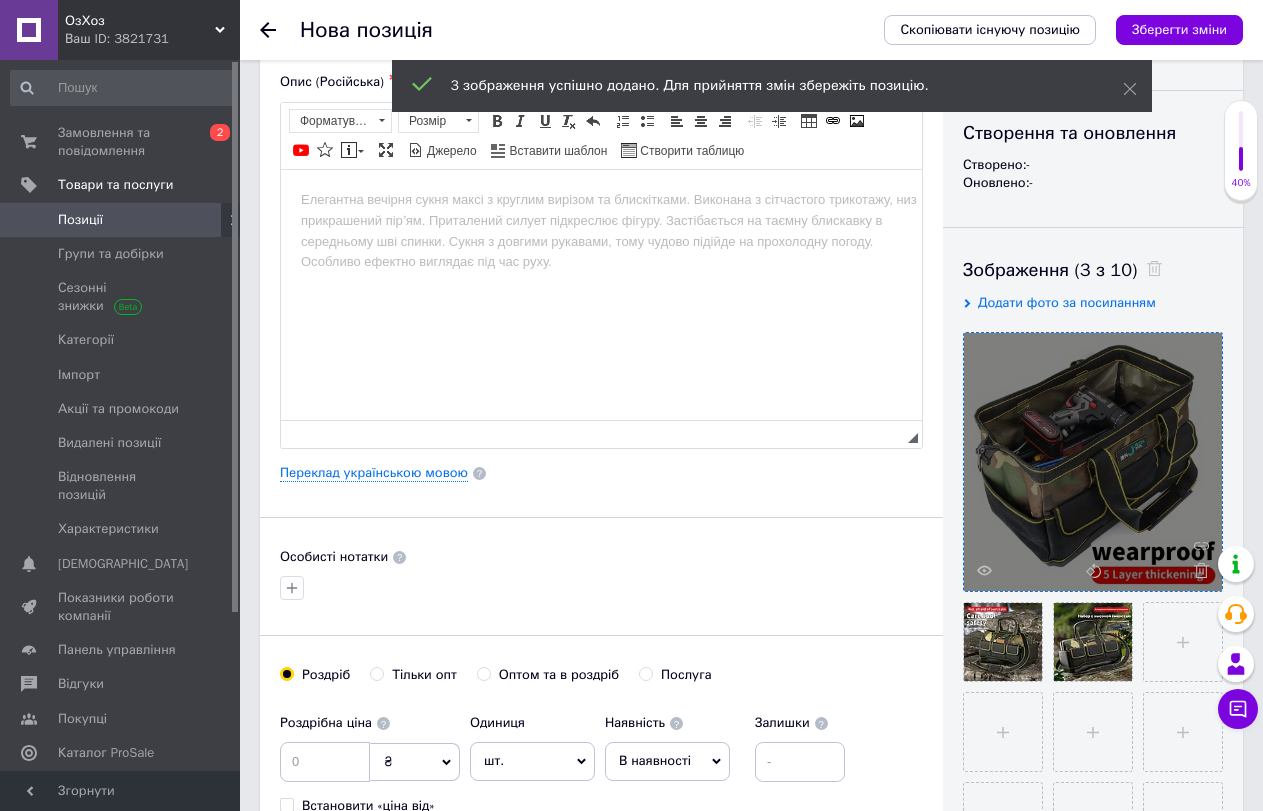 scroll, scrollTop: 200, scrollLeft: 0, axis: vertical 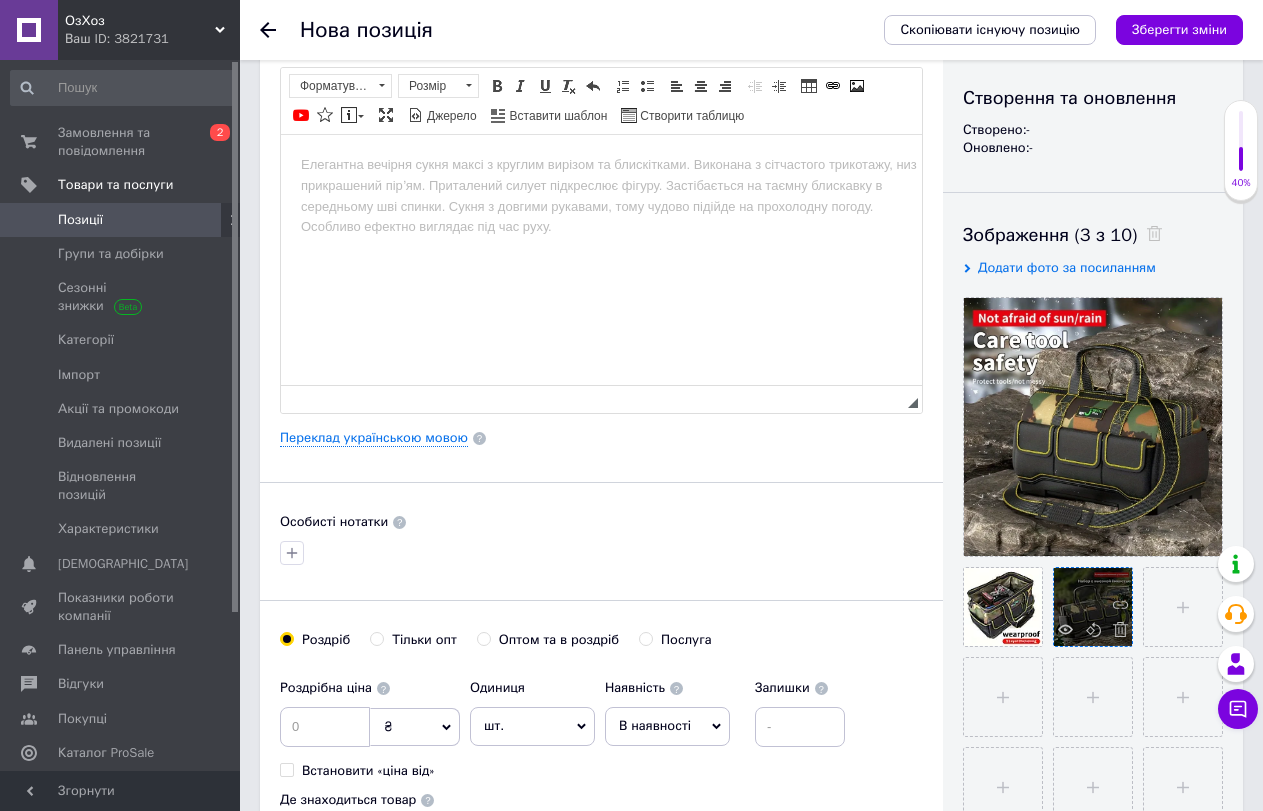 click at bounding box center (1093, 607) 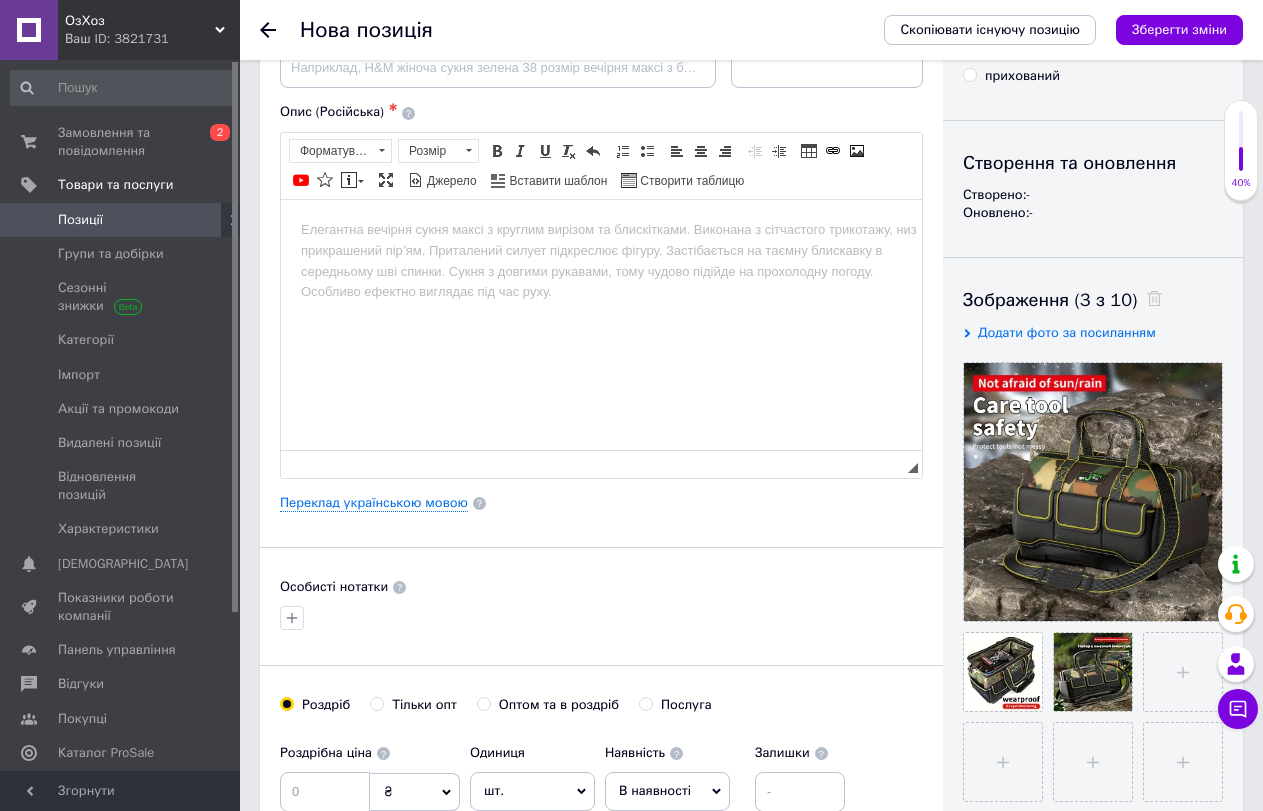 scroll, scrollTop: 100, scrollLeft: 0, axis: vertical 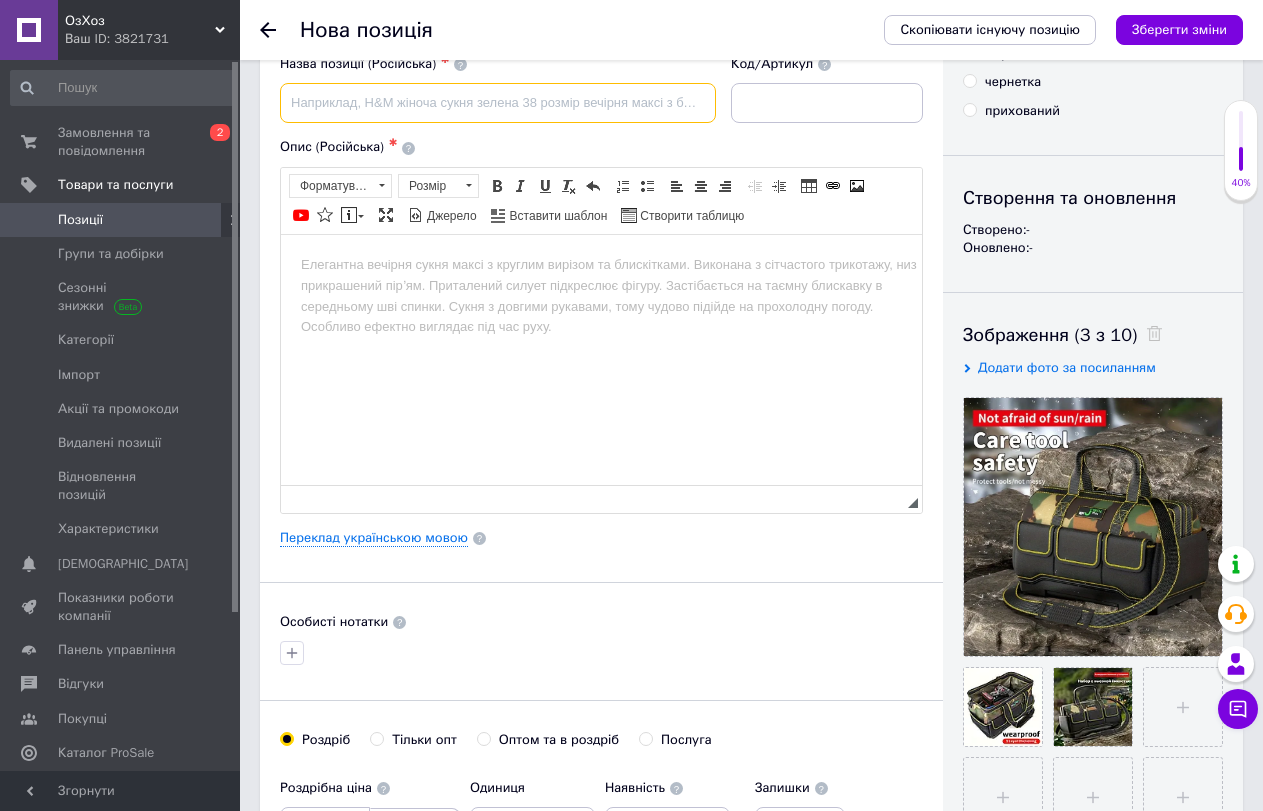 click at bounding box center [498, 103] 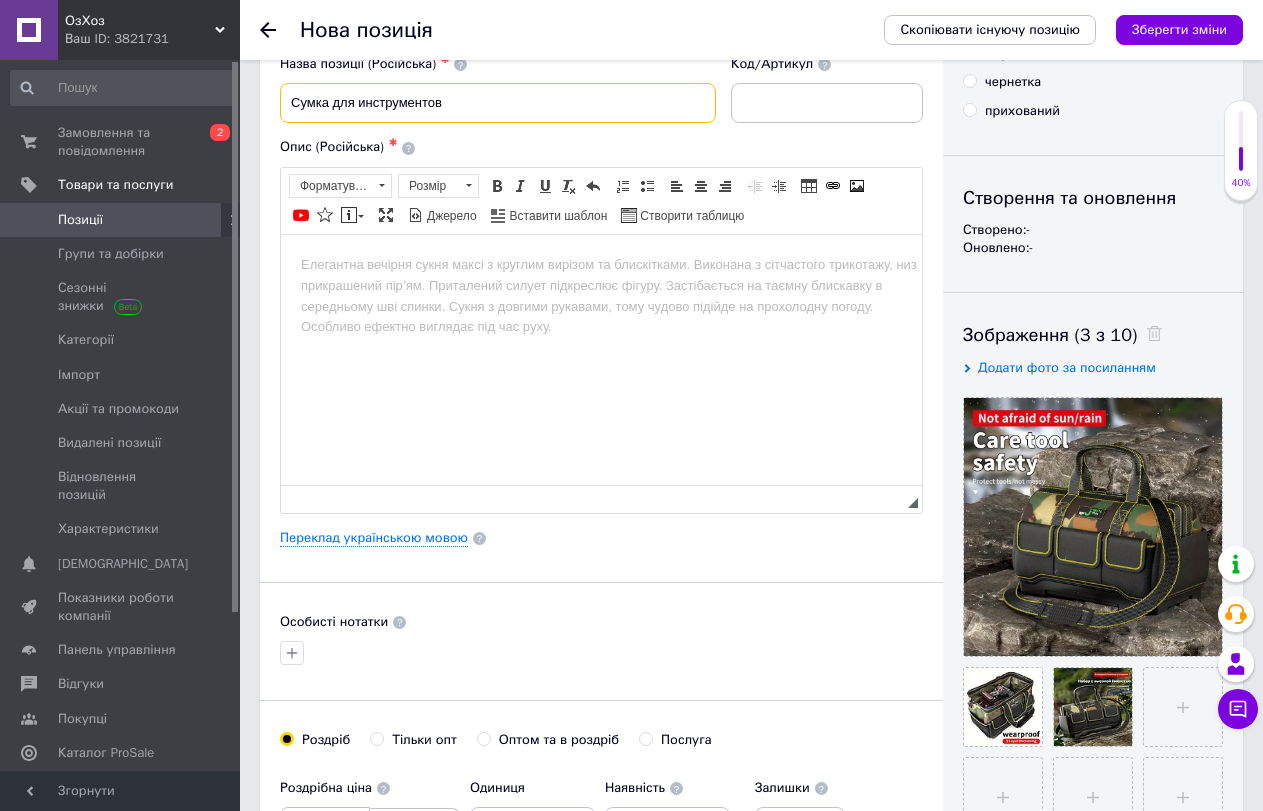 type on "Сумка для инструментов" 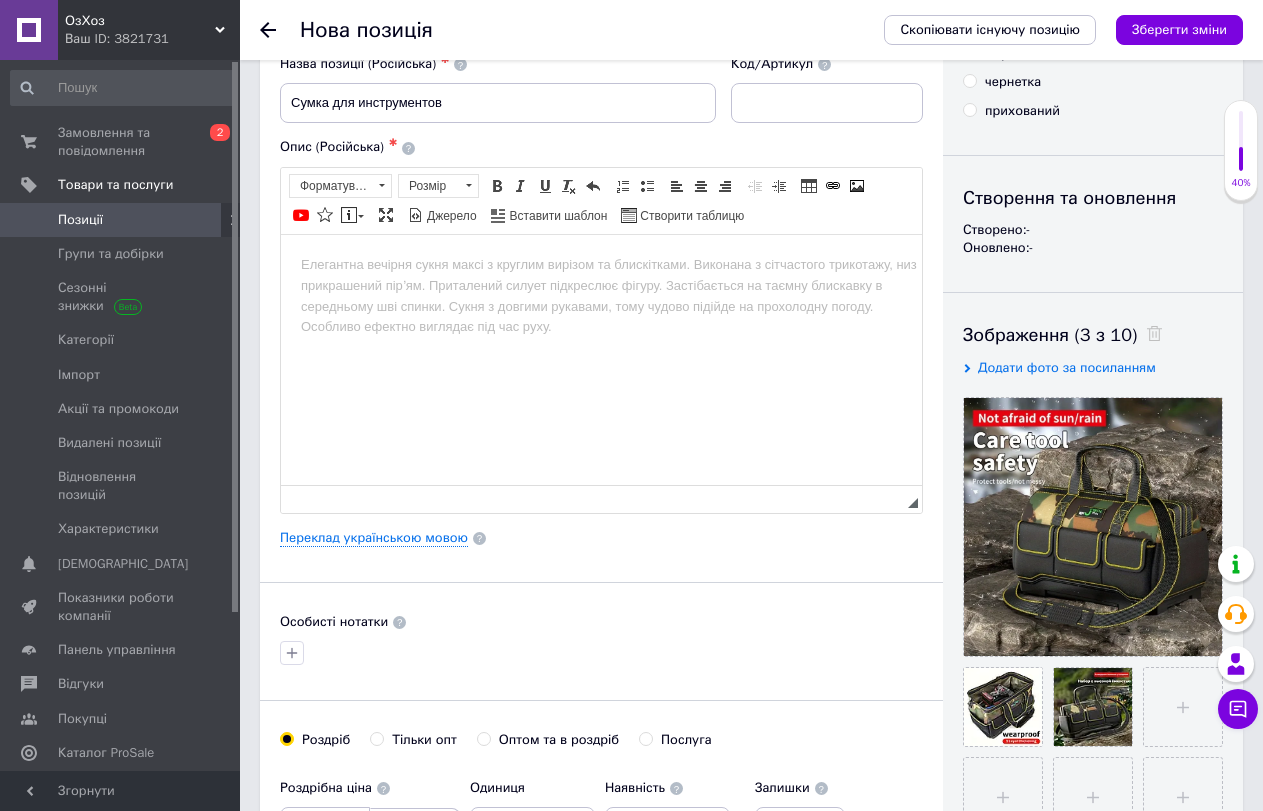 click at bounding box center (601, 264) 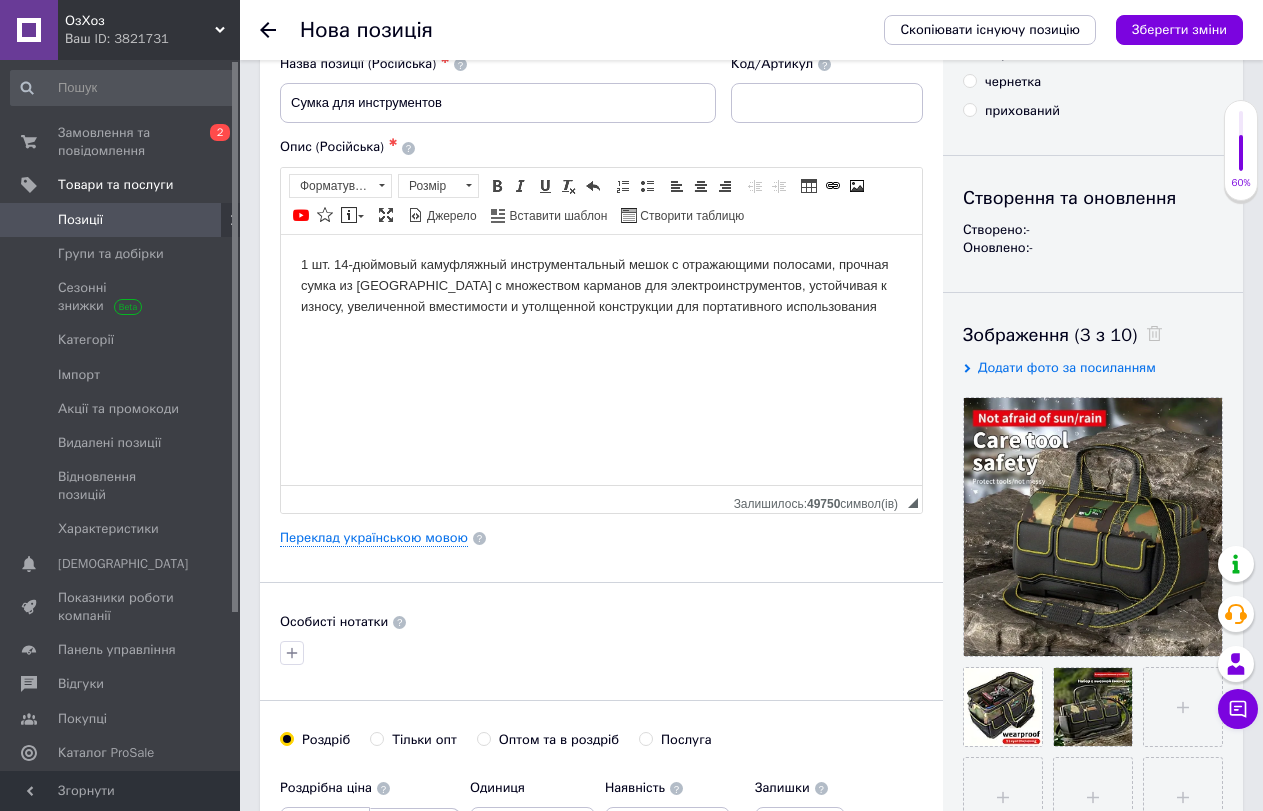 click on "1 шт. 14-дюймовый камуфляжный инструментальный мешок с отражающими полосами, прочная сумка из [GEOGRAPHIC_DATA] с множеством карманов для электроинструментов, устойчивая к износу, увеличенной вместимости и утолщенной конструкции для портативного использования" at bounding box center (601, 285) 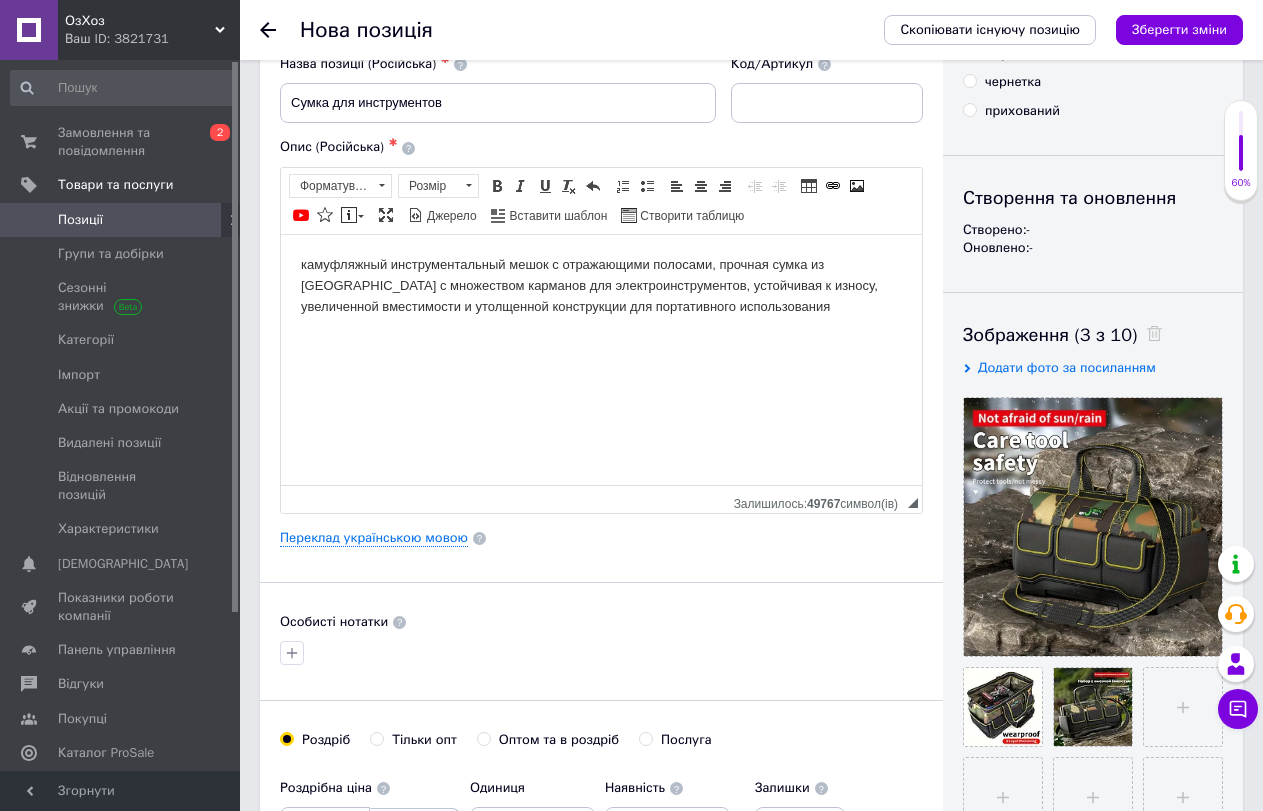 click on "камуфляжный инструментальный мешок с отражающими полосами, прочная сумка из [GEOGRAPHIC_DATA] с множеством карманов для электроинструментов, устойчивая к износу, увеличенной вместимости и утолщенной конструкции для портативного использования" at bounding box center [601, 285] 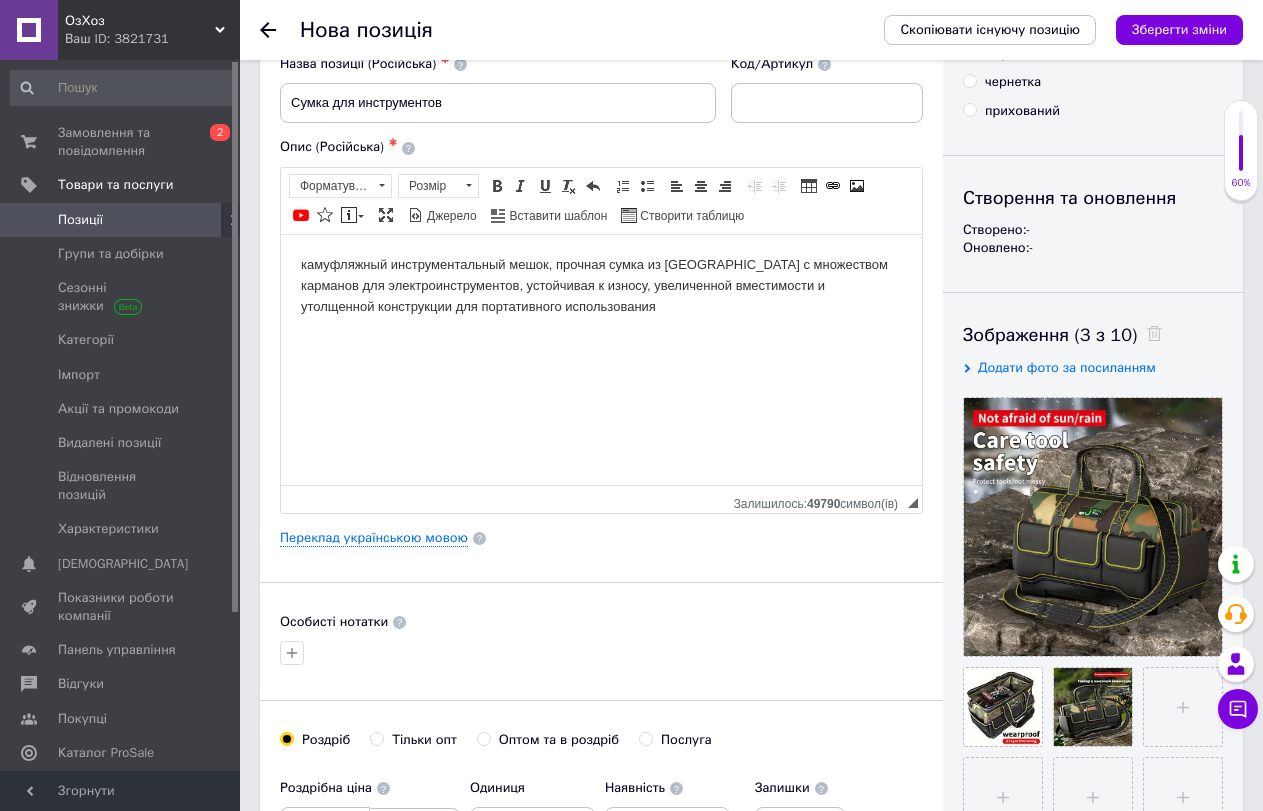 click on "камуфляжный инструментальный мешок, прочная сумка из [GEOGRAPHIC_DATA] с множеством карманов для электроинструментов, устойчивая к износу, увеличенной вместимости и утолщенной конструкции для портативного использования" at bounding box center [601, 285] 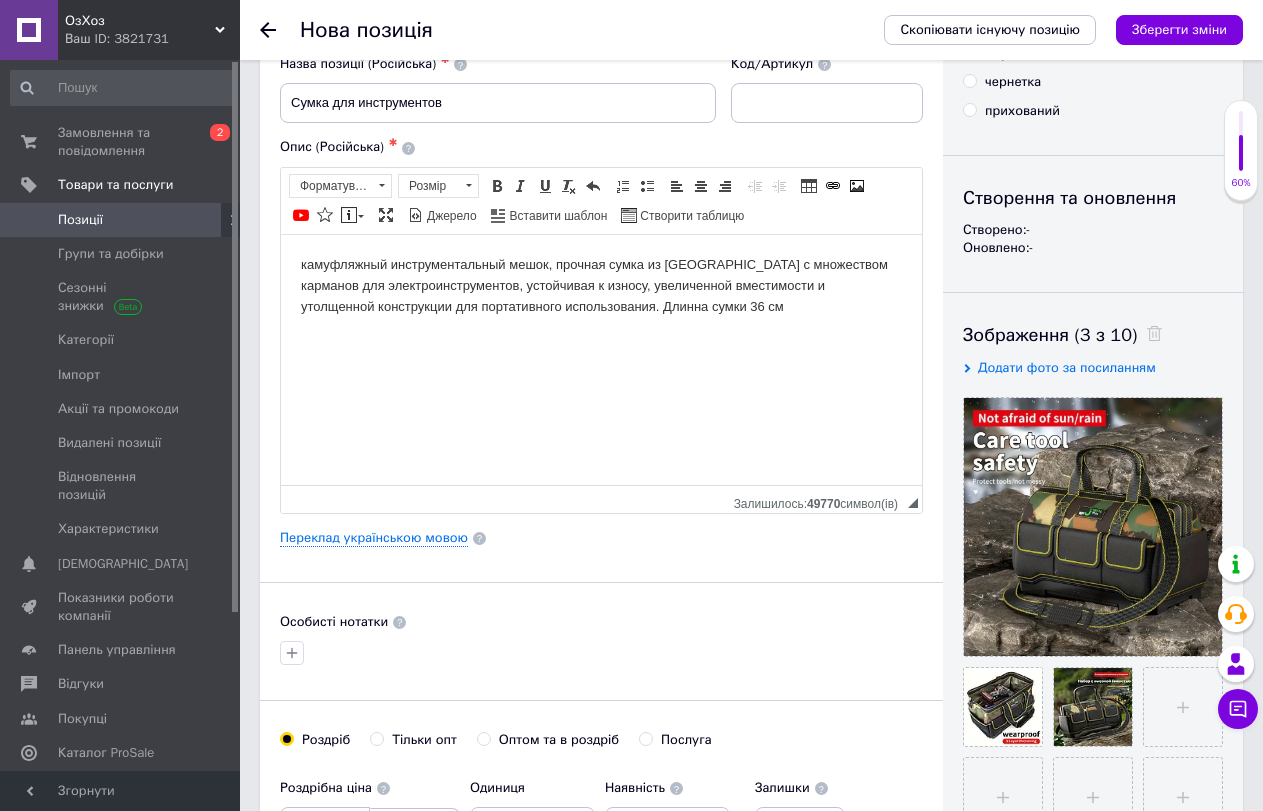 click on "камуфляжный инструментальный мешок, прочная сумка из [GEOGRAPHIC_DATA] с множеством карманов для электроинструментов, устойчивая к износу, увеличенной вместимости и утолщенной конструкции для портативного использования. Длинна сумки 36 см" at bounding box center [601, 285] 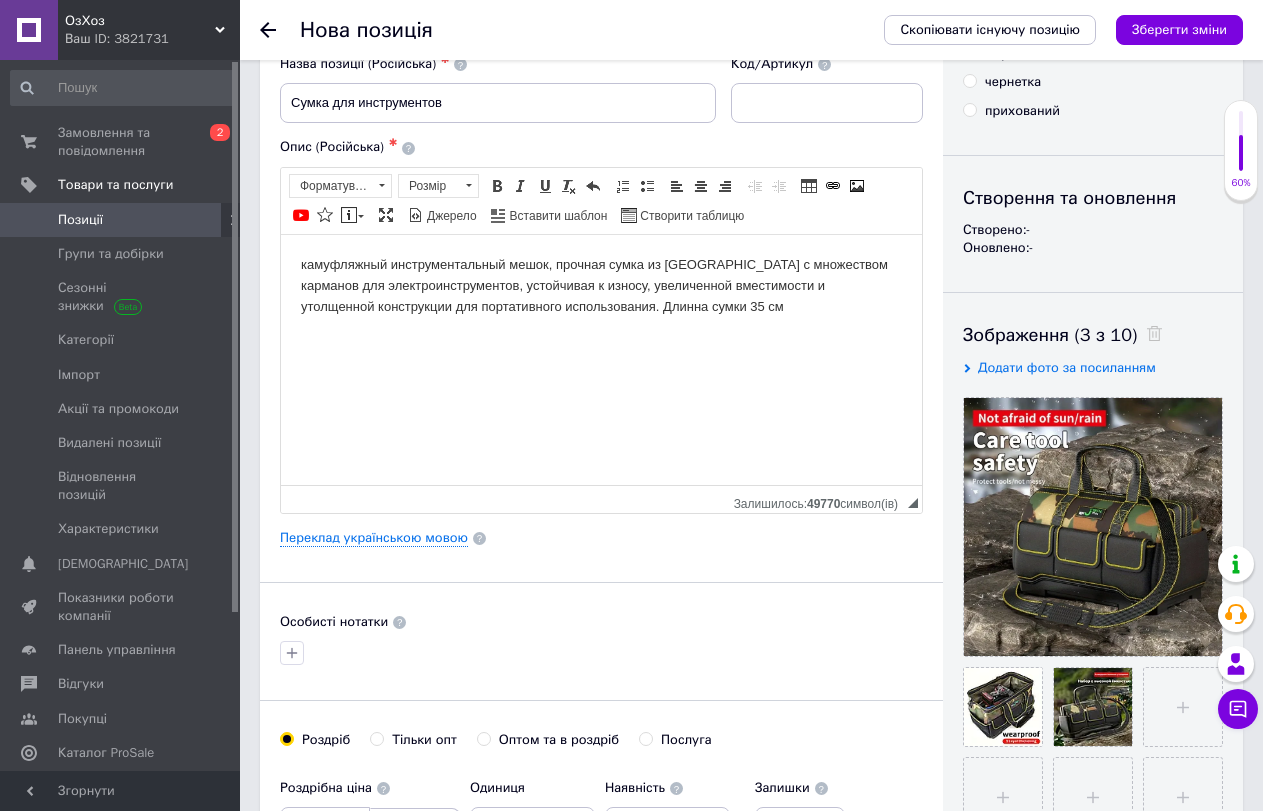 click on "камуфляжный инструментальный мешок, прочная сумка из [GEOGRAPHIC_DATA] с множеством карманов для электроинструментов, устойчивая к износу, увеличенной вместимости и утолщенной конструкции для портативного использования. Длинна сумки 35 см" at bounding box center [601, 285] 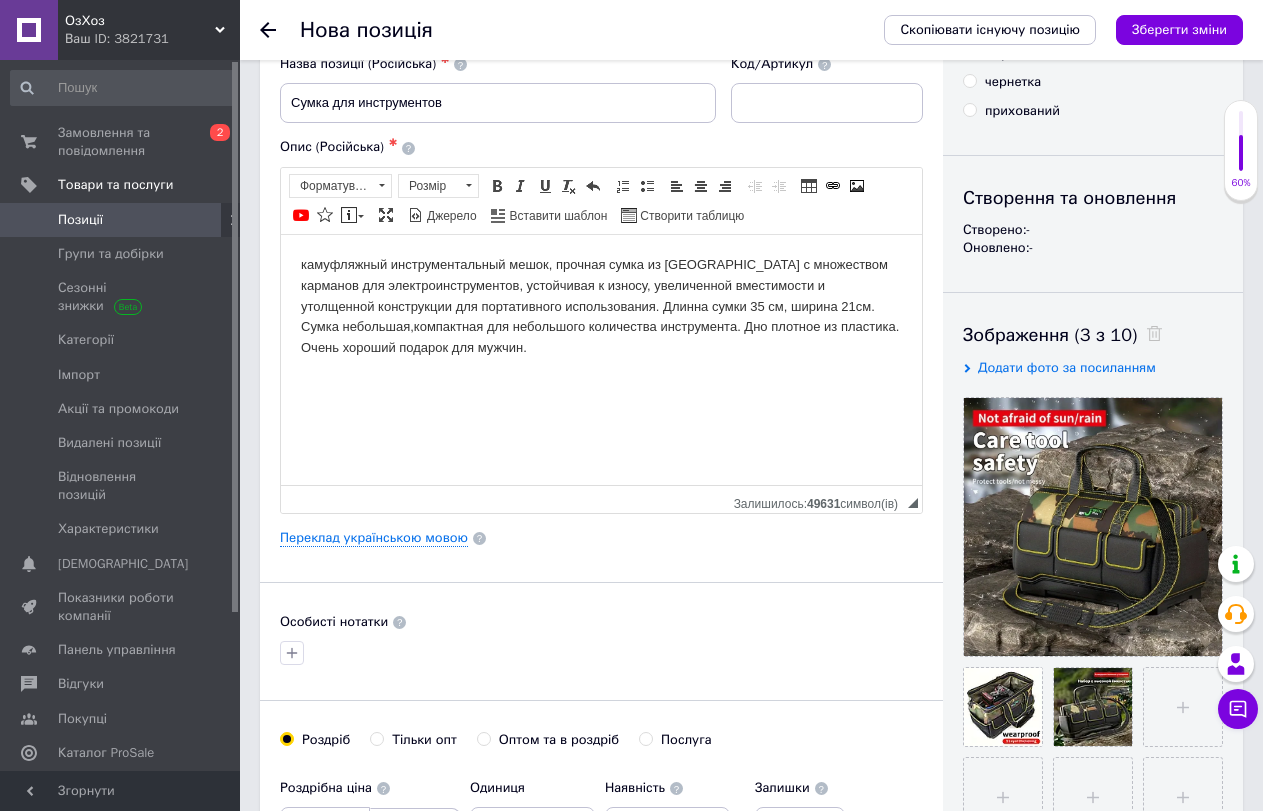 click on "камуфляжный инструментальный мешок, прочная сумка из [GEOGRAPHIC_DATA] с множеством карманов для электроинструментов, устойчивая к износу, увеличенной вместимости и утолщенной конструкции для портативного использования. Длинна сумки 35 см, ширина 21см. Сумка небольшая,компактная для небольшого количества инструмента. Дно плотное из пластика. Очень хороший подарок для мужчин." at bounding box center [601, 306] 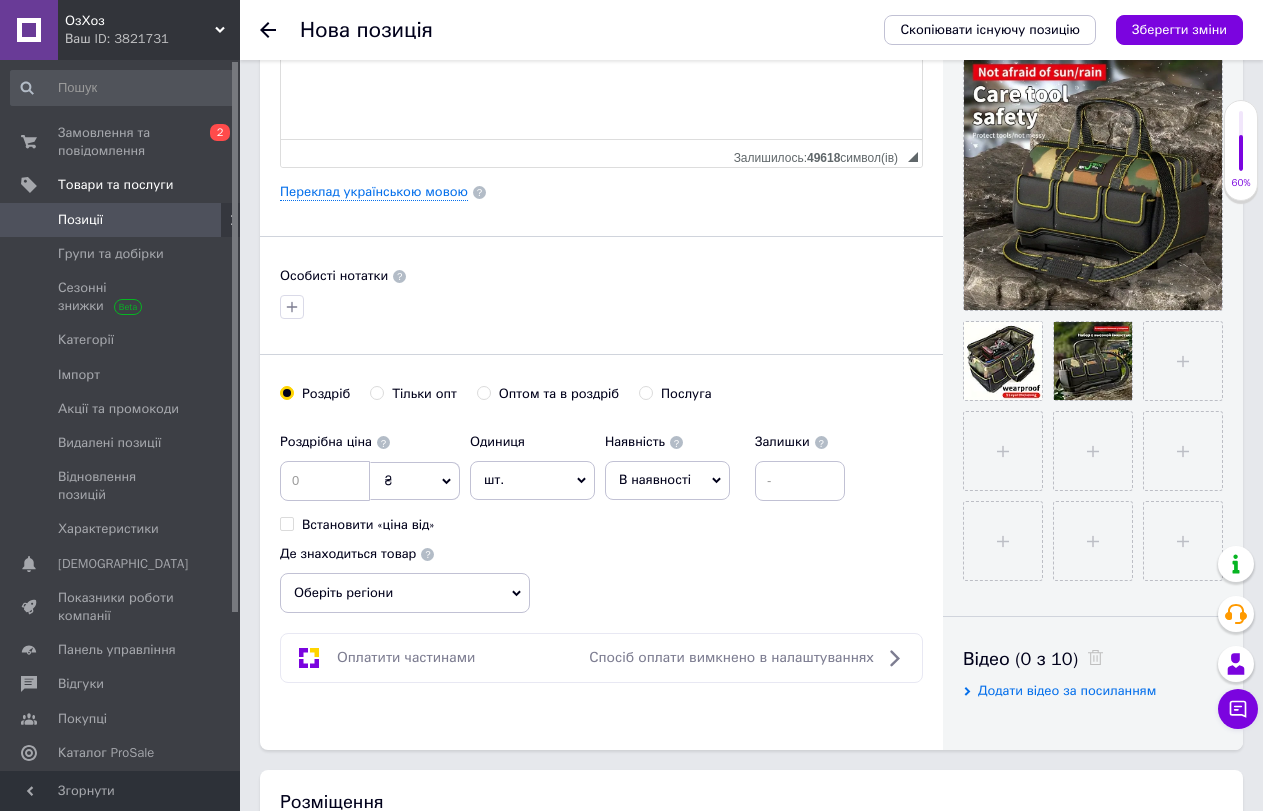 scroll, scrollTop: 500, scrollLeft: 0, axis: vertical 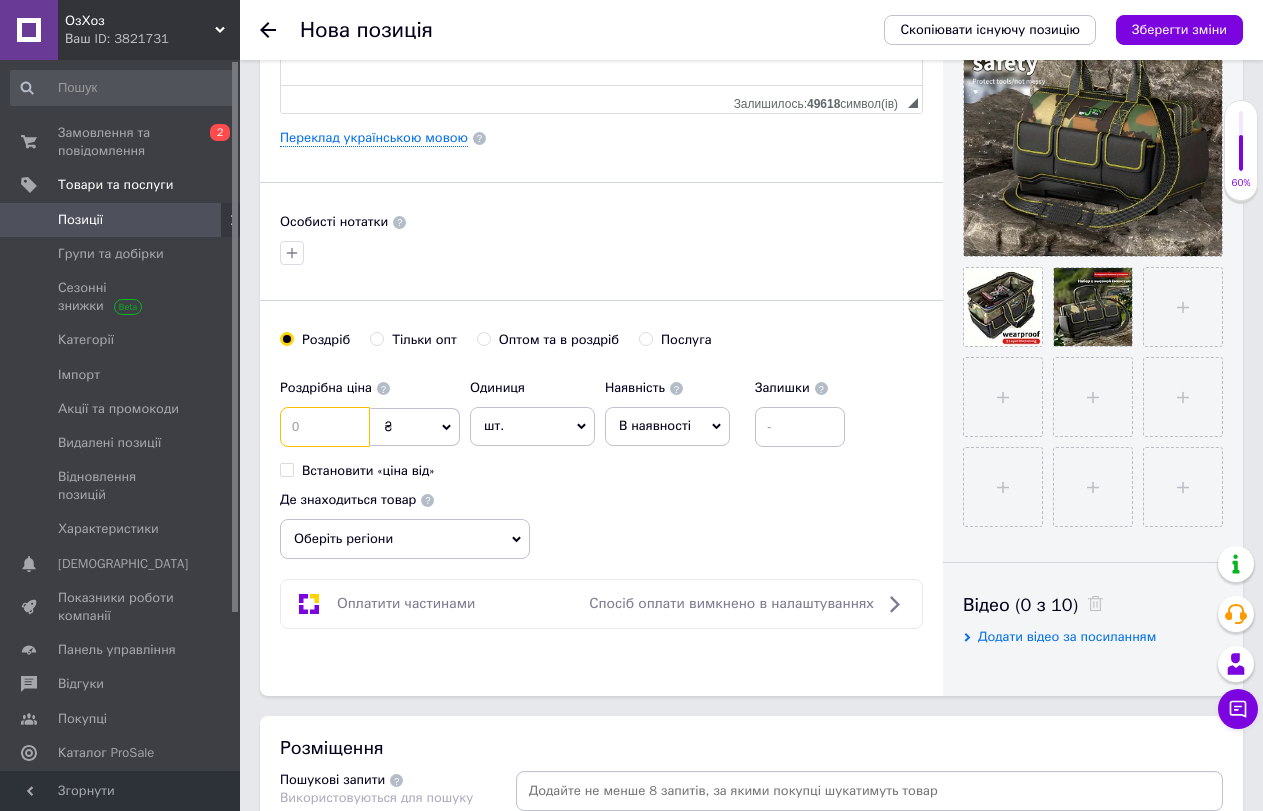 click at bounding box center (325, 427) 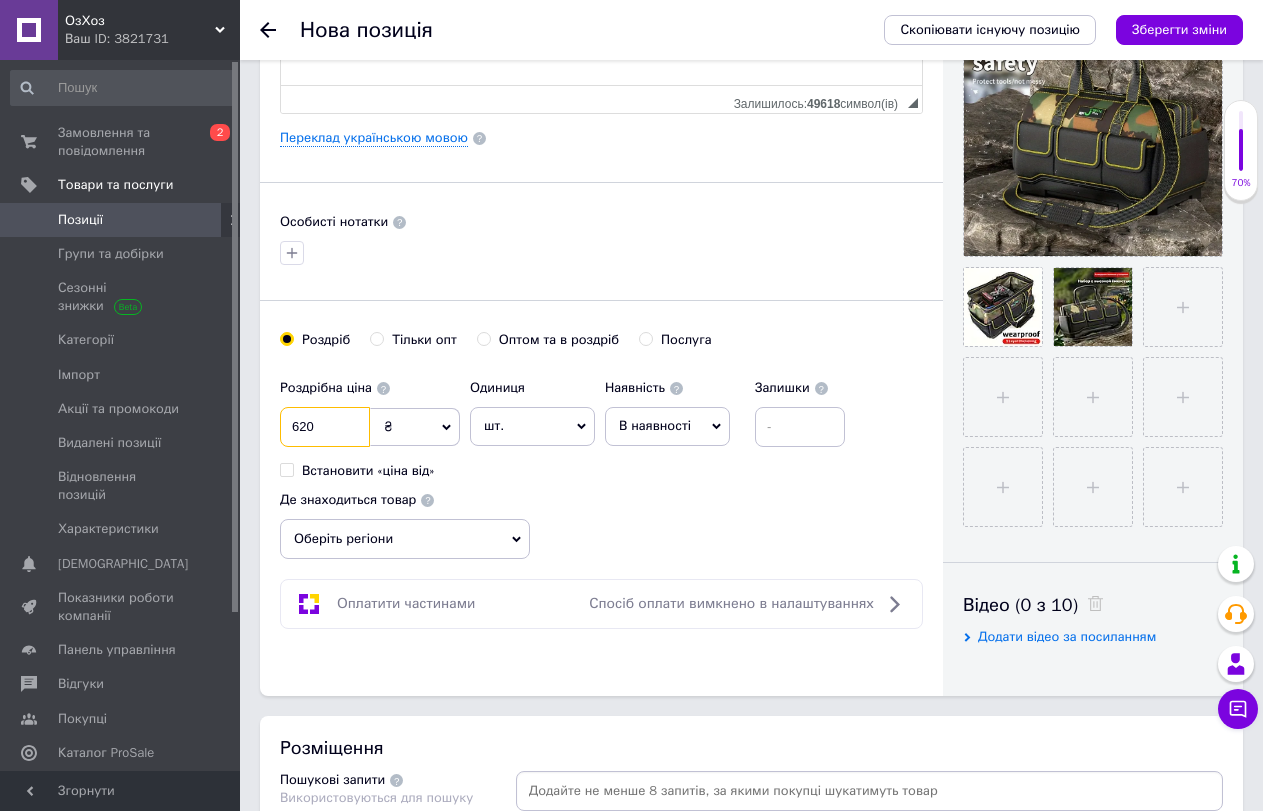 type on "620" 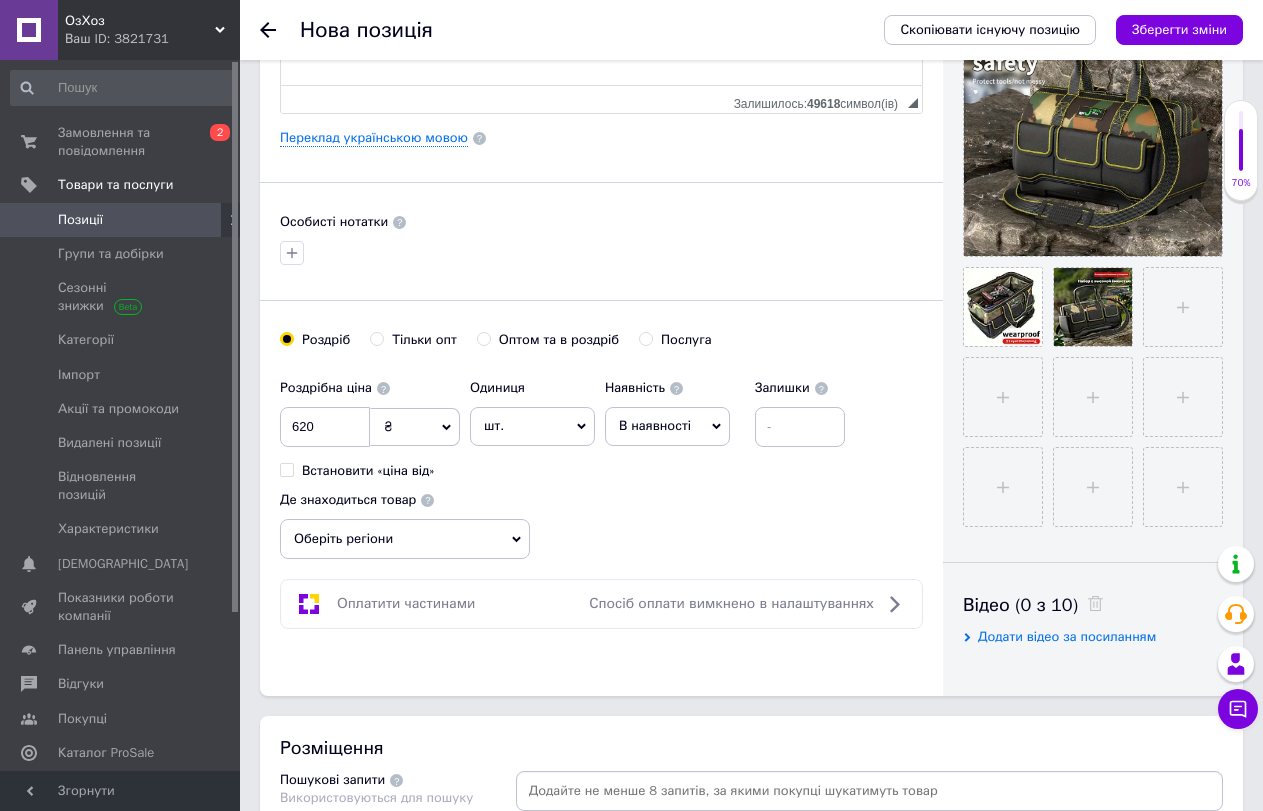 click on "В наявності" at bounding box center (667, 426) 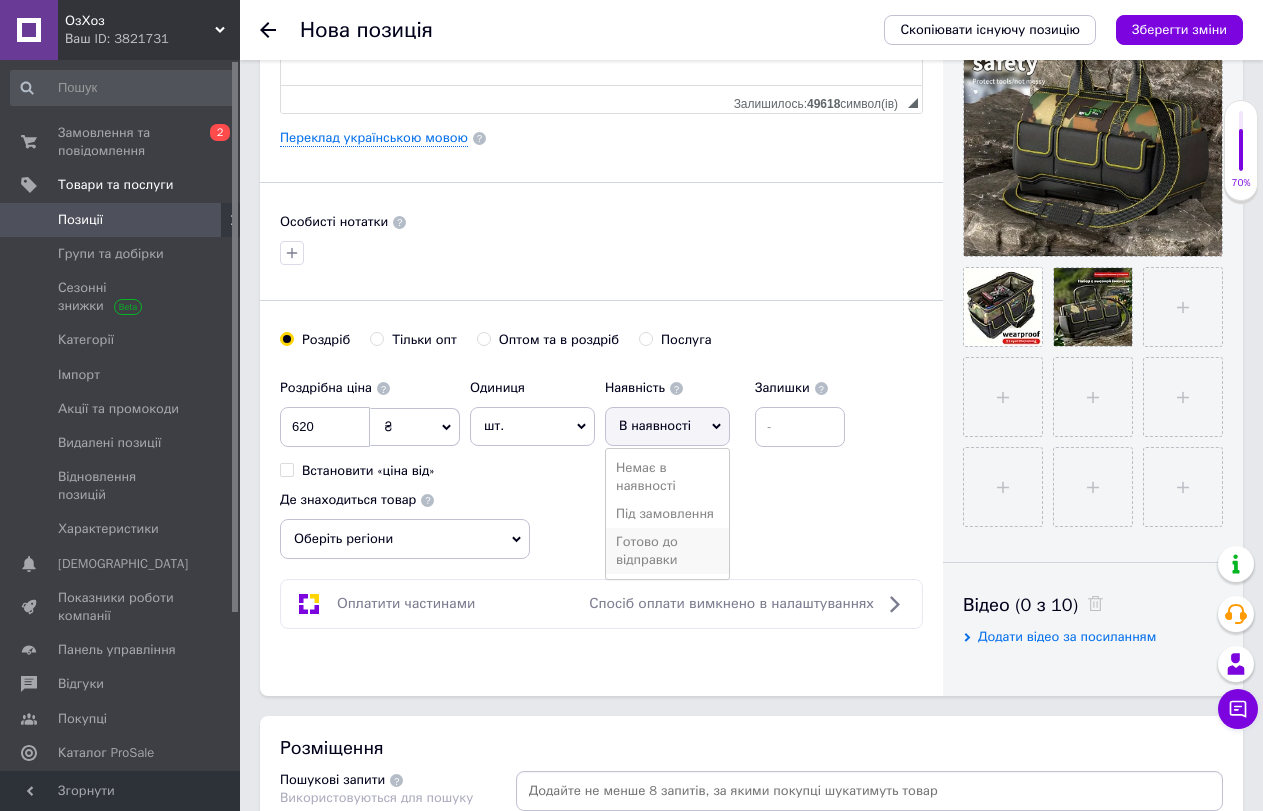 click on "Готово до відправки" at bounding box center [667, 551] 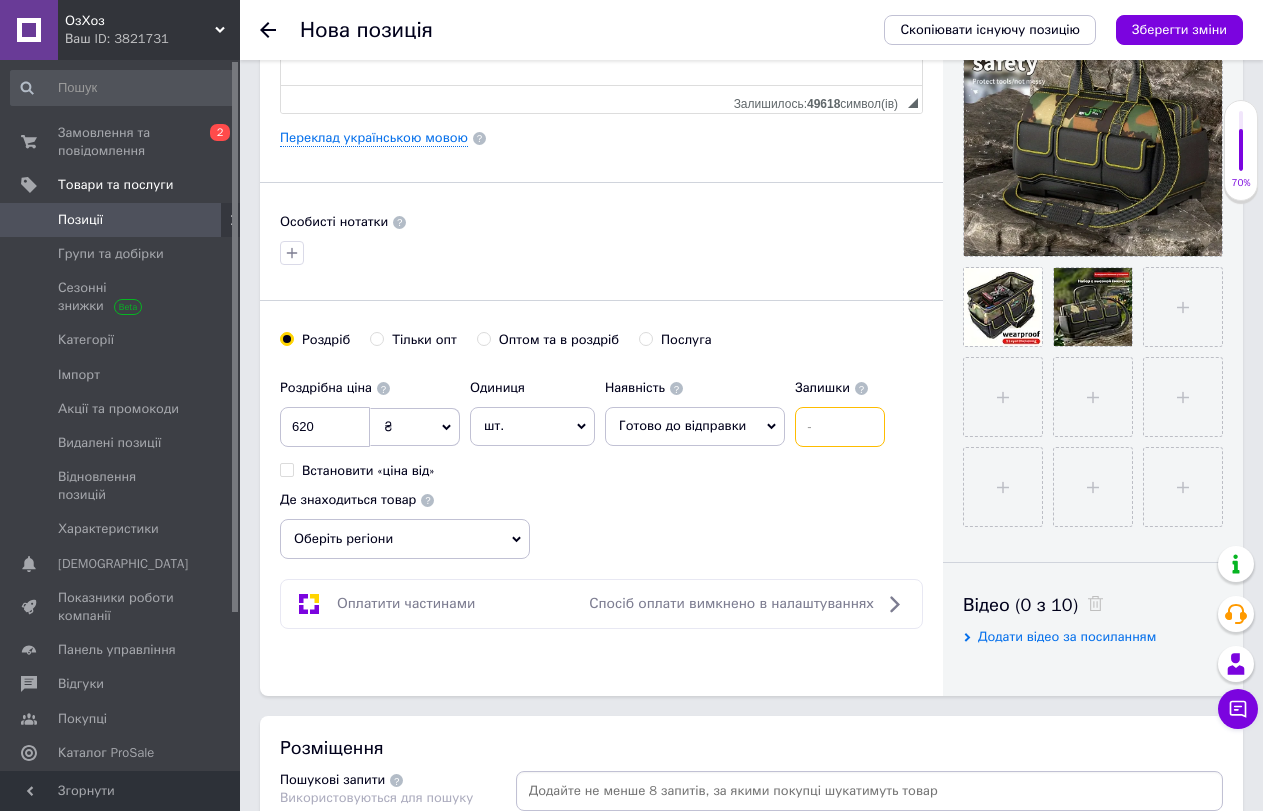 click at bounding box center [840, 427] 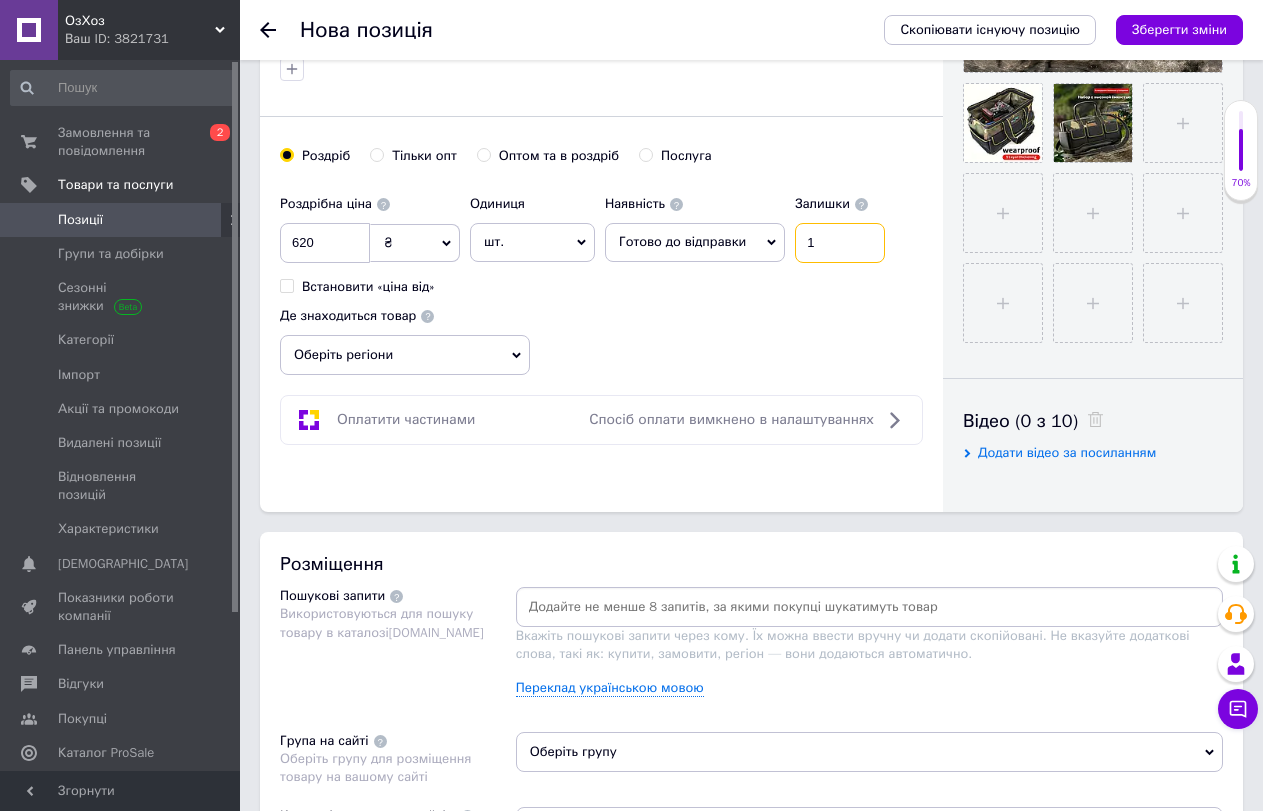 scroll, scrollTop: 700, scrollLeft: 0, axis: vertical 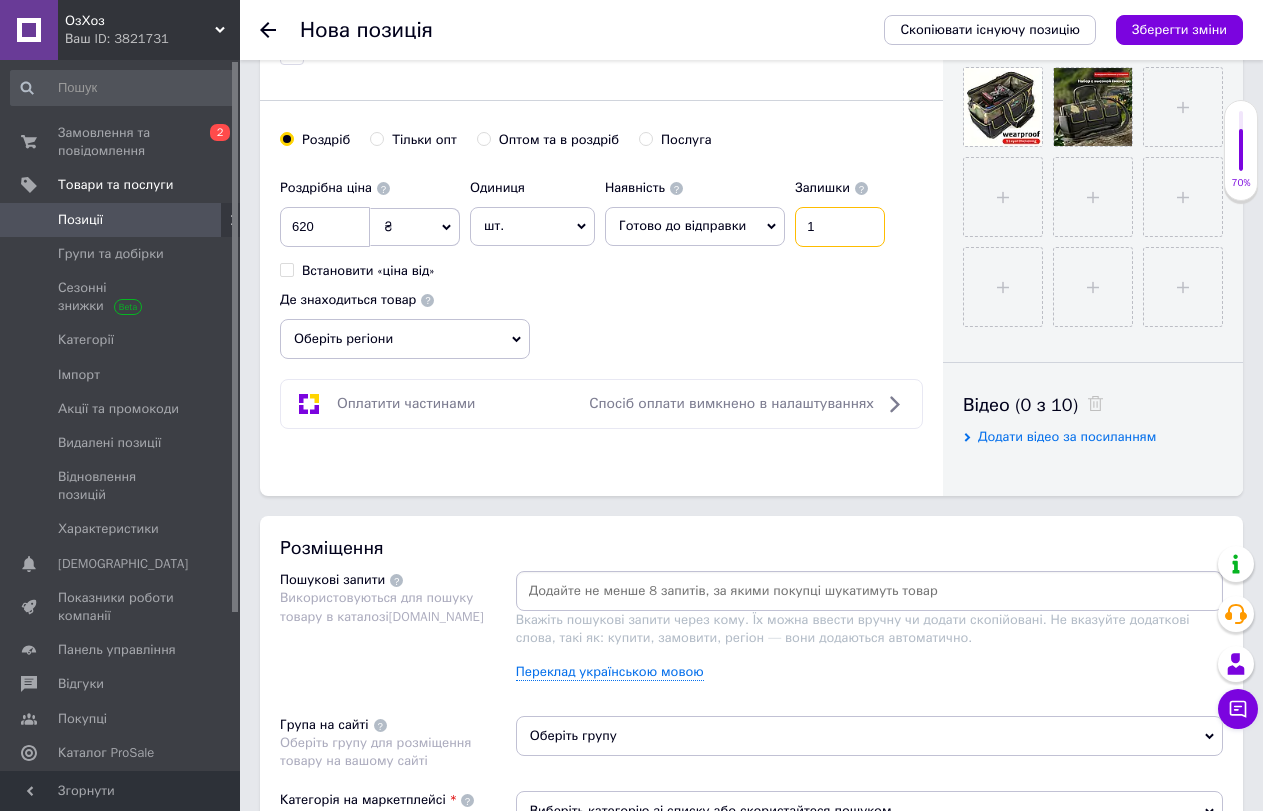 type on "1" 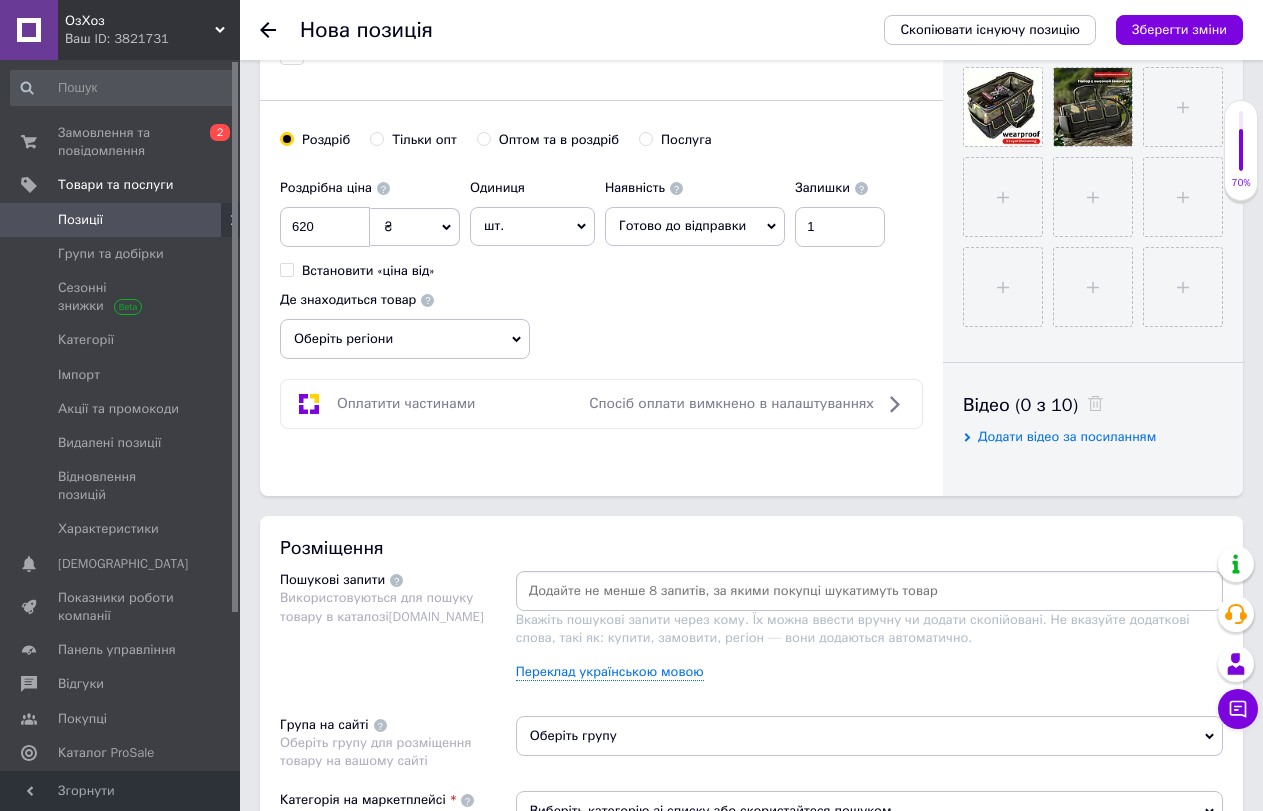 click 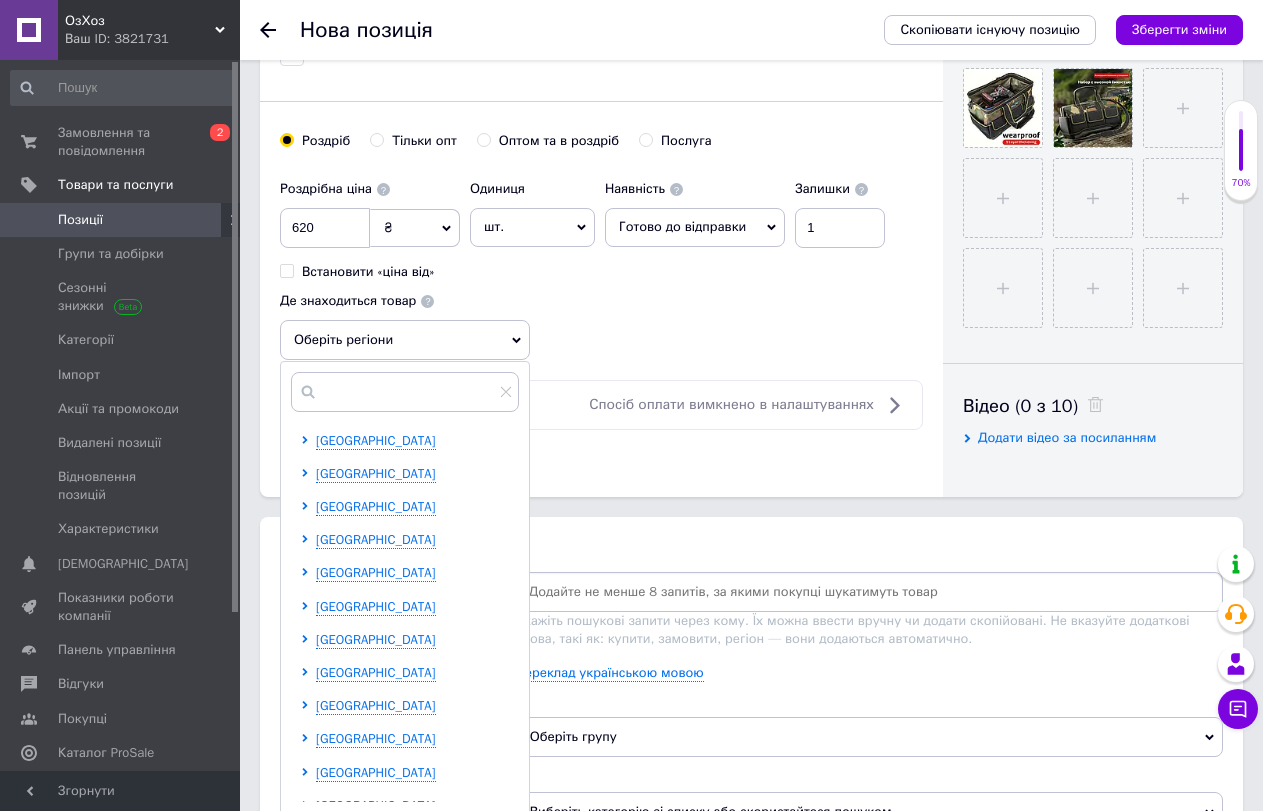 scroll, scrollTop: 700, scrollLeft: 0, axis: vertical 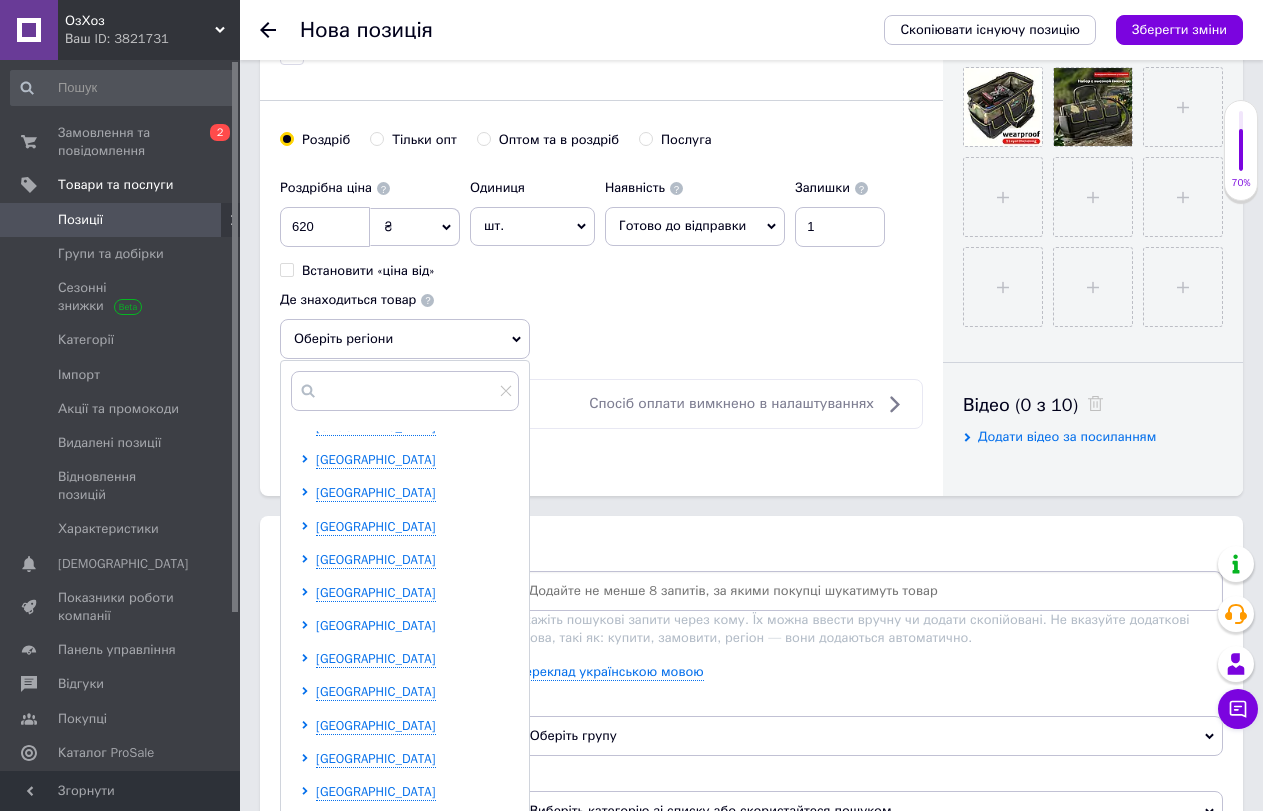 click on "[GEOGRAPHIC_DATA]" at bounding box center [376, 625] 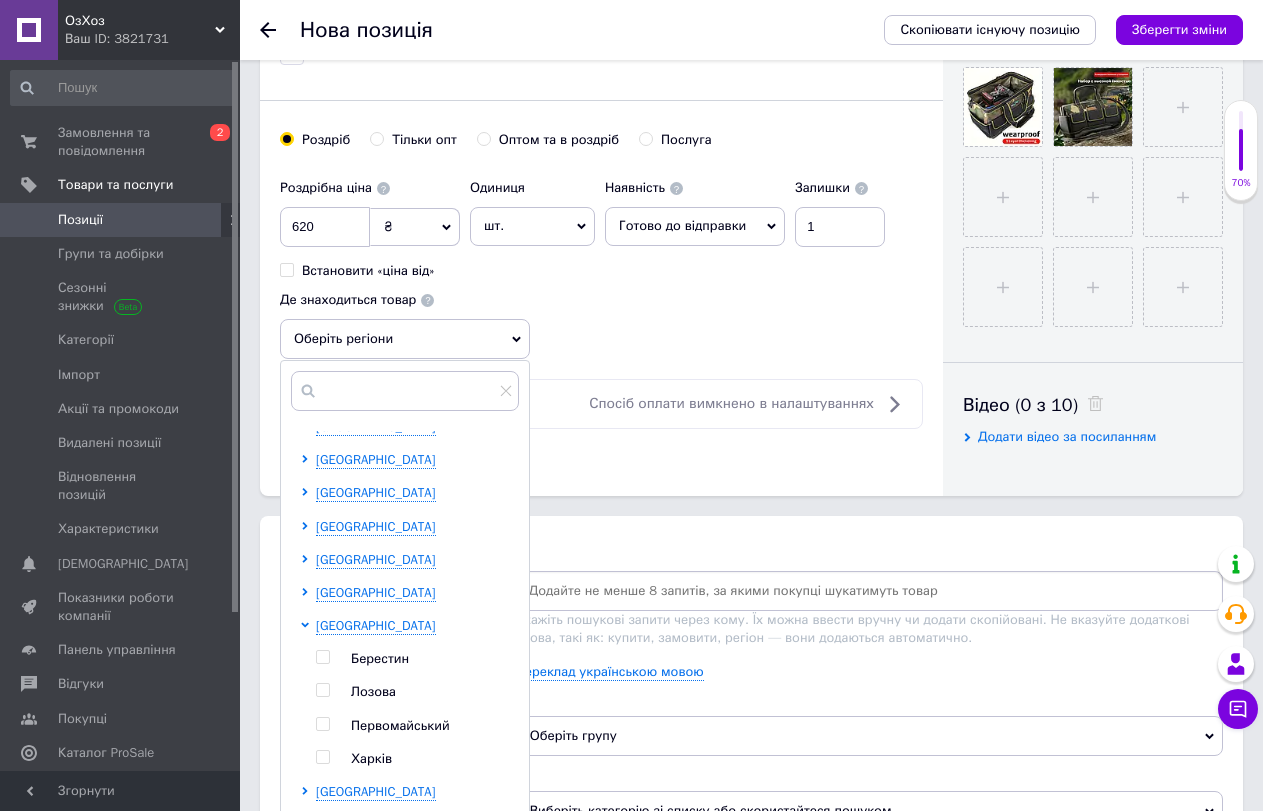 scroll, scrollTop: 511, scrollLeft: 0, axis: vertical 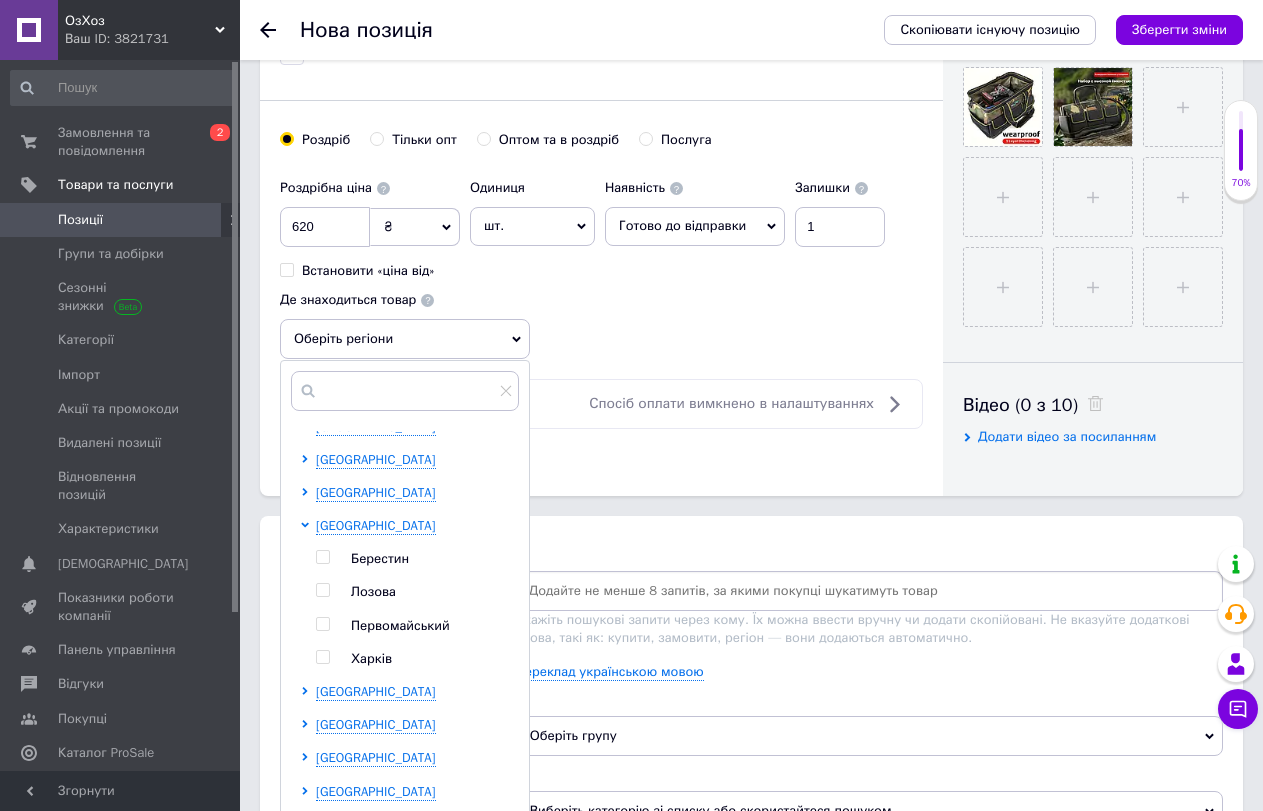 click at bounding box center (322, 657) 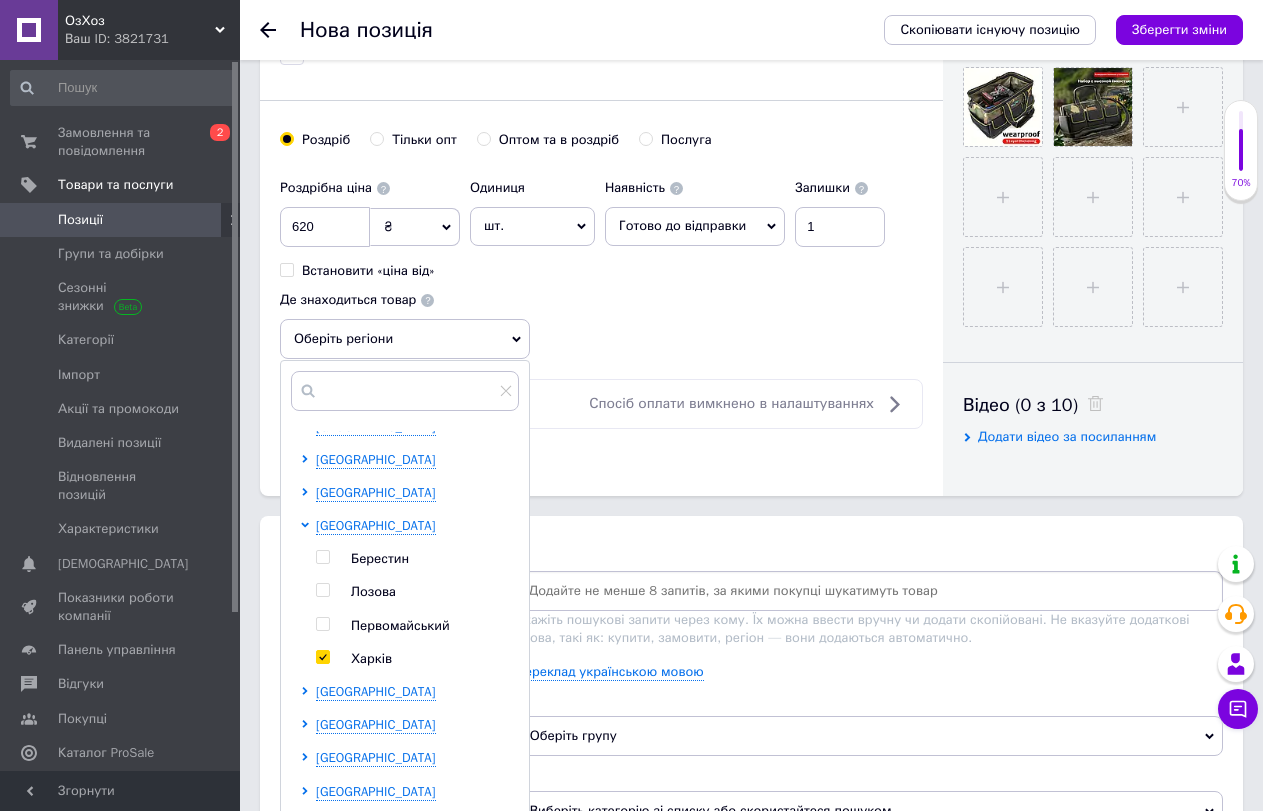 checkbox on "true" 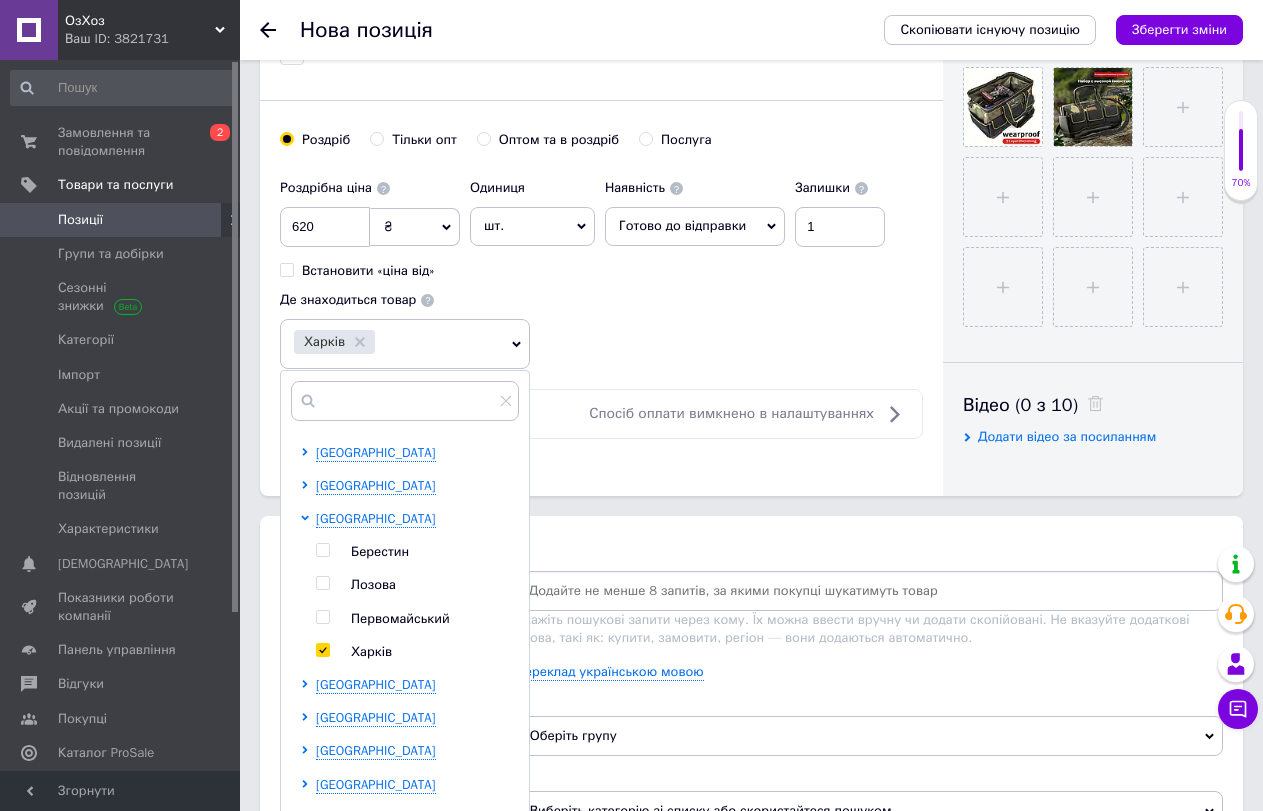 scroll, scrollTop: 544, scrollLeft: 0, axis: vertical 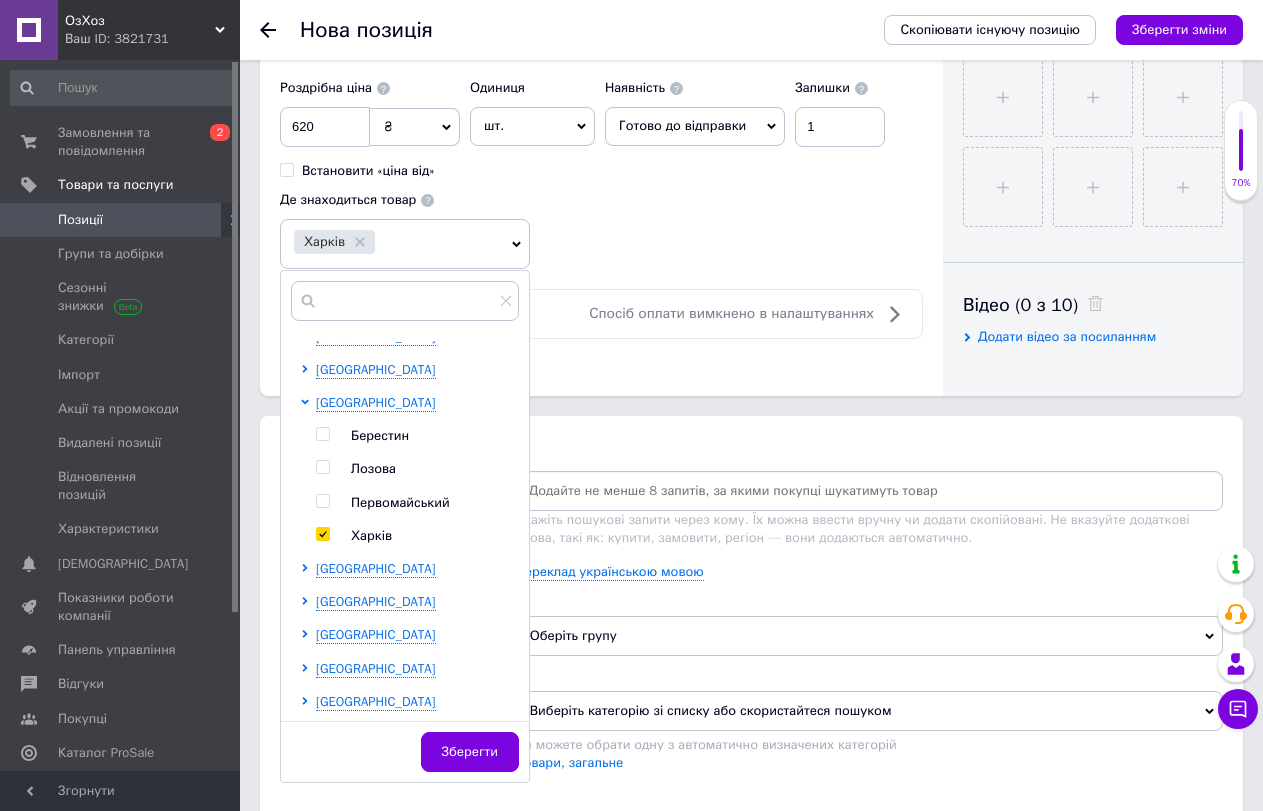 click on "Зберегти" at bounding box center (470, 752) 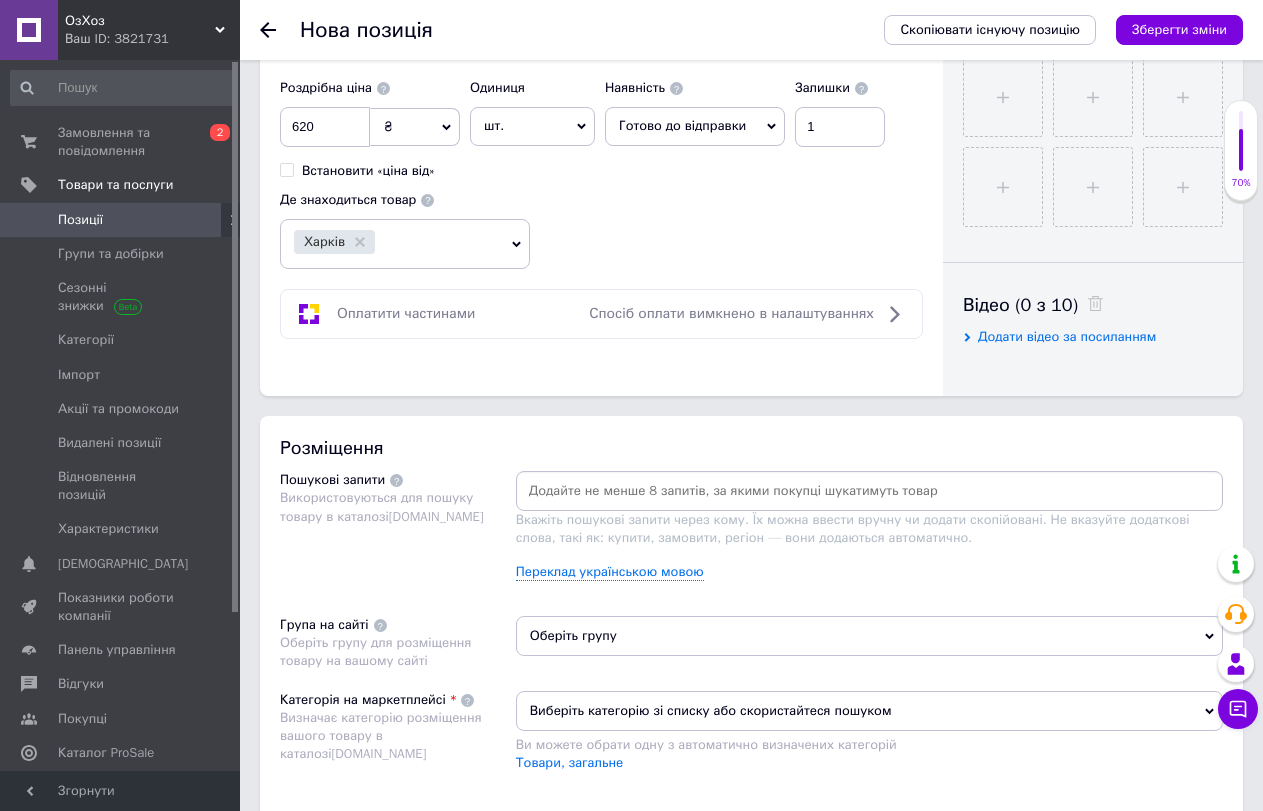 click at bounding box center (869, 491) 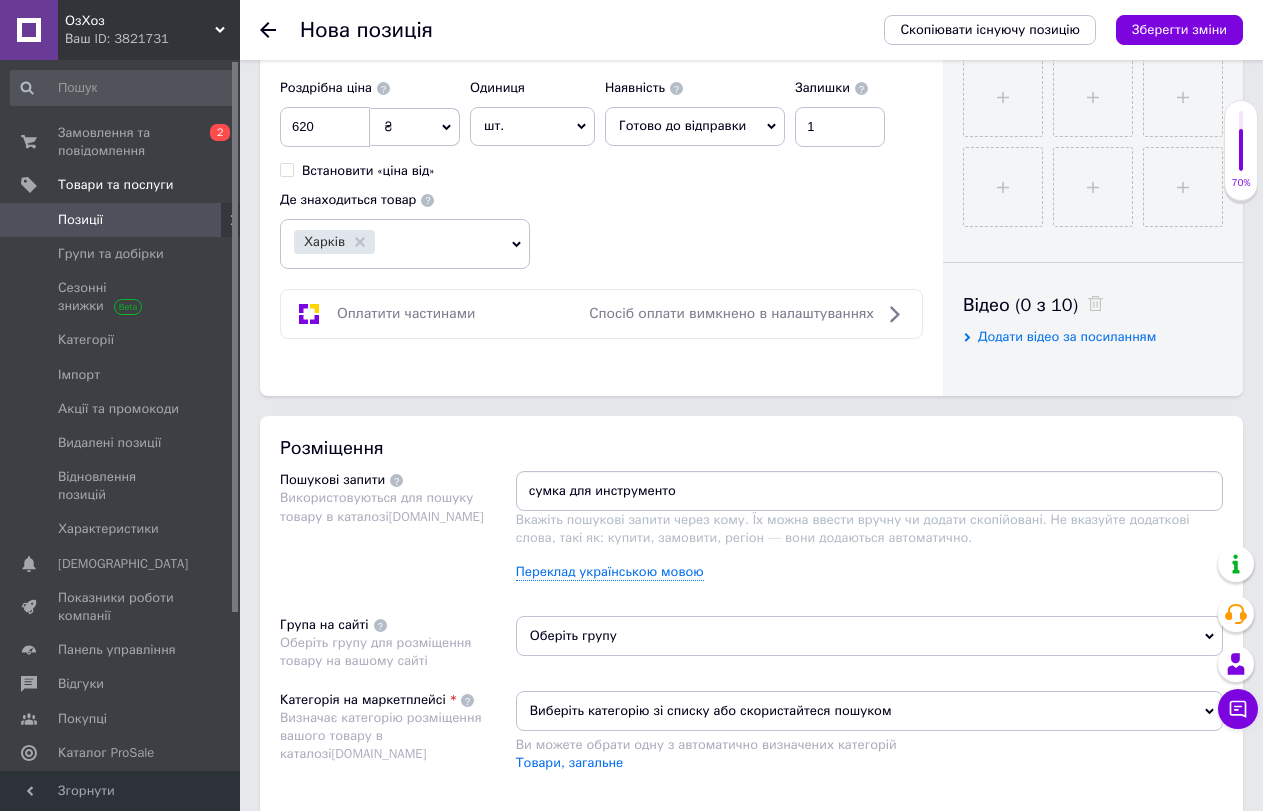 type on "сумка для инструментов" 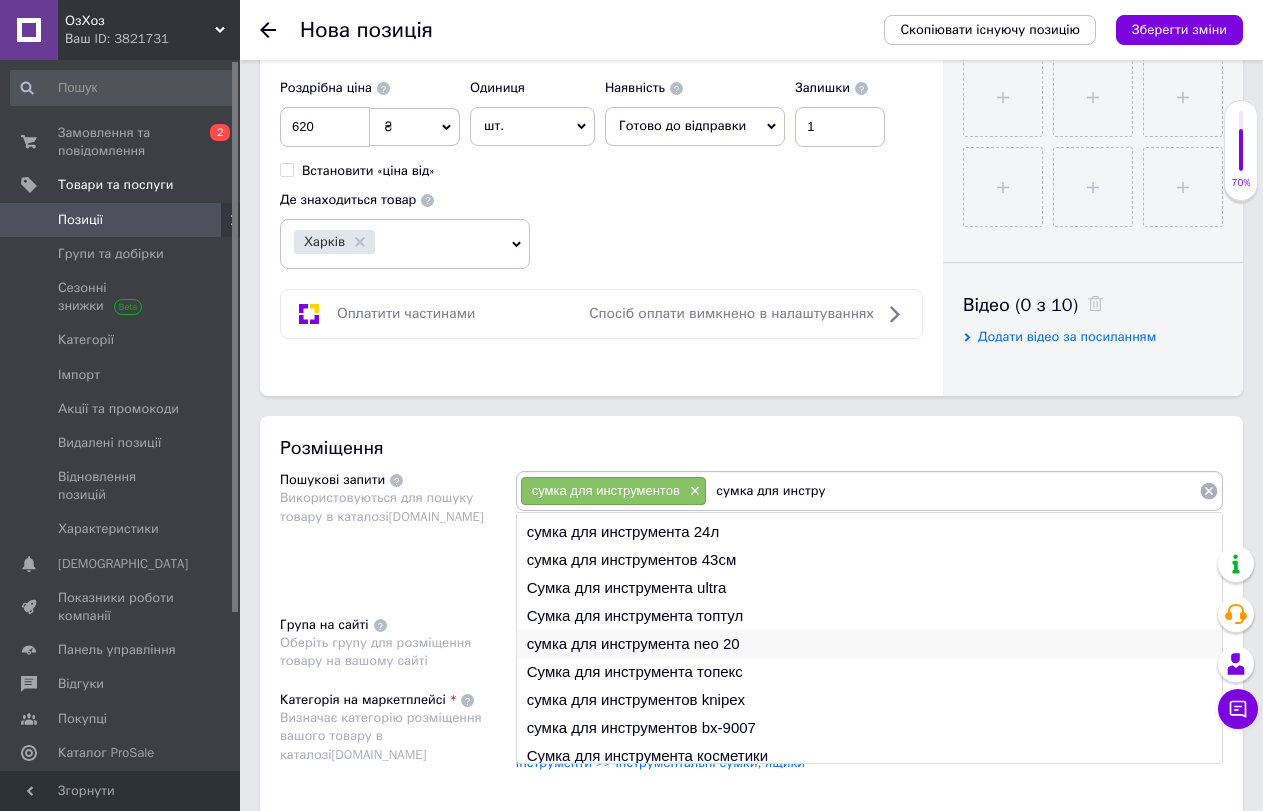 scroll, scrollTop: 30, scrollLeft: 0, axis: vertical 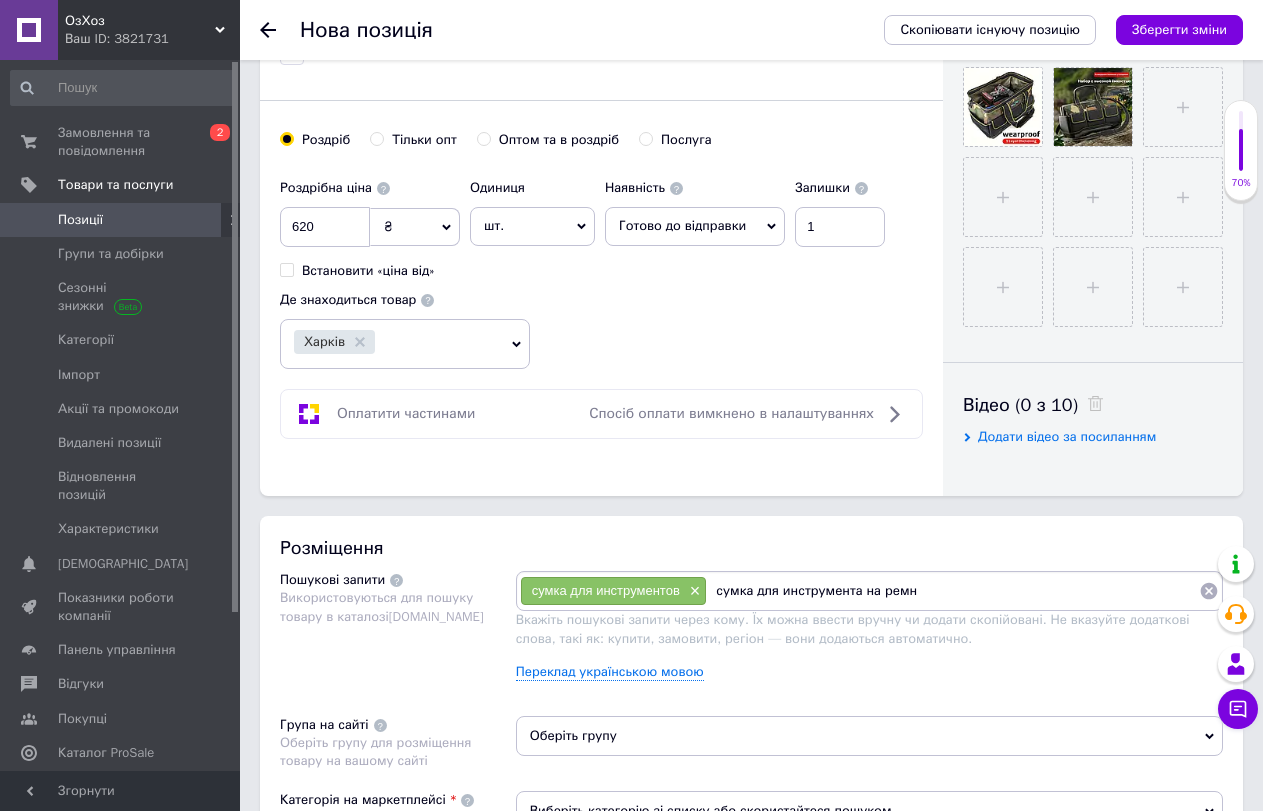 type on "сумка для инструмента на ремне" 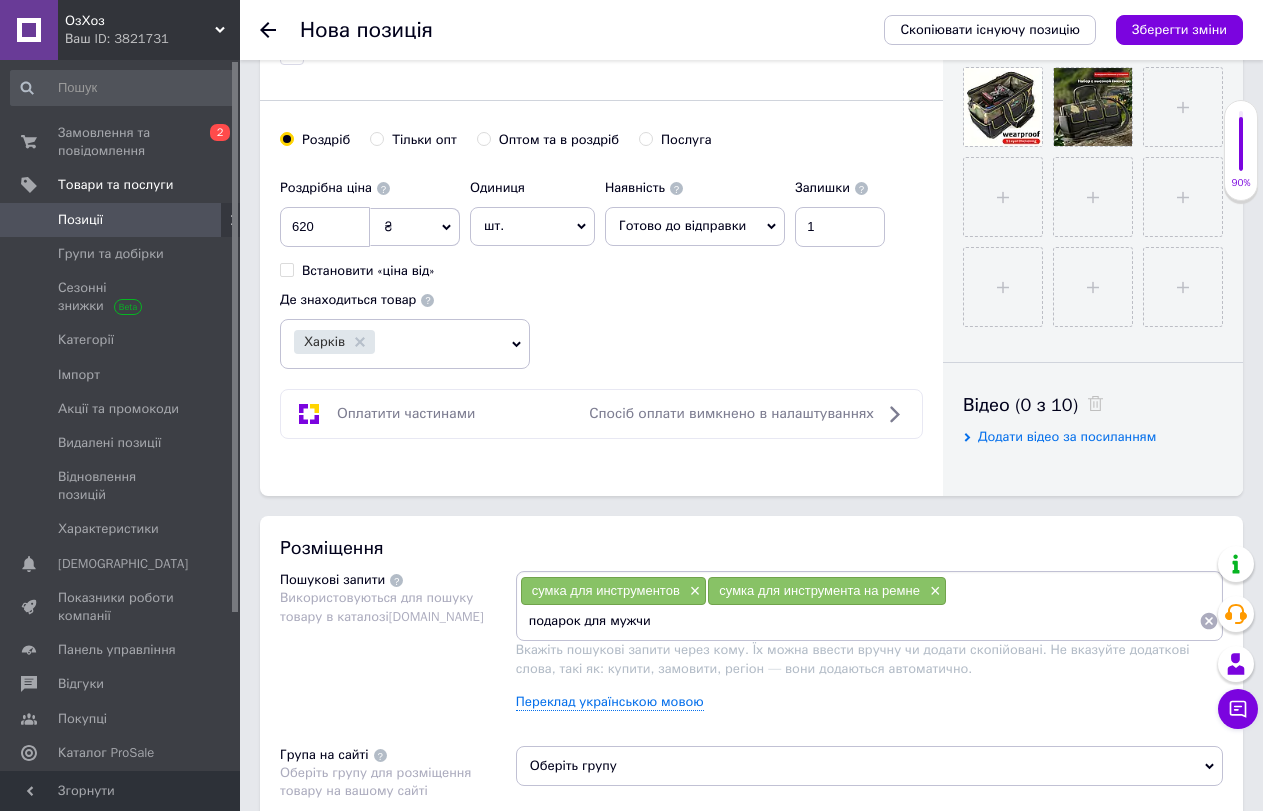type on "подарок для мужчин" 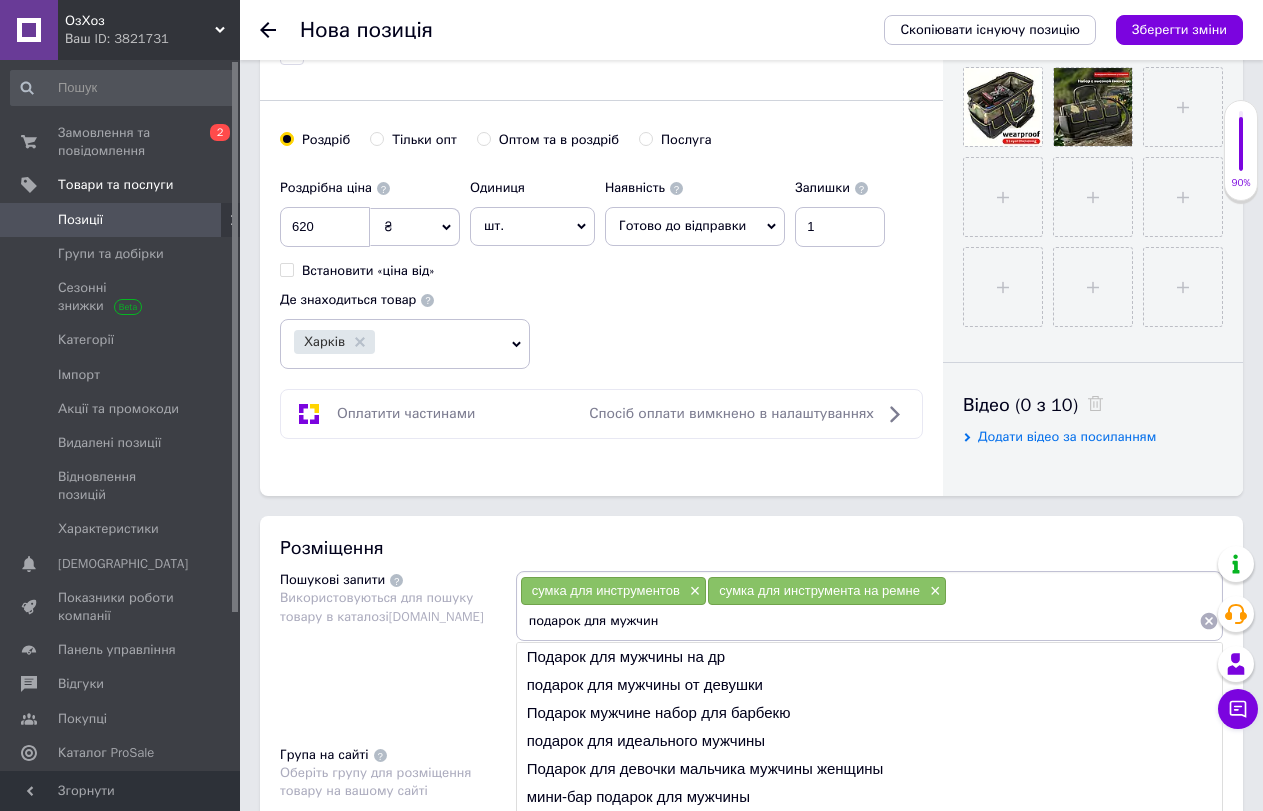 type 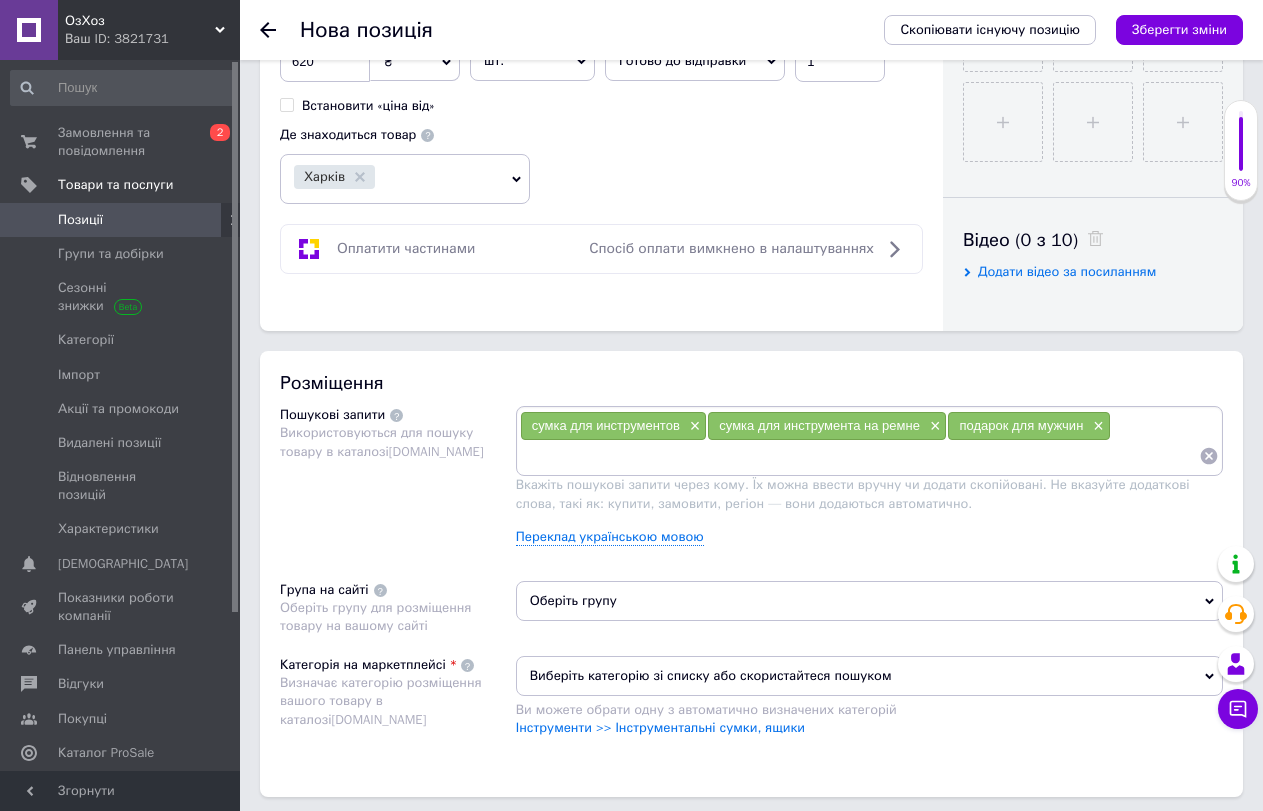 scroll, scrollTop: 900, scrollLeft: 0, axis: vertical 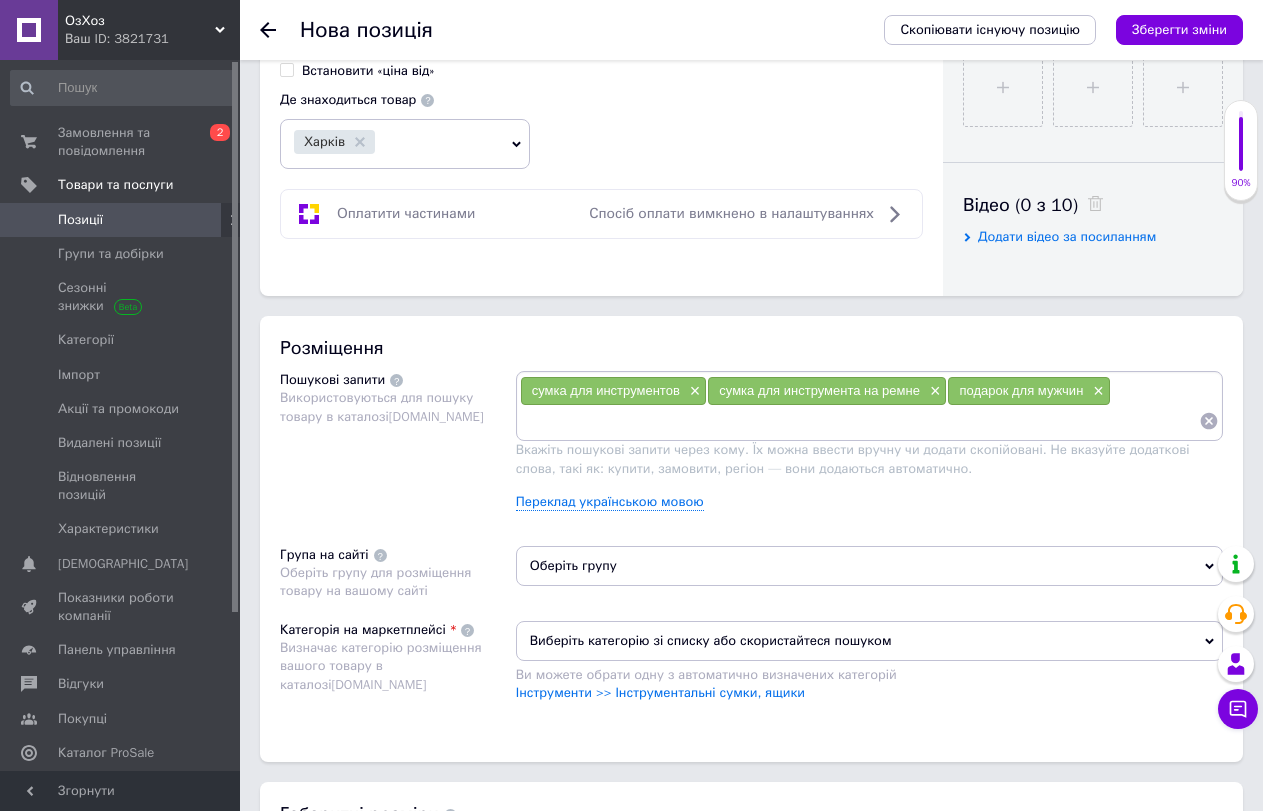 click 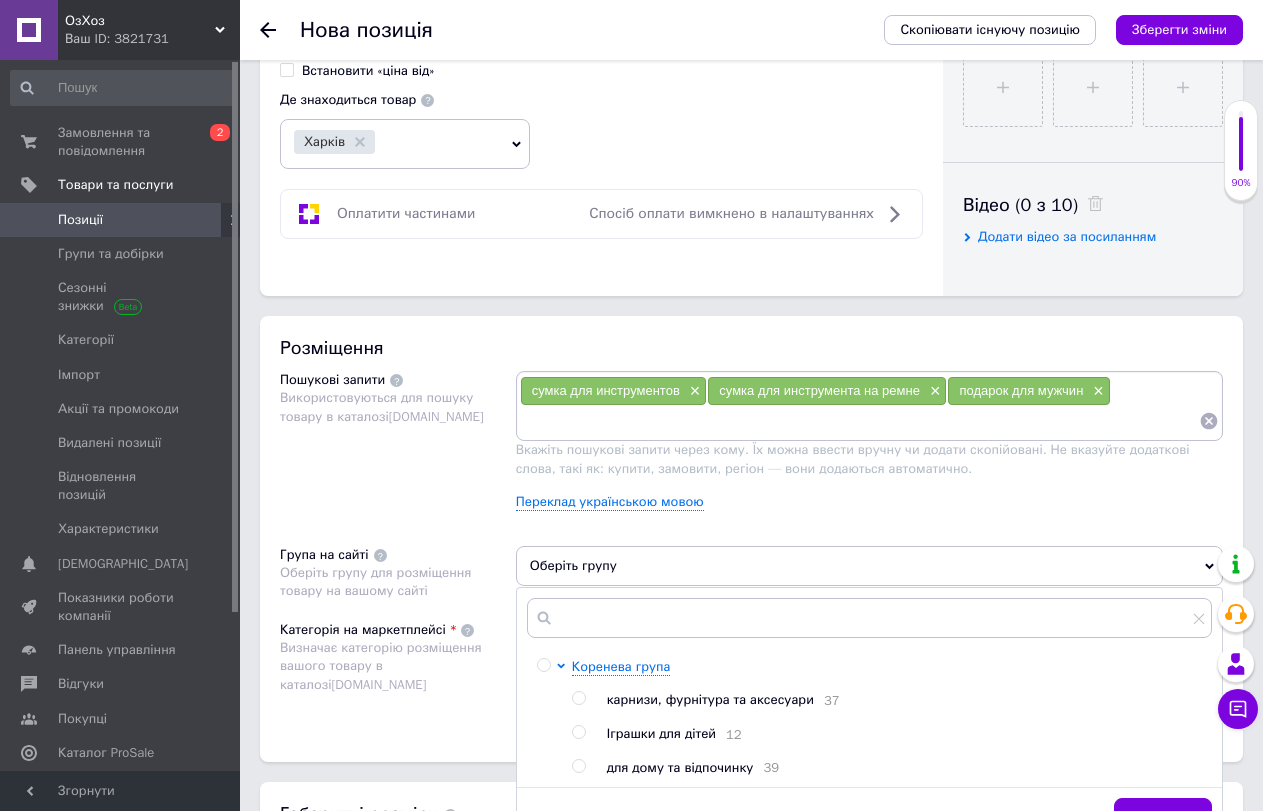 click at bounding box center [578, 766] 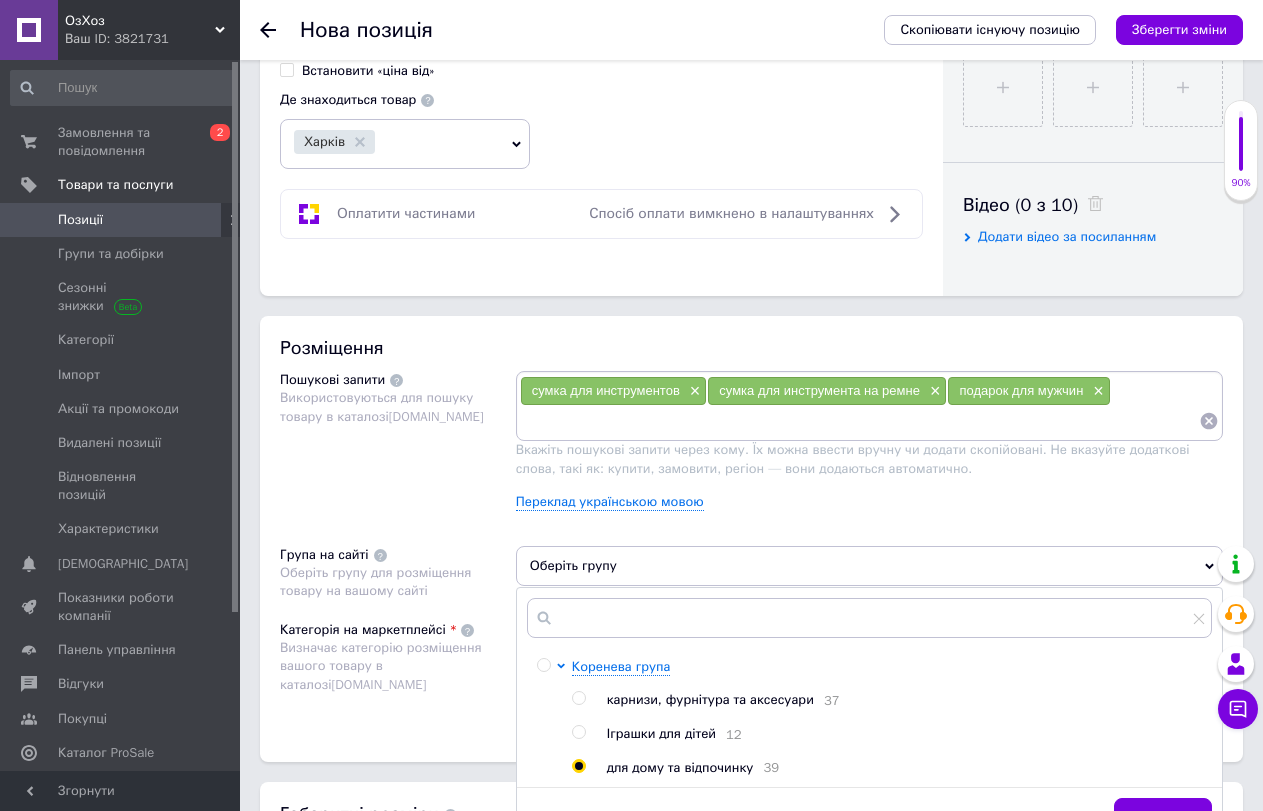 radio on "true" 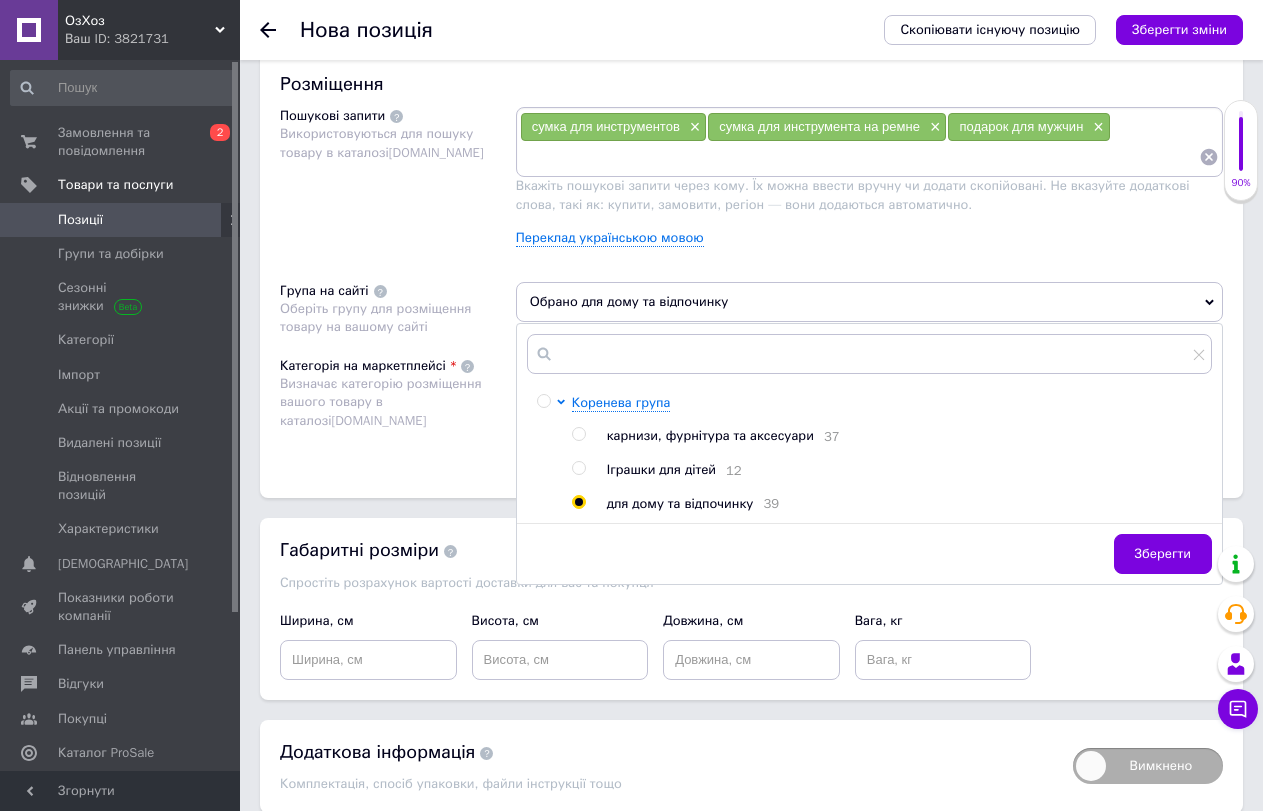scroll, scrollTop: 1200, scrollLeft: 0, axis: vertical 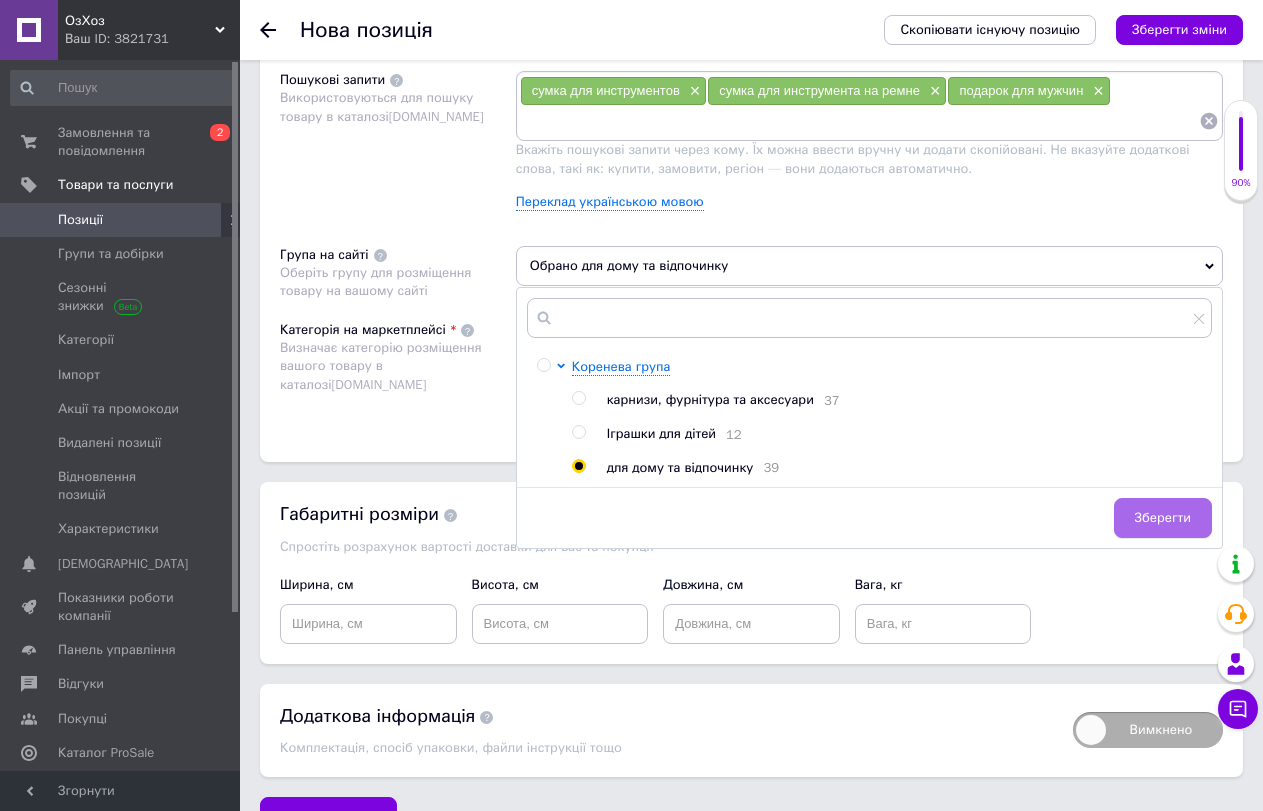 click on "Зберегти" at bounding box center [1163, 518] 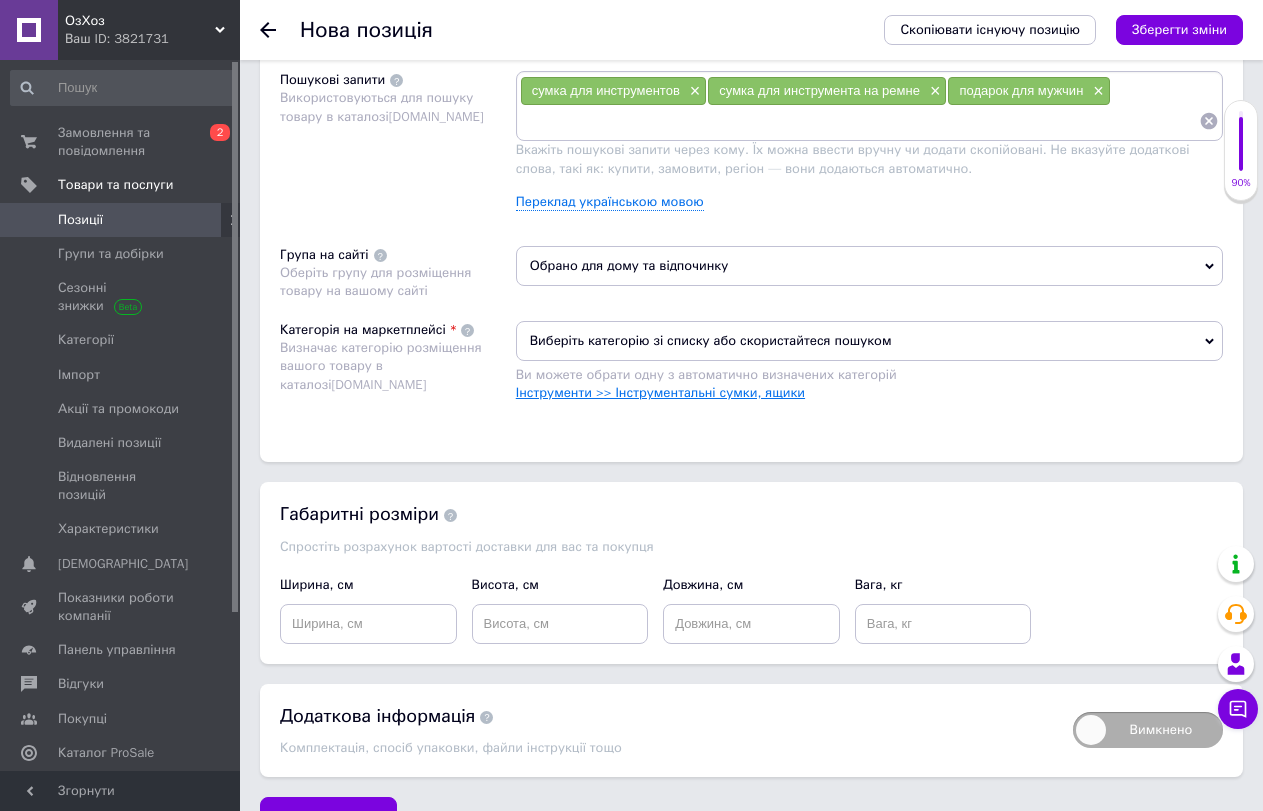 click on "Інструменти >> Інструментальні сумки, ящики" at bounding box center [660, 392] 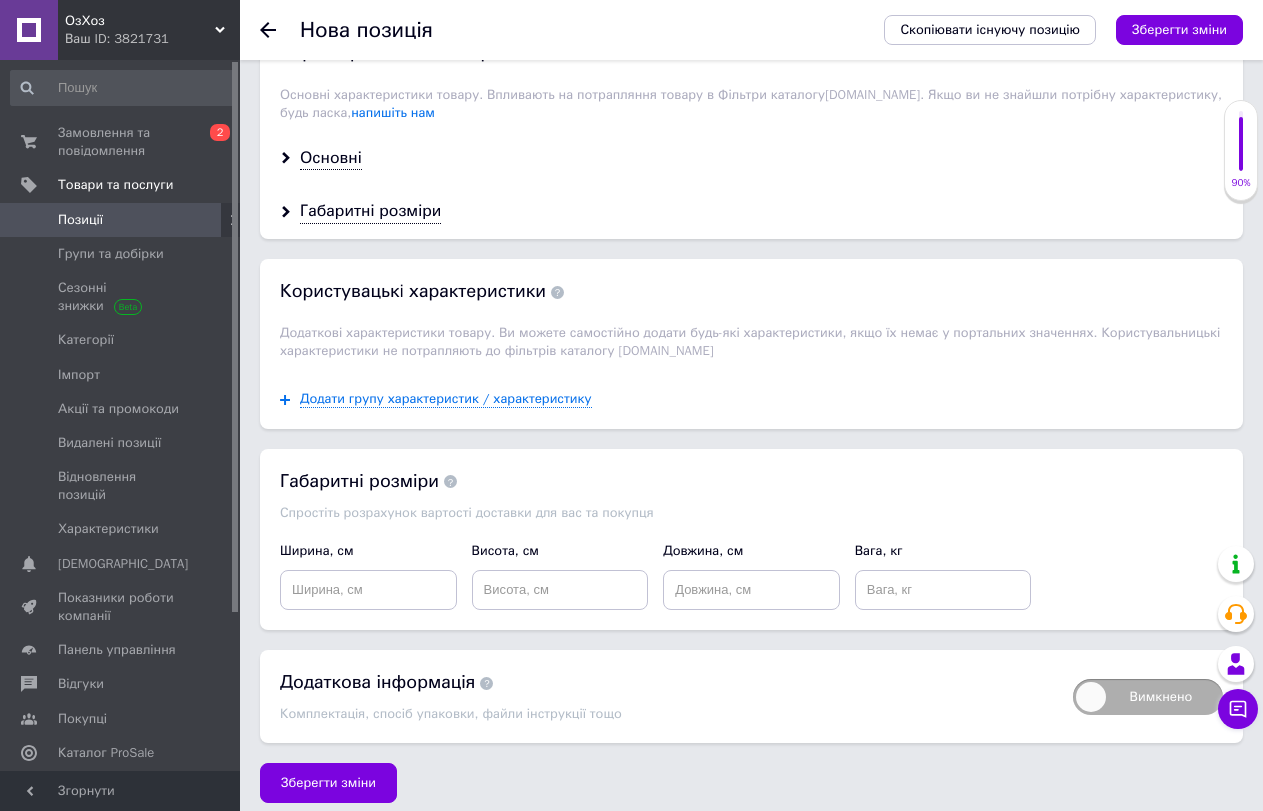 scroll, scrollTop: 1672, scrollLeft: 0, axis: vertical 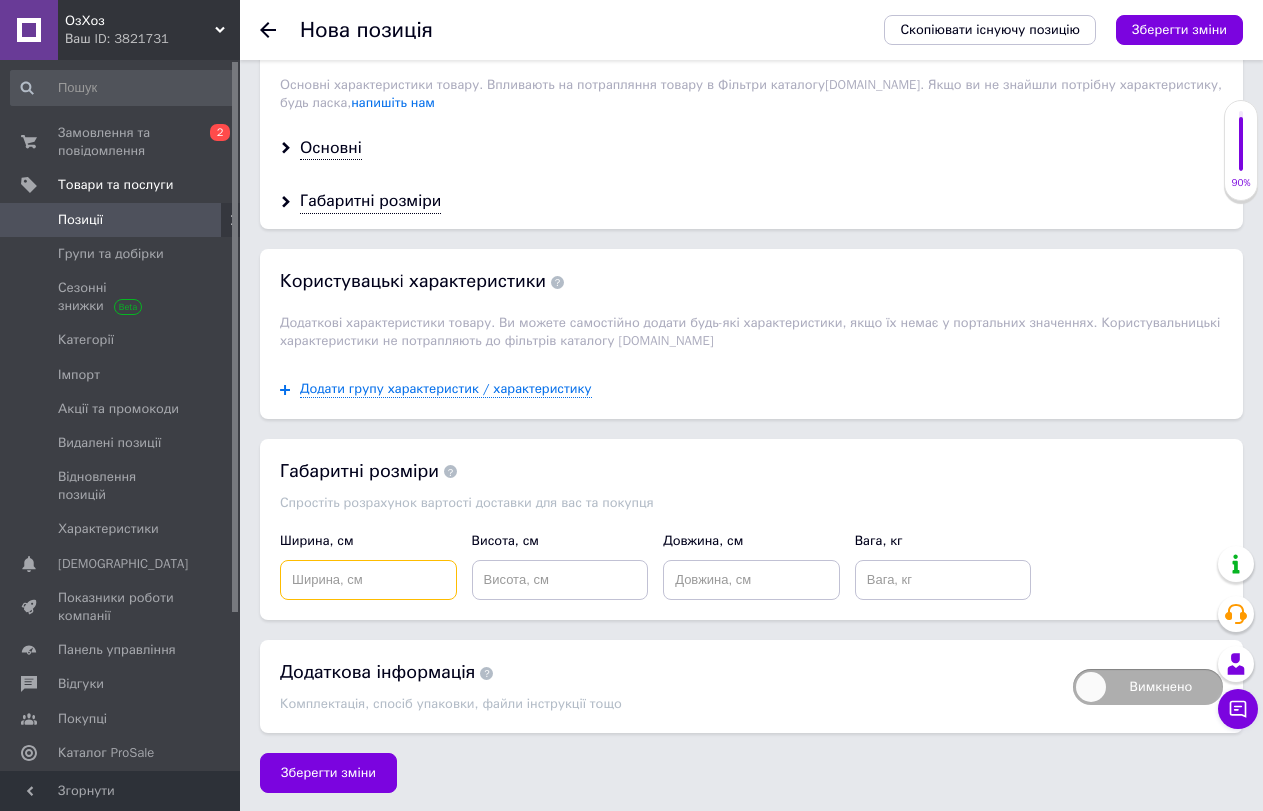click at bounding box center (368, 580) 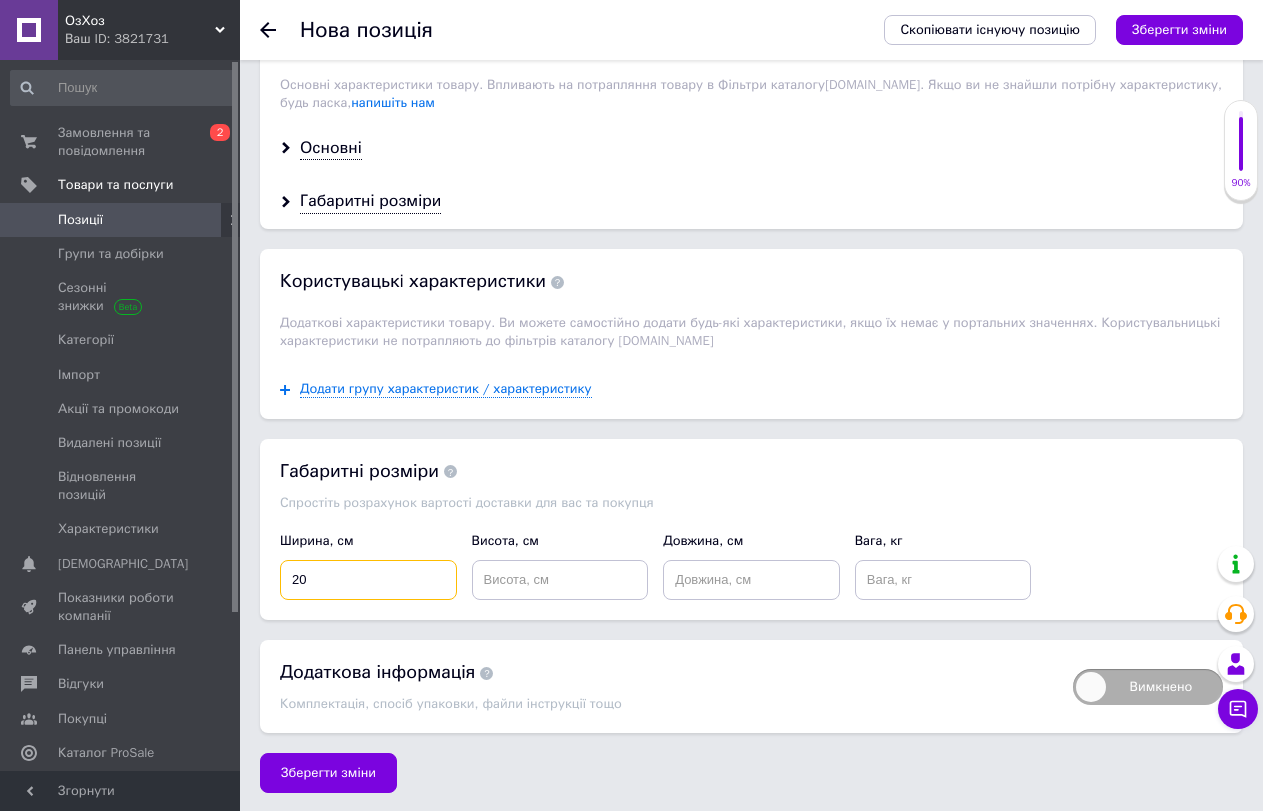 type on "20" 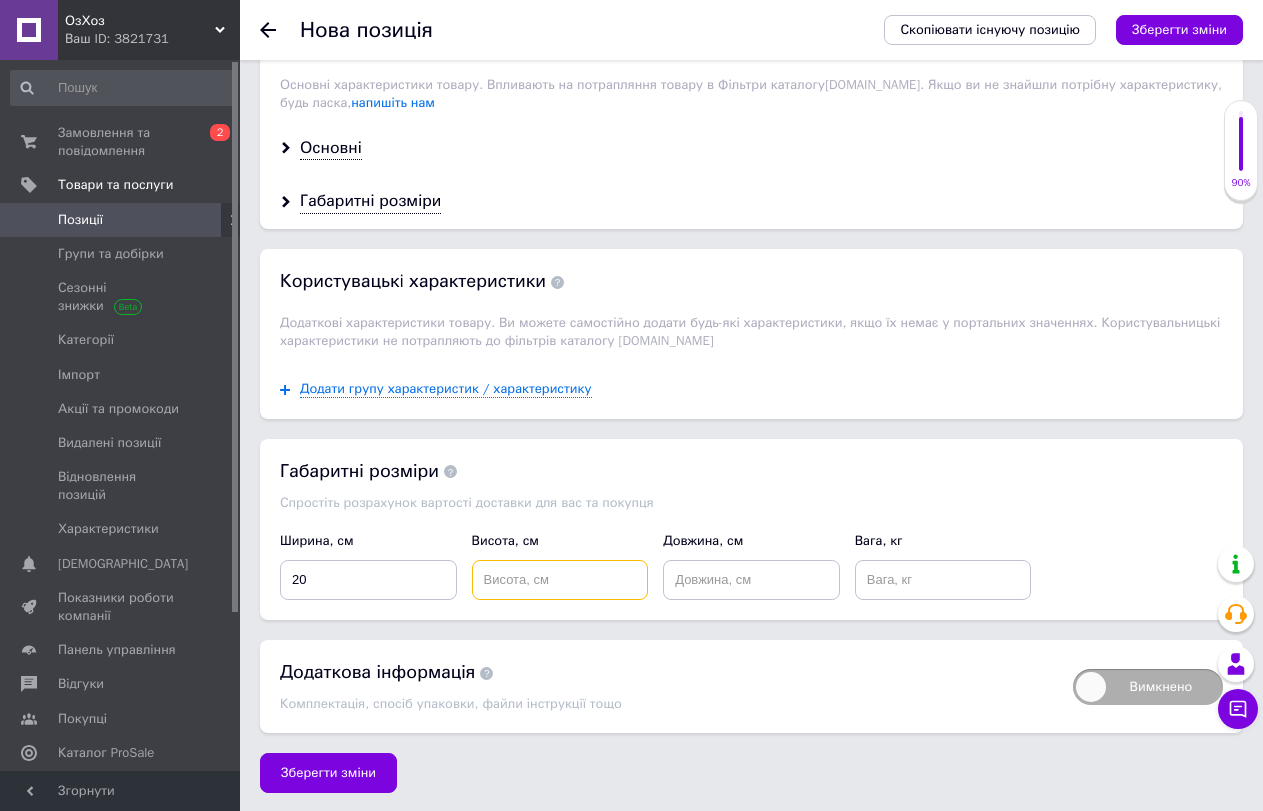click at bounding box center [560, 580] 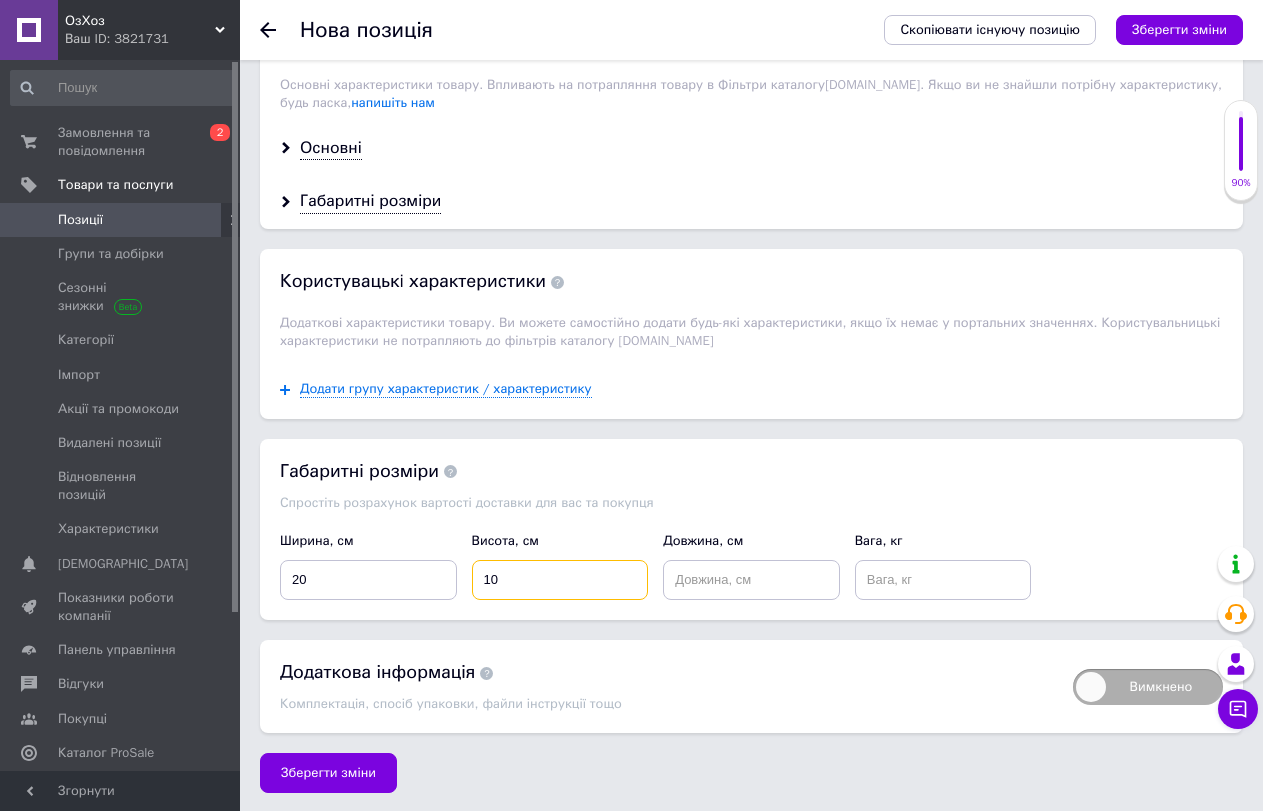 type on "10" 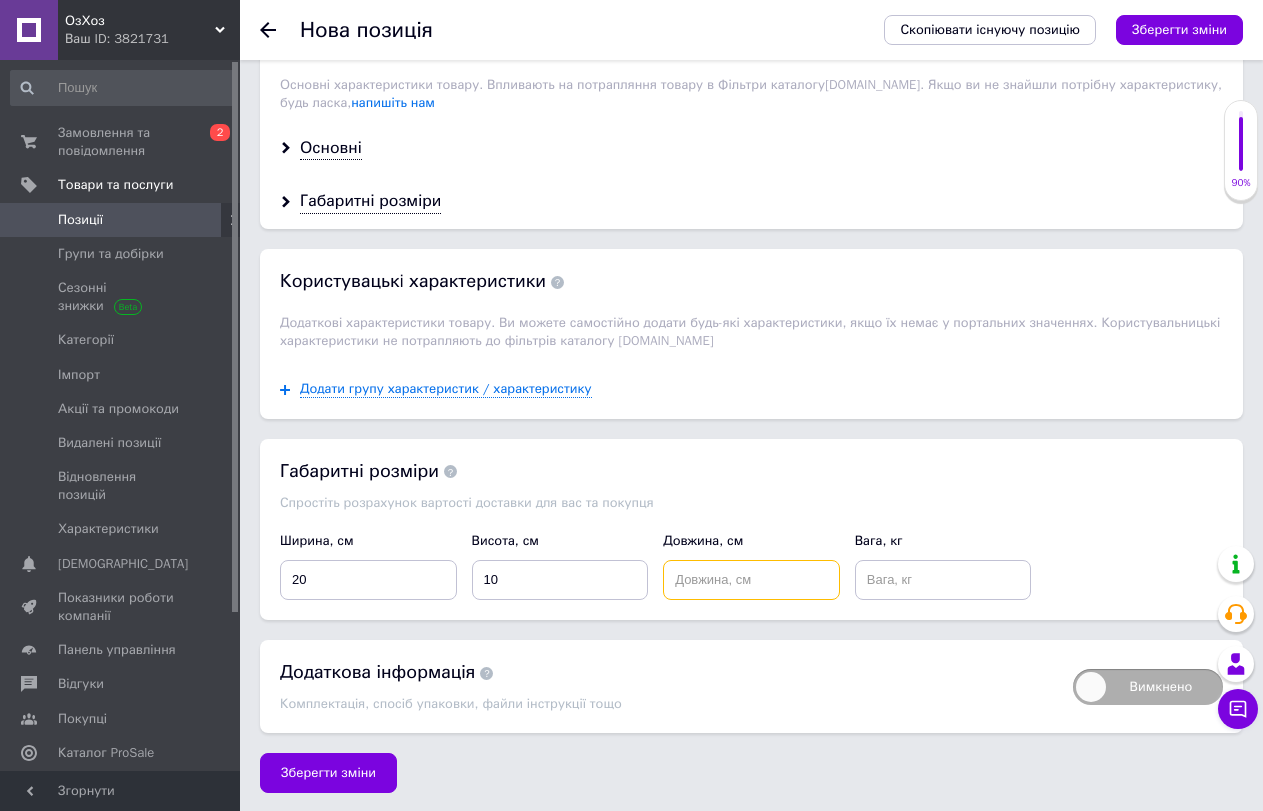 click at bounding box center [751, 580] 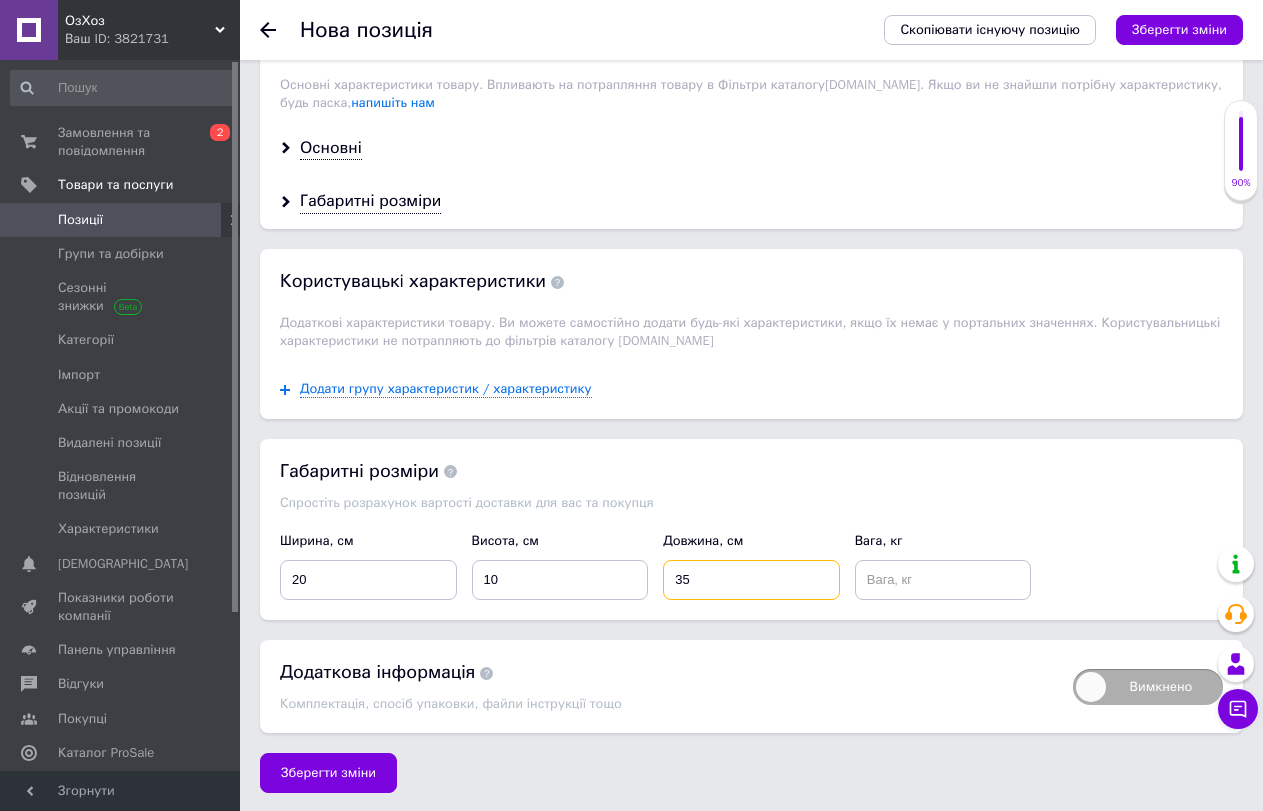 type on "35" 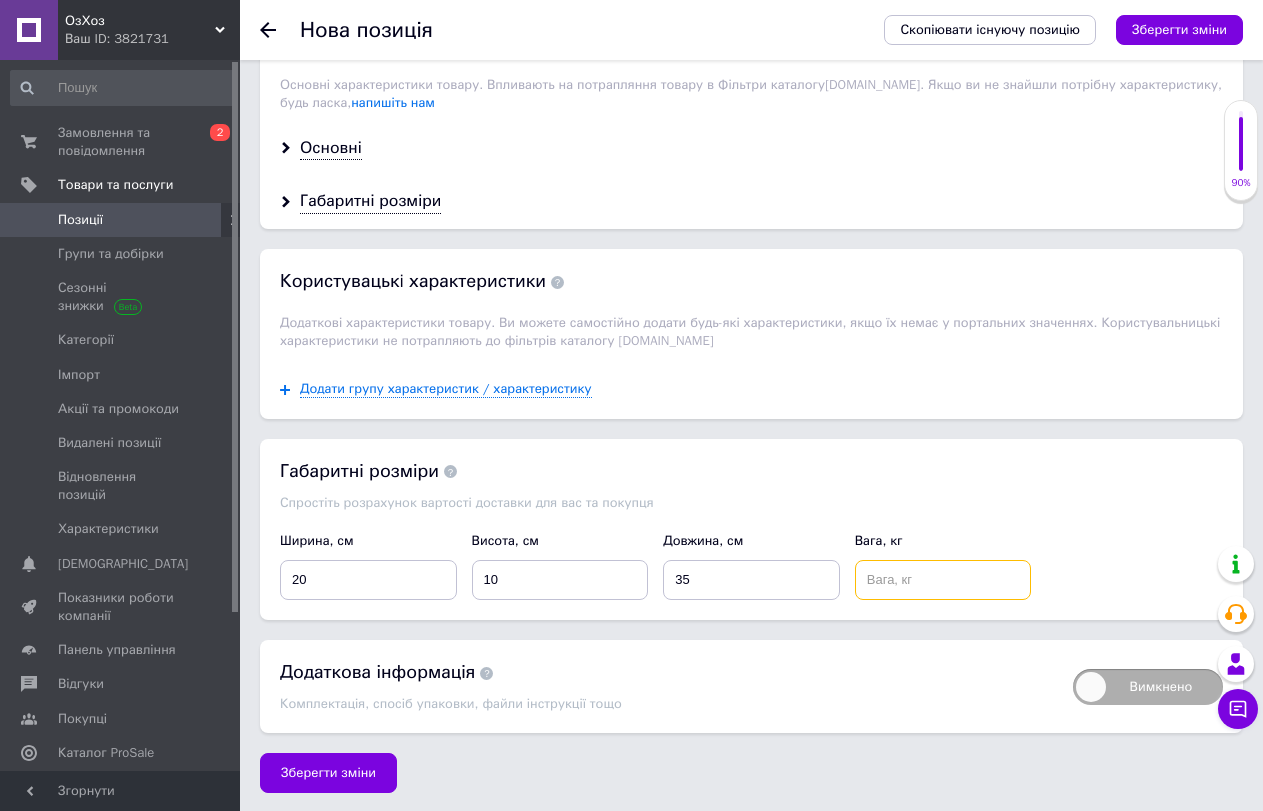 click at bounding box center (943, 580) 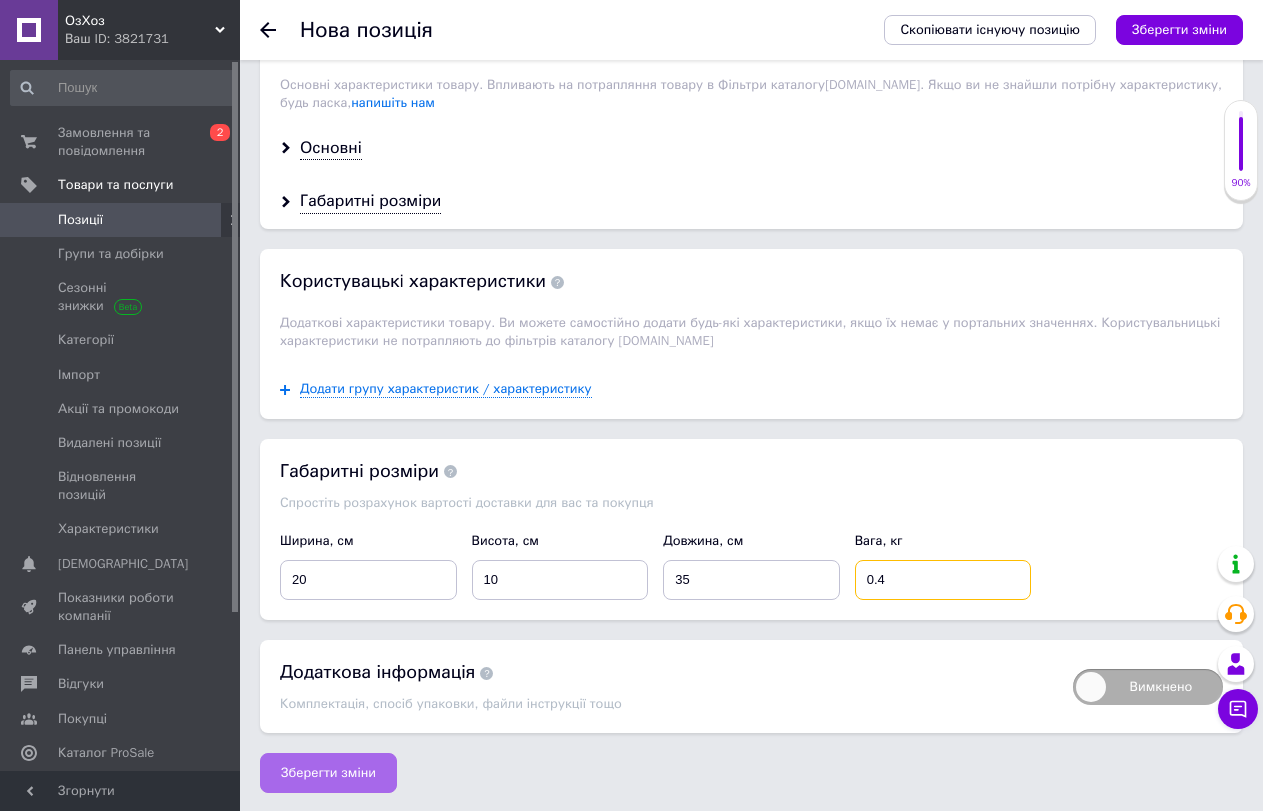 type on "0.4" 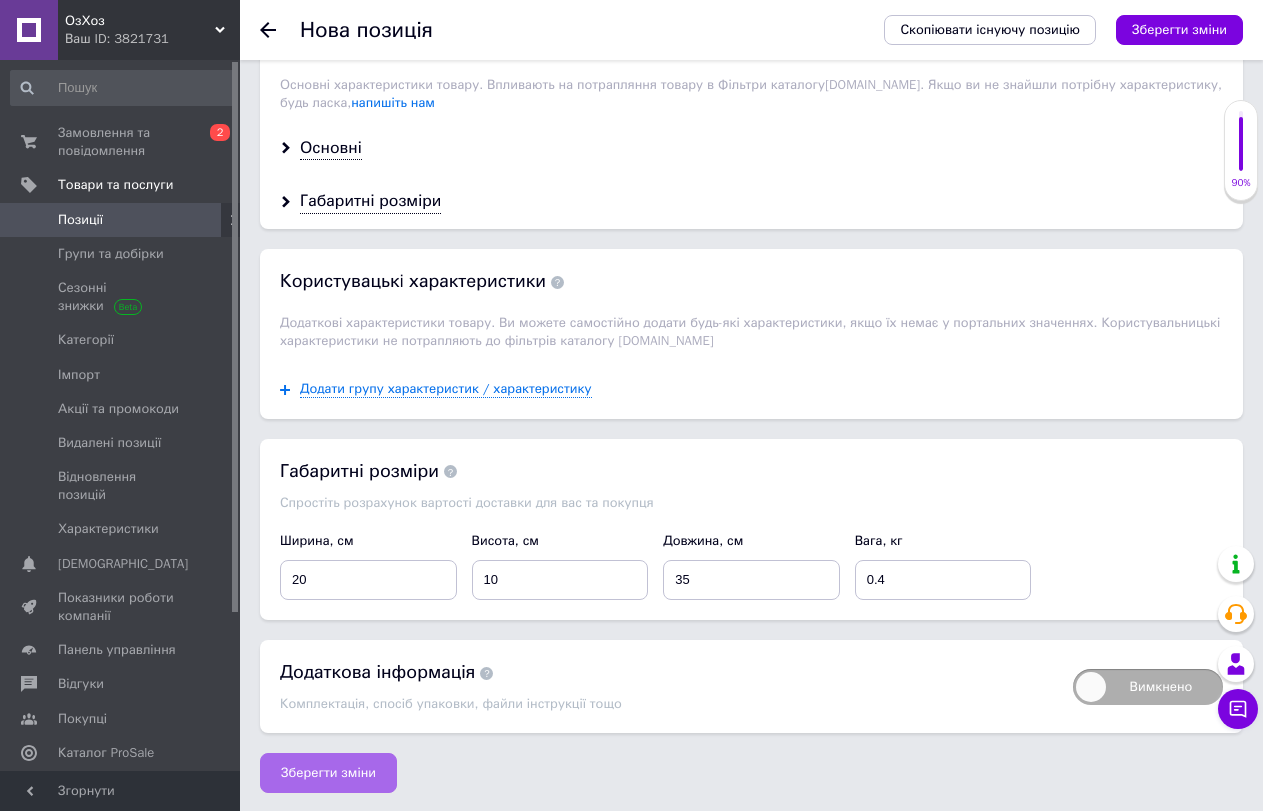 click on "Зберегти зміни" at bounding box center [328, 773] 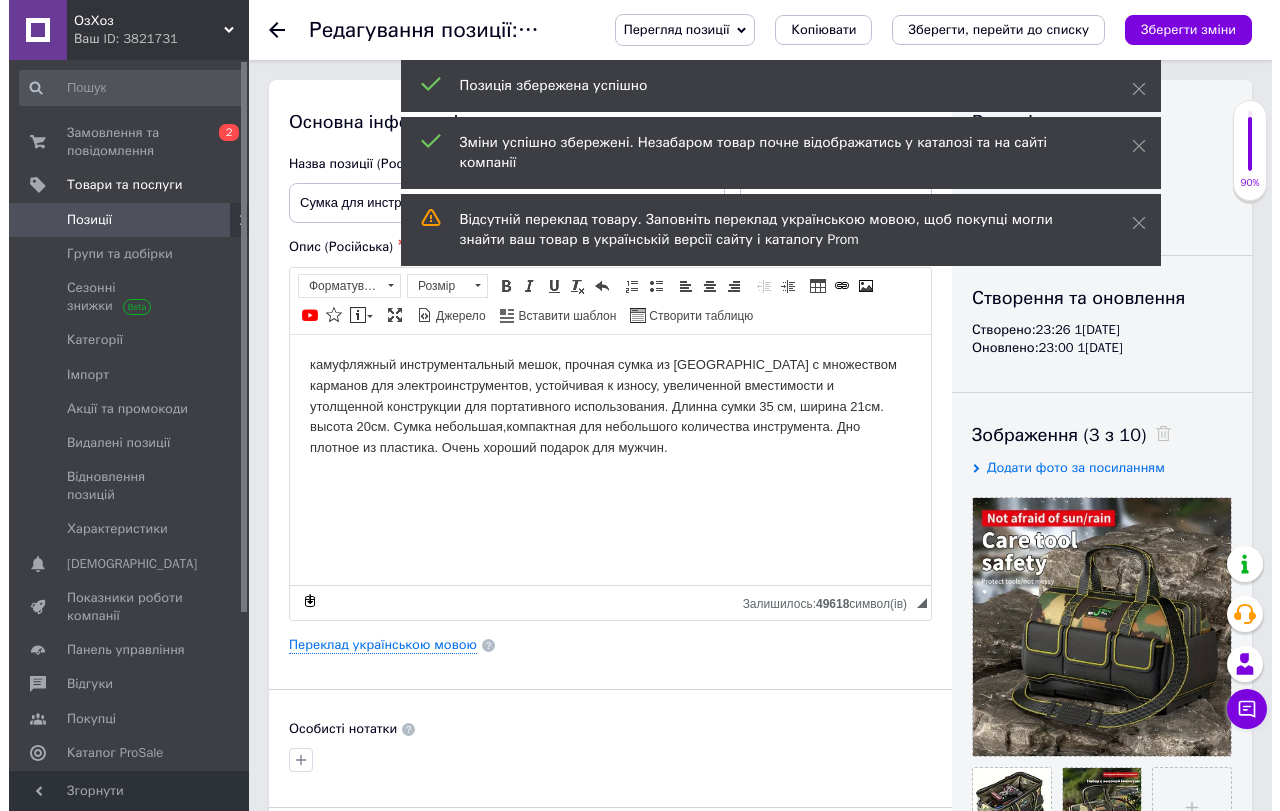 scroll, scrollTop: 0, scrollLeft: 0, axis: both 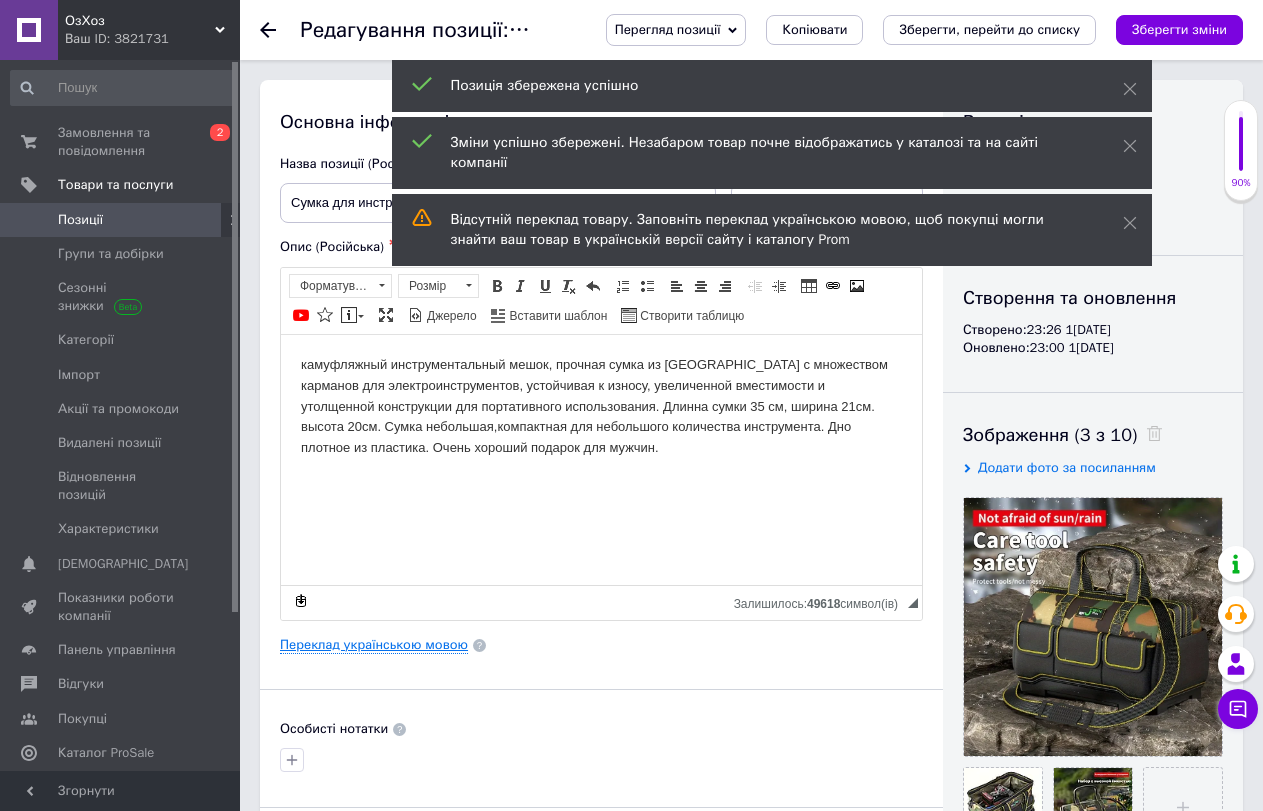 click on "Переклад українською мовою" at bounding box center [374, 645] 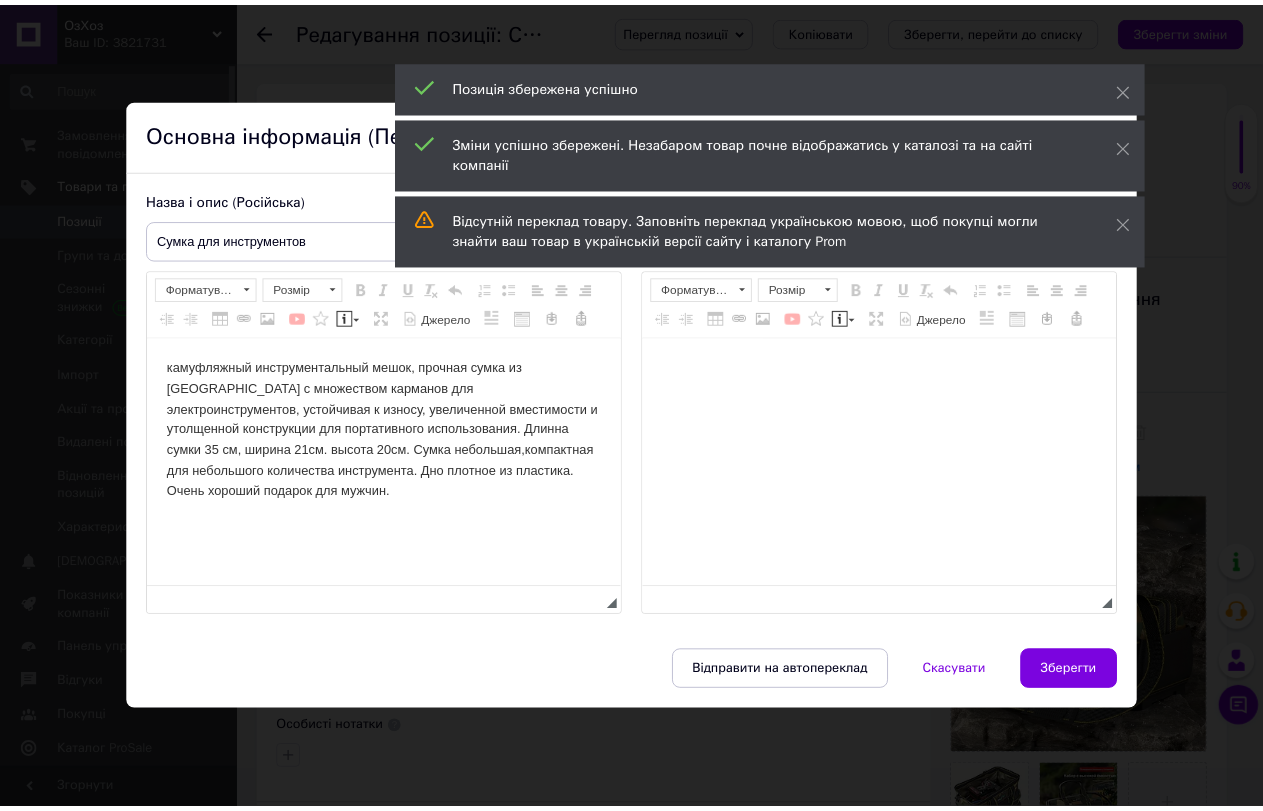 scroll, scrollTop: 0, scrollLeft: 0, axis: both 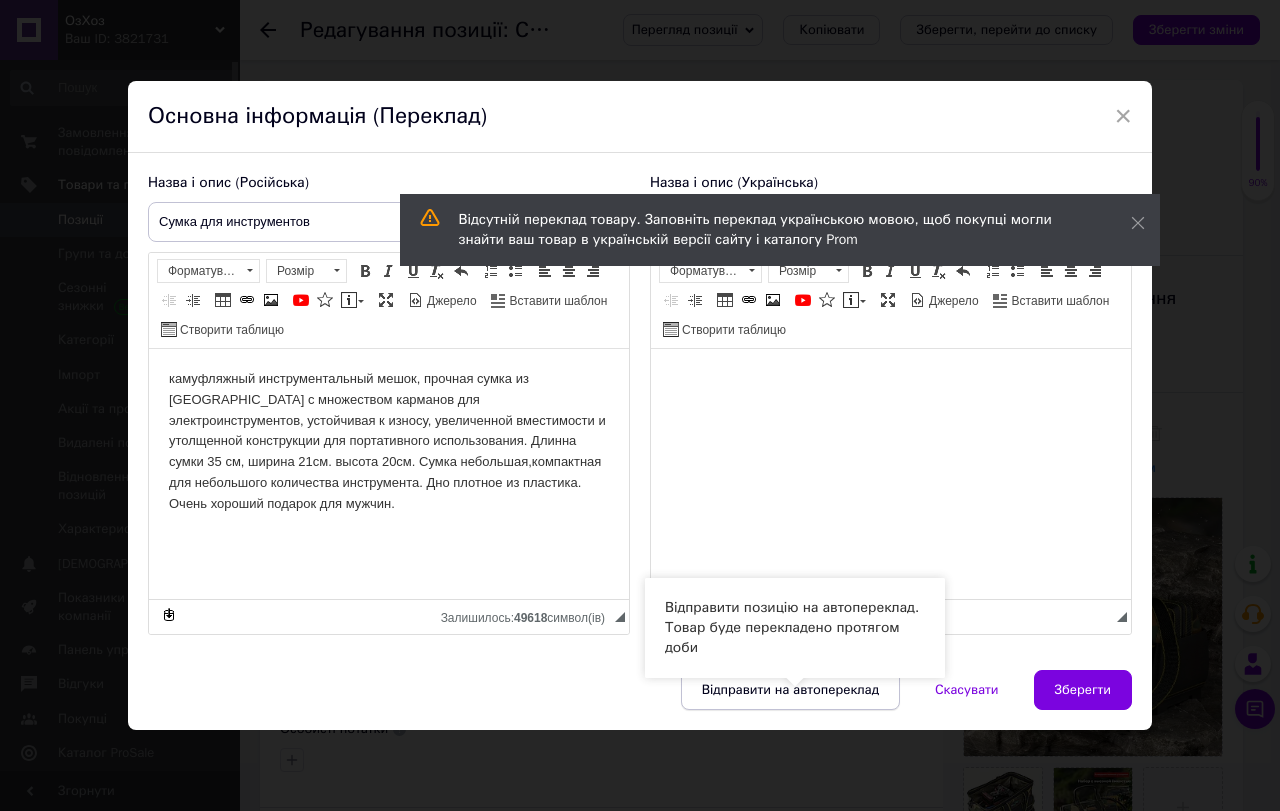 click on "Відправити на автопереклад" at bounding box center [790, 690] 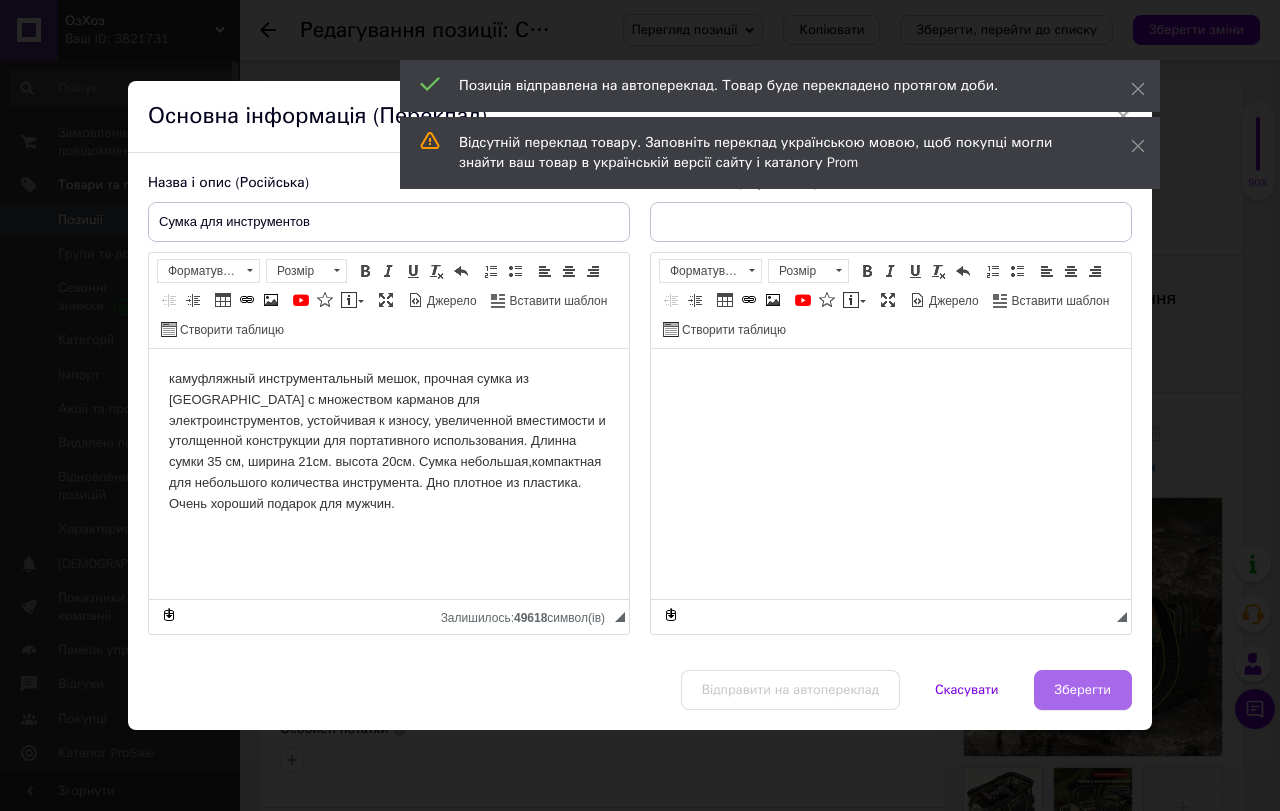 click on "Зберегти" at bounding box center [1083, 690] 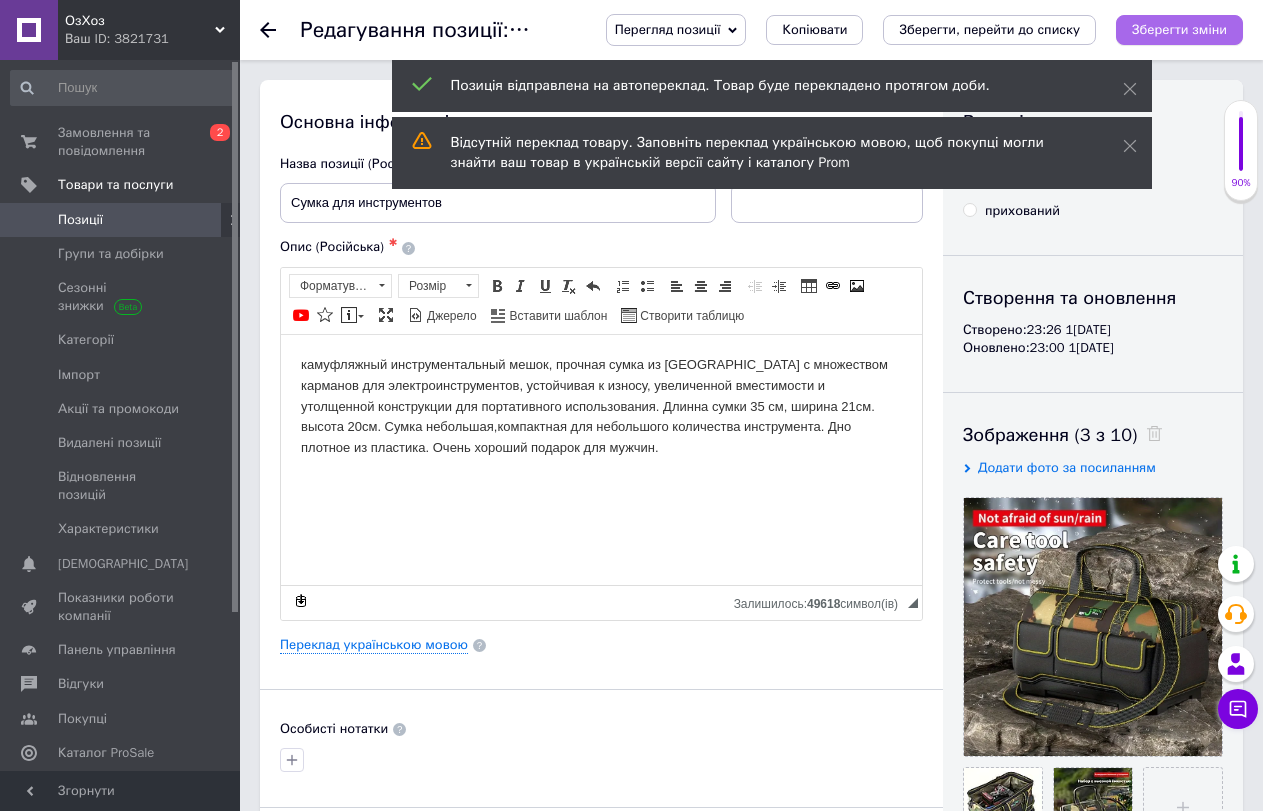 click on "Зберегти зміни" at bounding box center [1179, 29] 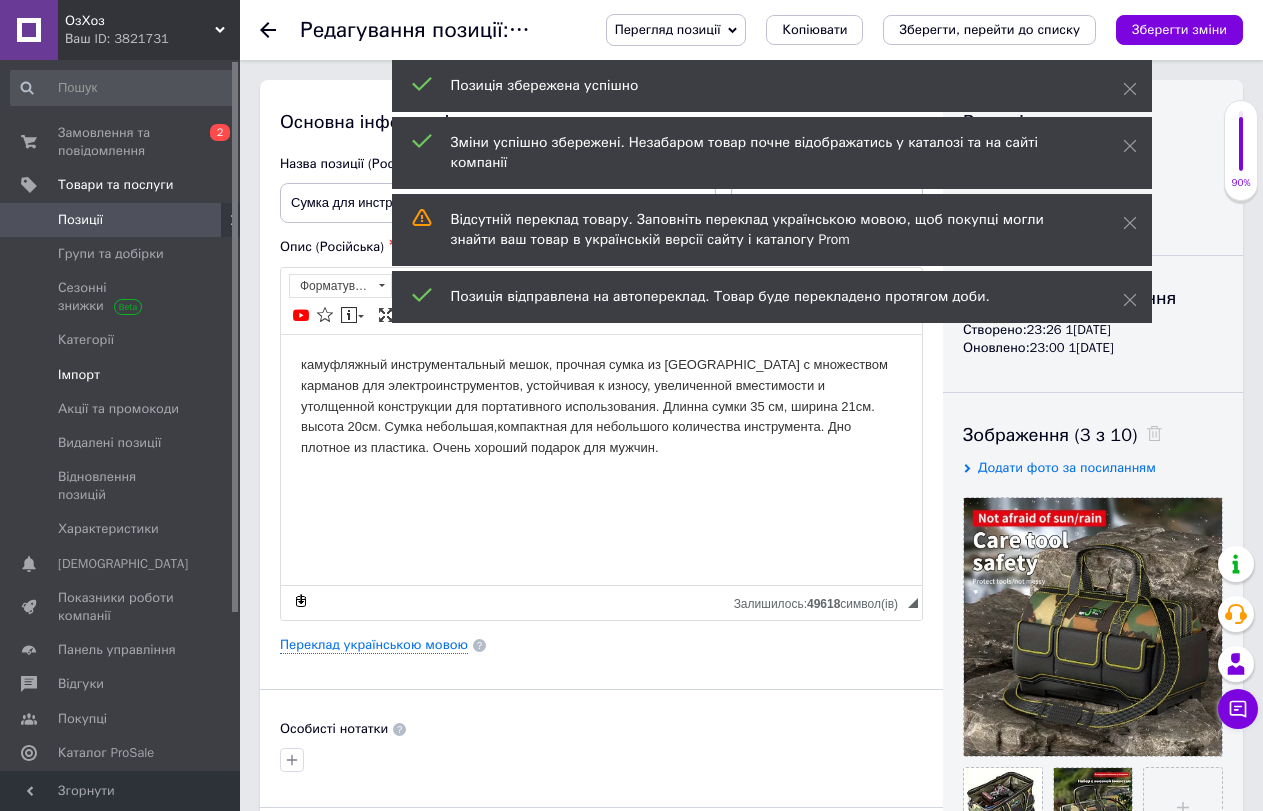 click on "Імпорт" at bounding box center (79, 375) 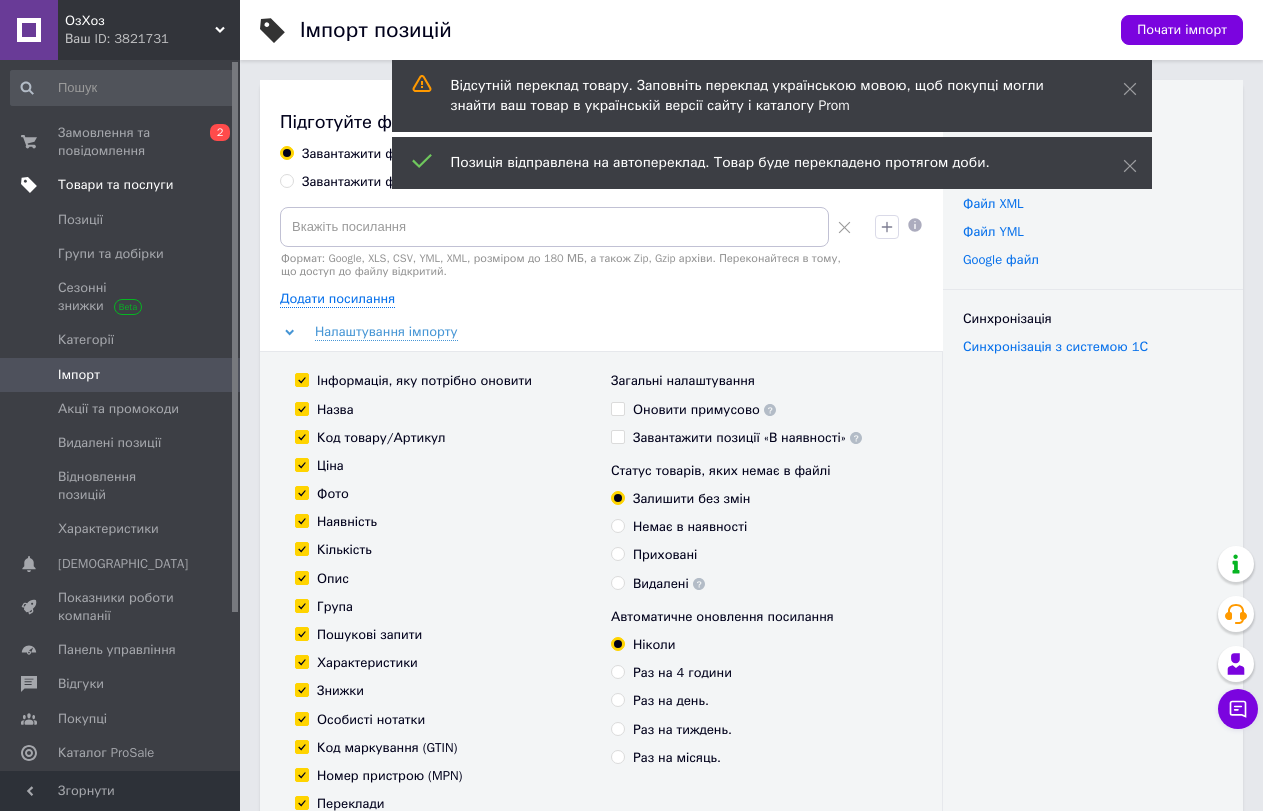 click on "Товари та послуги" at bounding box center [115, 185] 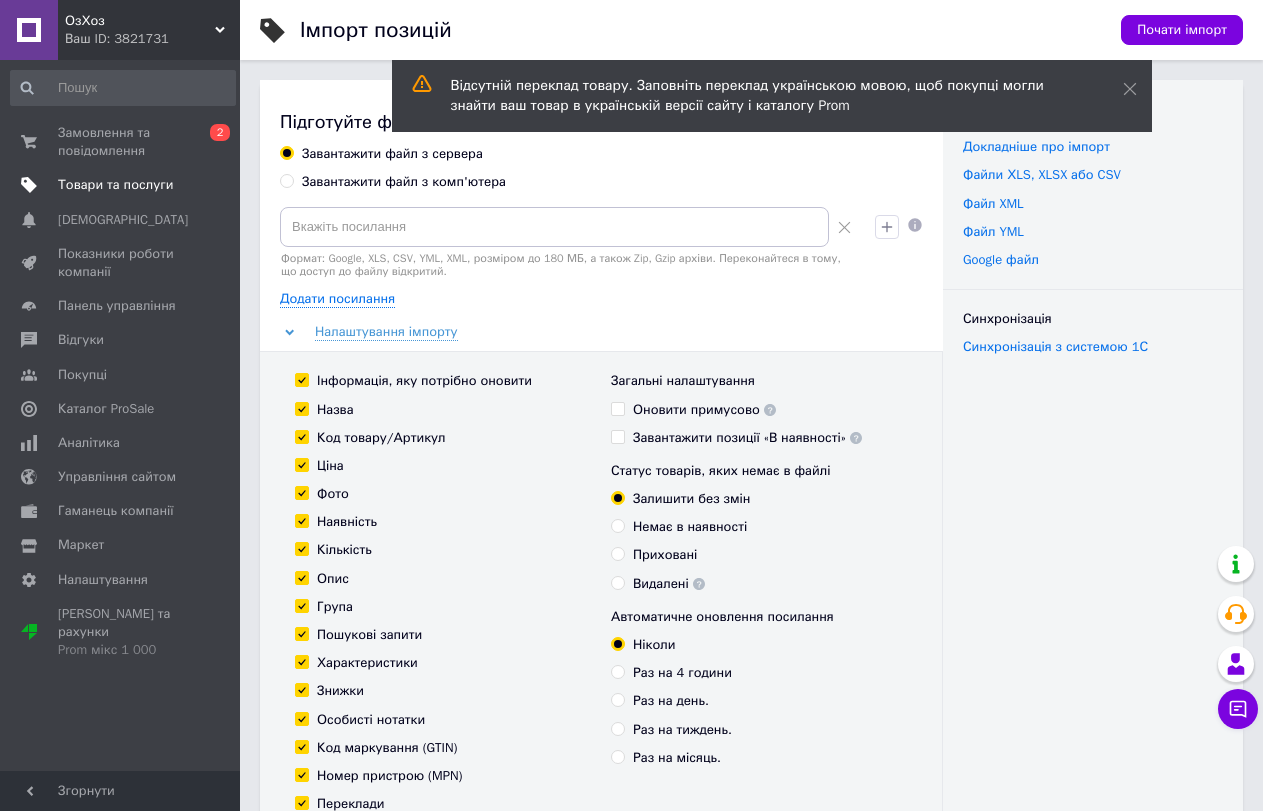 click on "Товари та послуги" at bounding box center [115, 185] 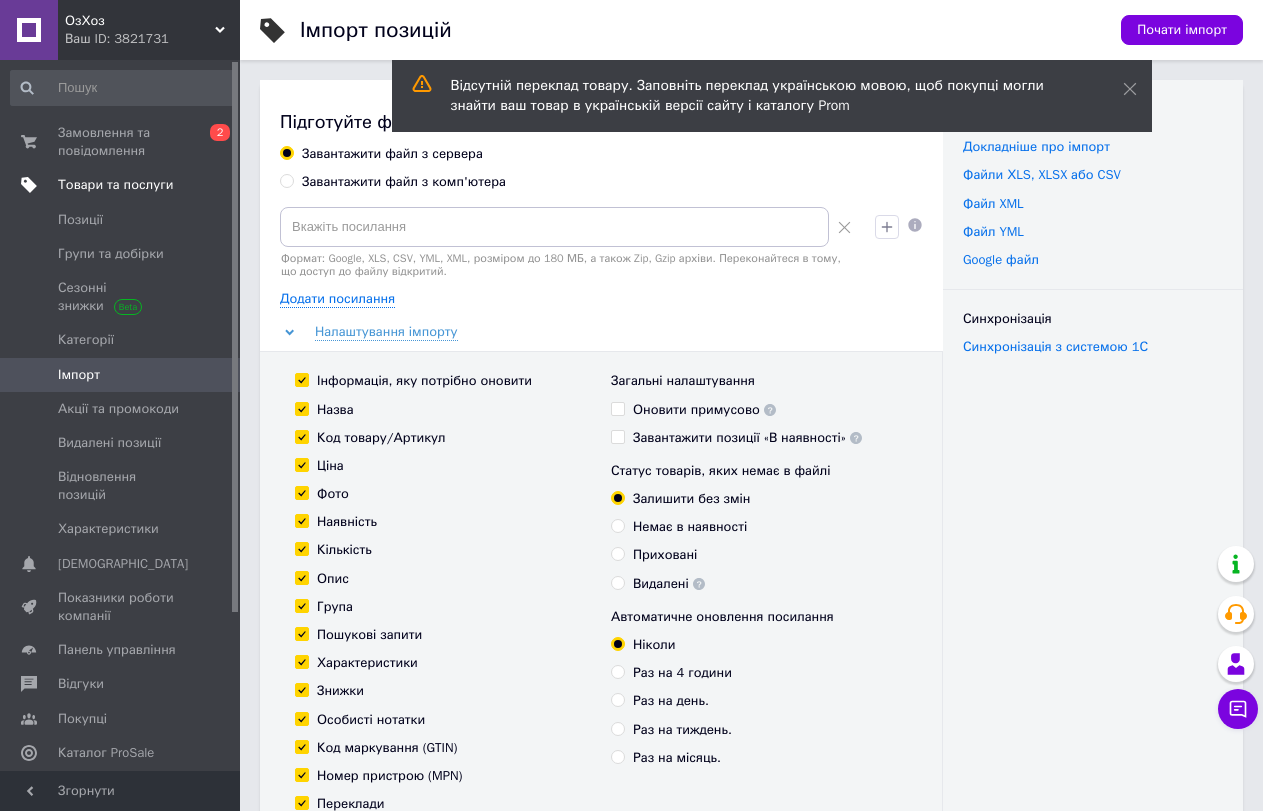 click on "Товари та послуги" at bounding box center [115, 185] 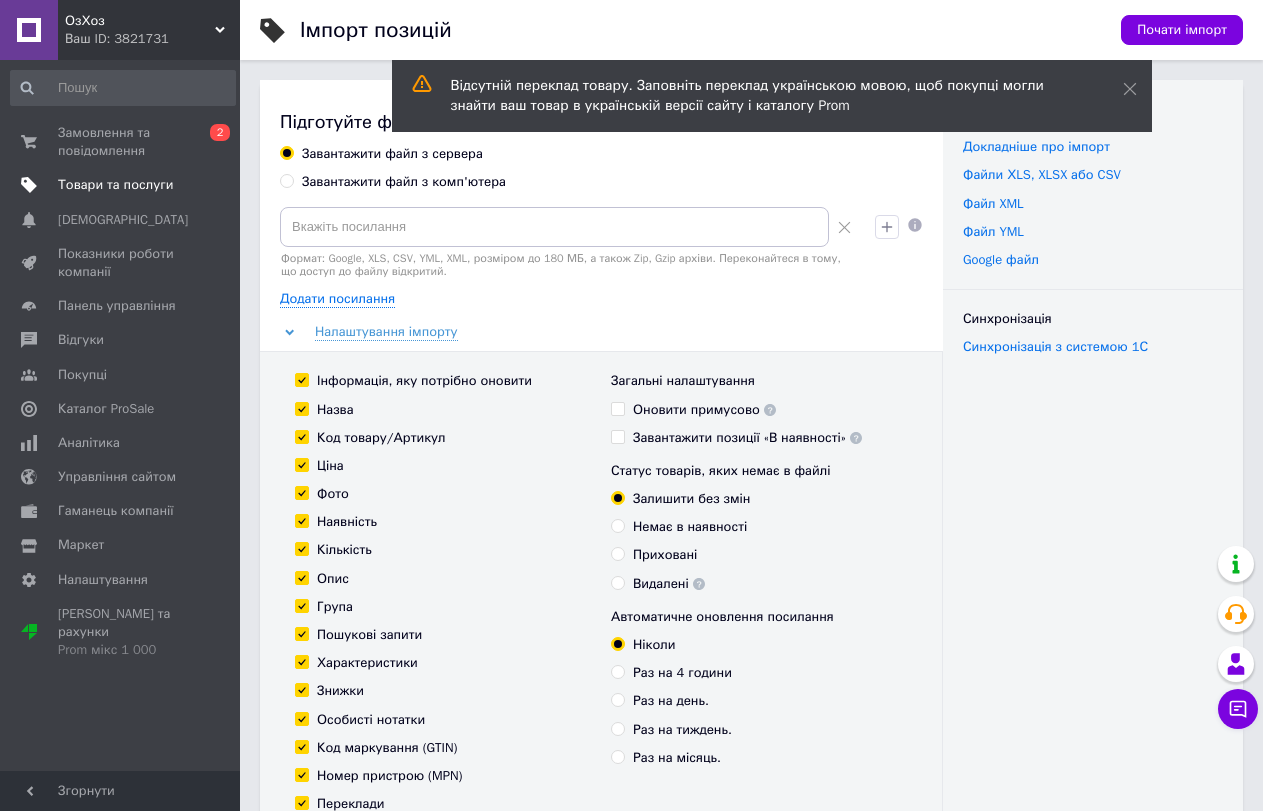 click on "Товари та послуги" at bounding box center (115, 185) 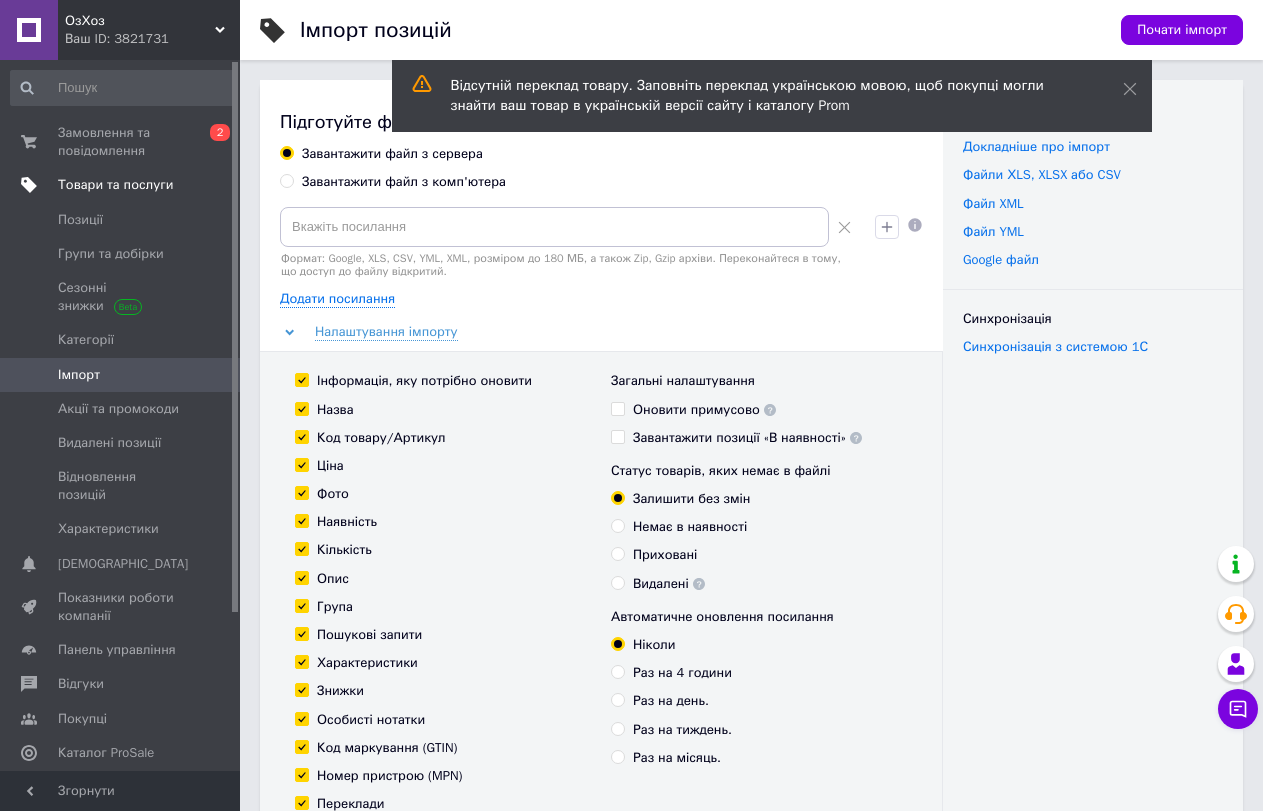 click on "Товари та послуги" at bounding box center (115, 185) 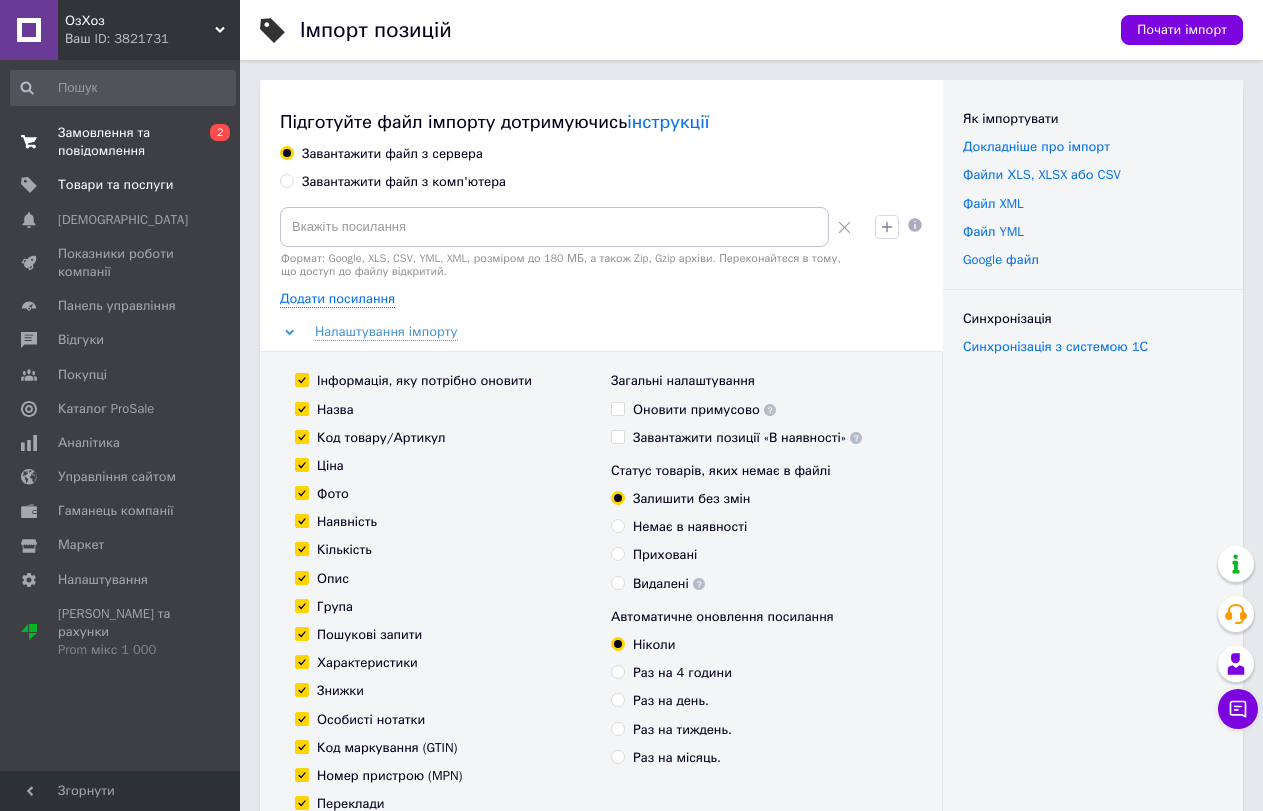 click on "Замовлення та повідомлення" at bounding box center [121, 142] 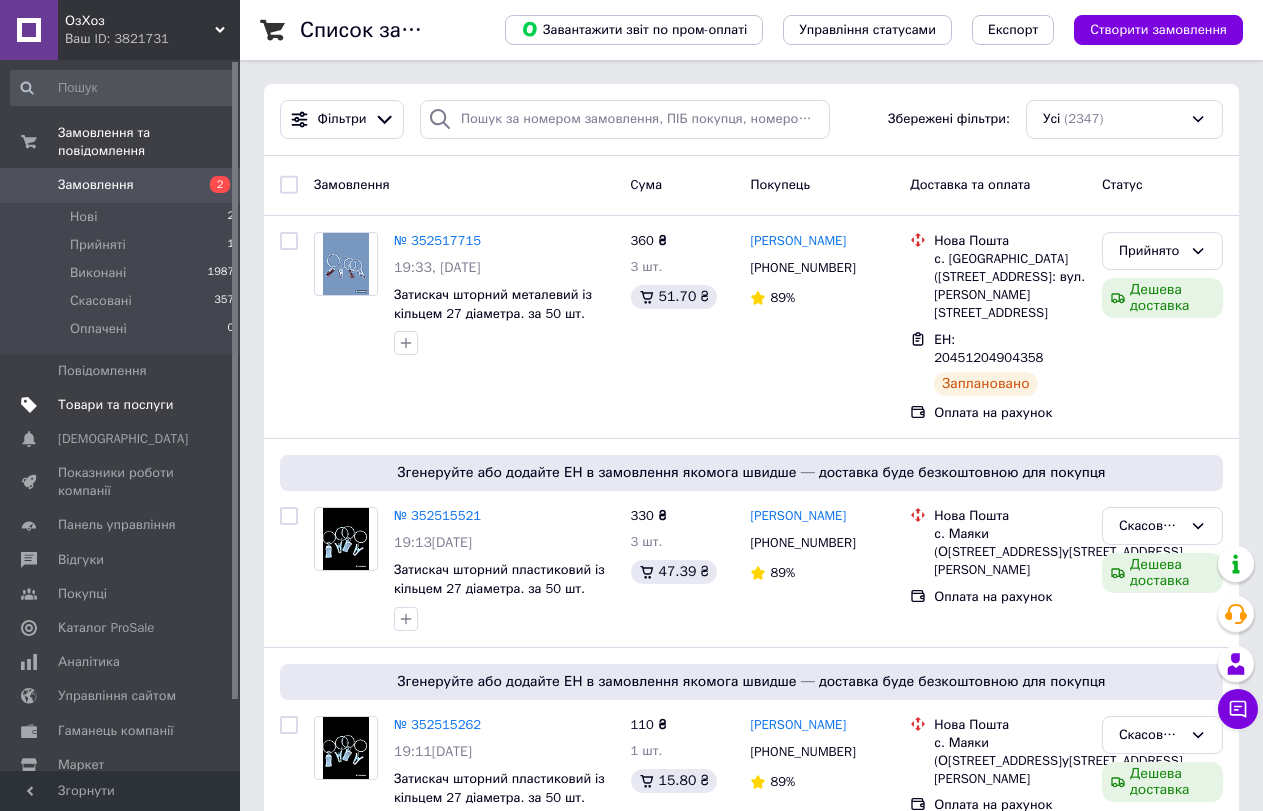 click on "Товари та послуги" at bounding box center (115, 405) 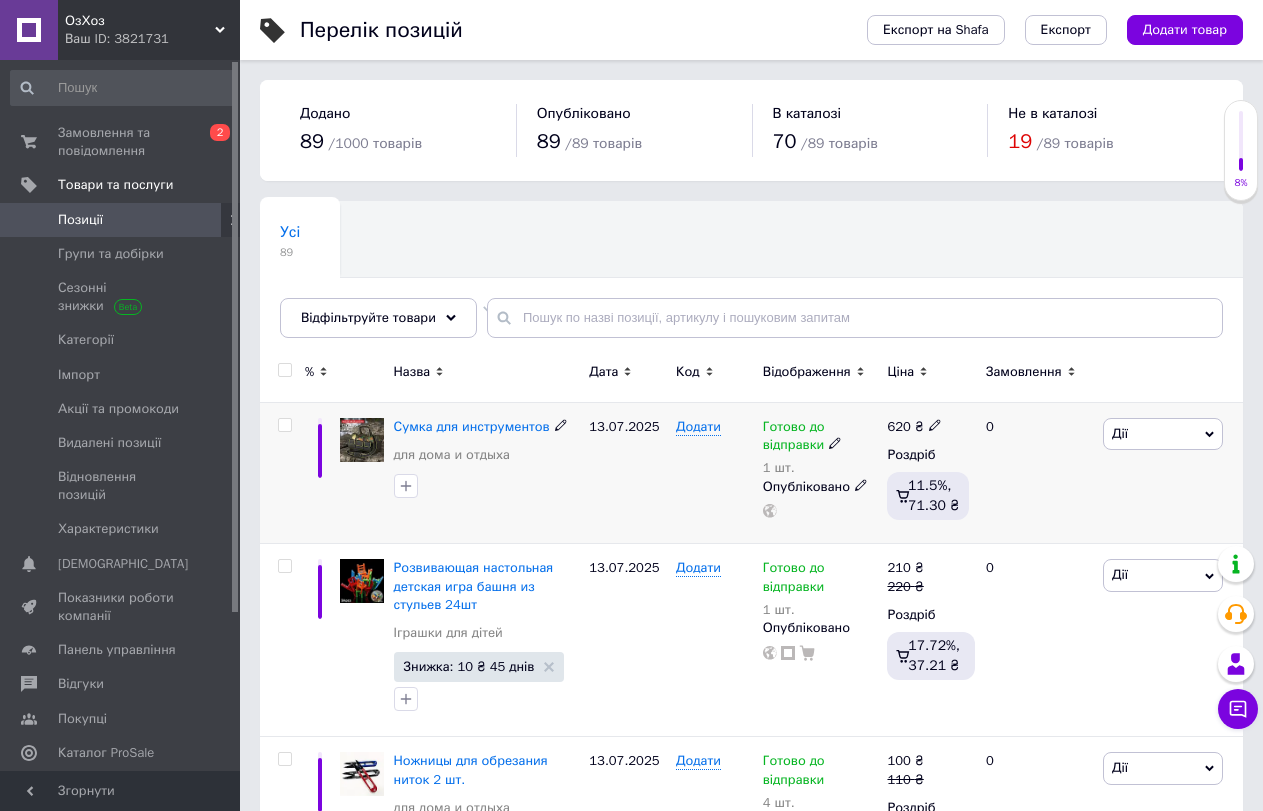 click 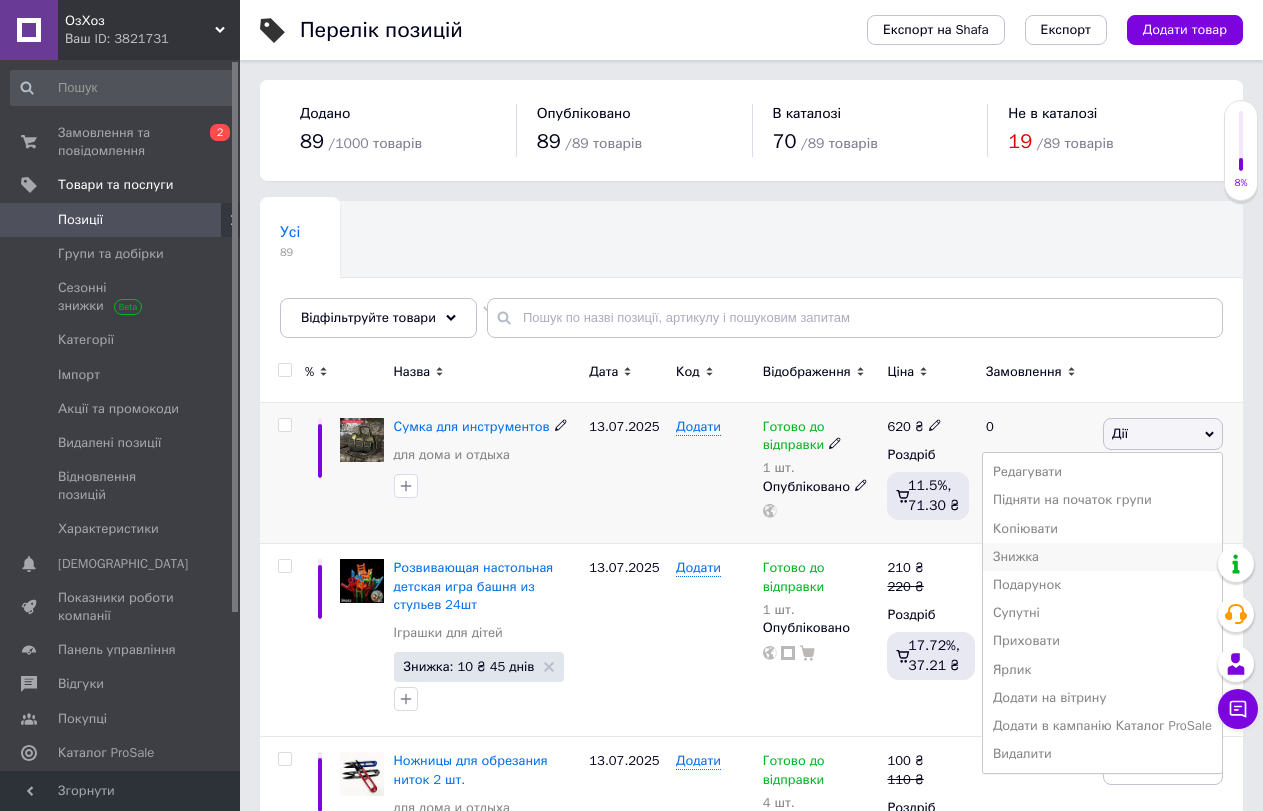 click on "Знижка" at bounding box center [1102, 557] 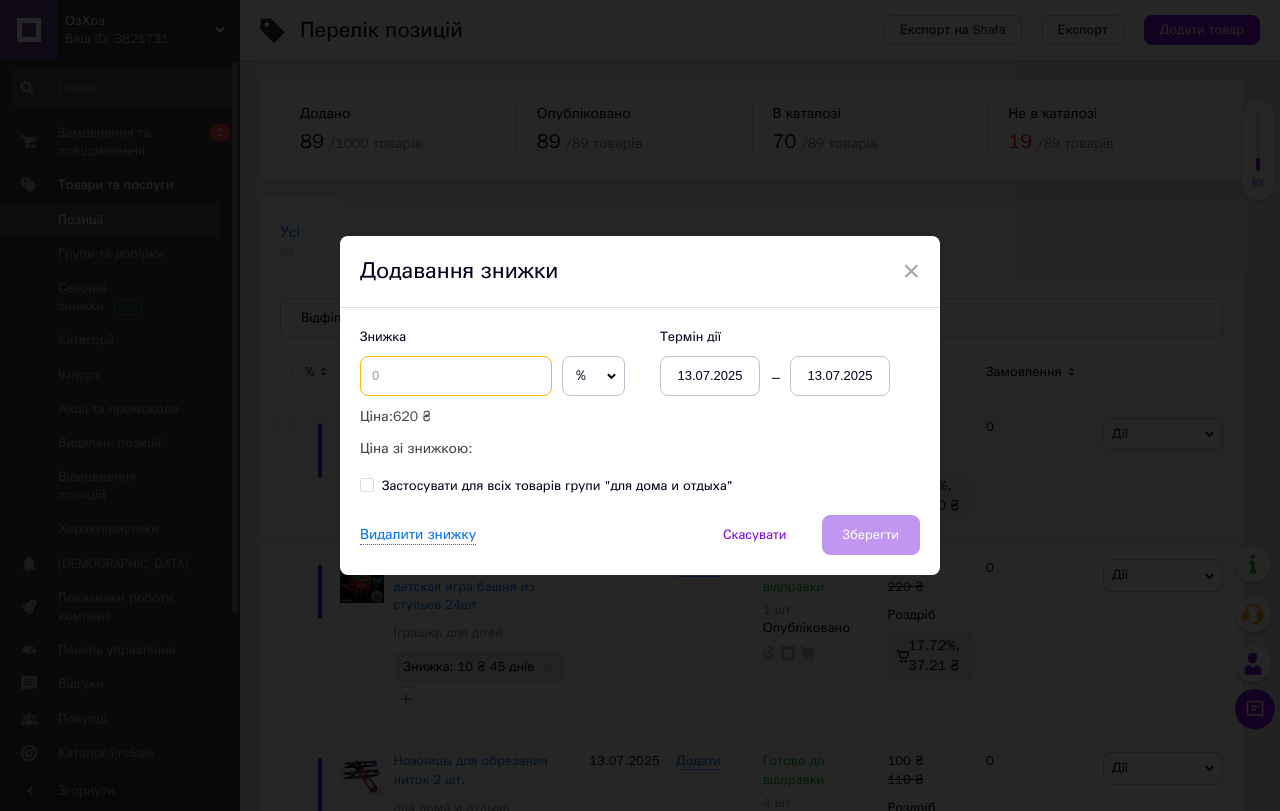 click at bounding box center (456, 376) 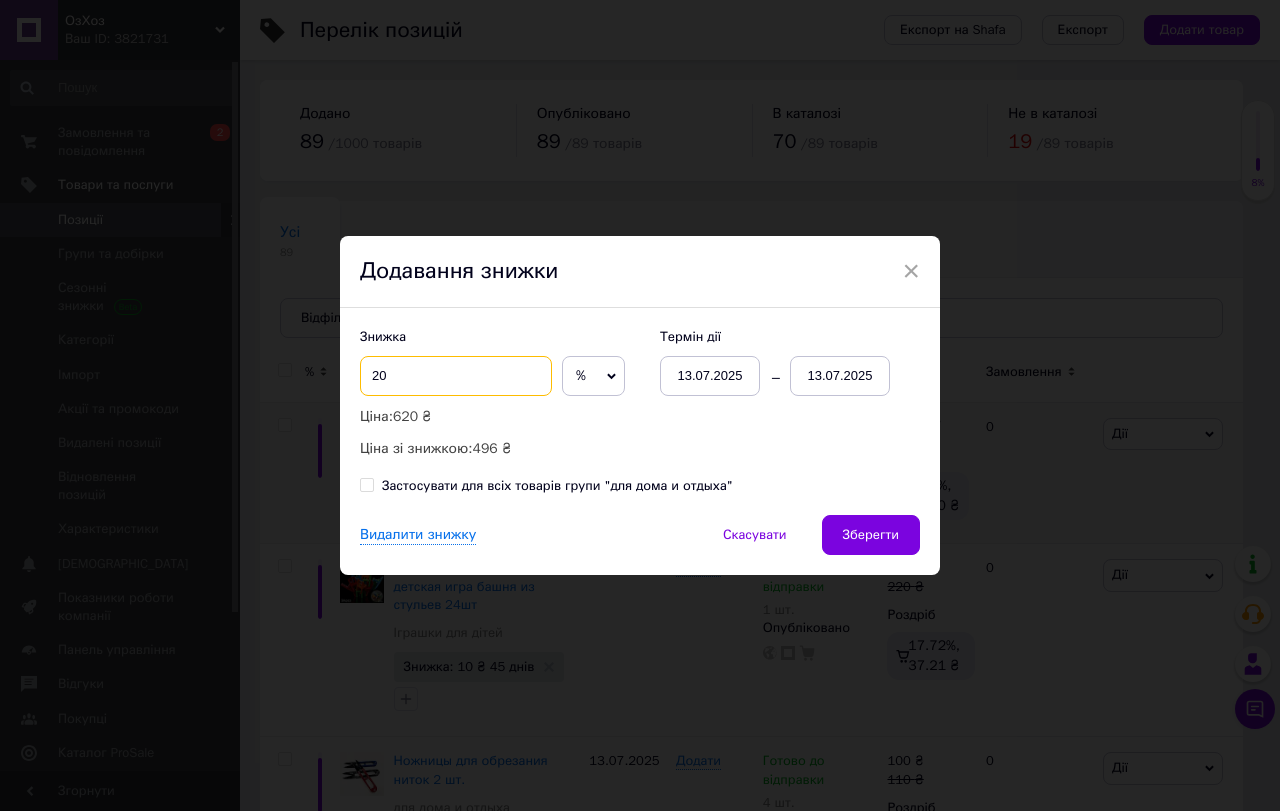type on "20" 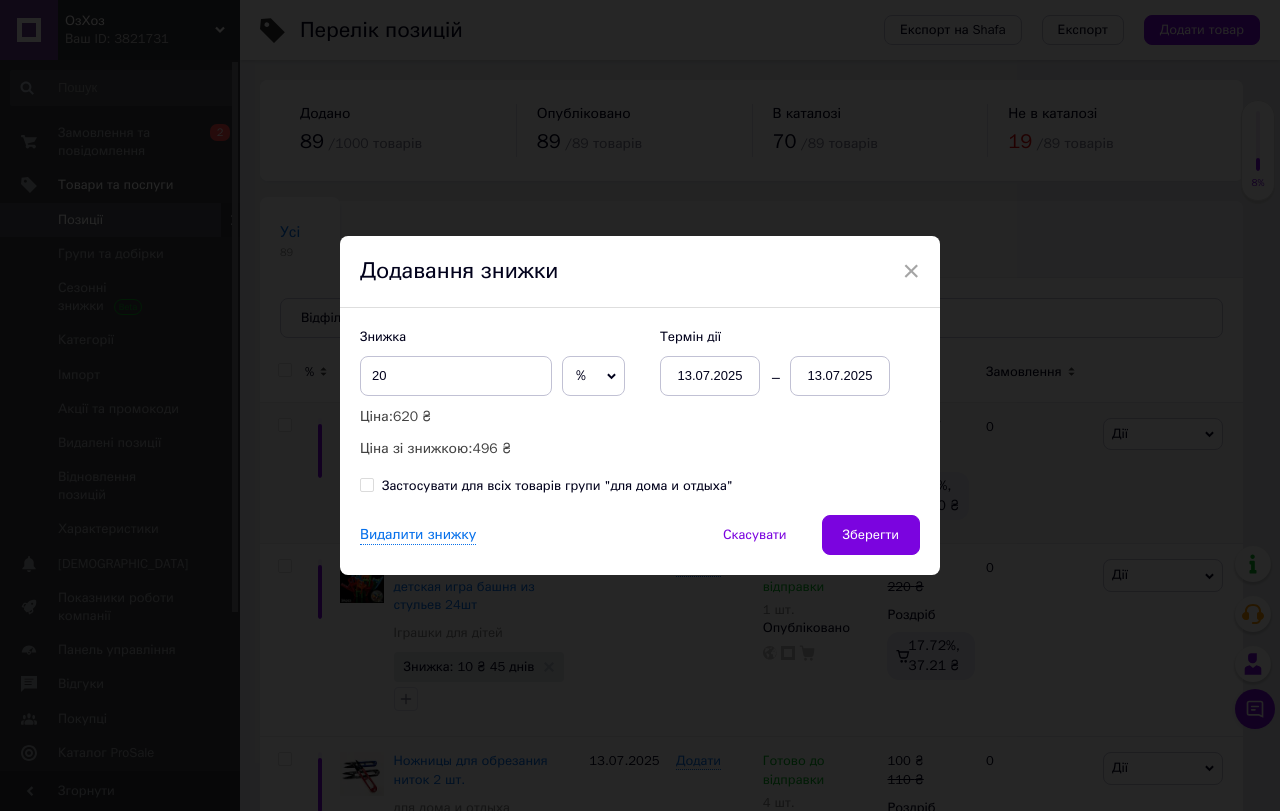 click 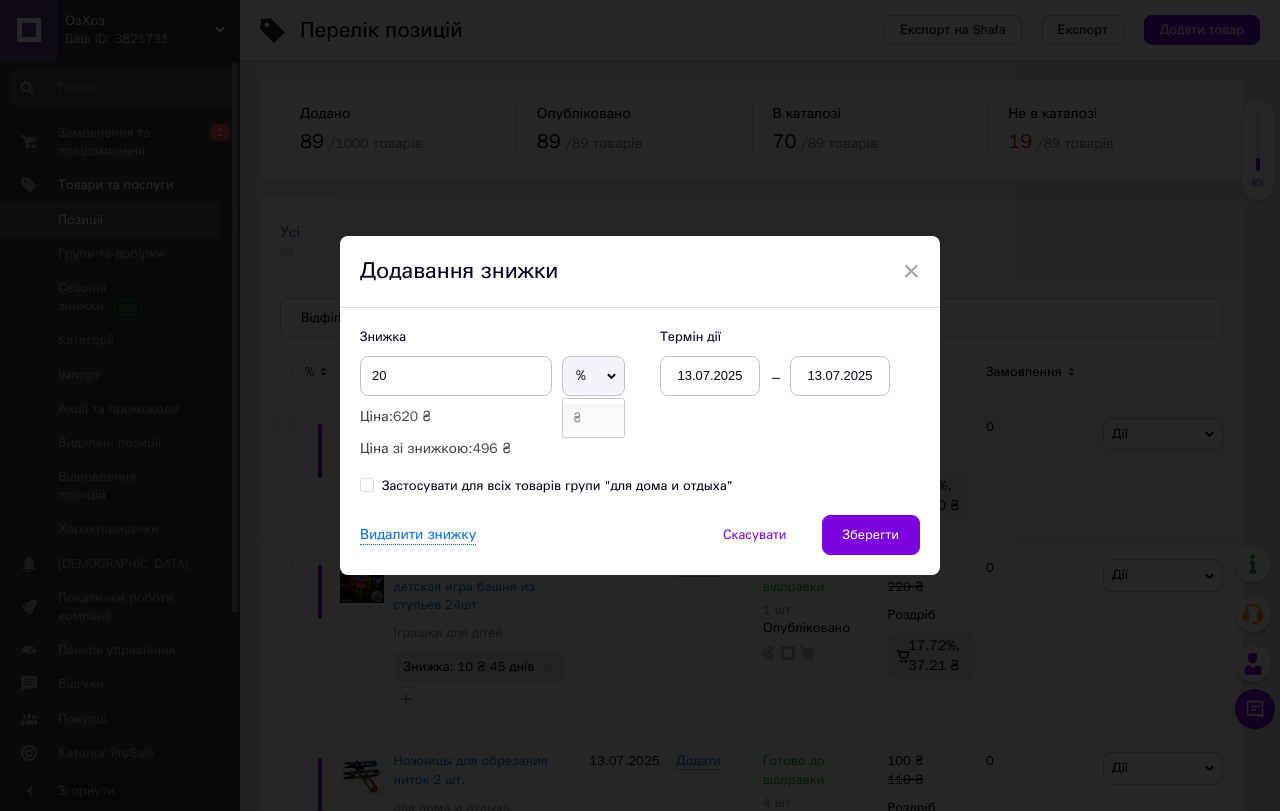 click on "₴" at bounding box center [593, 418] 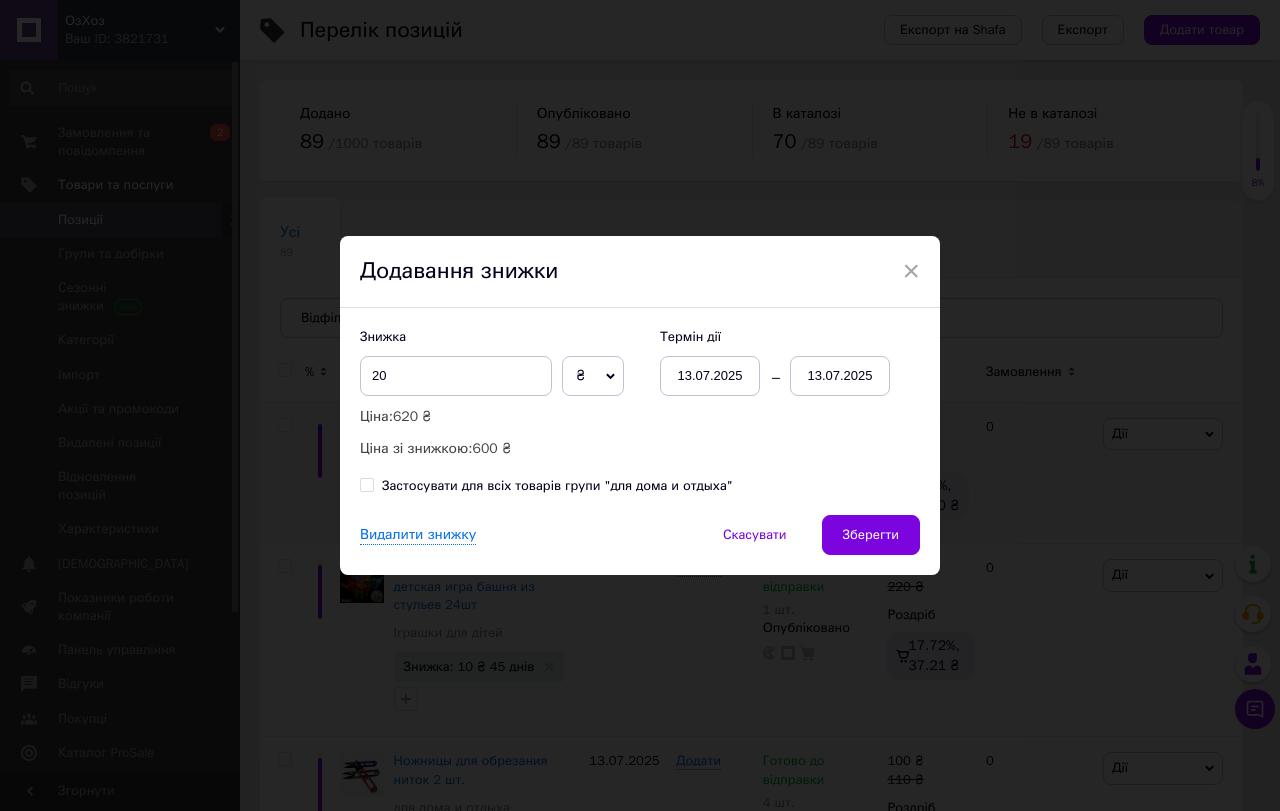 click on "13.07.2025" at bounding box center (840, 376) 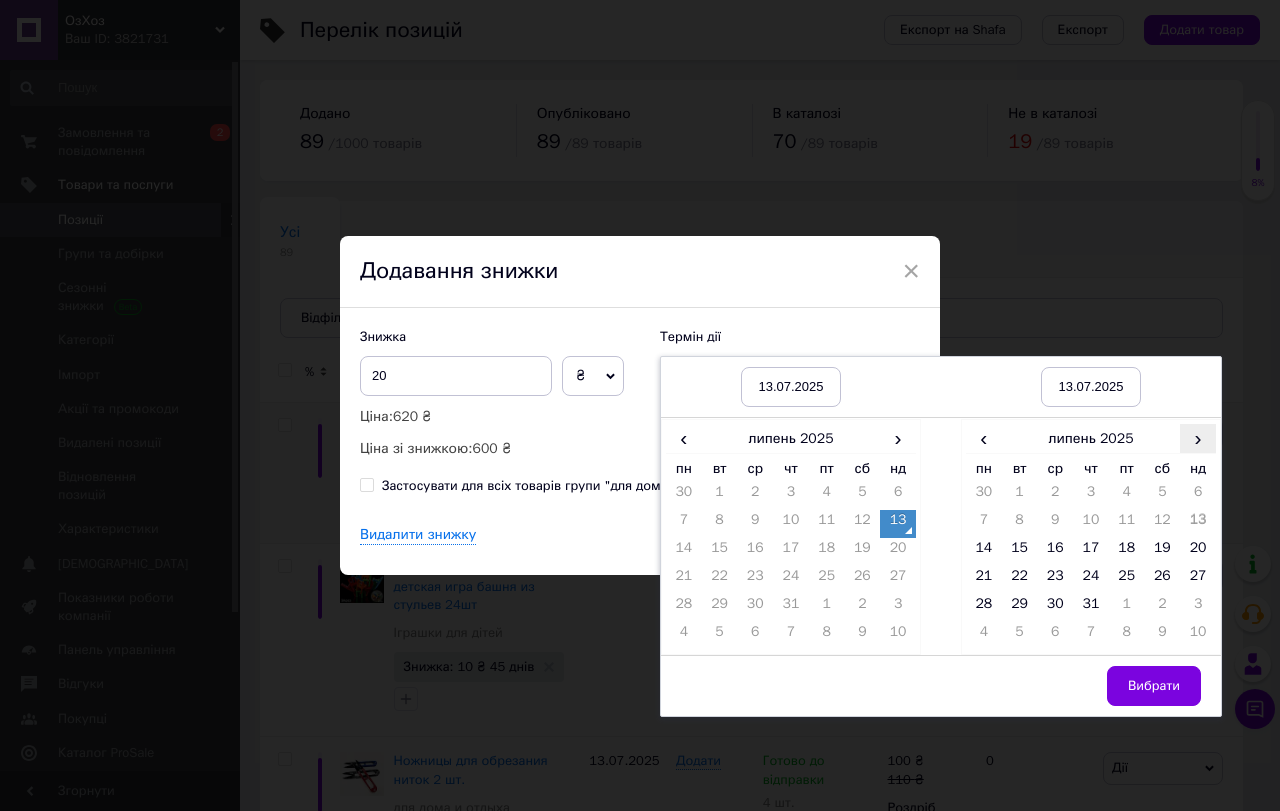 click on "›" at bounding box center (1198, 438) 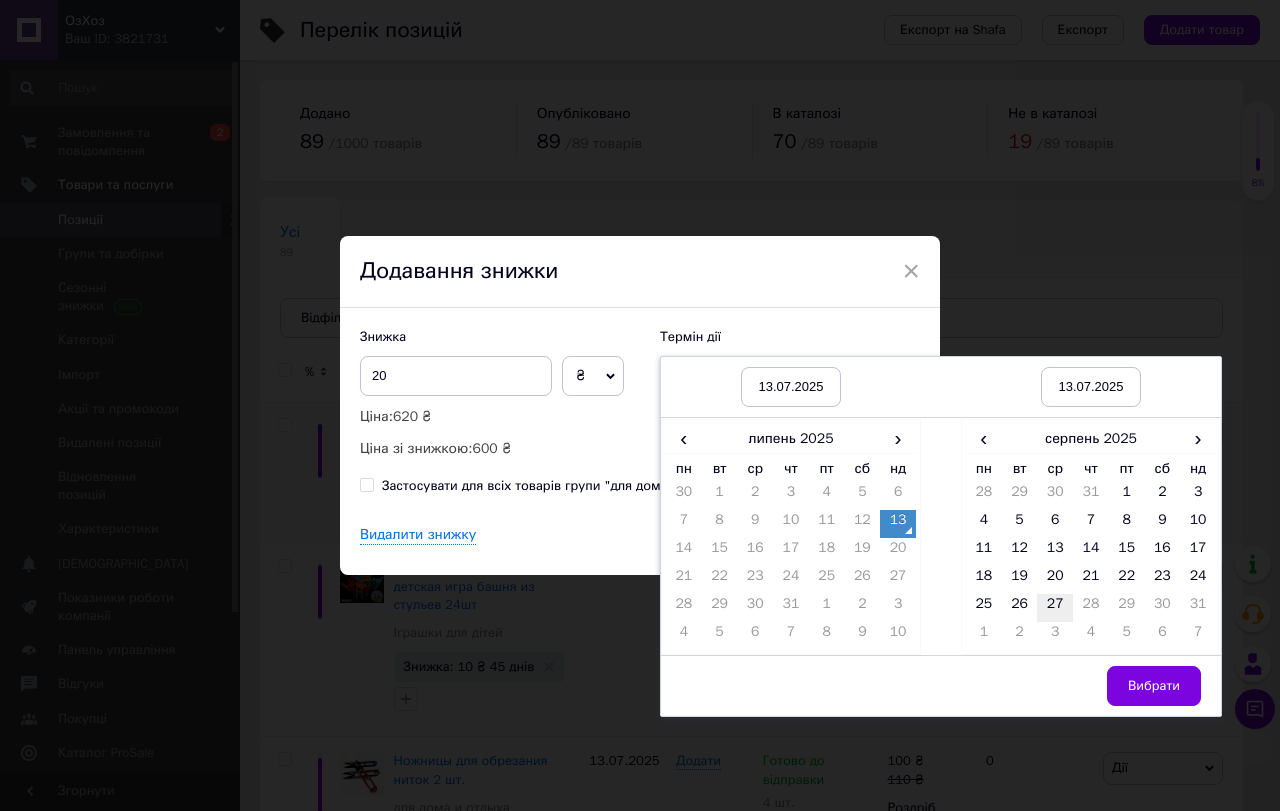 click on "27" at bounding box center (1055, 608) 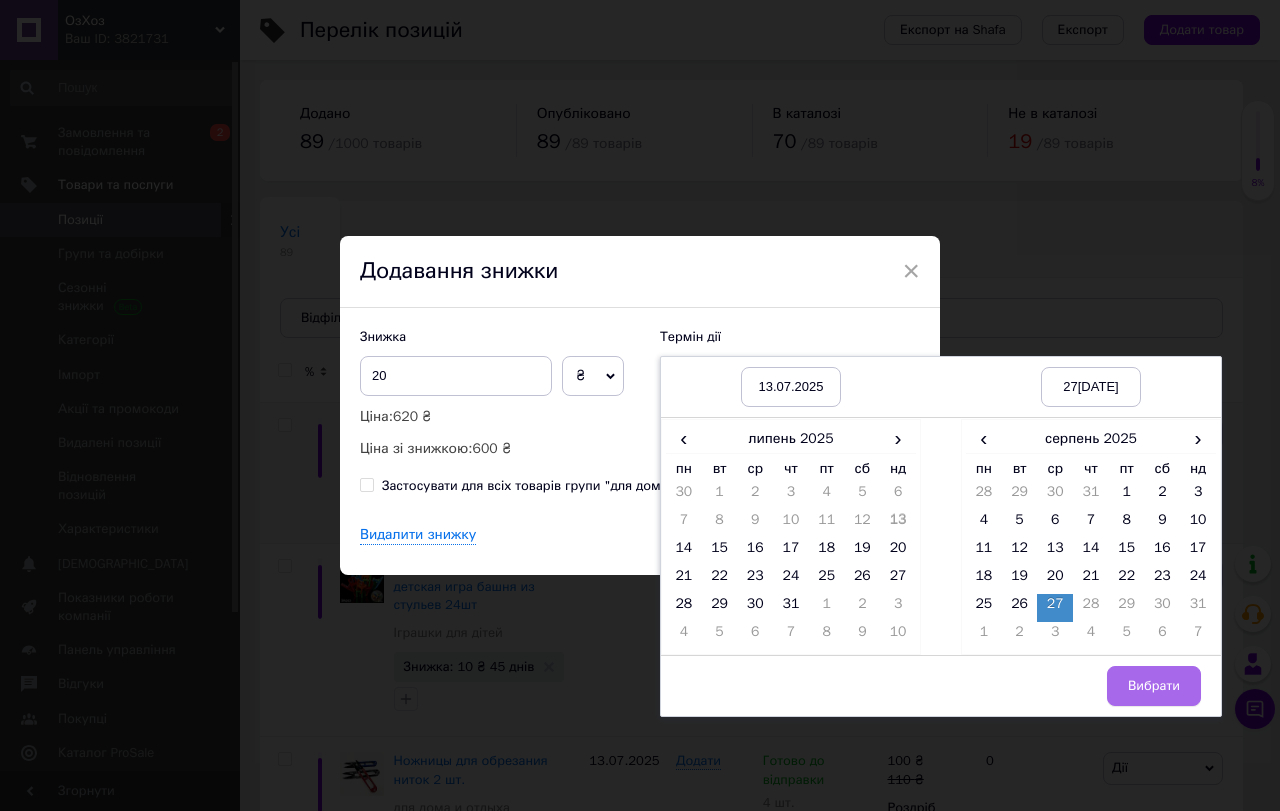click on "Вибрати" at bounding box center (1154, 686) 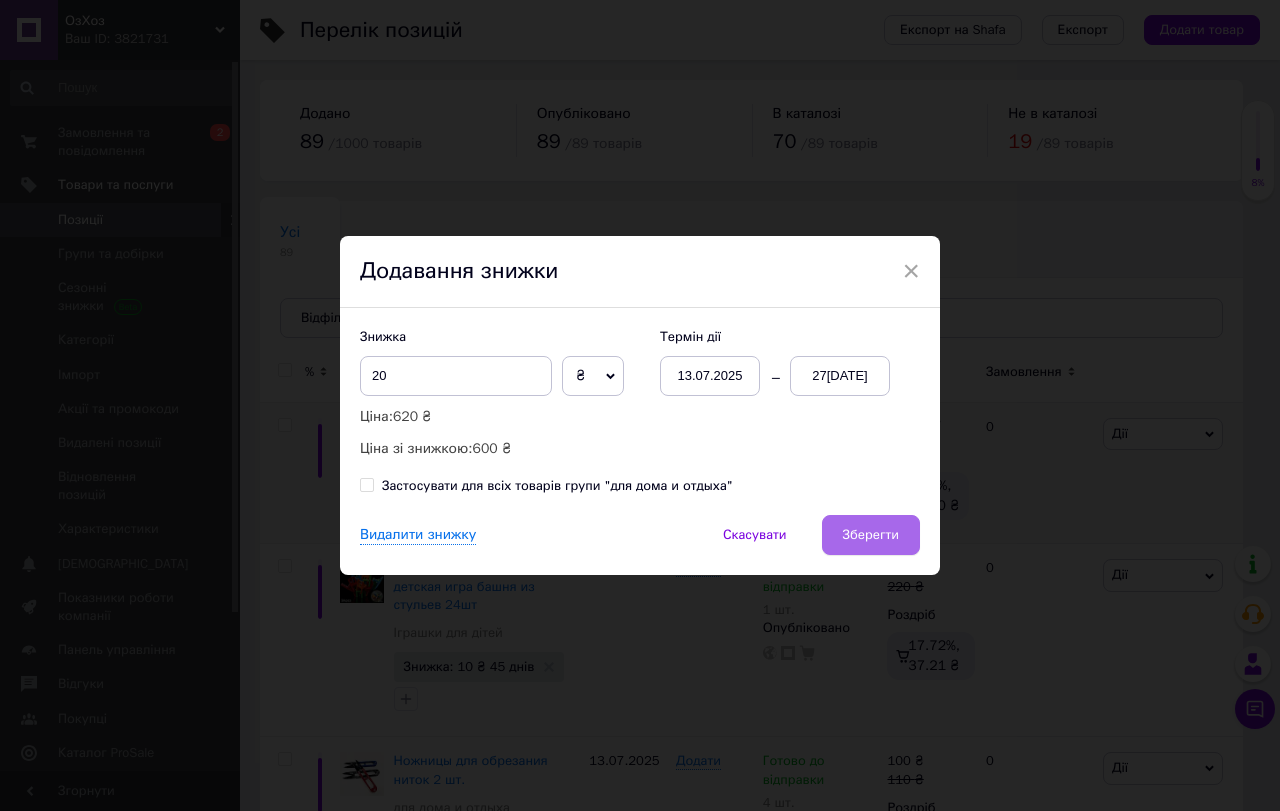click on "Зберегти" at bounding box center (871, 535) 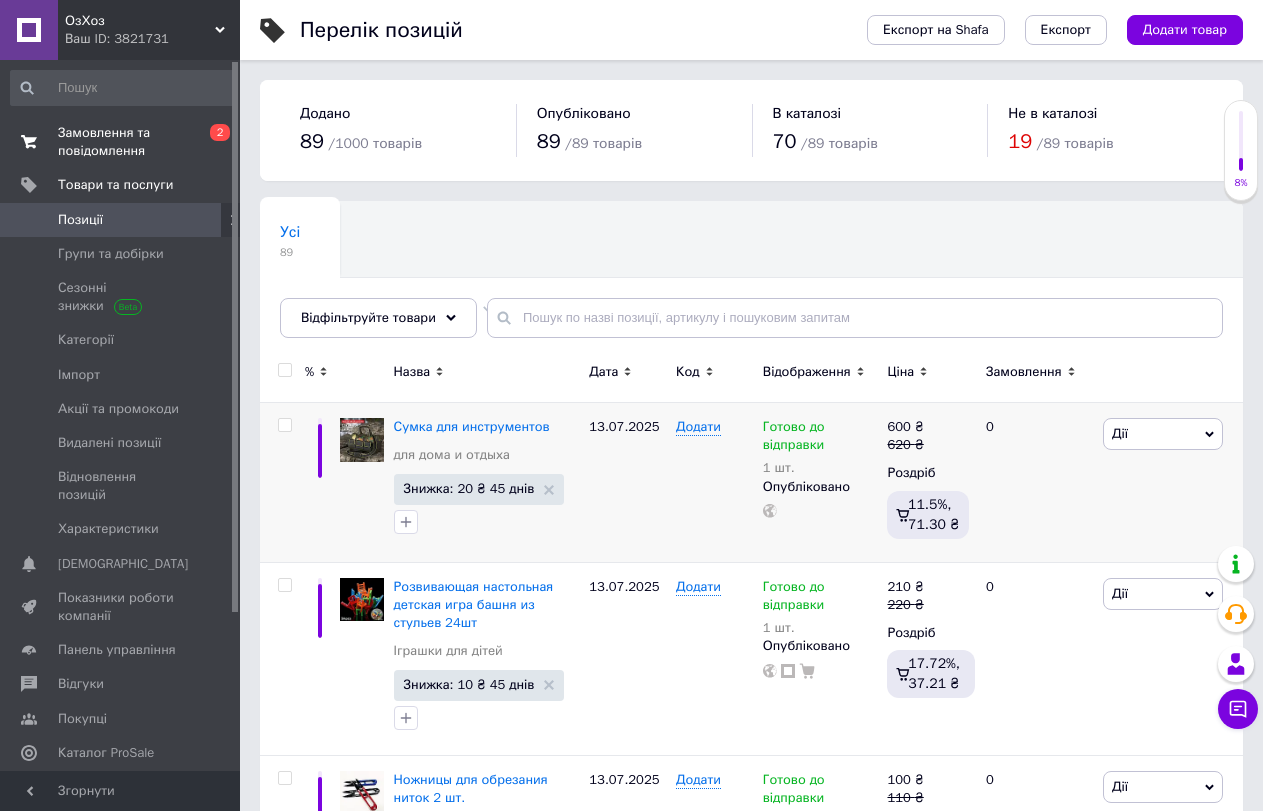 click on "Замовлення та повідомлення" at bounding box center (121, 142) 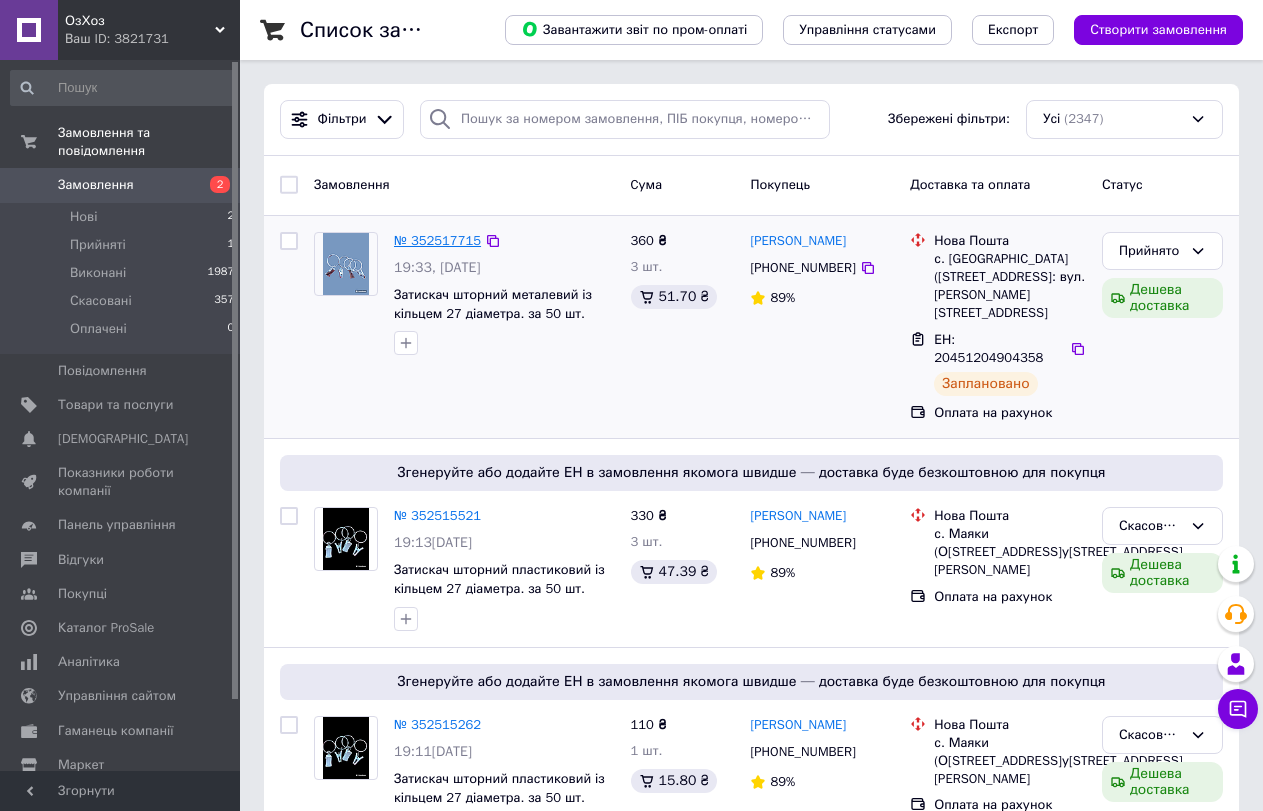 click on "№ 352517715" at bounding box center (437, 240) 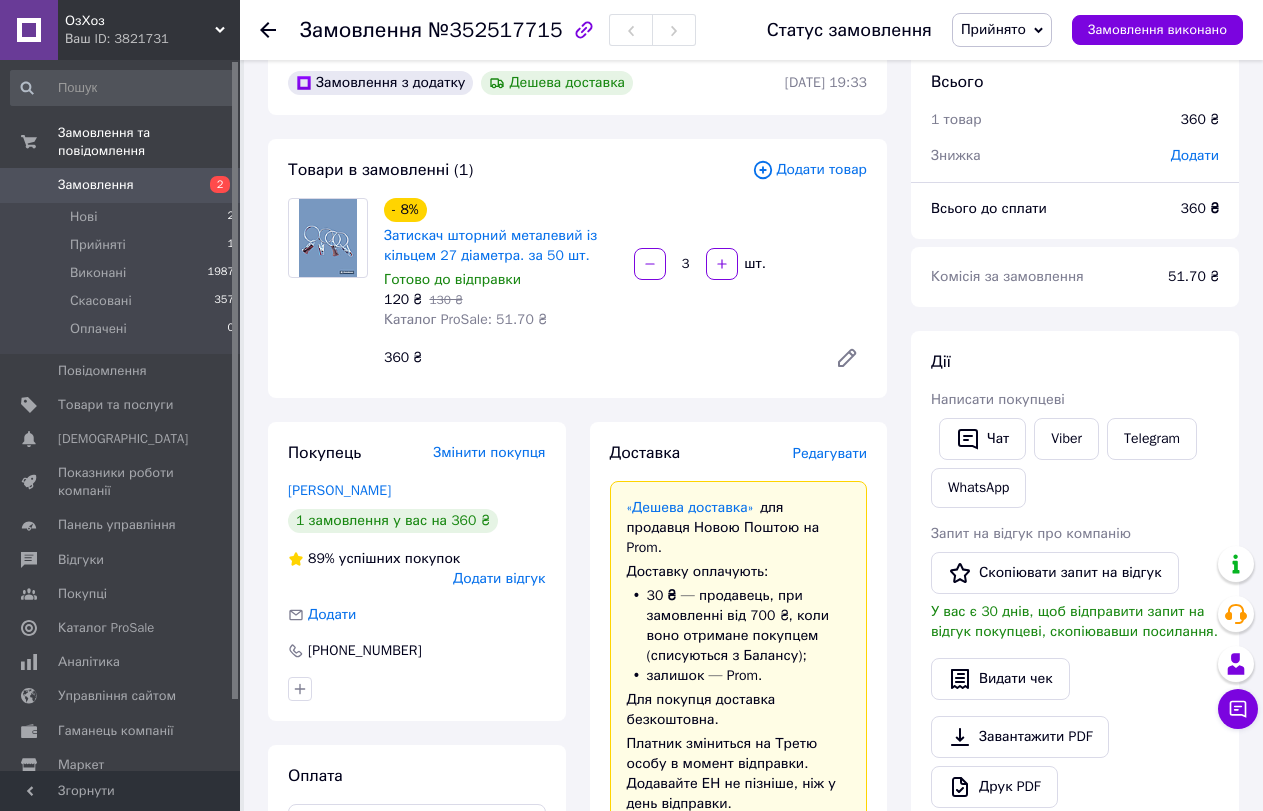 scroll, scrollTop: 0, scrollLeft: 0, axis: both 